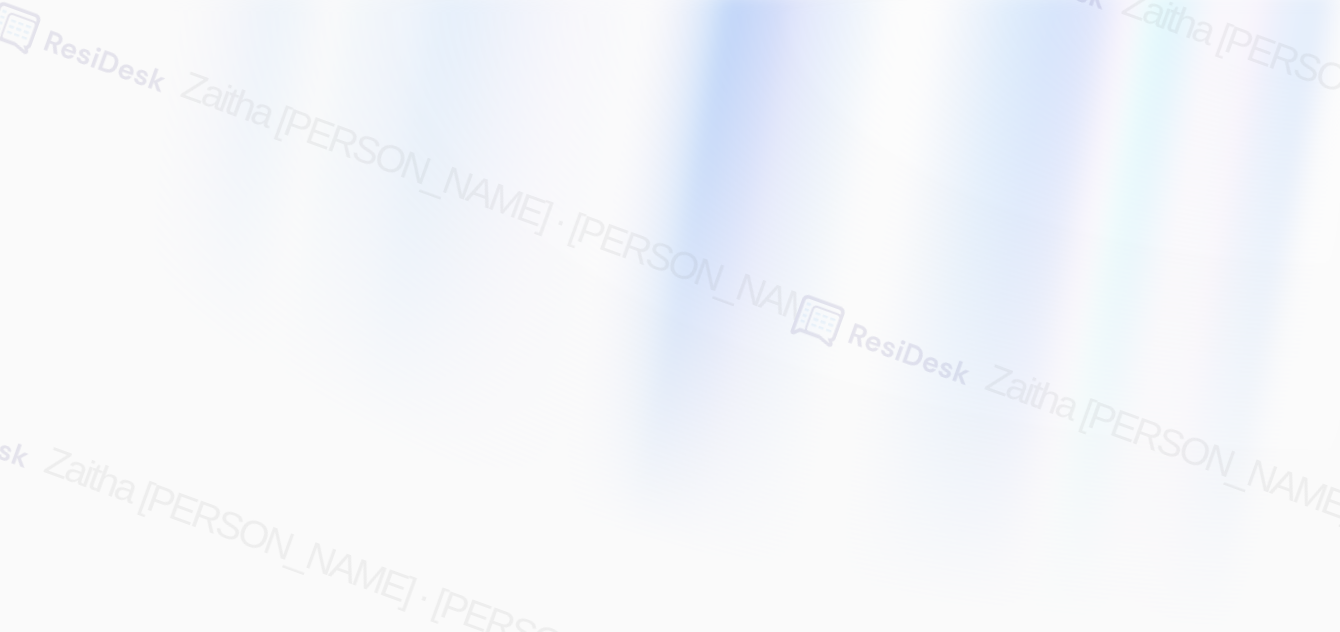scroll, scrollTop: 0, scrollLeft: 0, axis: both 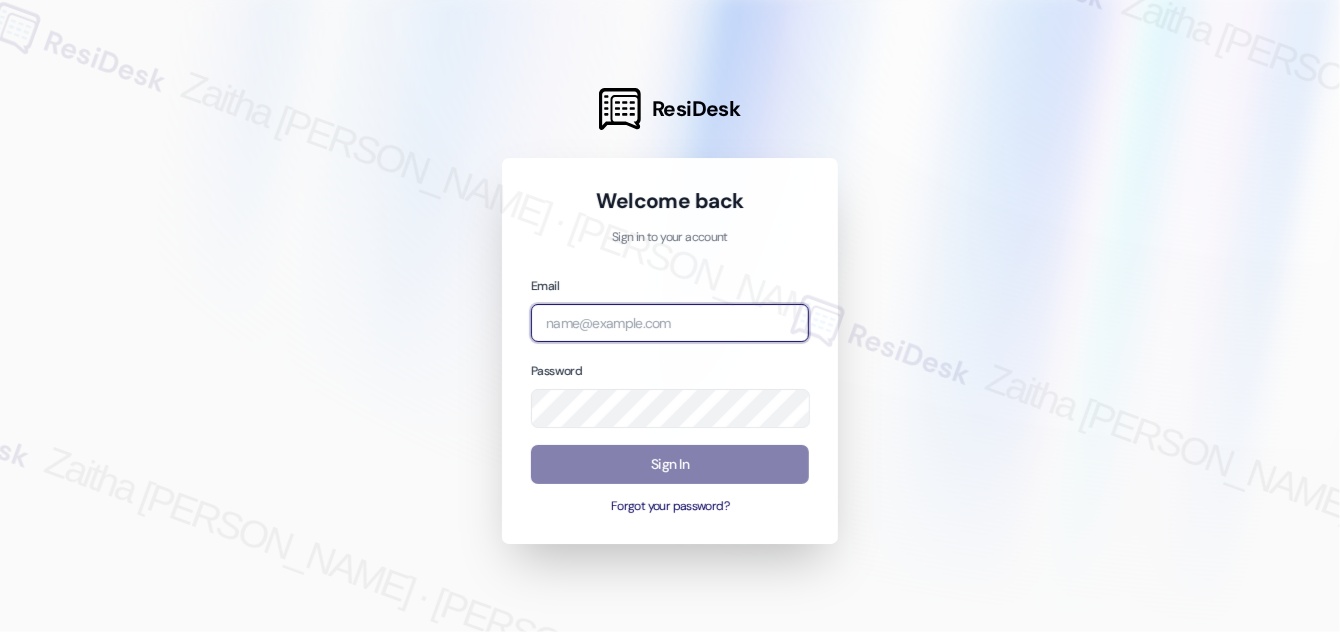 click at bounding box center (670, 323) 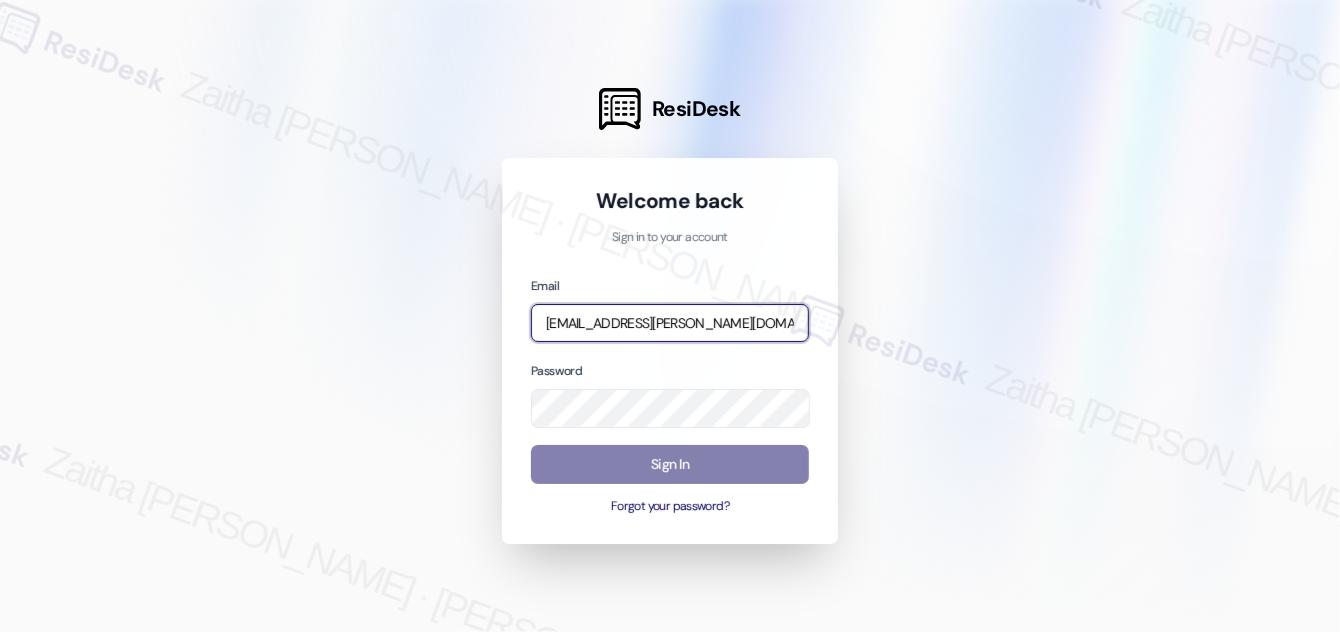 type on "automated-surveys-icarus-zaitha.mae.garcia@icarus.com" 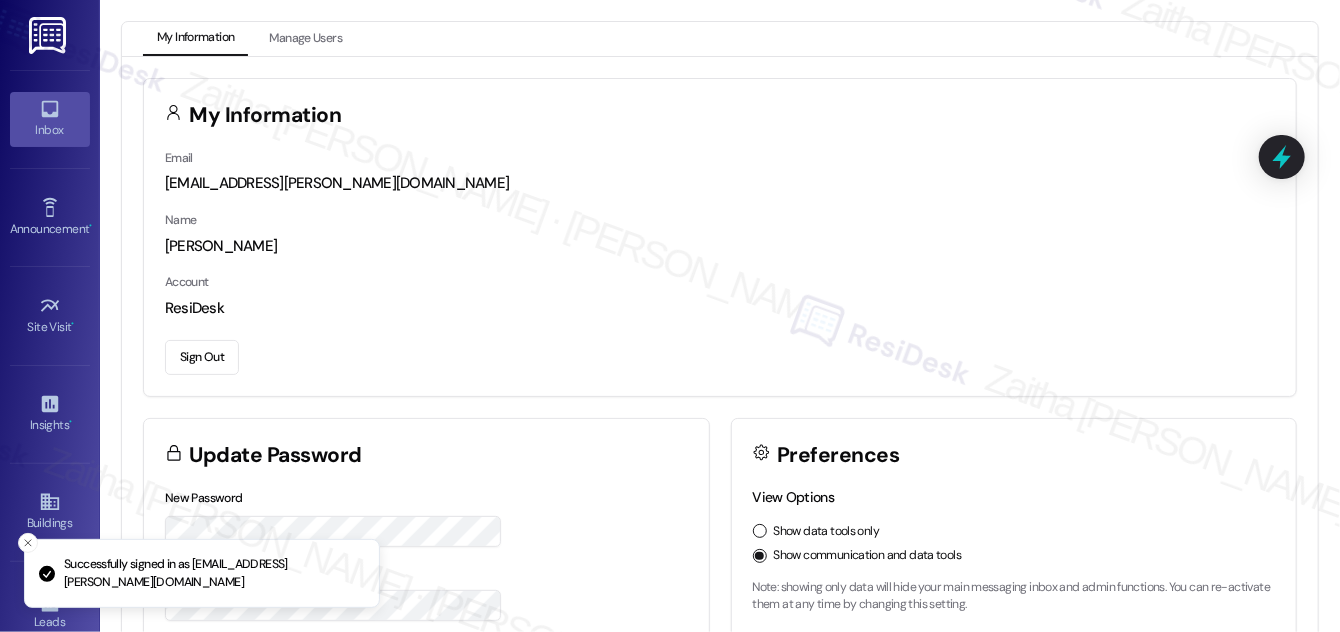 click 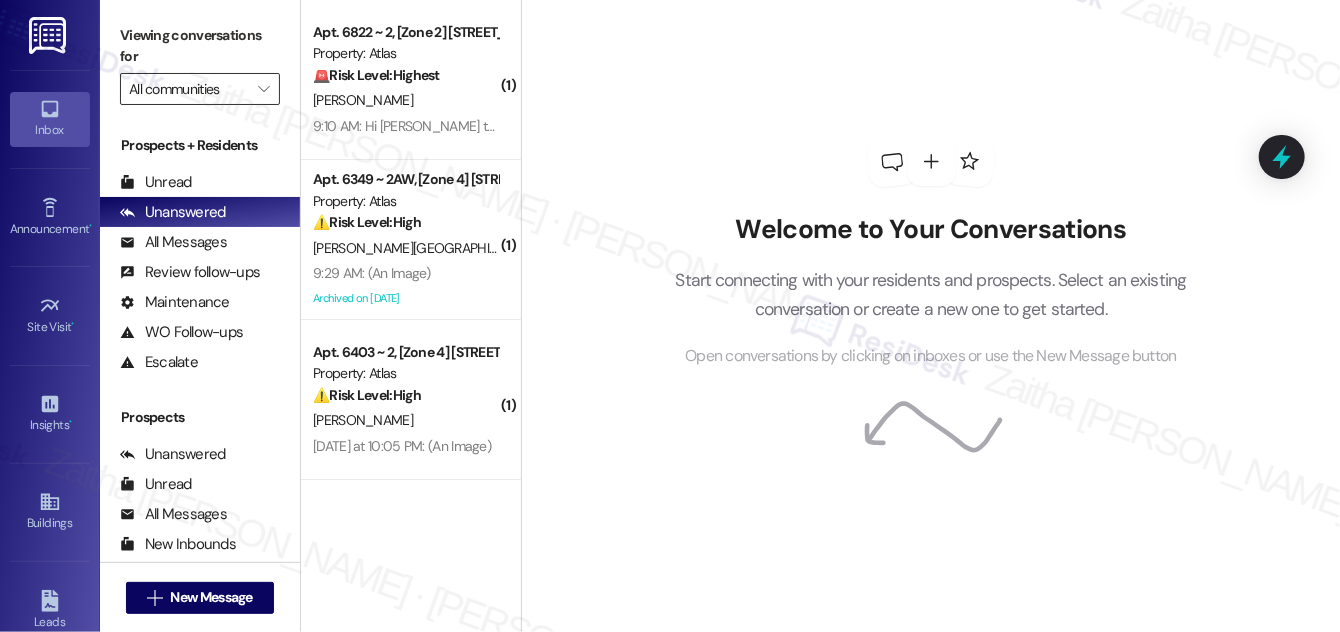 click on "All communities" at bounding box center [188, 89] 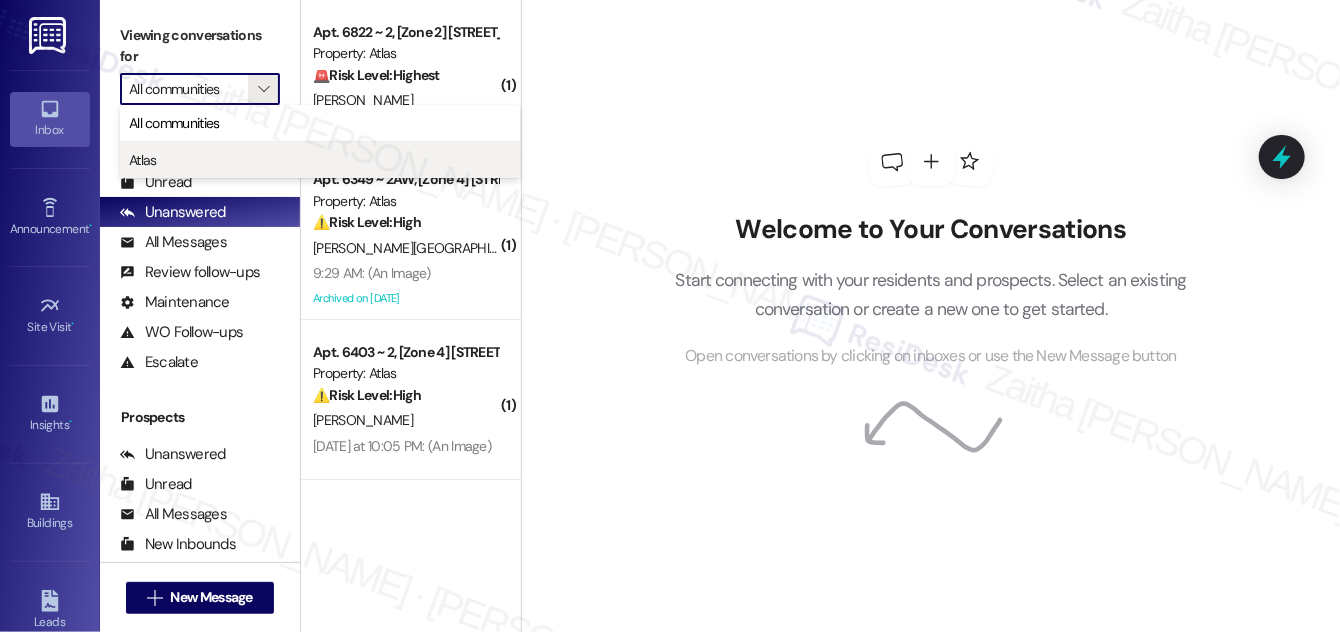 click on "Atlas" at bounding box center [320, 160] 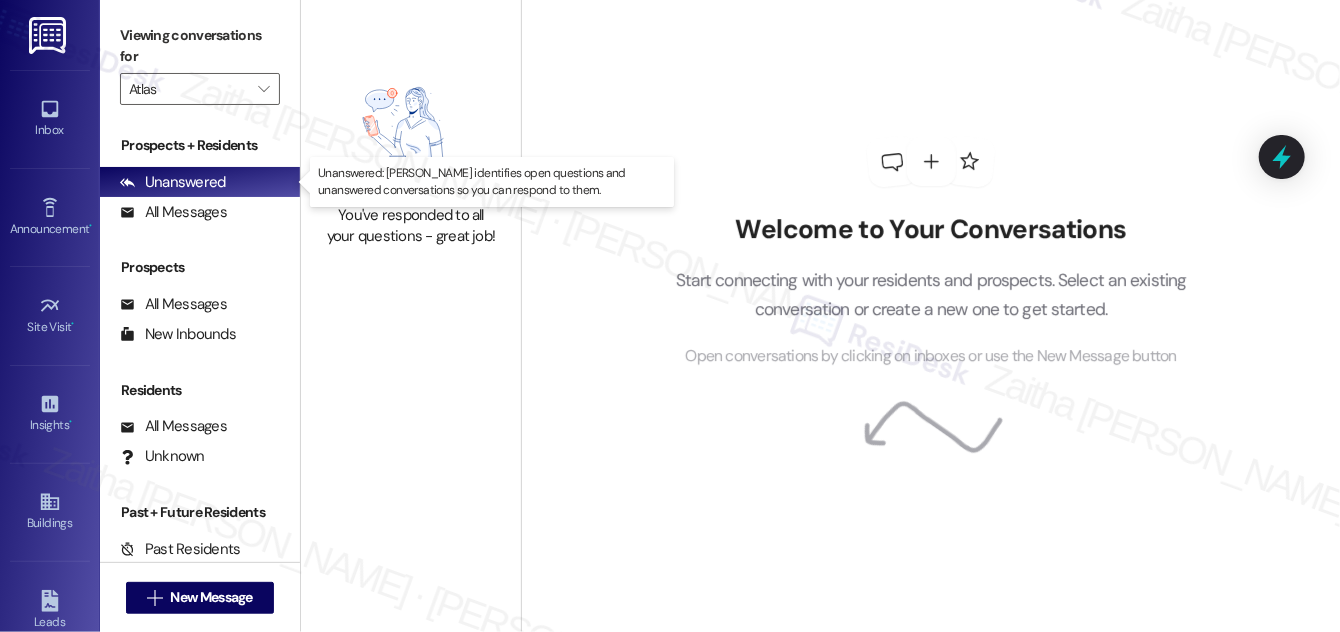 type on "Atlas" 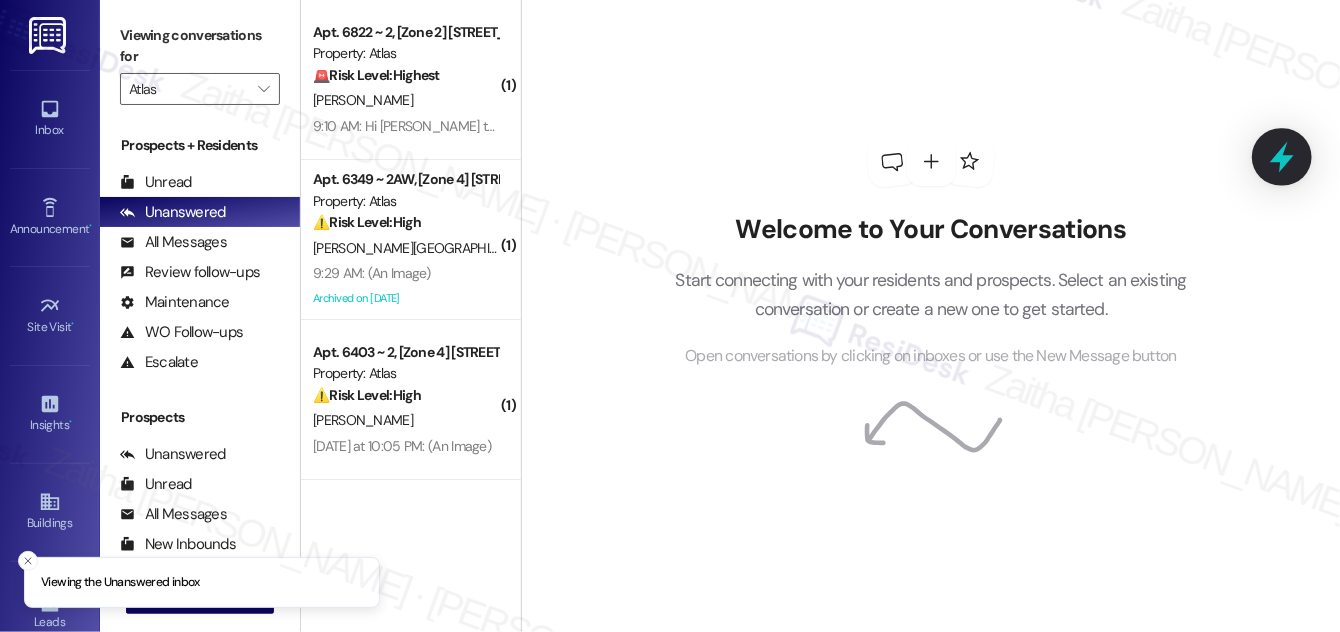 click 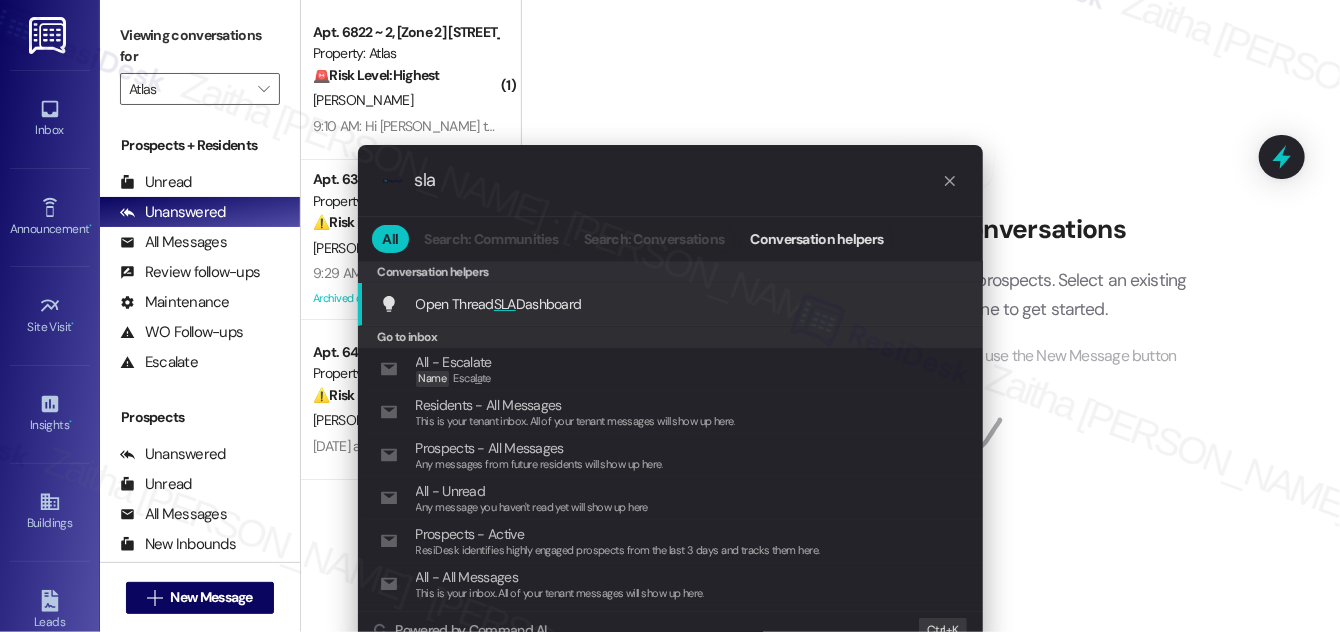 type on "sla" 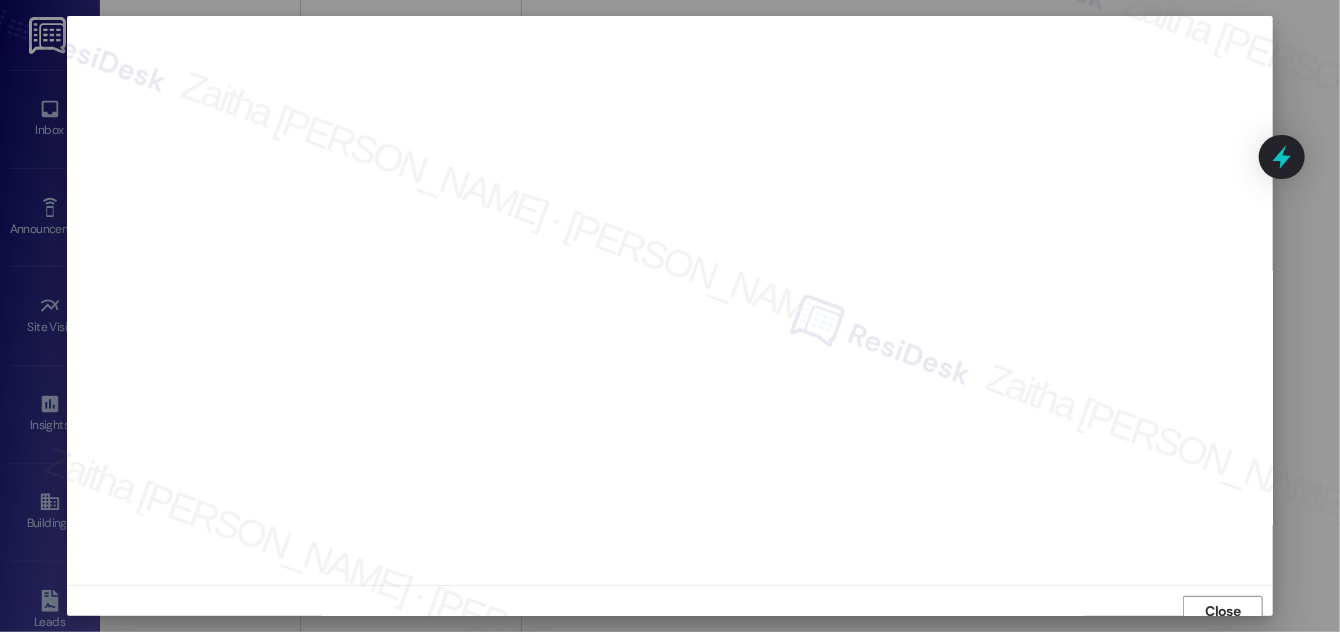 scroll, scrollTop: 11, scrollLeft: 0, axis: vertical 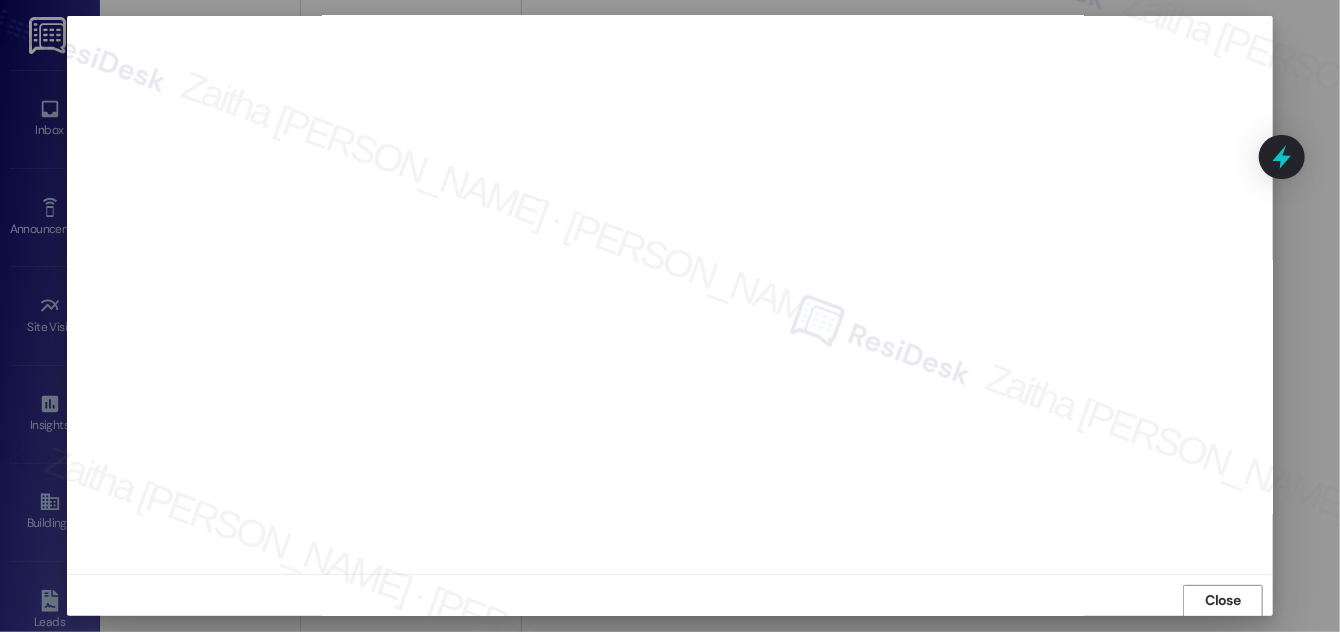click on "Close" at bounding box center [1223, 600] 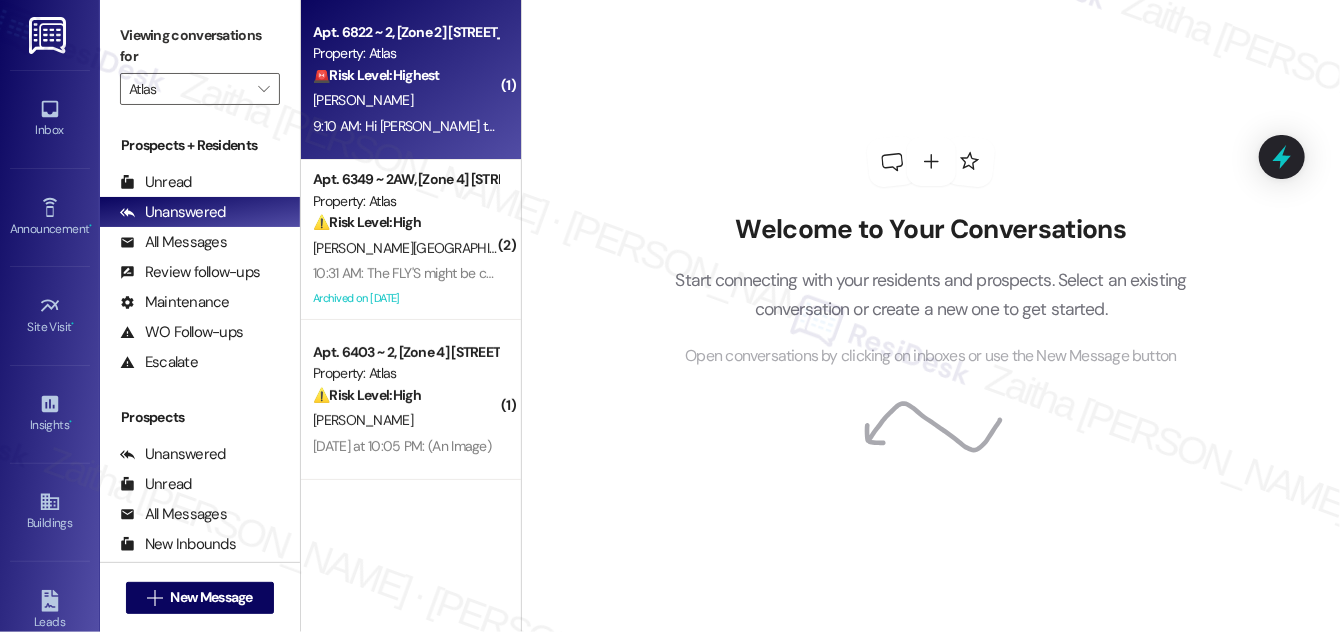 click on "K. Alston" at bounding box center (405, 100) 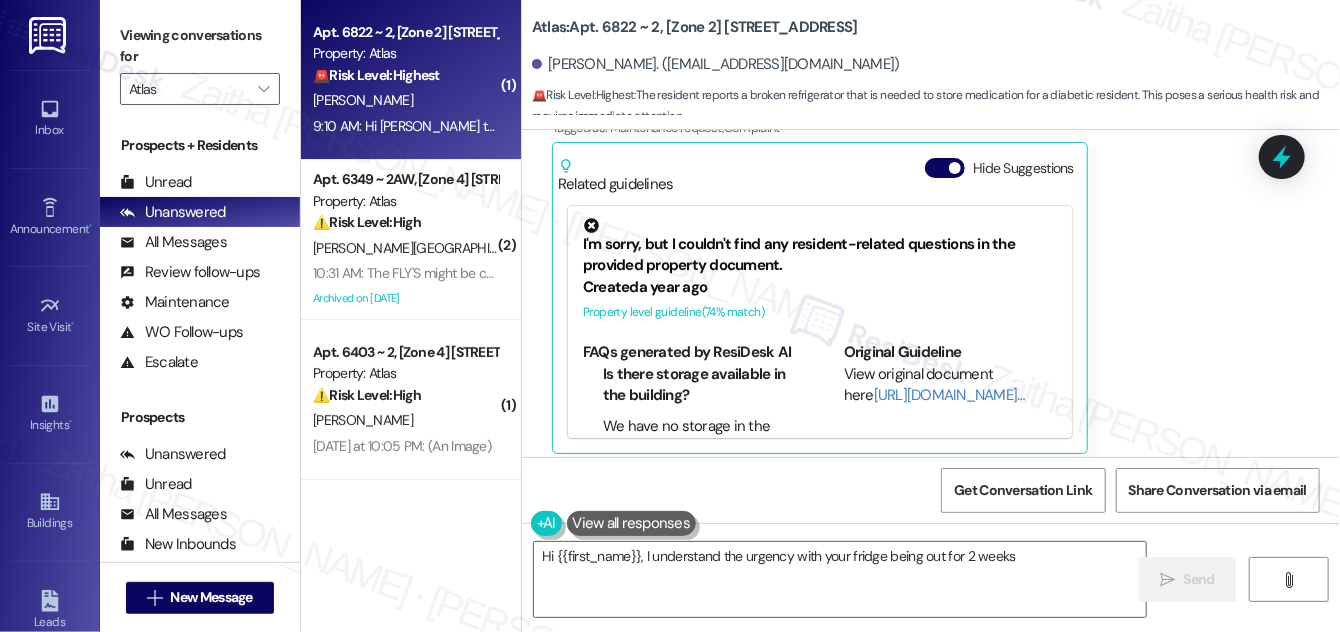 scroll, scrollTop: 312, scrollLeft: 0, axis: vertical 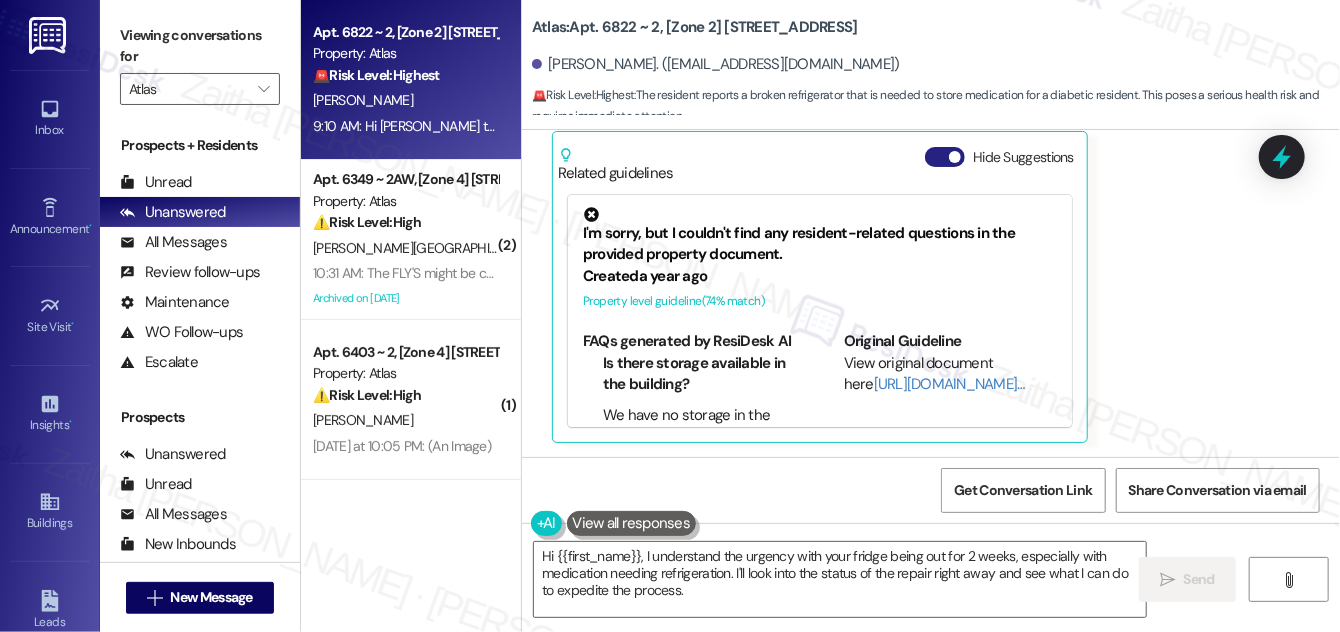 click on "Hide Suggestions" at bounding box center (945, 157) 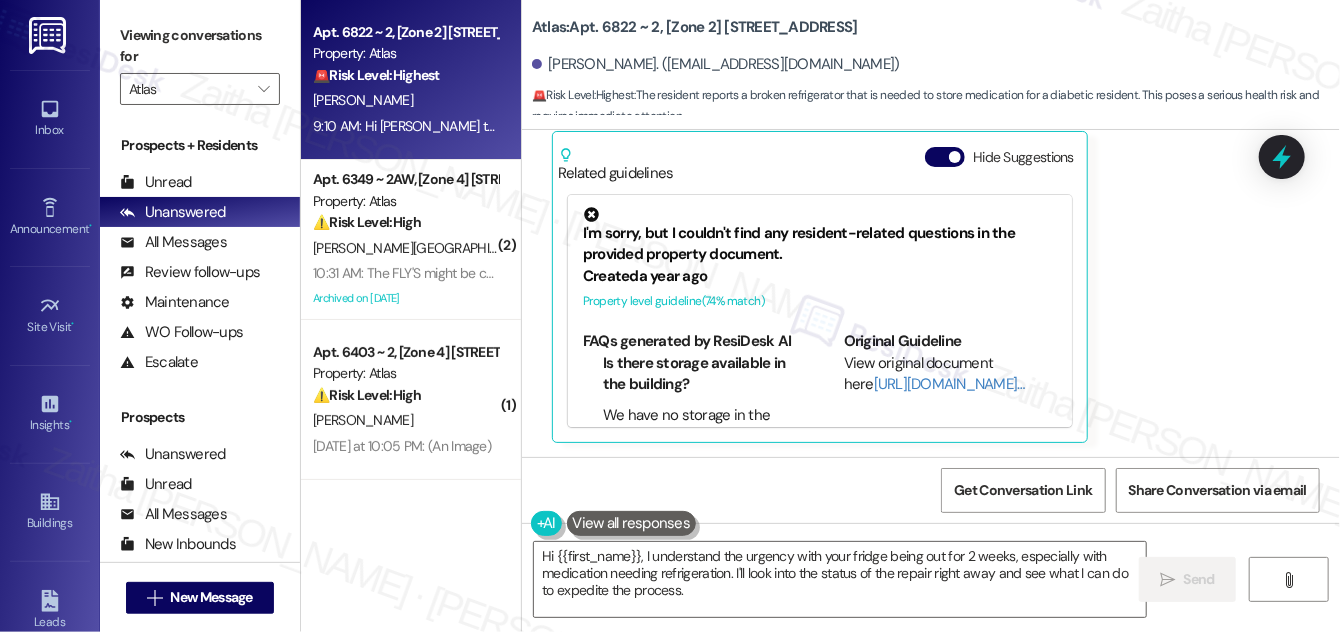 scroll, scrollTop: 61, scrollLeft: 0, axis: vertical 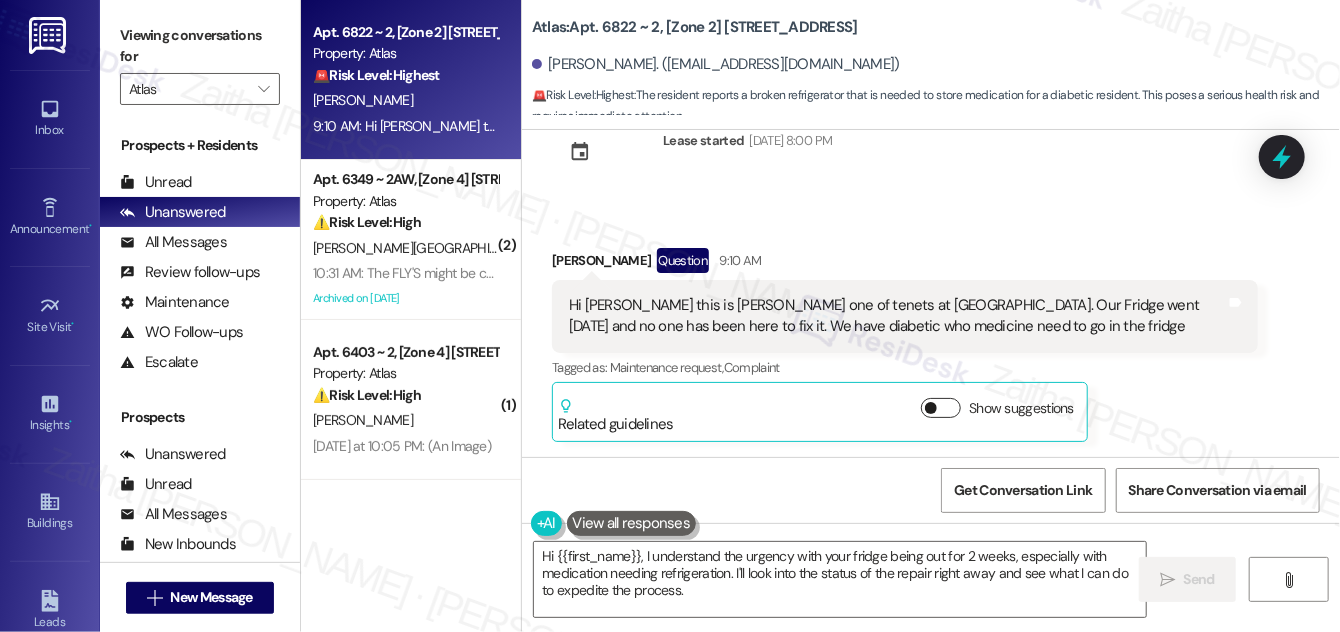click on "Show suggestions" at bounding box center [941, 408] 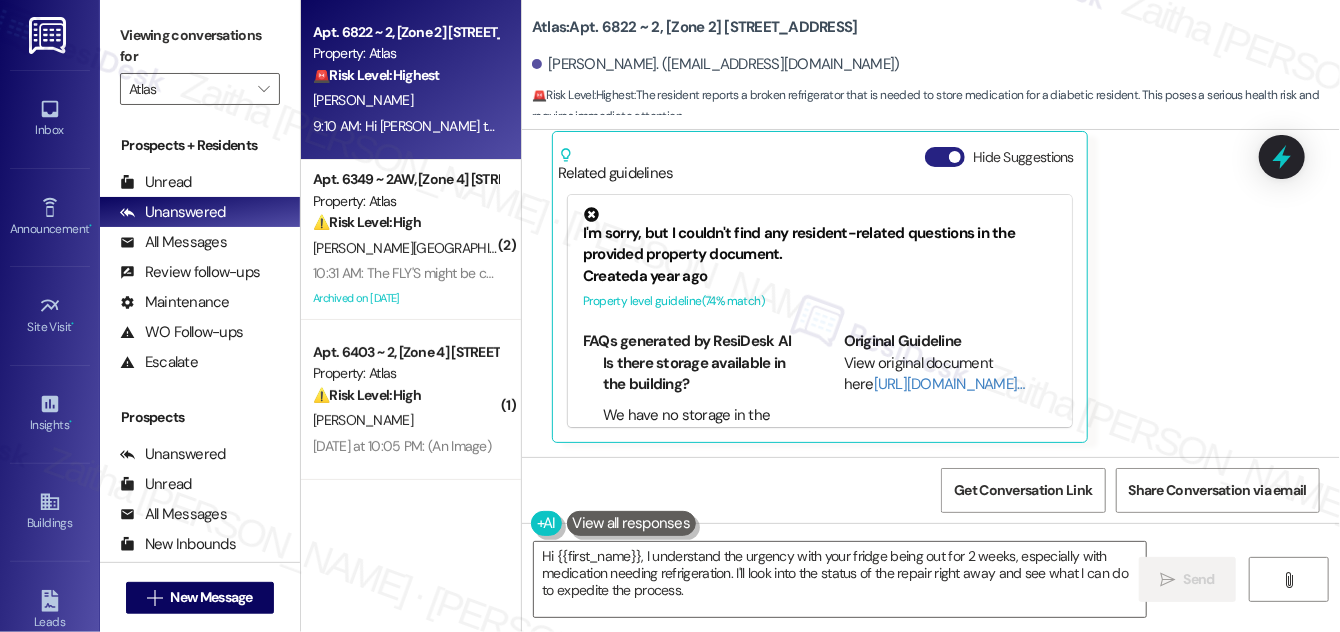 click on "Hide Suggestions" at bounding box center (945, 157) 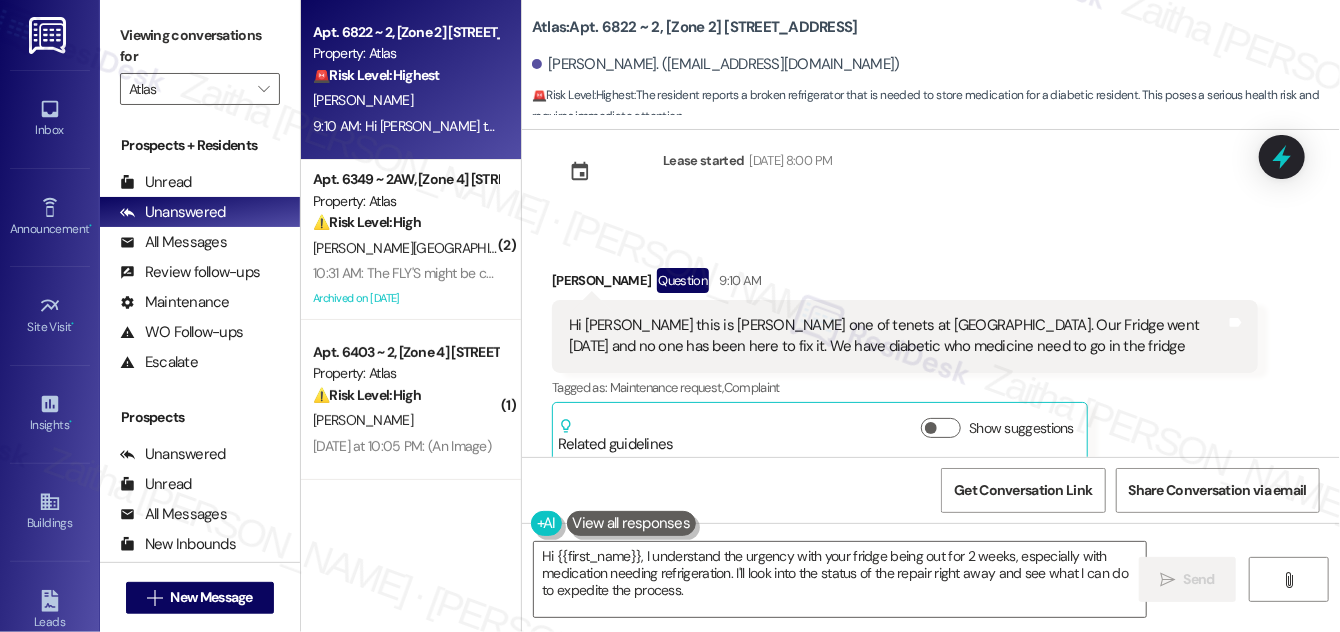 scroll, scrollTop: 61, scrollLeft: 0, axis: vertical 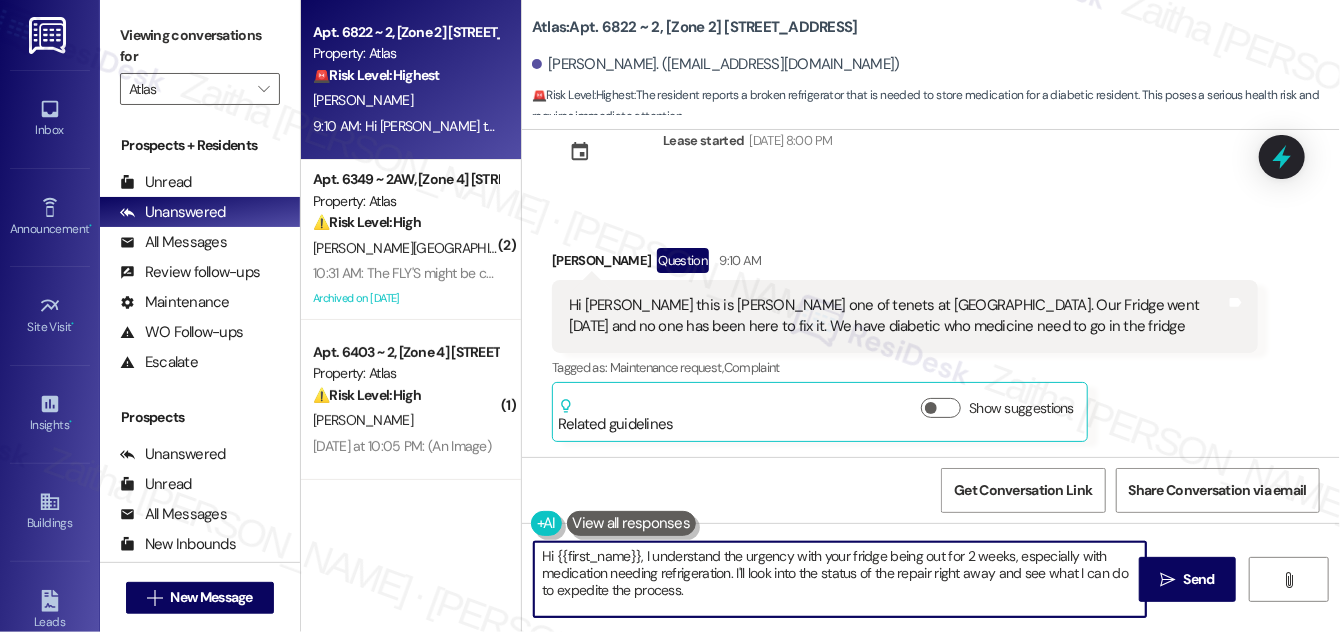 click on "Hi {{first_name}}, I understand the urgency with your fridge being out for 2 weeks, especially with medication needing refrigeration. I'll look into the status of the repair right away and see what I can do to expedite the process." at bounding box center (840, 579) 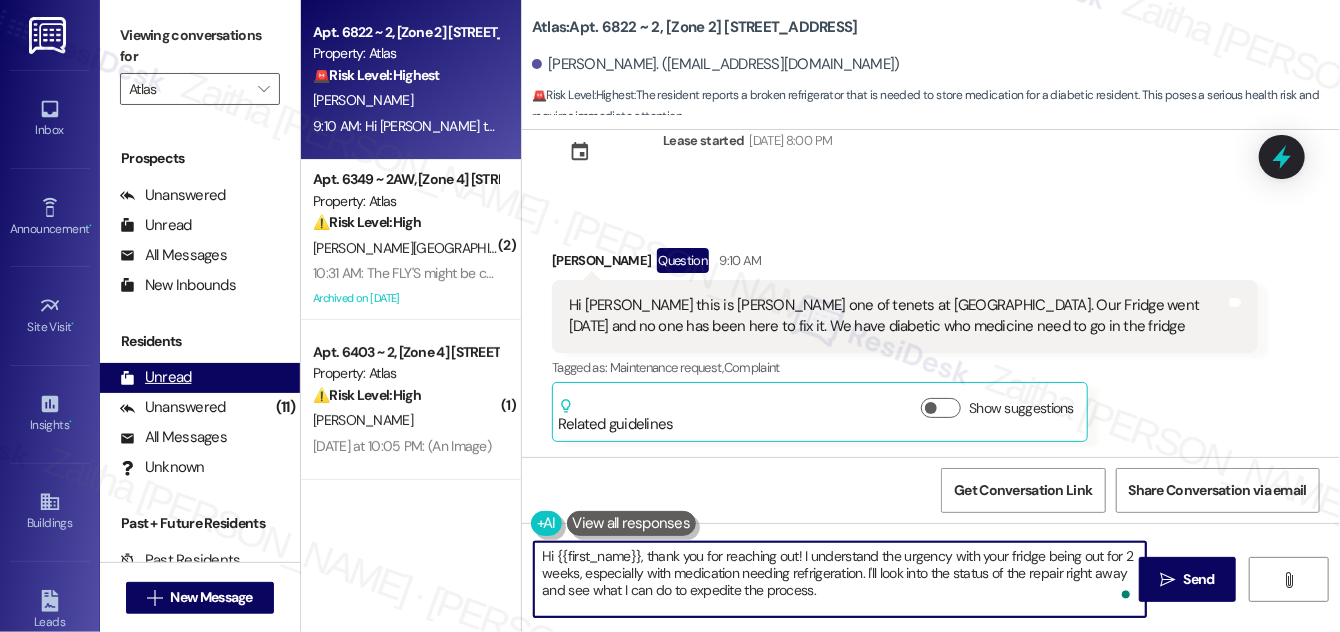 scroll, scrollTop: 264, scrollLeft: 0, axis: vertical 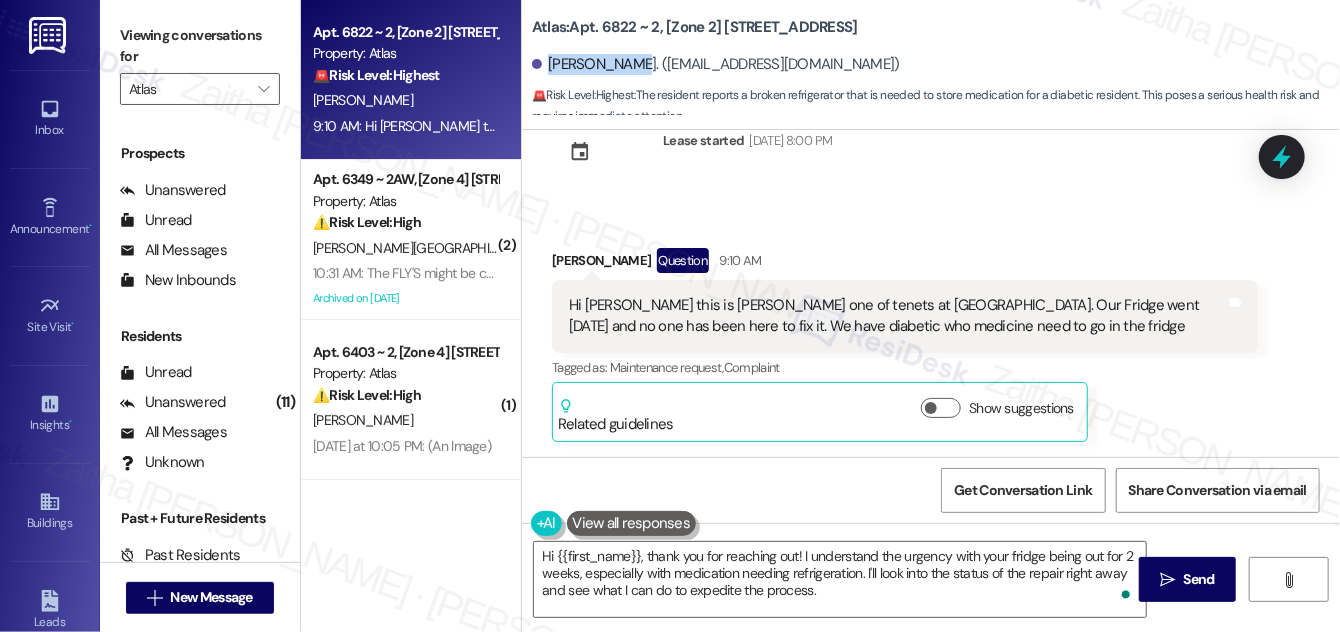 drag, startPoint x: 546, startPoint y: 69, endPoint x: 621, endPoint y: 54, distance: 76.48529 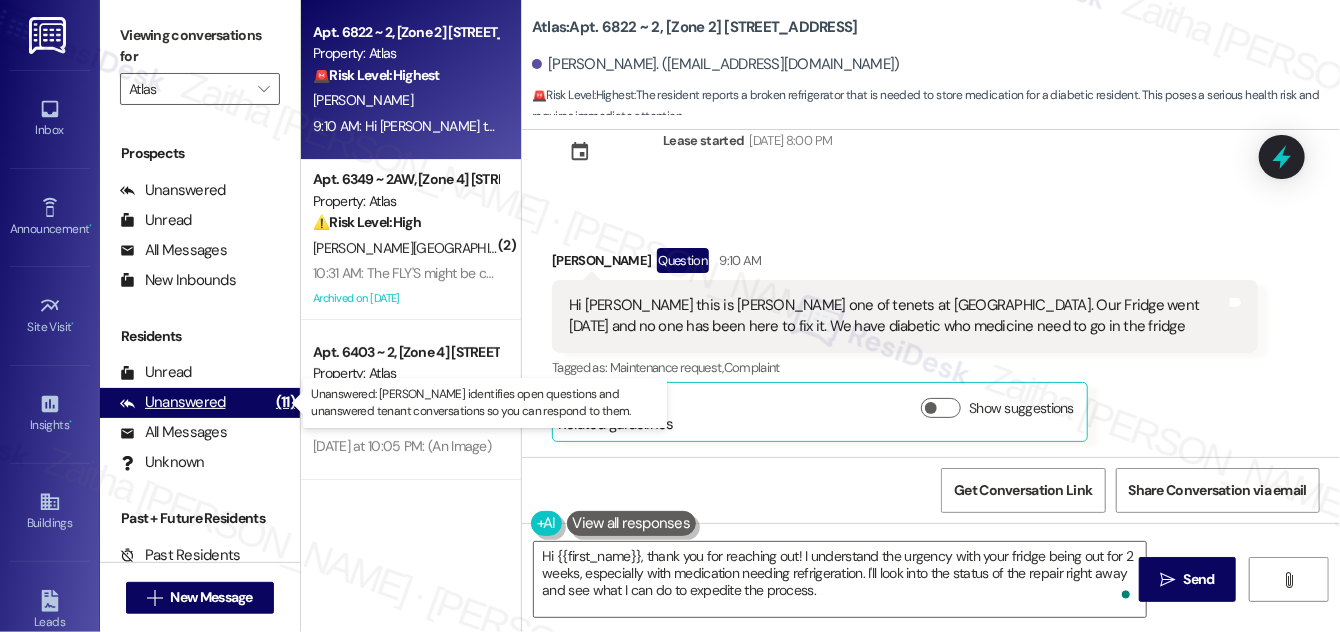 click on "Unanswered" at bounding box center [173, 402] 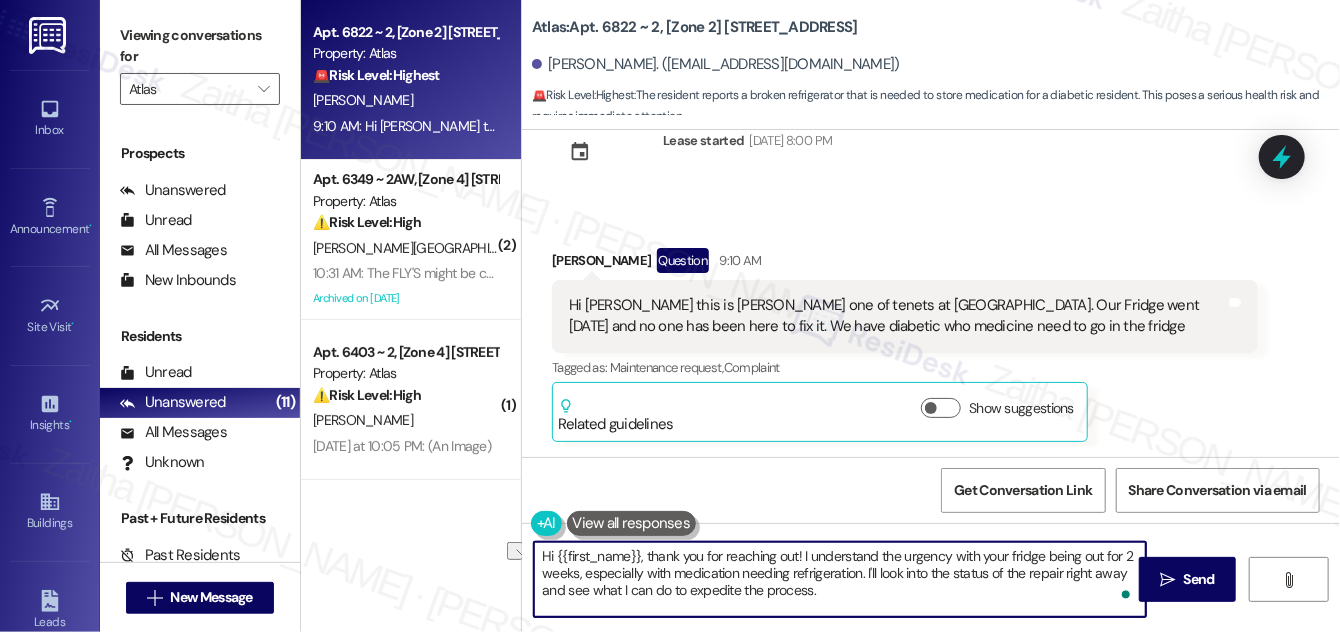drag, startPoint x: 1064, startPoint y: 575, endPoint x: 1123, endPoint y: 570, distance: 59.211487 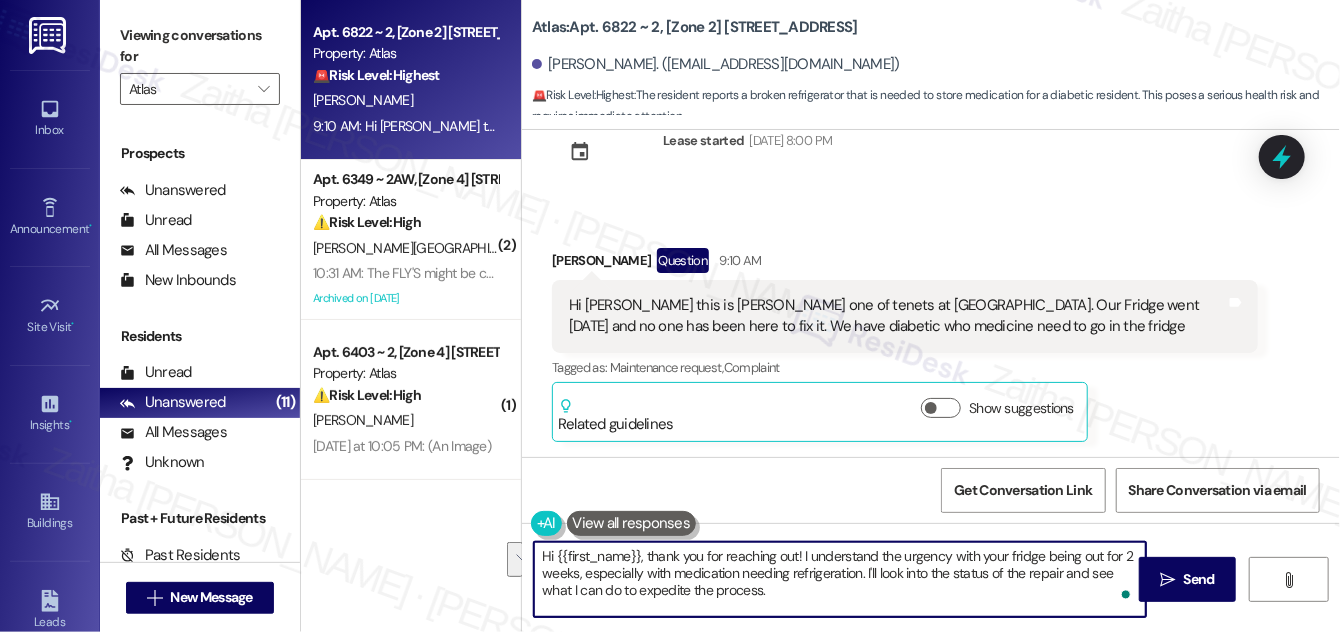 drag, startPoint x: 1090, startPoint y: 572, endPoint x: 1080, endPoint y: 595, distance: 25.079872 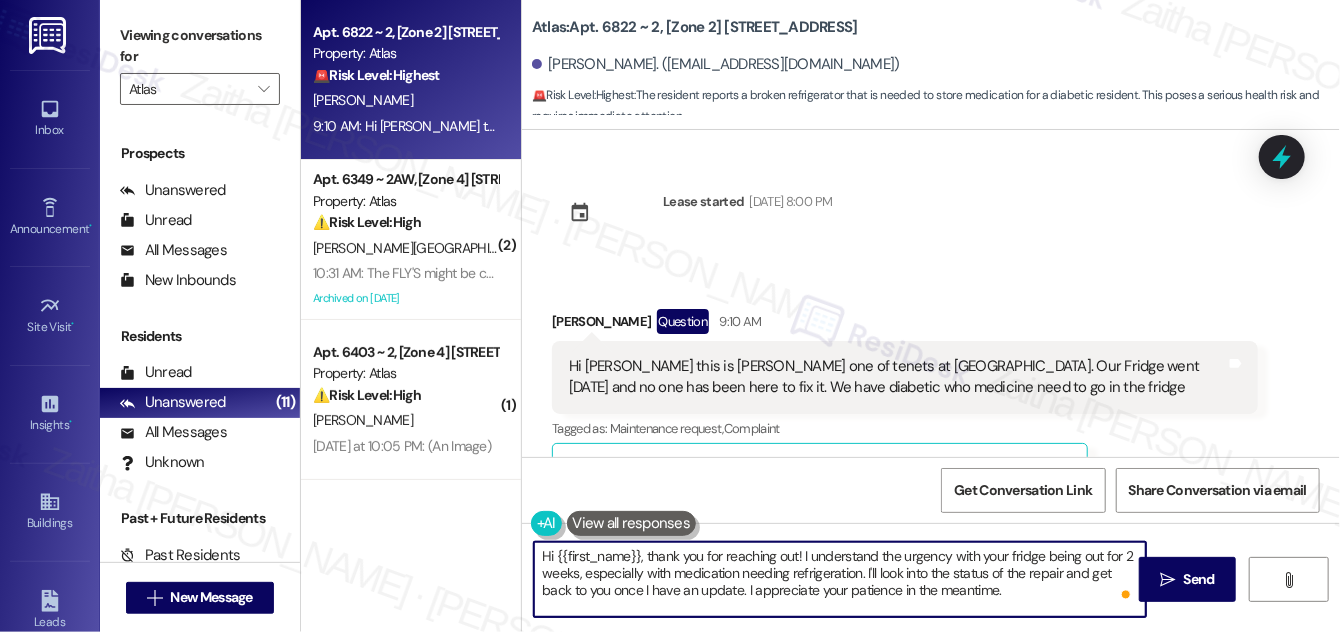 scroll, scrollTop: 61, scrollLeft: 0, axis: vertical 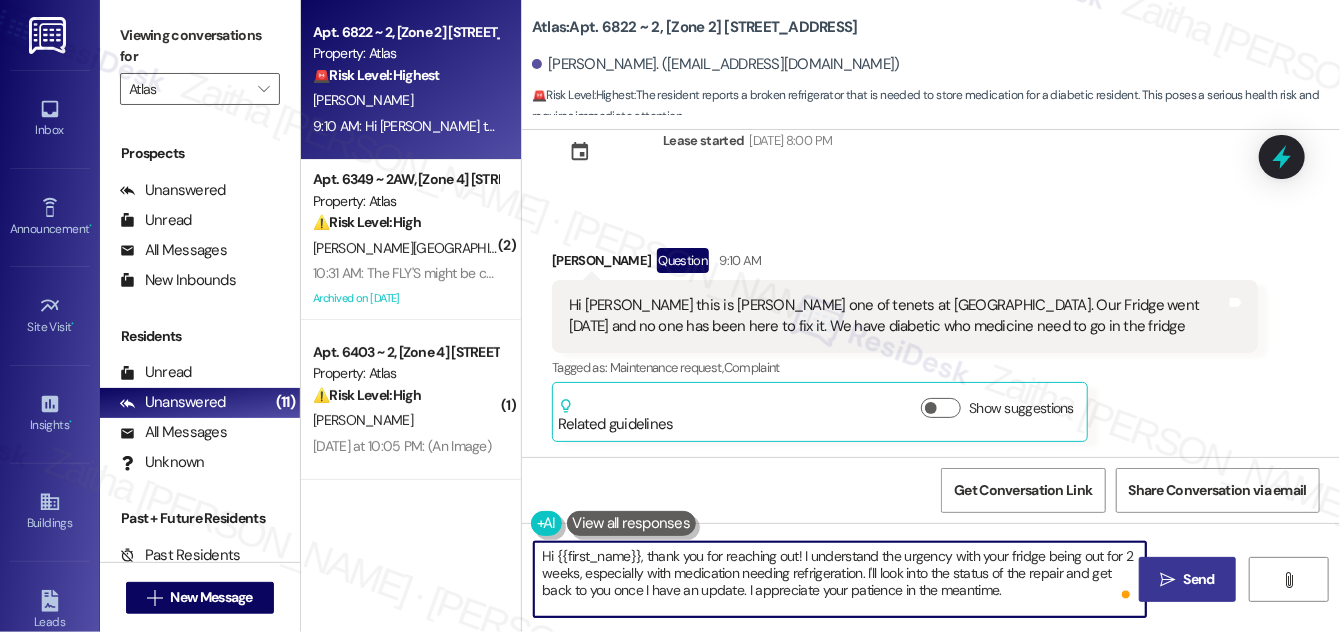 type on "Hi {{first_name}}, thank you for reaching out! I understand the urgency with your fridge being out for 2 weeks, especially with medication needing refrigeration. I'll look into the status of the repair and get back to you once I have an update. I appreciate your patience in the meantime." 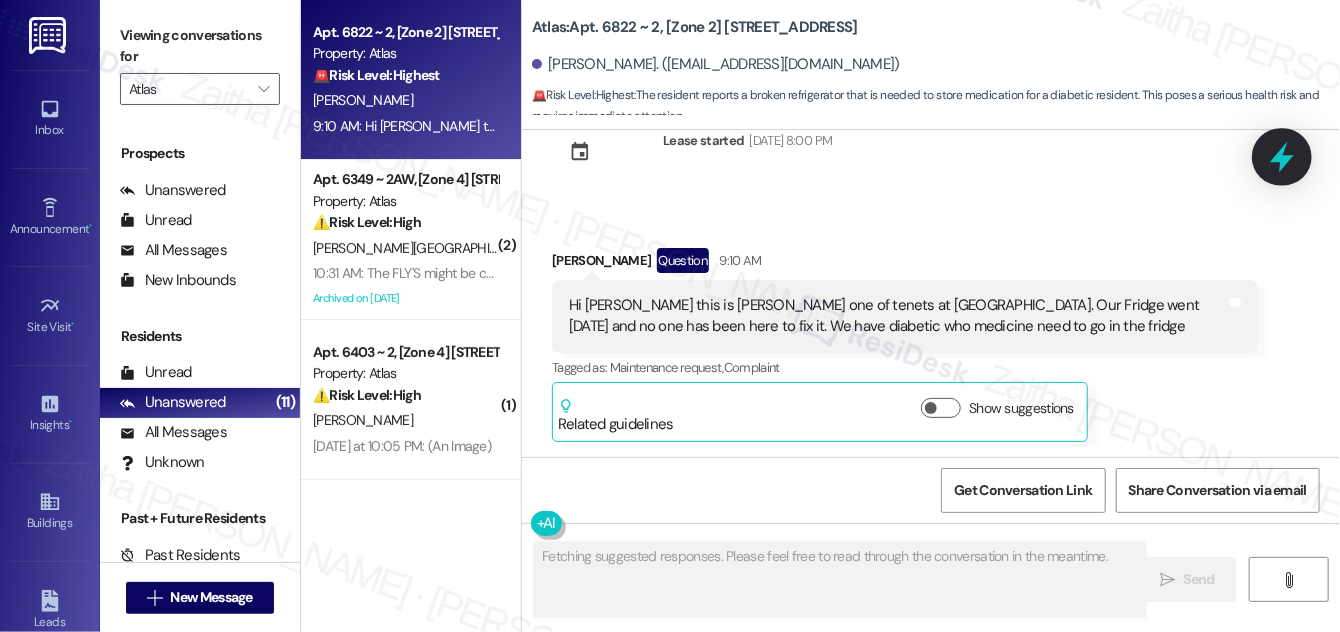 scroll, scrollTop: 60, scrollLeft: 0, axis: vertical 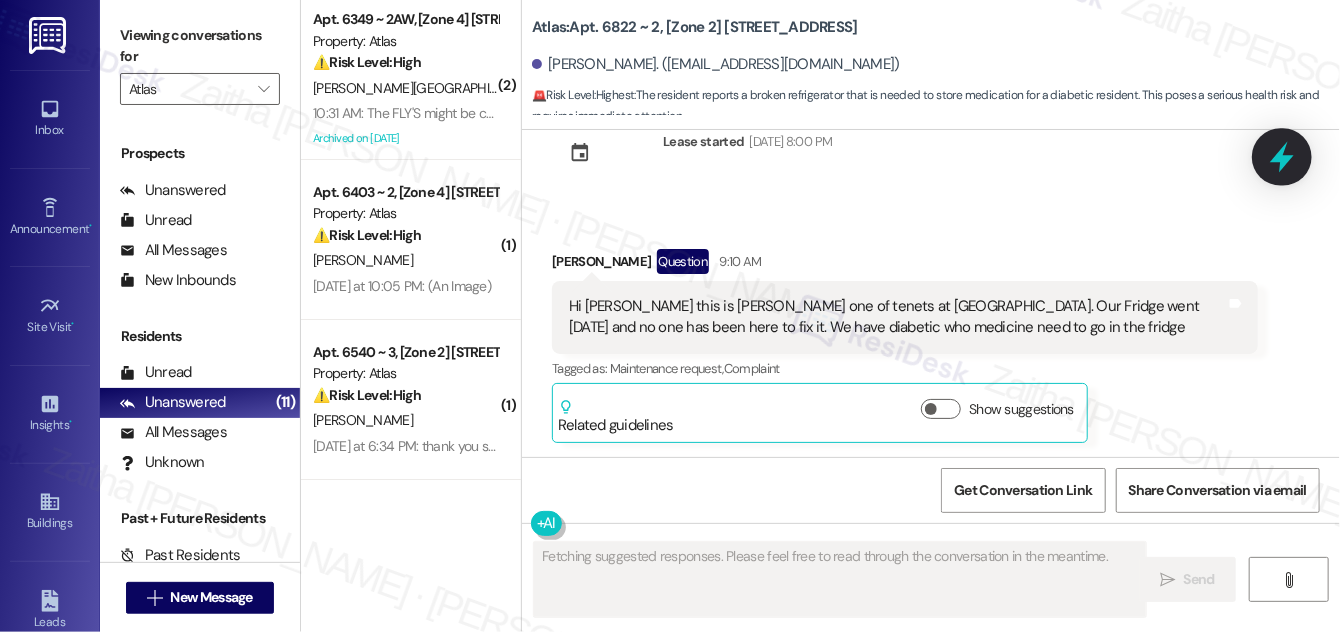 click 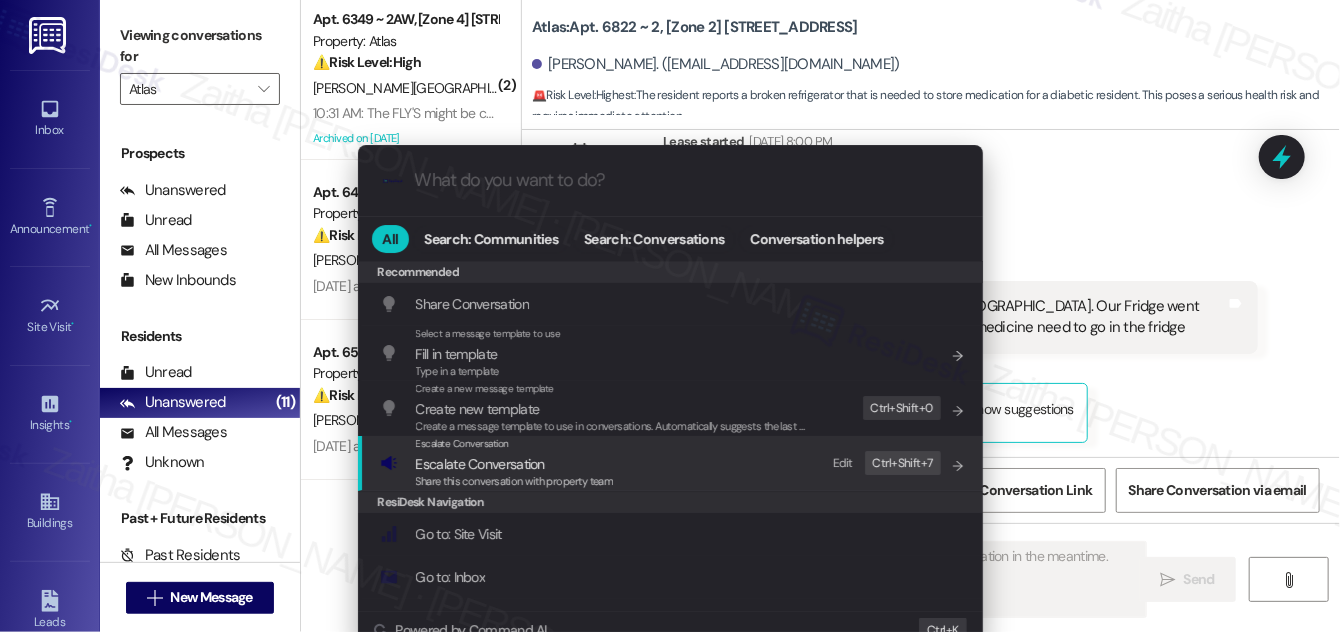 click on "Escalate Conversation" at bounding box center (480, 464) 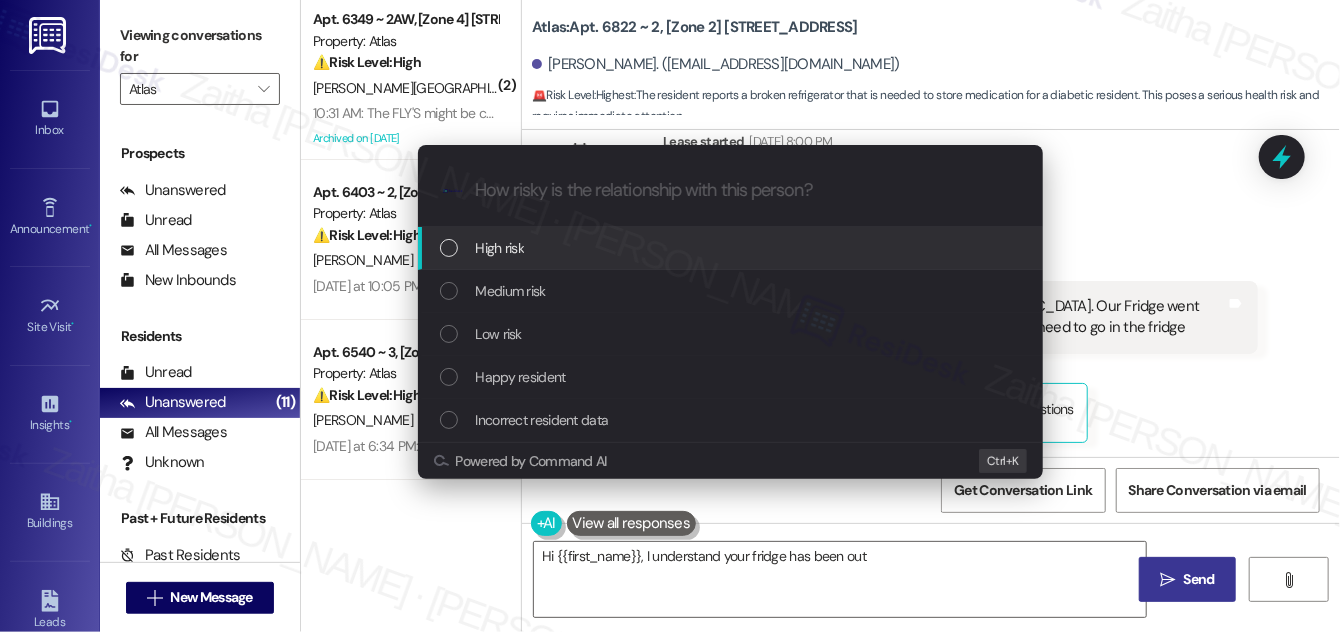 click on "High risk" at bounding box center (732, 248) 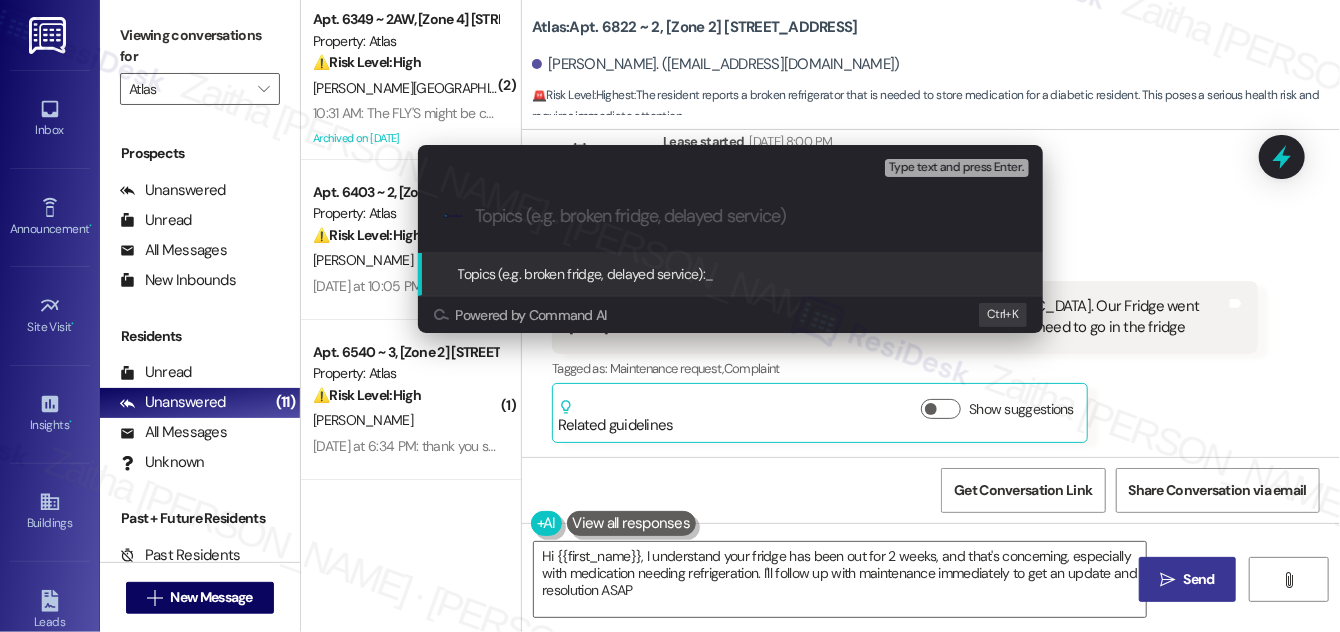 type on "Hi {{first_name}}, I understand your fridge has been out for 2 weeks, and that's concerning, especially with medication needing refrigeration. I'll follow up with maintenance immediately to get an update and resolution ASAP." 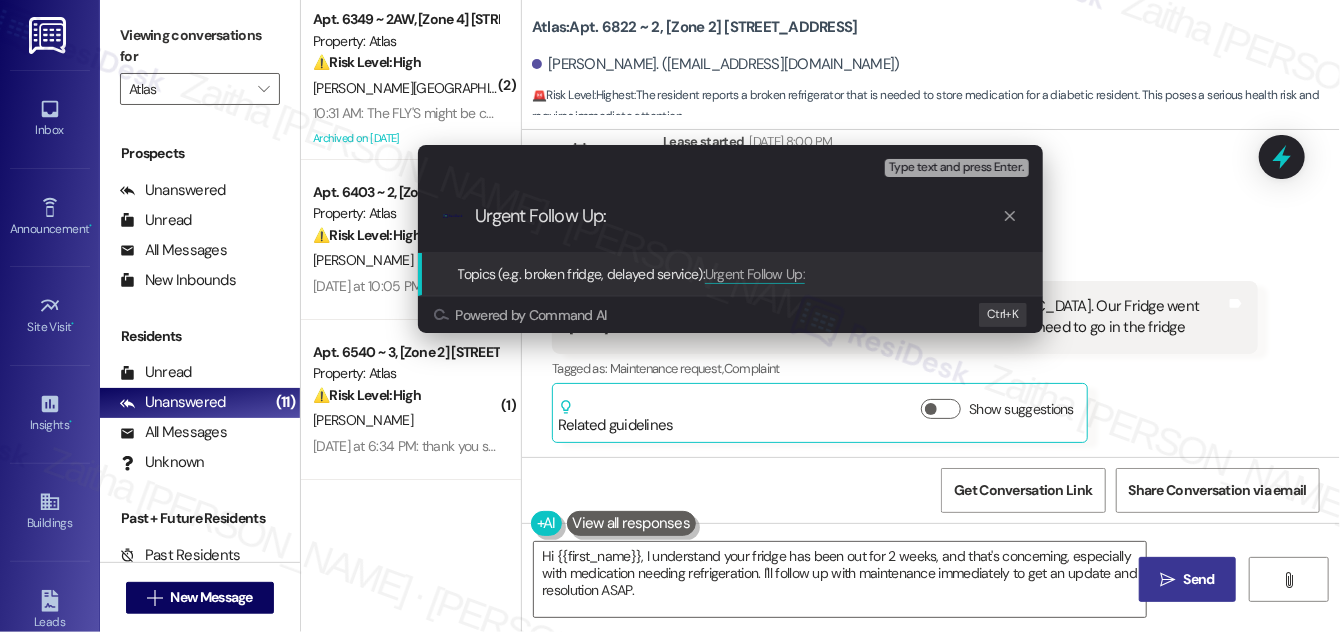 paste on "#163181" 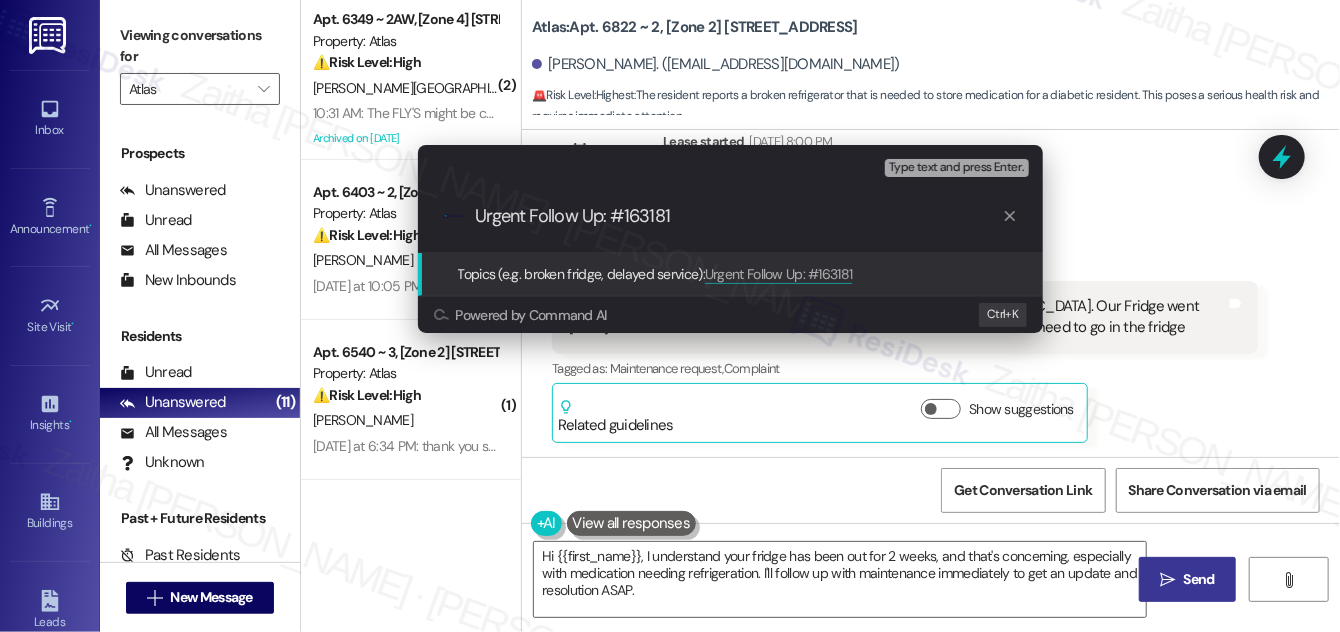 click on "Urgent Follow Up: #163181" at bounding box center [738, 216] 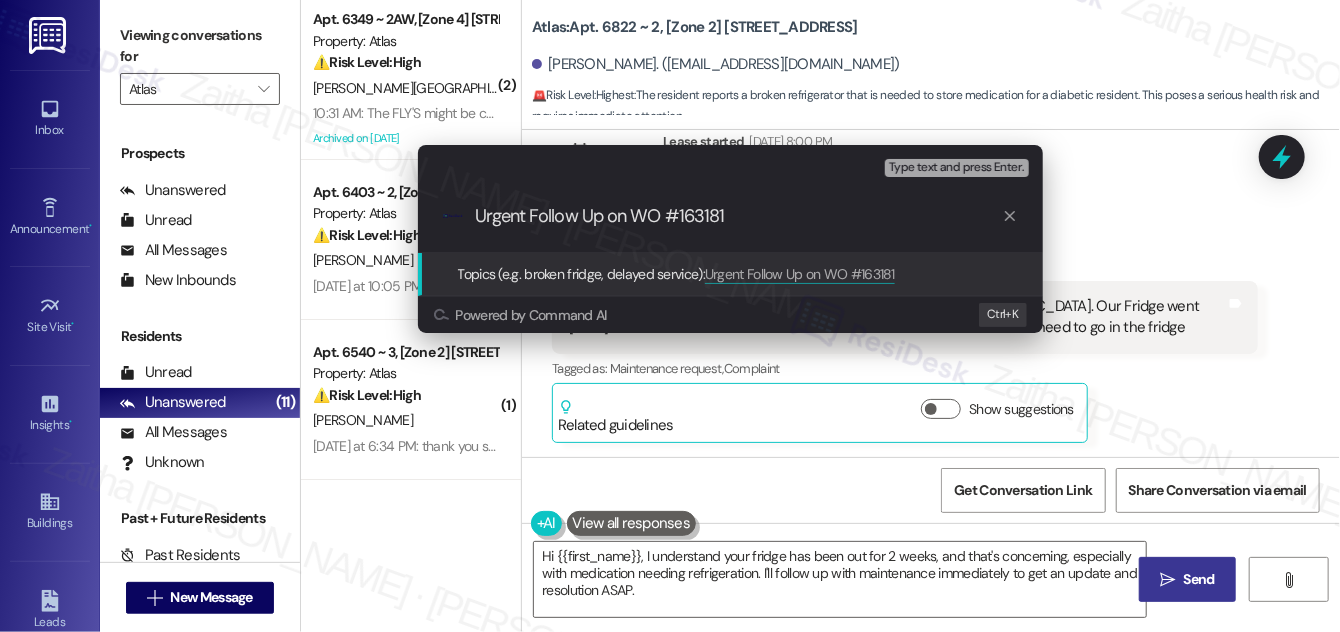 click on "Urgent Follow Up on WO #163181" at bounding box center [738, 216] 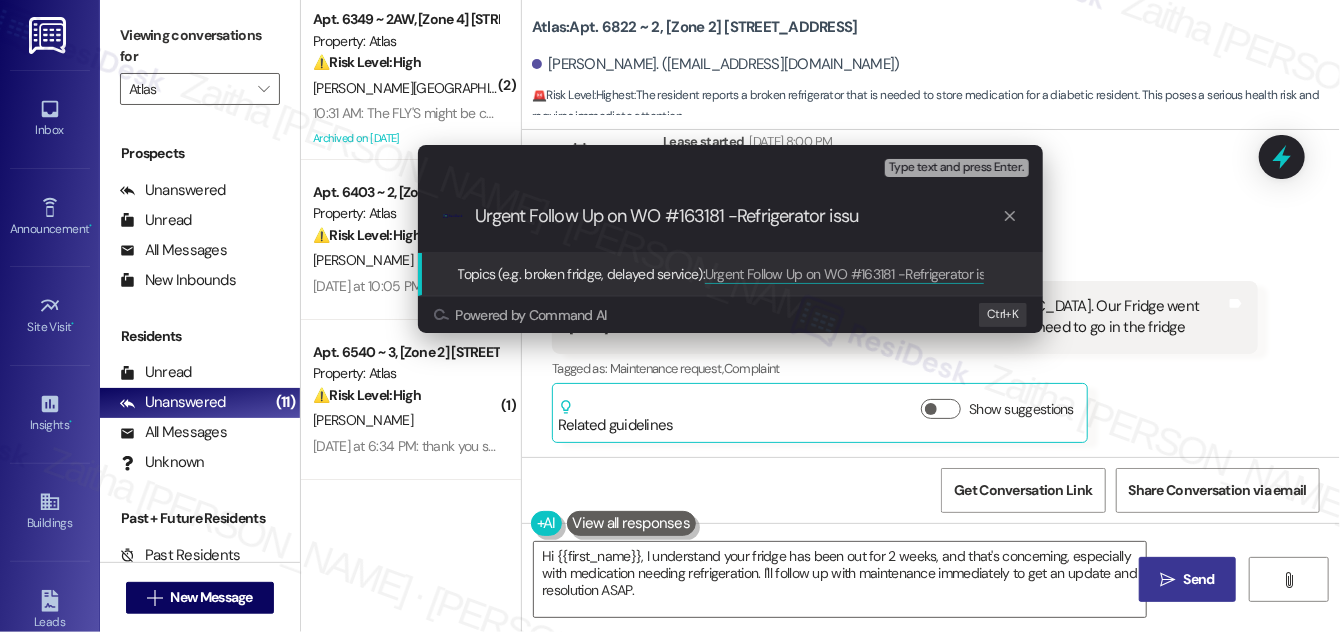 type on "Urgent Follow Up on WO #163181 -Refrigerator issue" 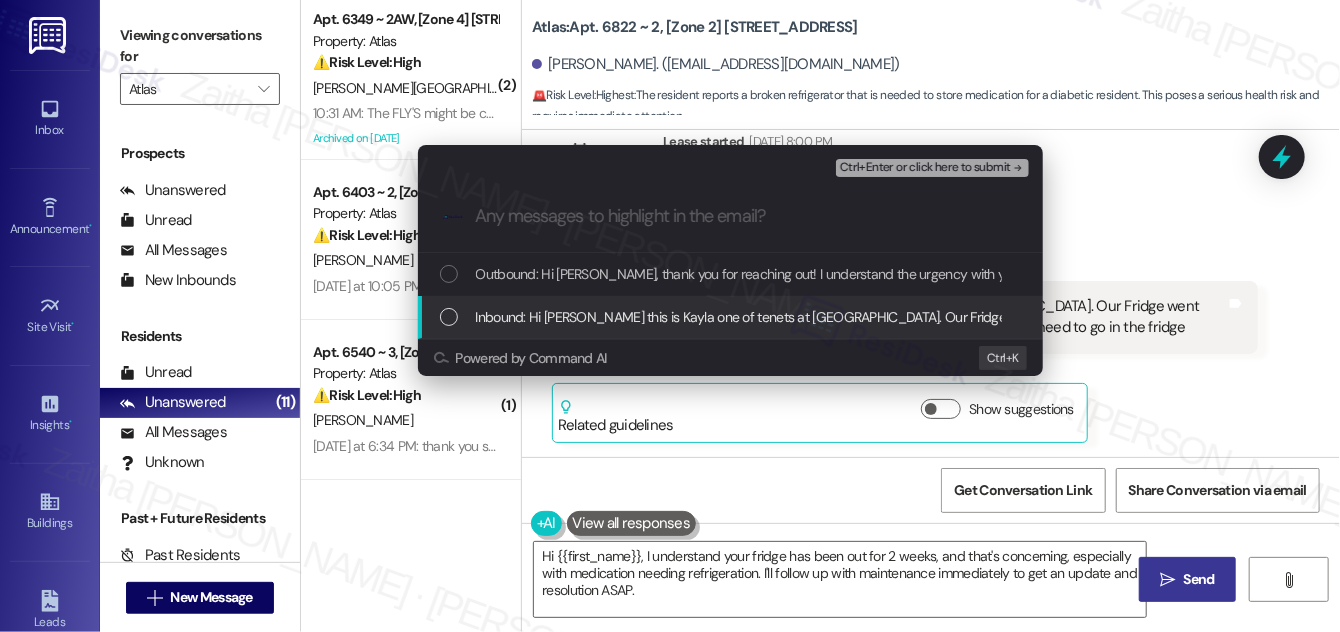 type 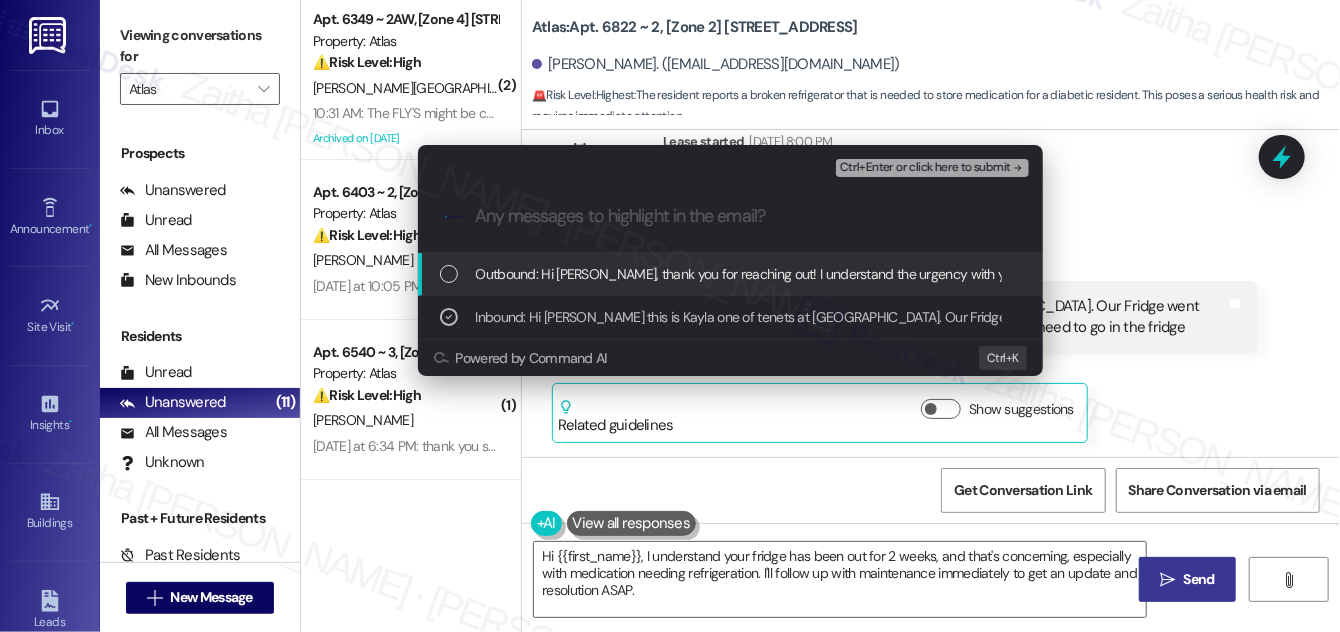 click on "Ctrl+Enter or click here to submit" at bounding box center [925, 168] 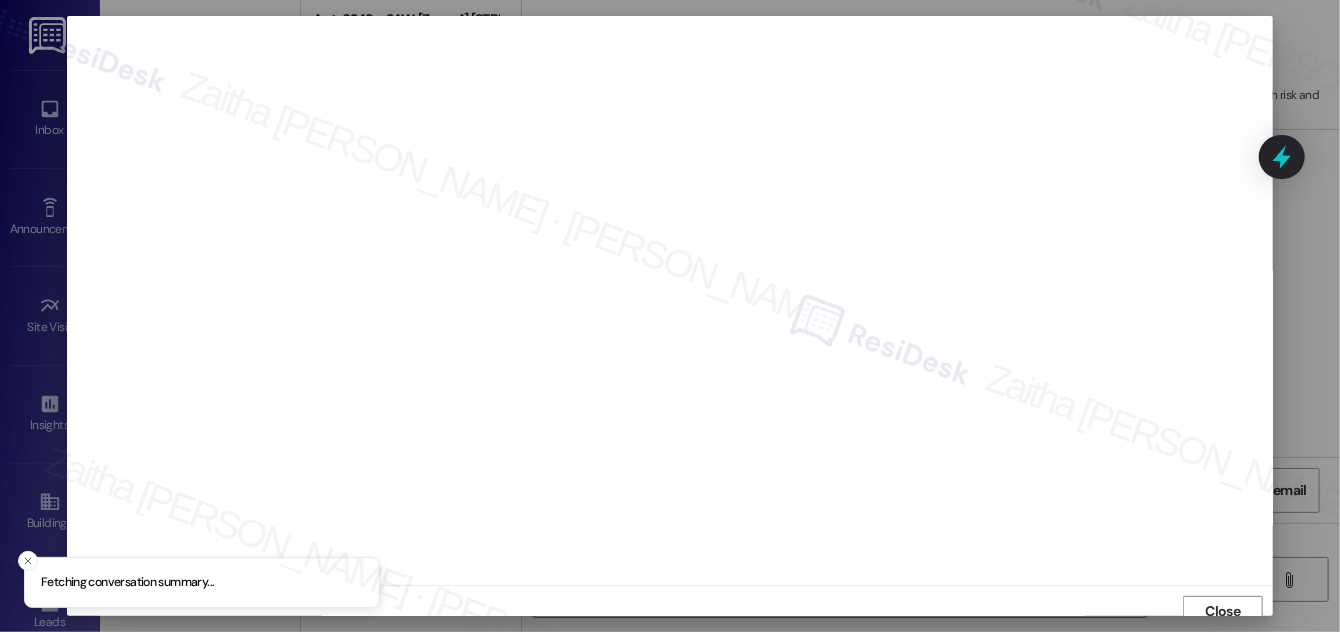 scroll, scrollTop: 11, scrollLeft: 0, axis: vertical 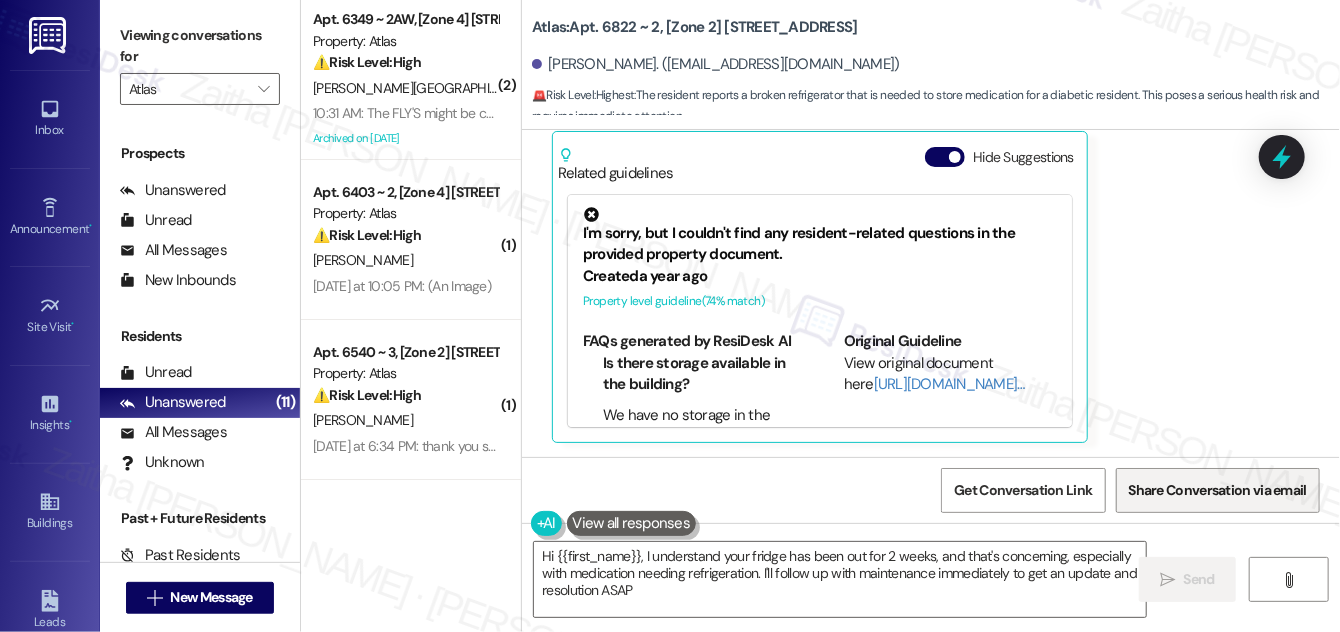 type on "Hi {{first_name}}, I understand your fridge has been out for 2 weeks, and that's concerning, especially with medication needing refrigeration. I'll follow up with maintenance immediately to get an update and resolution ASAP." 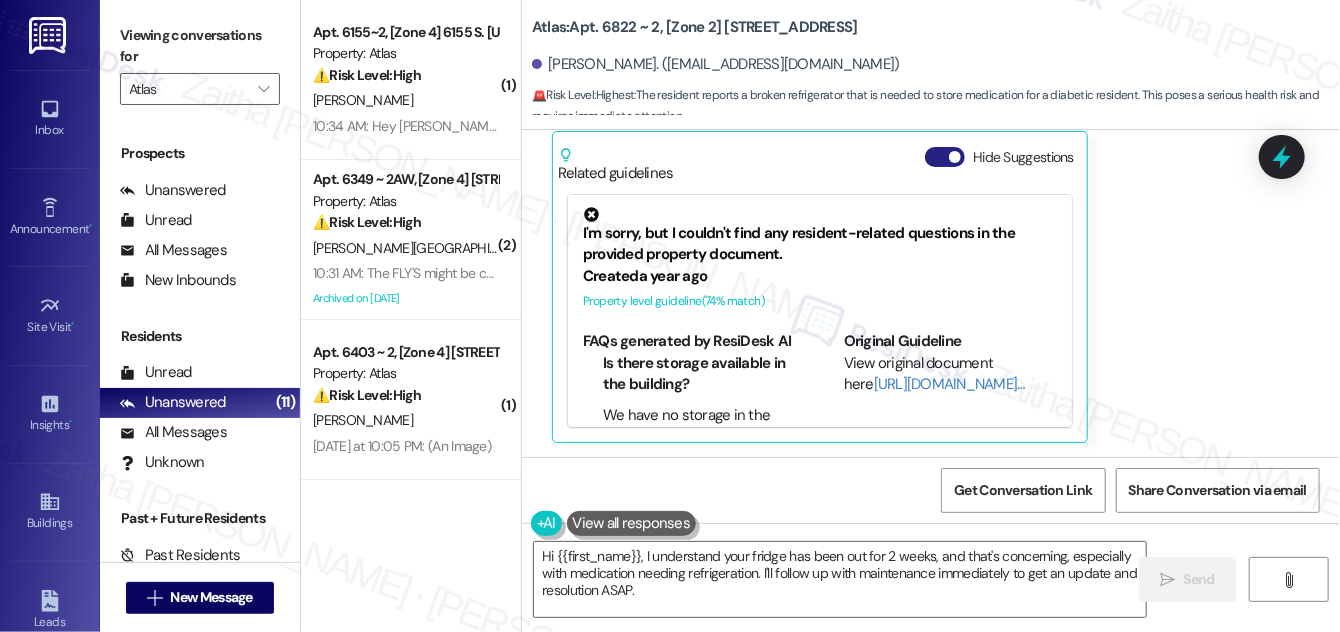 click on "Hide Suggestions" at bounding box center [945, 157] 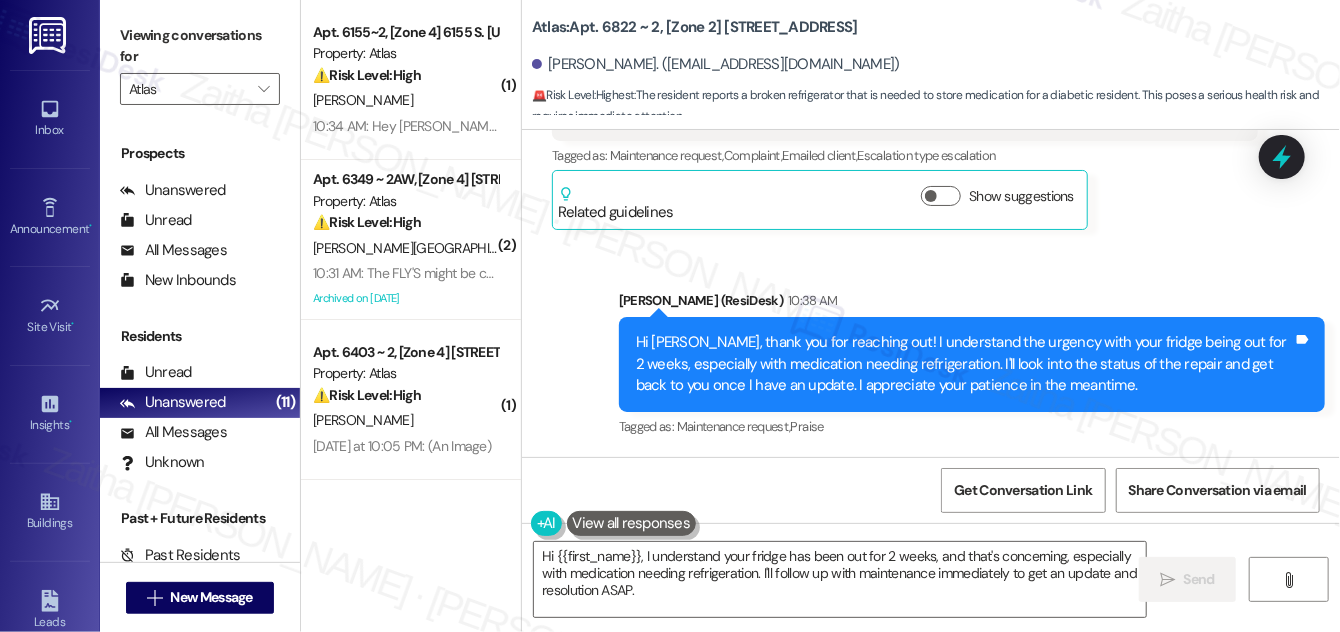 scroll, scrollTop: 272, scrollLeft: 0, axis: vertical 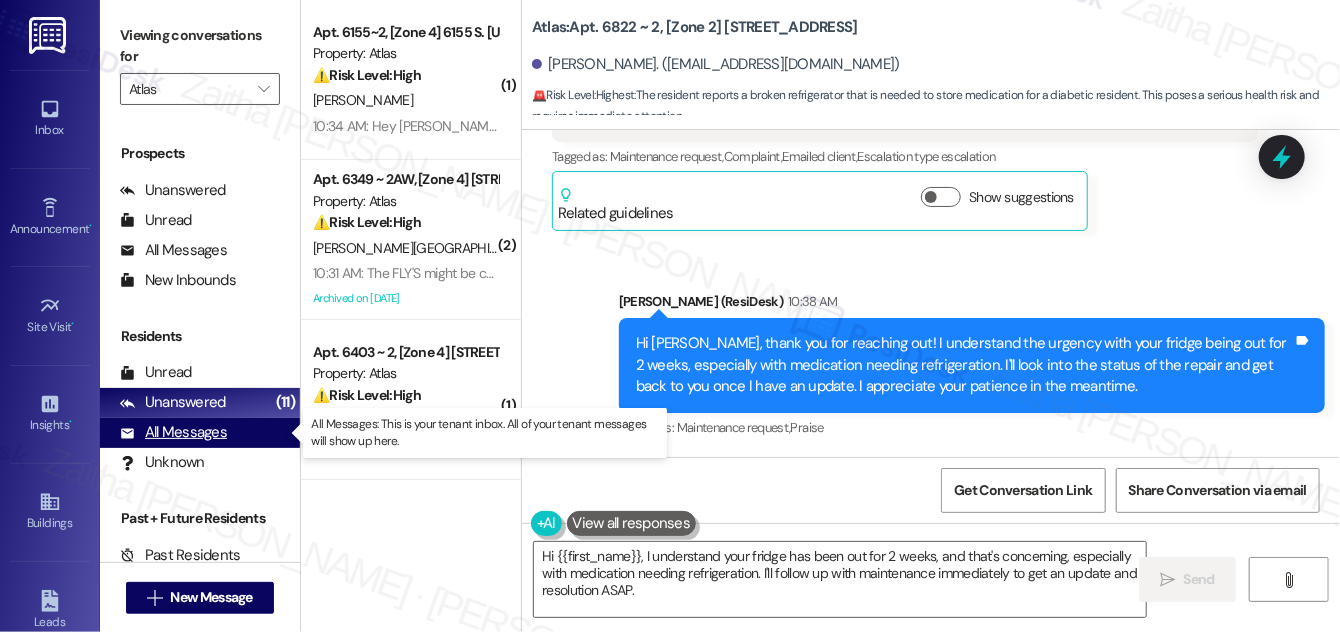click on "All Messages" at bounding box center (173, 432) 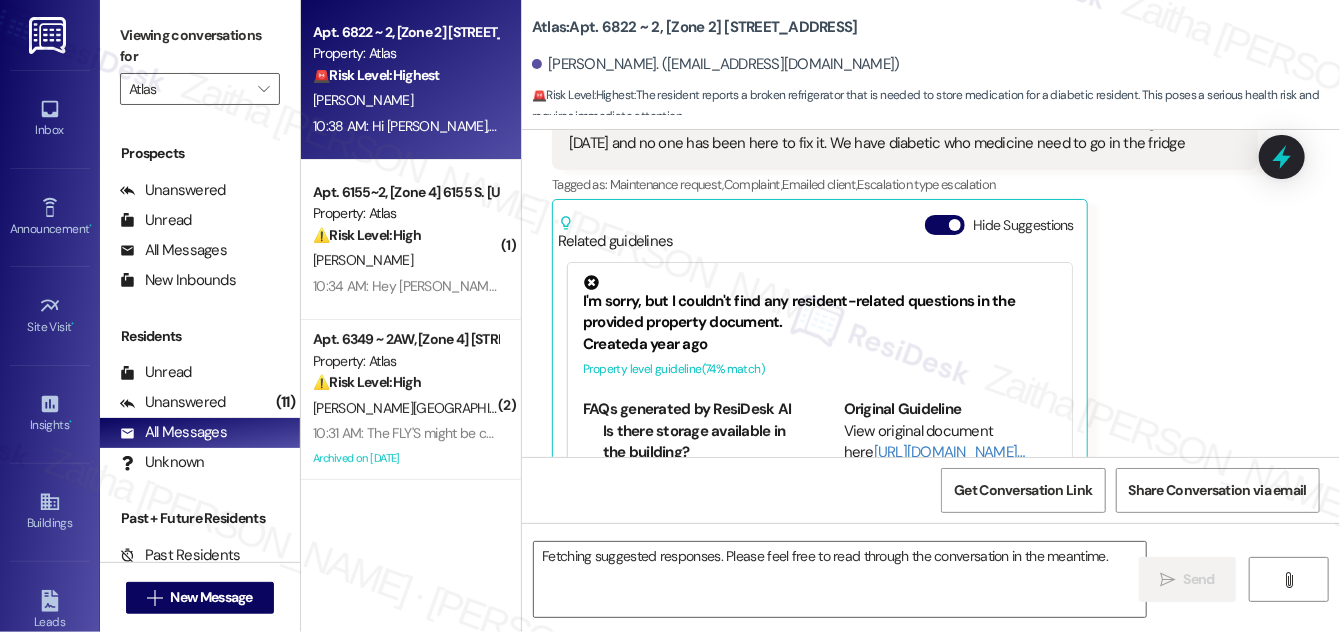 scroll, scrollTop: 312, scrollLeft: 0, axis: vertical 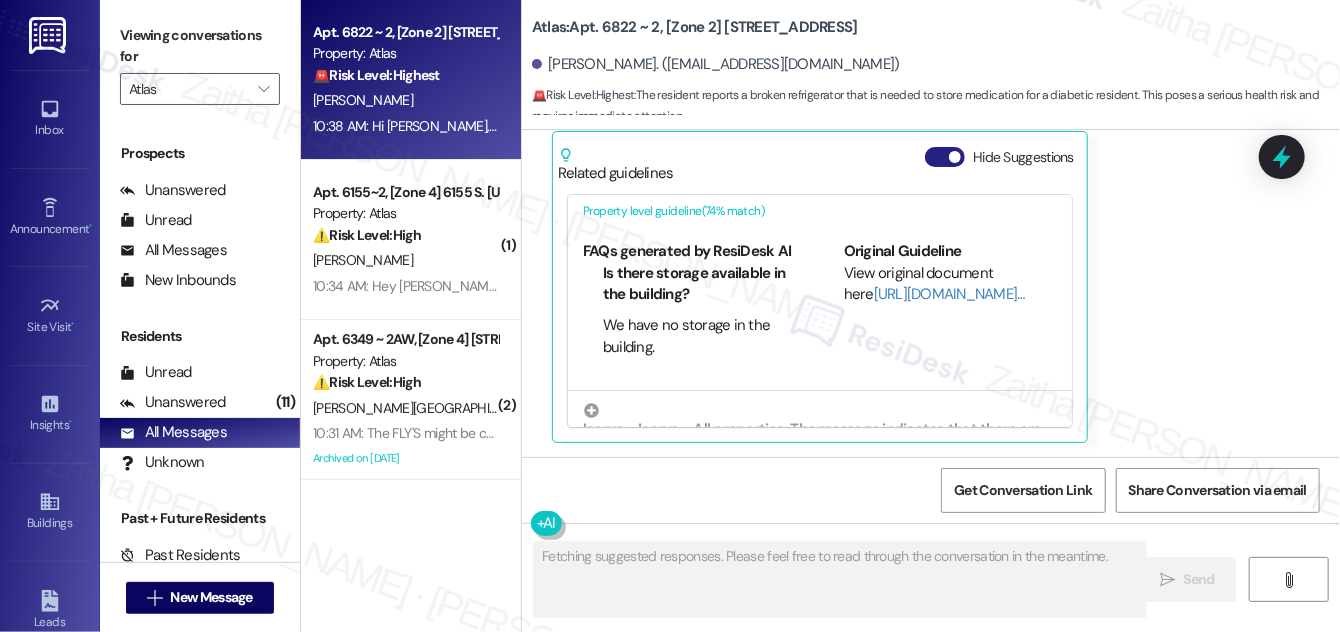 click on "Hide Suggestions" at bounding box center [945, 157] 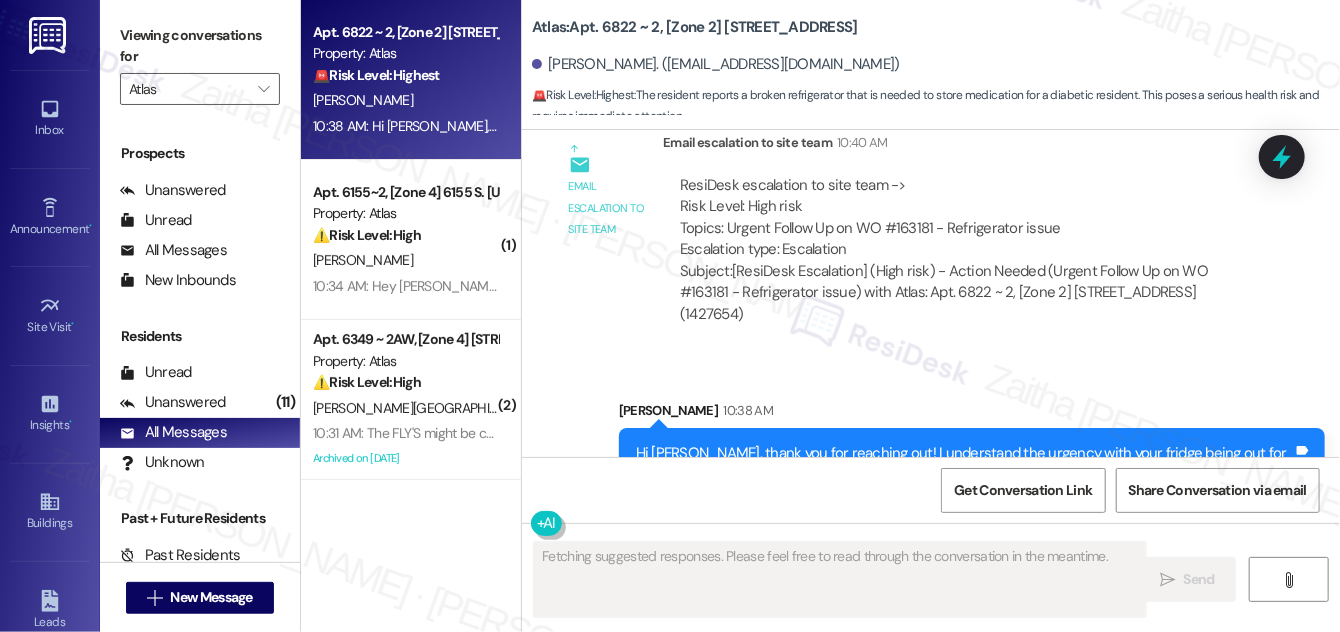 scroll, scrollTop: 722, scrollLeft: 0, axis: vertical 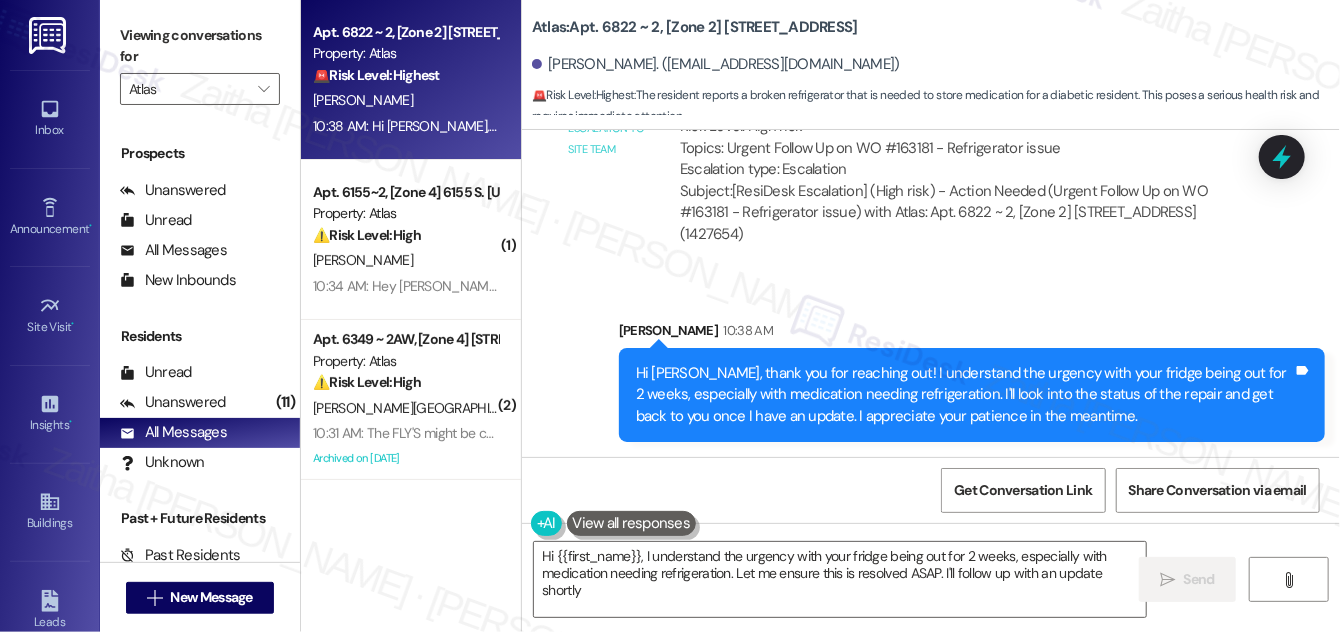 type on "Hi {{first_name}}, I understand the urgency with your fridge being out for 2 weeks, especially with medication needing refrigeration. Let me ensure this is resolved ASAP. I'll follow up with an update shortly." 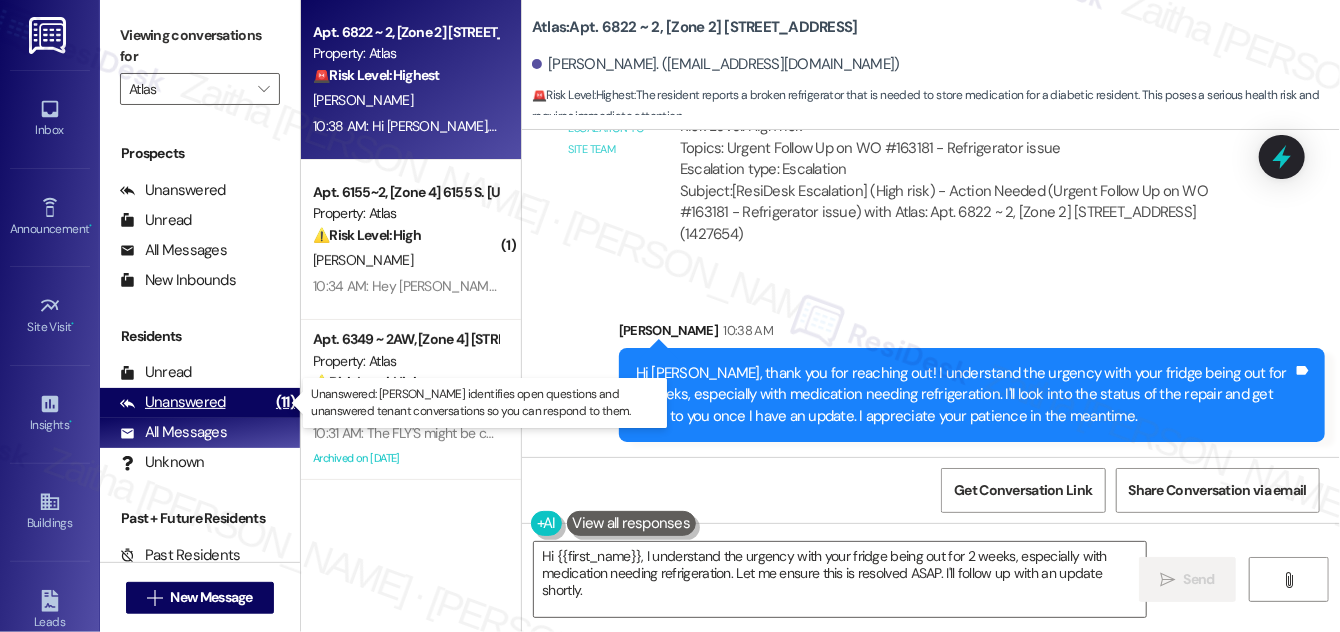 click on "Unanswered" at bounding box center (173, 402) 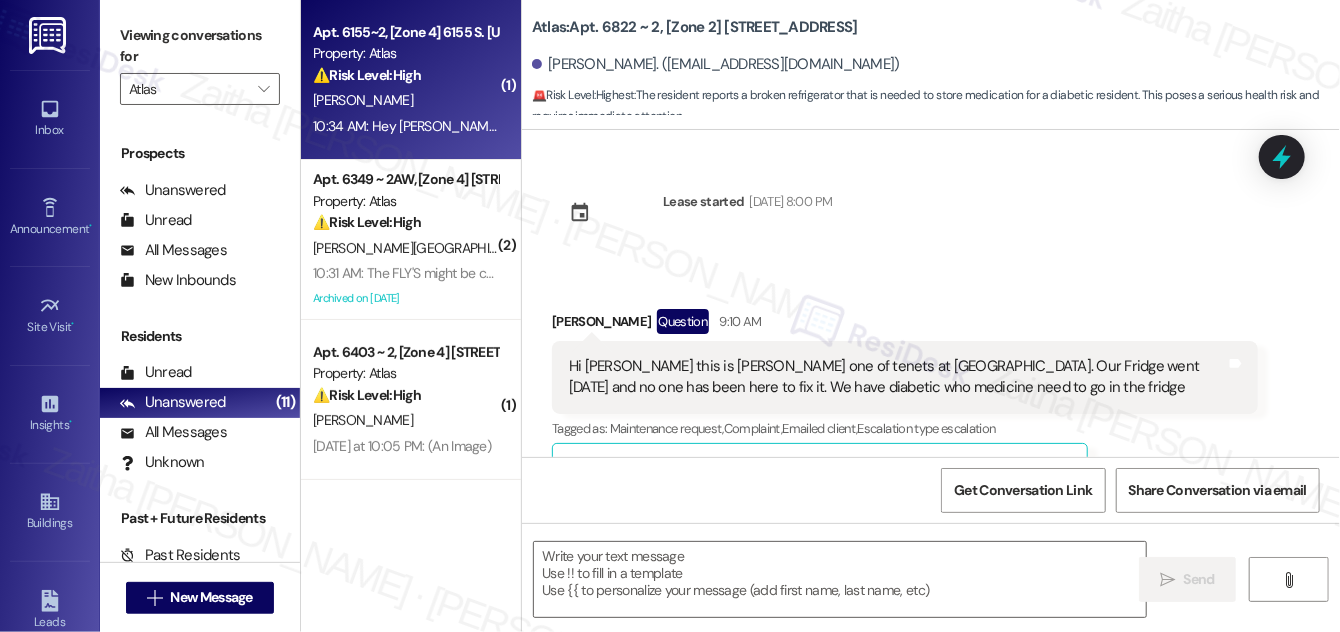scroll, scrollTop: 312, scrollLeft: 0, axis: vertical 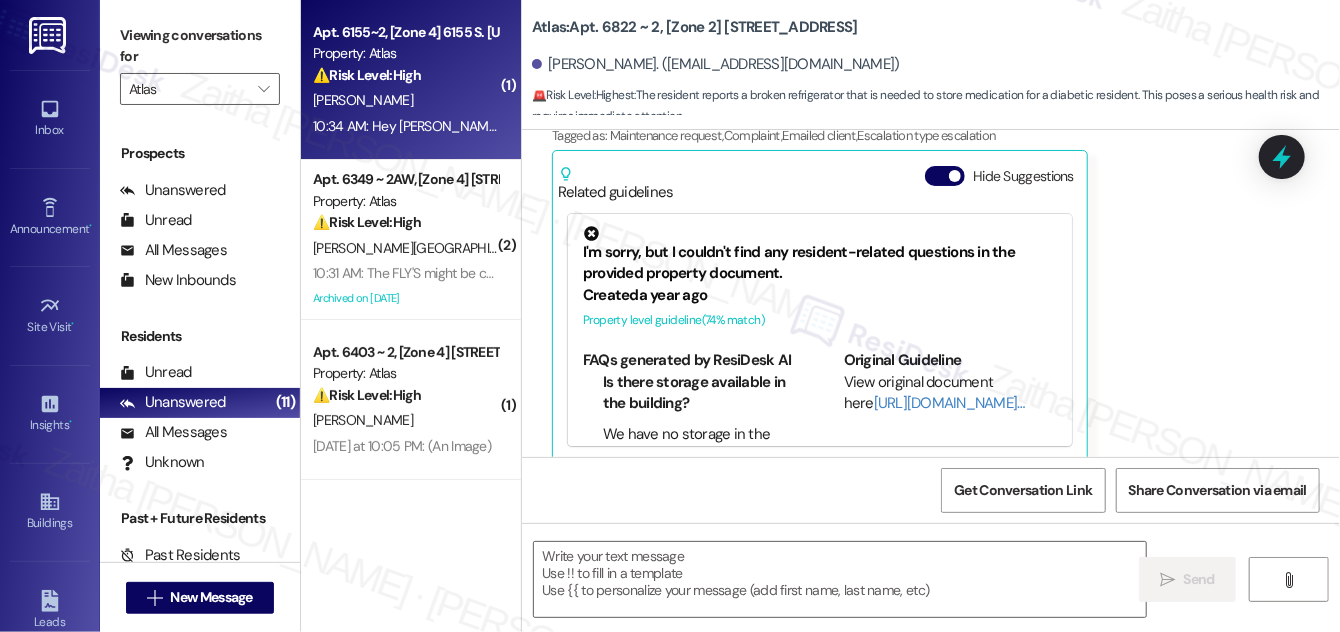 type on "Fetching suggested responses. Please feel free to read through the conversation in the meantime." 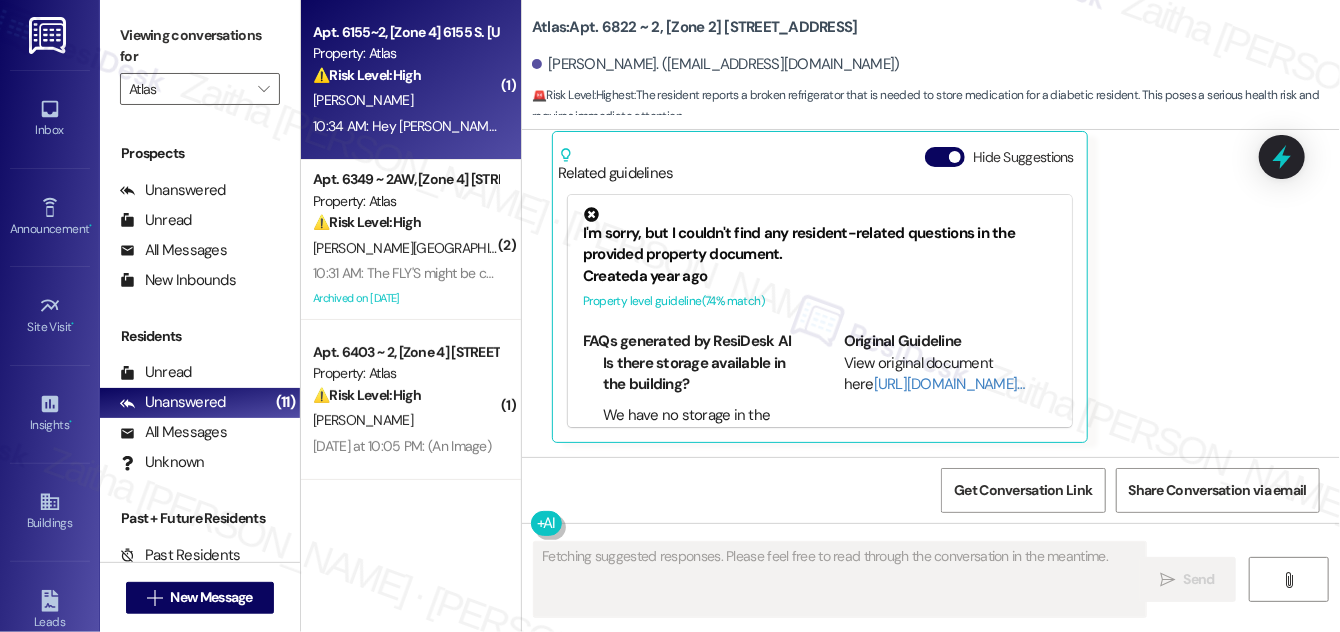 click on "⚠️  Risk Level:  High The message discusses a significant rent increase and requests appliance upgrades. The rent increase, especially after four years of residency, is a financial concern that requires attention. The appliance upgrade request is secondary but relevant to resident satisfaction and potential retention." at bounding box center (405, 75) 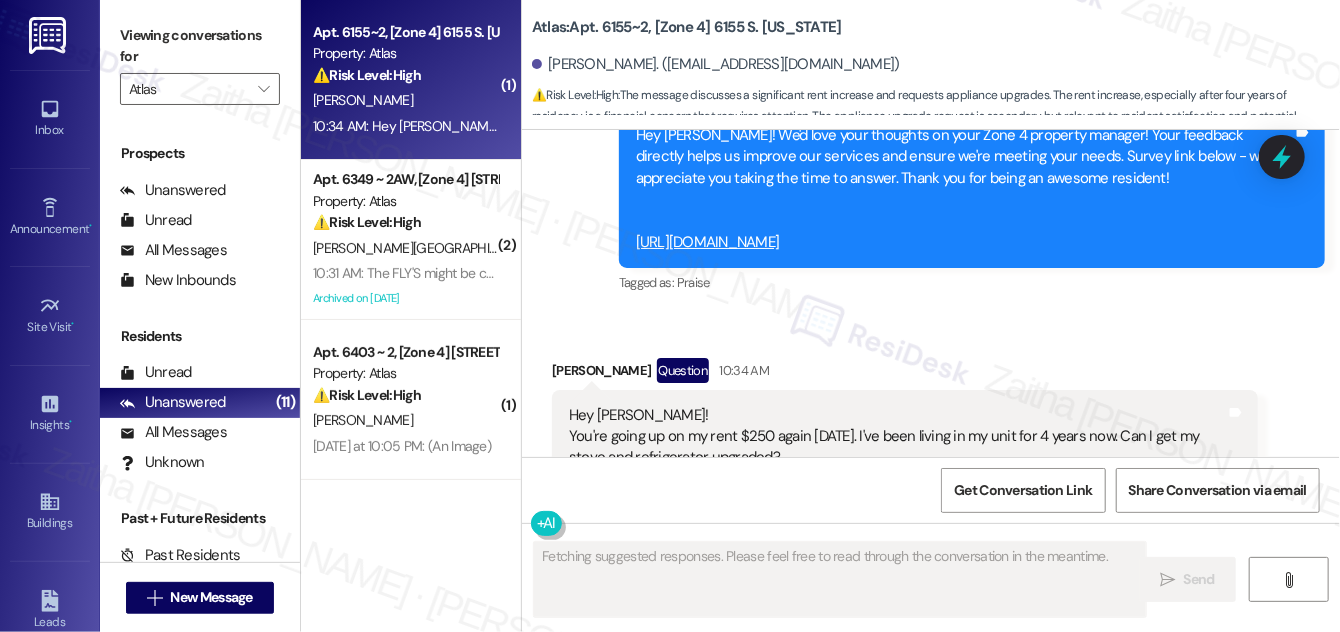 scroll, scrollTop: 14311, scrollLeft: 0, axis: vertical 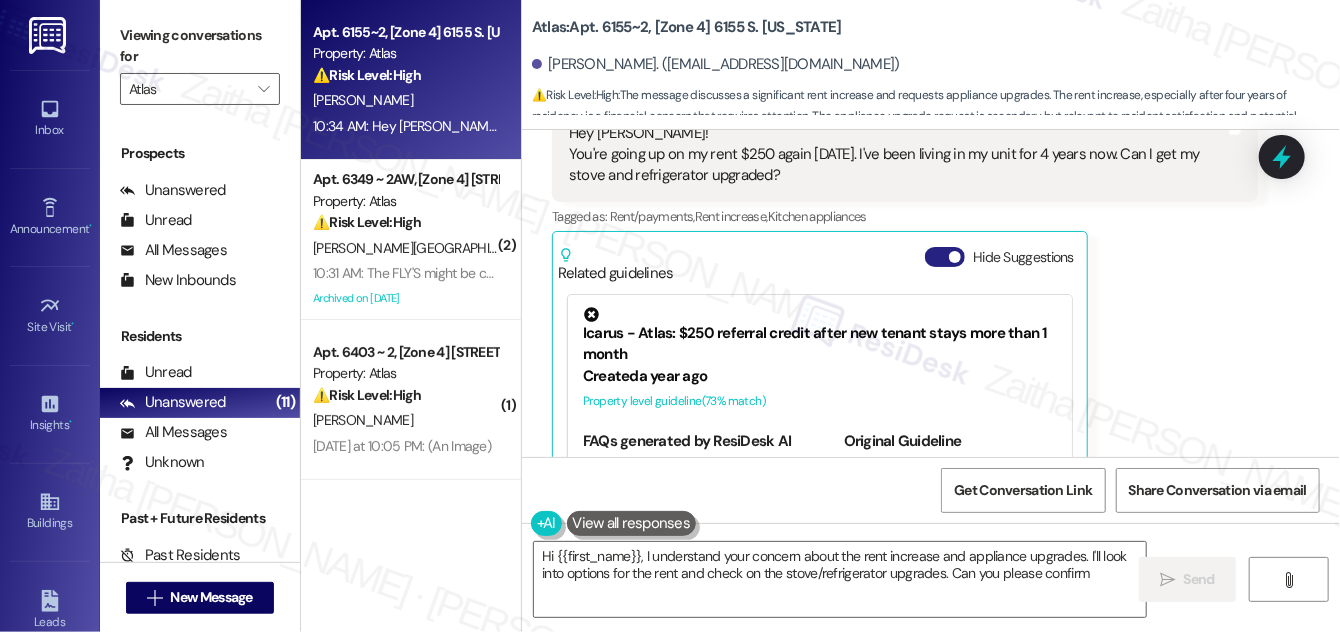 click on "Hide Suggestions" at bounding box center [945, 257] 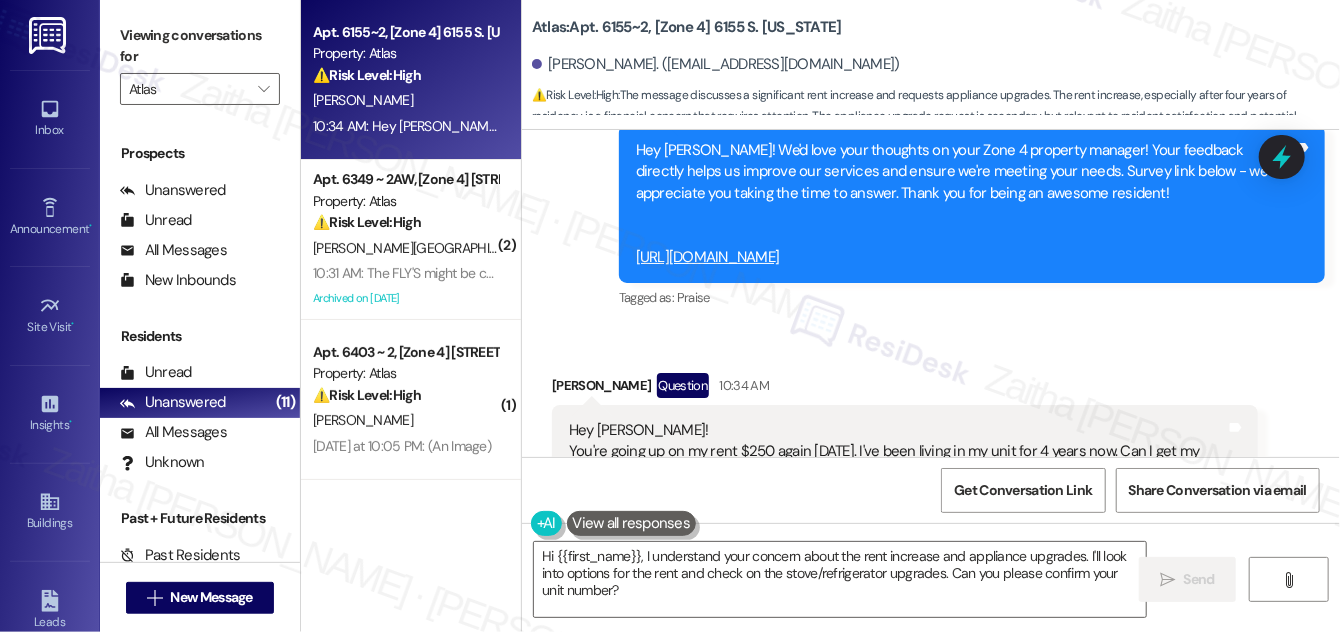 scroll, scrollTop: 14058, scrollLeft: 0, axis: vertical 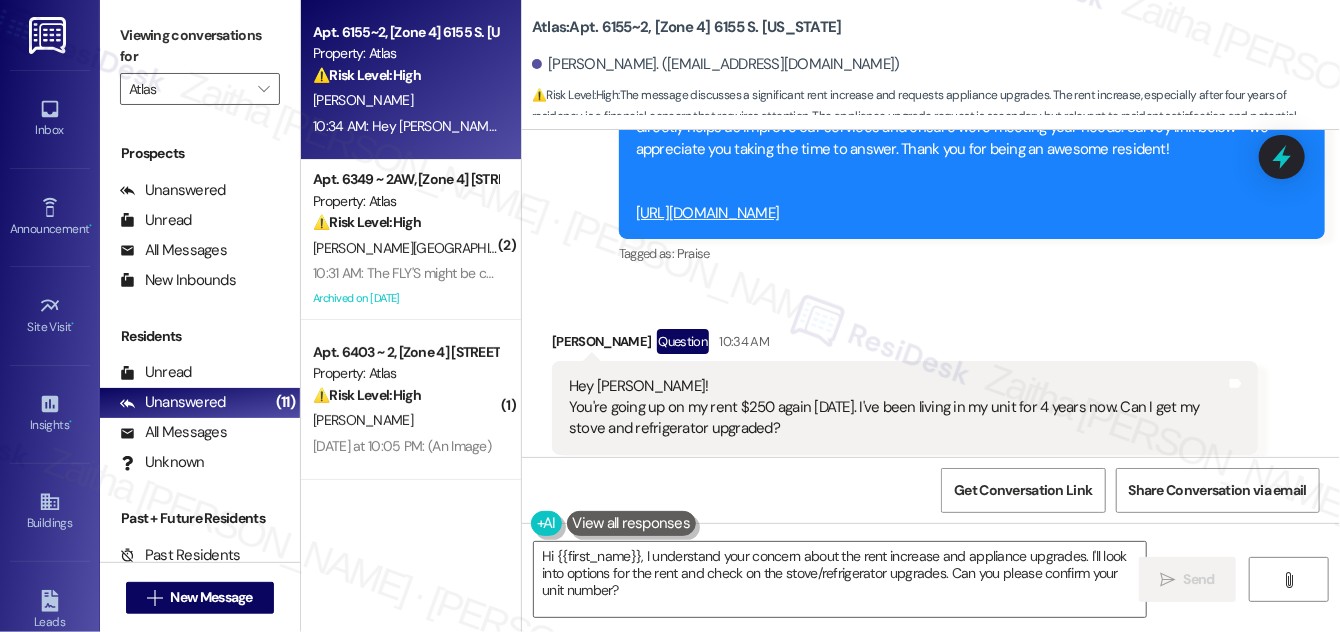 click on "Show suggestions" at bounding box center [941, 510] 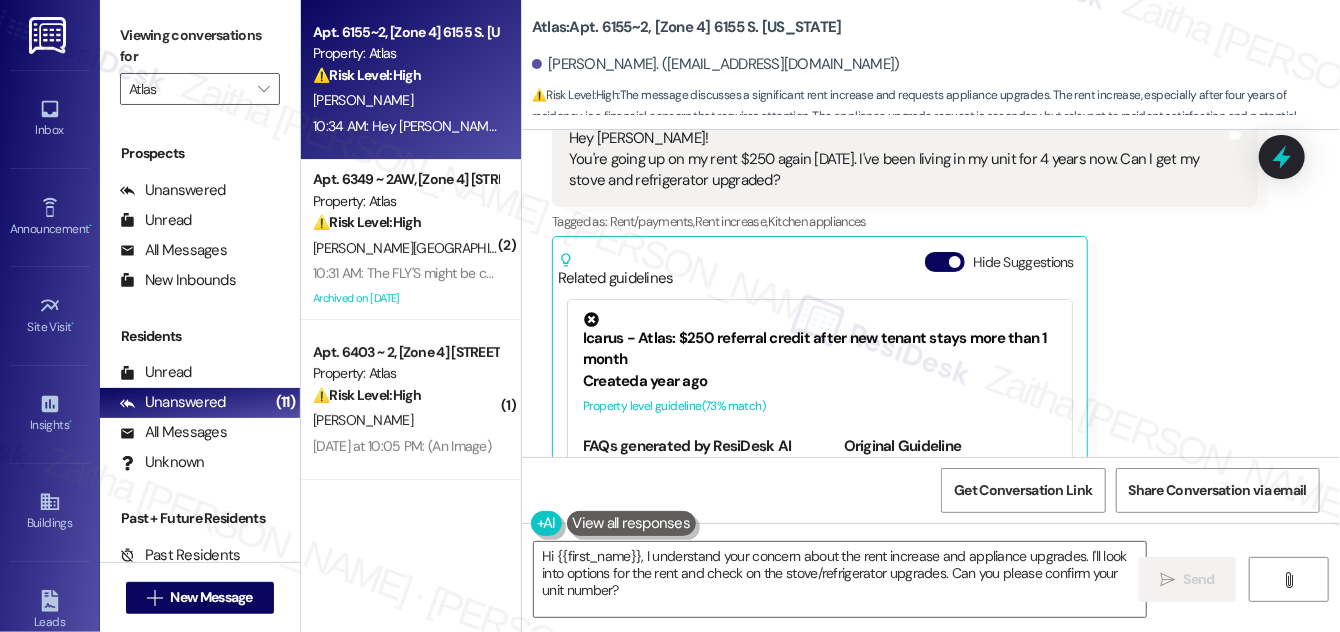 scroll, scrollTop: 14311, scrollLeft: 0, axis: vertical 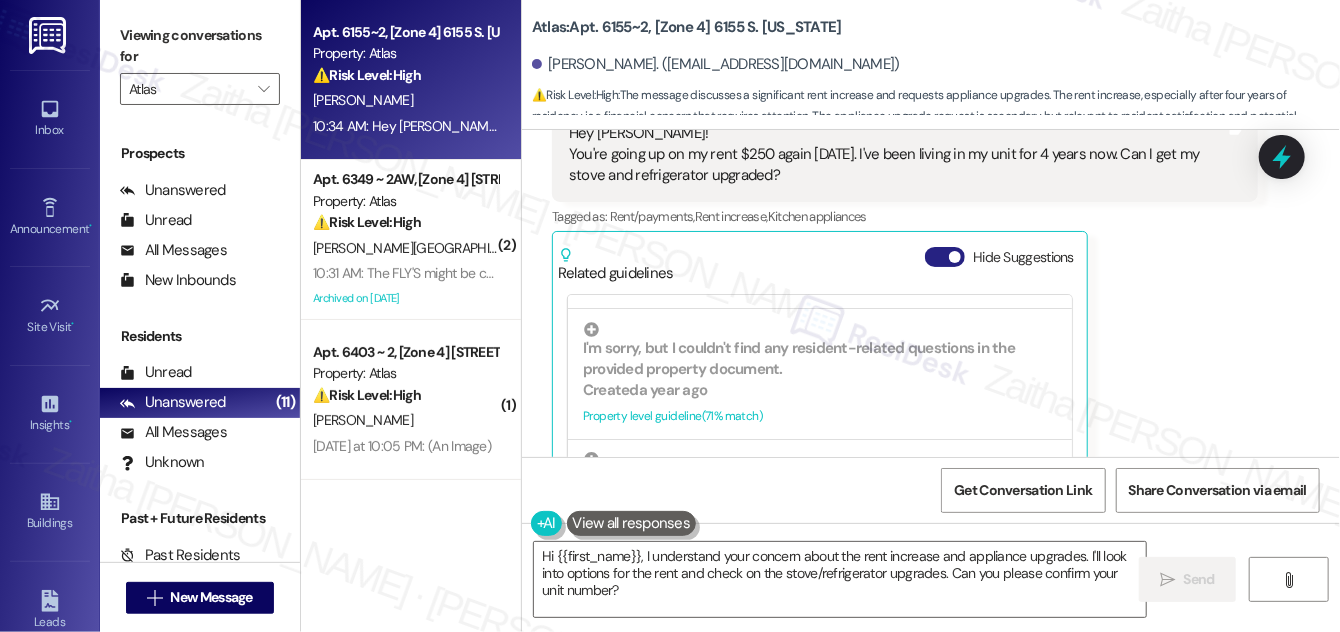 click on "Hide Suggestions" at bounding box center (945, 257) 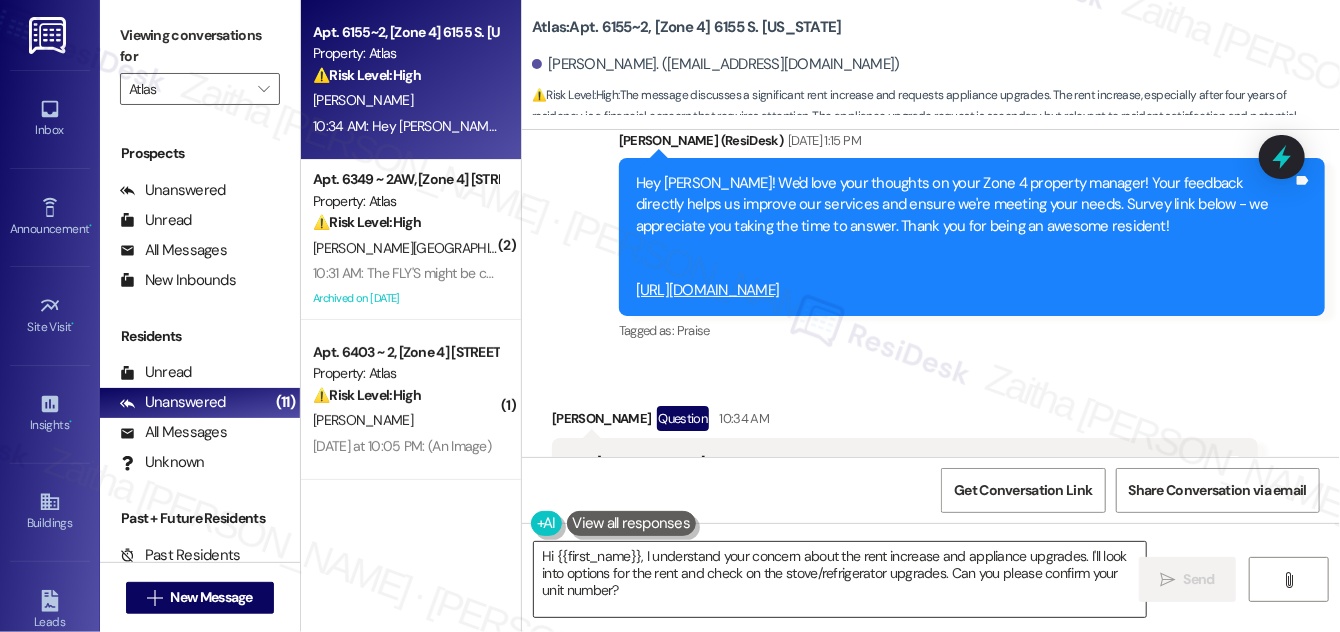 scroll, scrollTop: 14058, scrollLeft: 0, axis: vertical 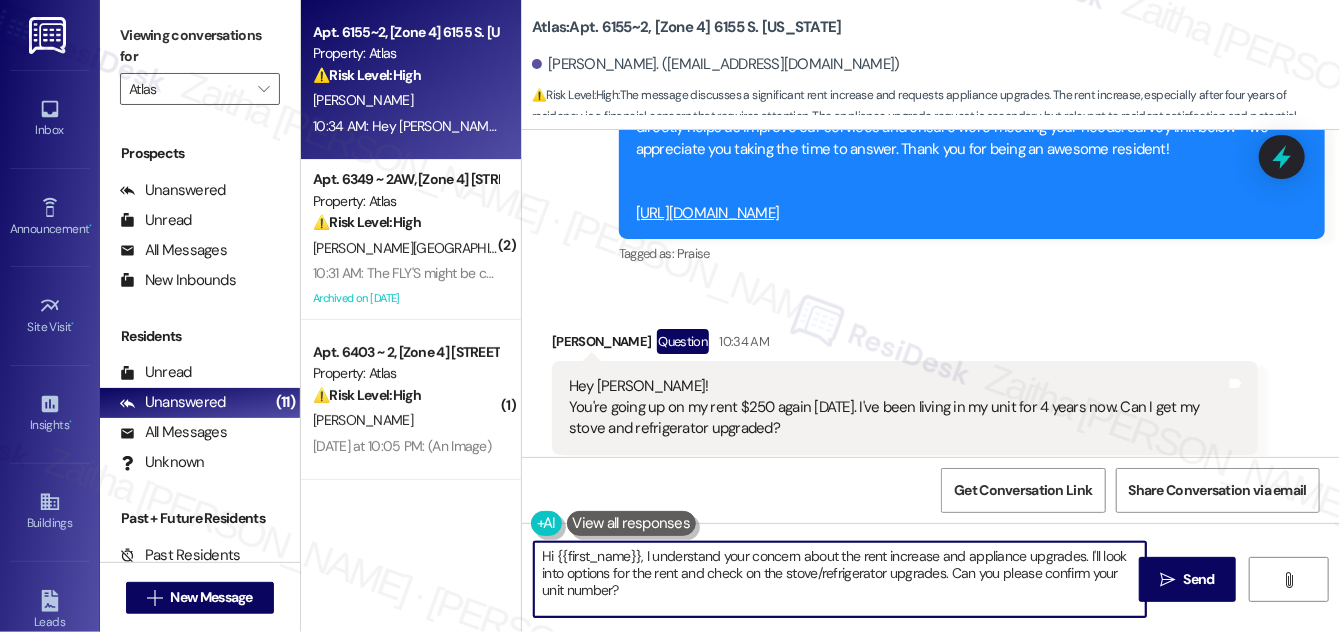 click on "Hi {{first_name}}, I understand your concern about the rent increase and appliance upgrades. I'll look into options for the rent and check on the stove/refrigerator upgrades. Can you please confirm your unit number?" at bounding box center (840, 579) 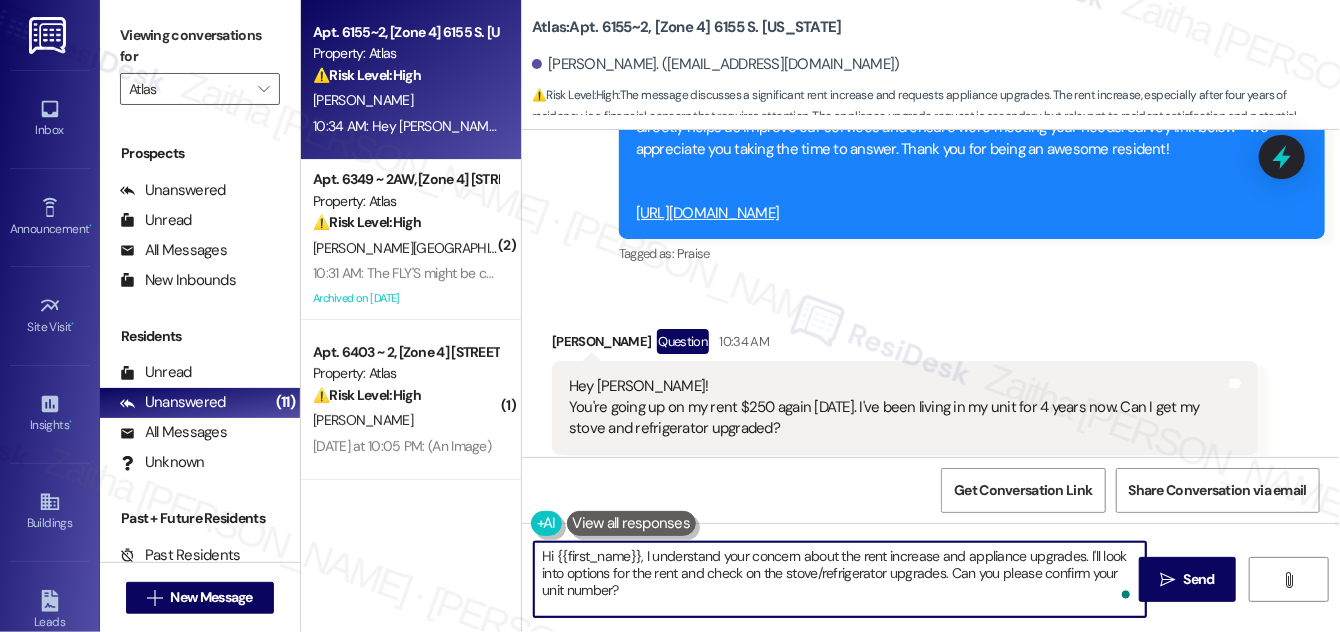click on "Hi {{first_name}}, I understand your concern about the rent increase and appliance upgrades. I'll look into options for the rent and check on the stove/refrigerator upgrades. Can you please confirm your unit number?" at bounding box center [840, 579] 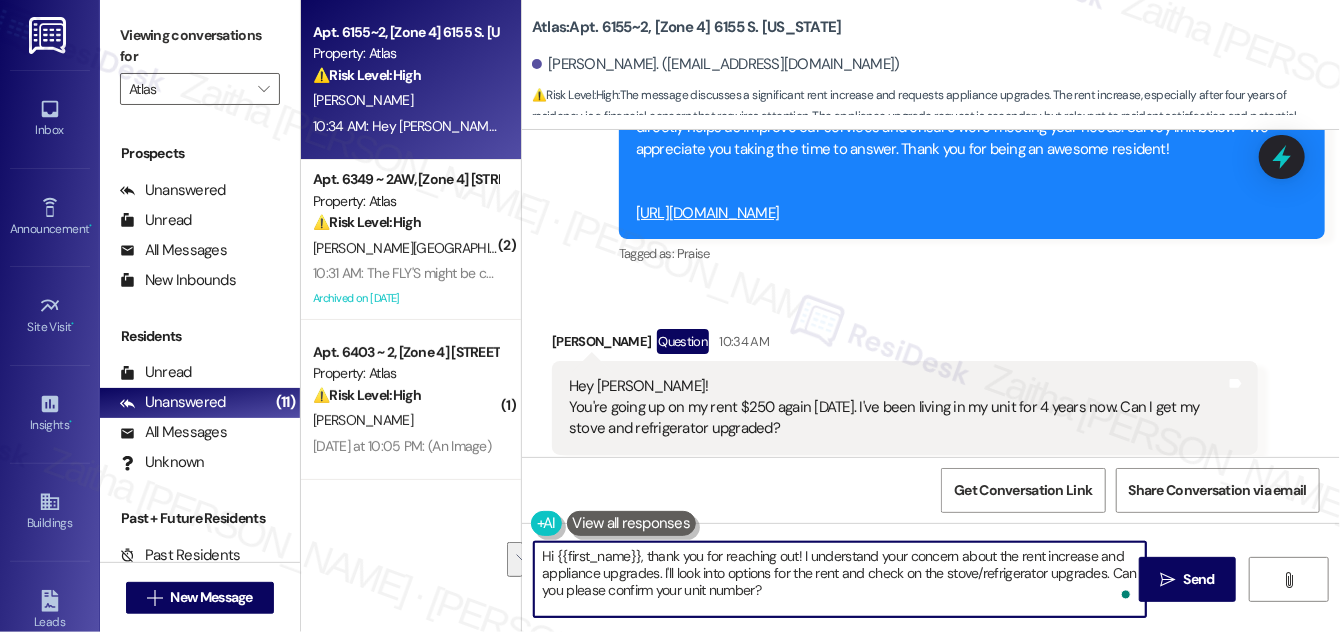 drag, startPoint x: 1109, startPoint y: 566, endPoint x: 1101, endPoint y: 594, distance: 29.12044 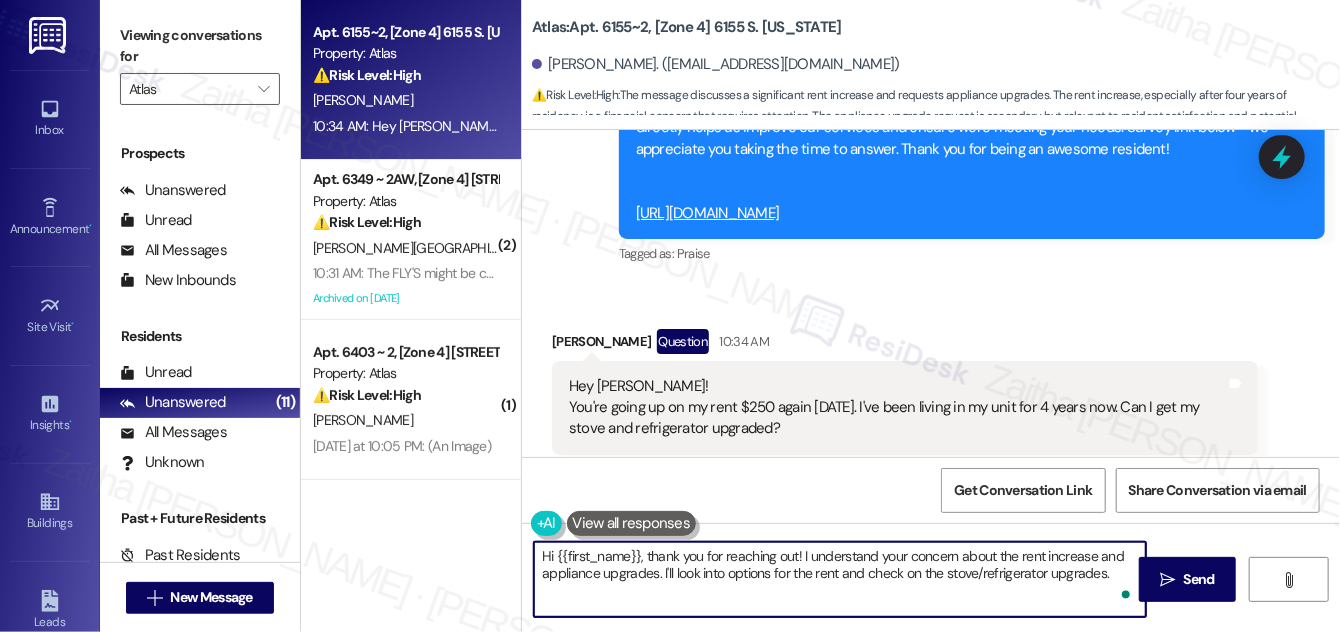 click on "Hi {{first_name}}, thank you for reaching out! I understand your concern about the rent increase and appliance upgrades. I'll look into options for the rent and check on the stove/refrigerator upgrades." at bounding box center (840, 579) 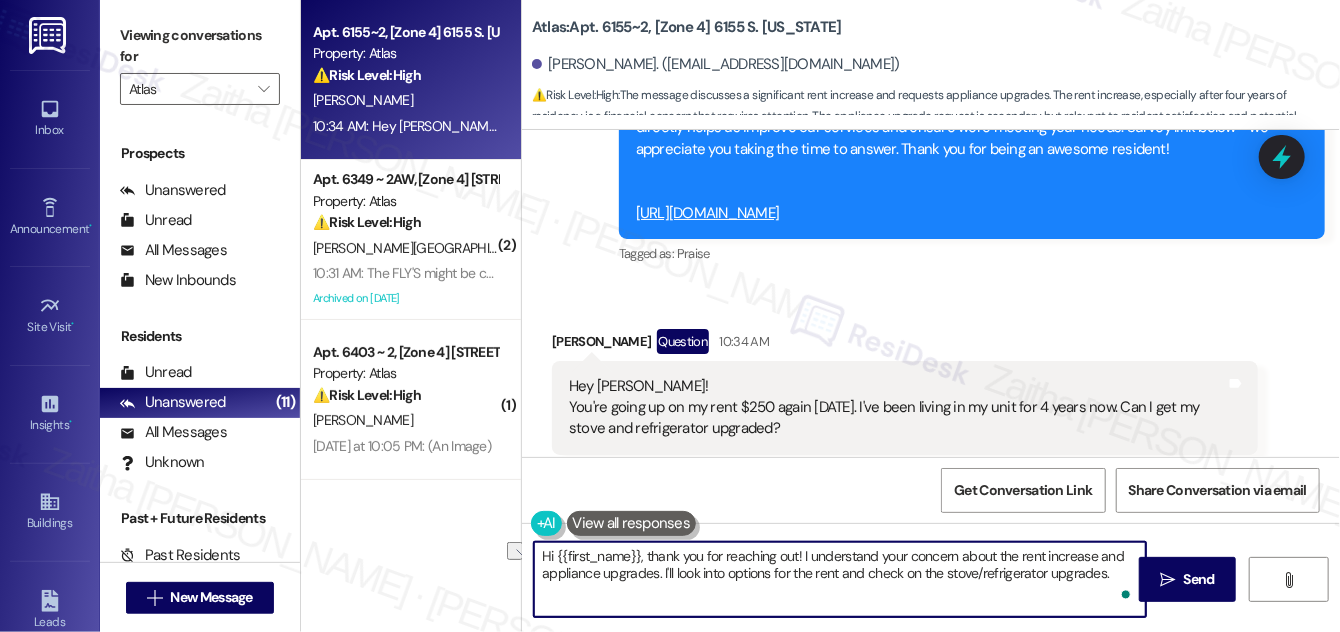 drag, startPoint x: 720, startPoint y: 572, endPoint x: 674, endPoint y: 571, distance: 46.010868 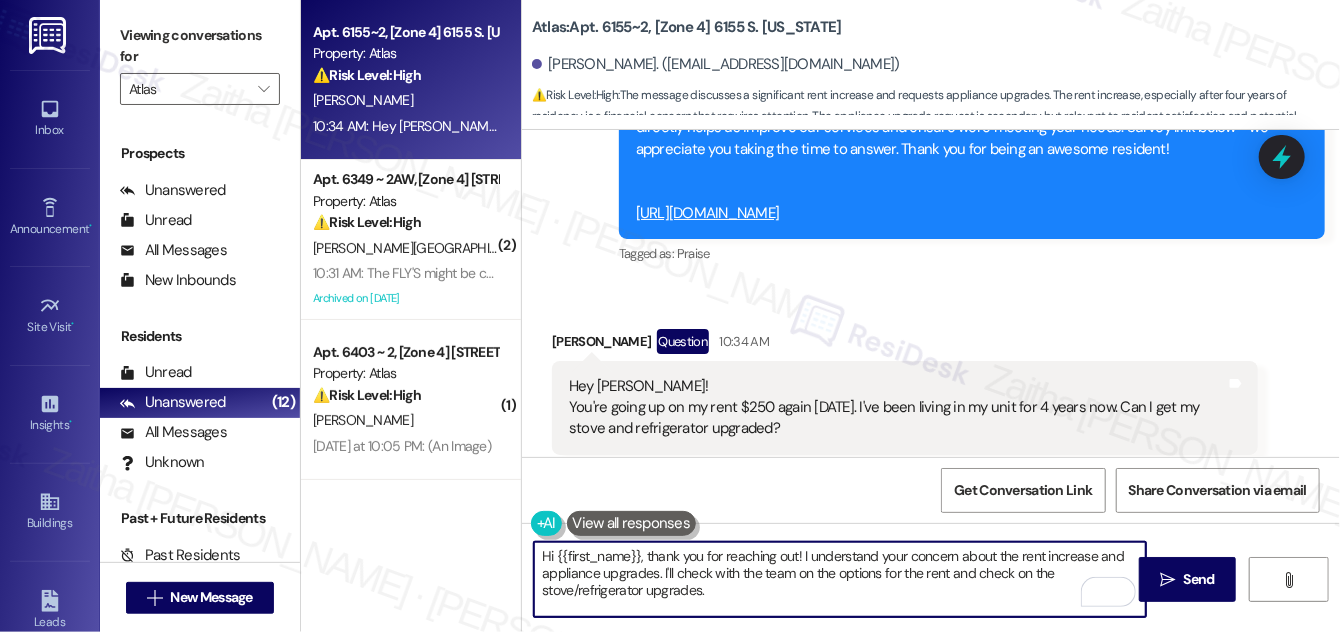 type on "Hi {{first_name}}, thank you for reaching out! I understand your concern about the rent increase and appliance upgrades. I'll check with the team on the options for the rent and check on the stove/refrigerator upgrades." 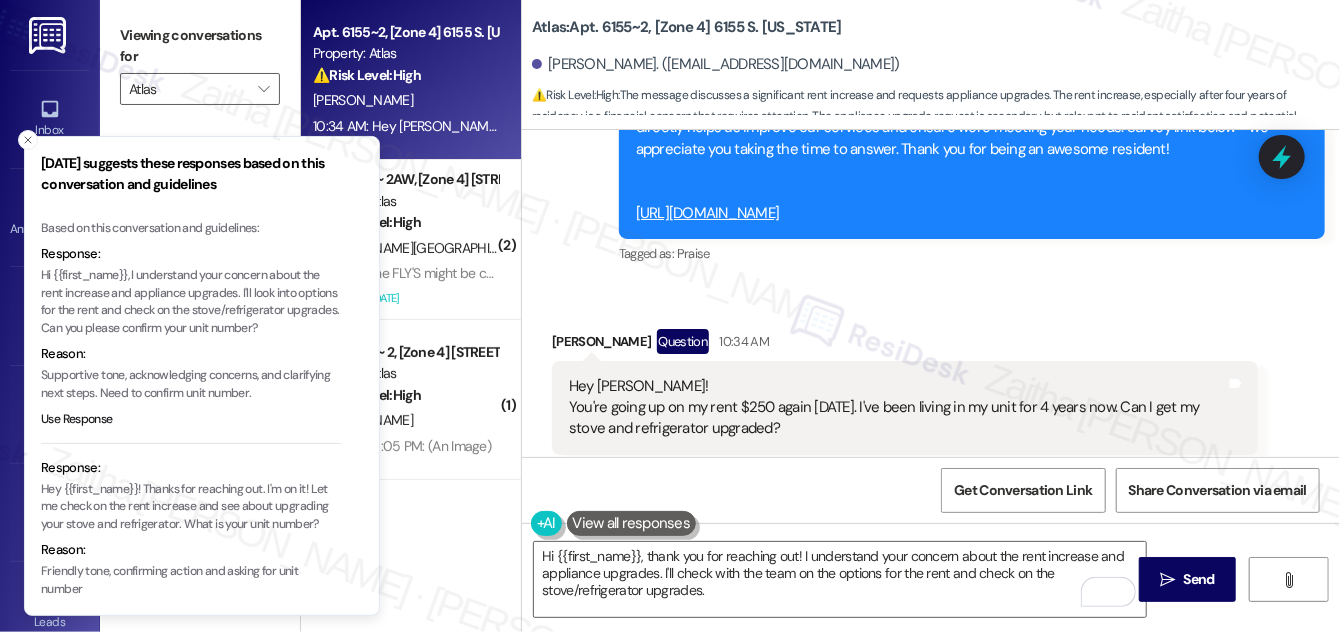 click on "Hi {{first_name}}, I understand your concern about the rent increase and appliance upgrades. I'll look into options for the rent and check on the stove/refrigerator upgrades. Can you please confirm your unit number?" at bounding box center (191, 302) 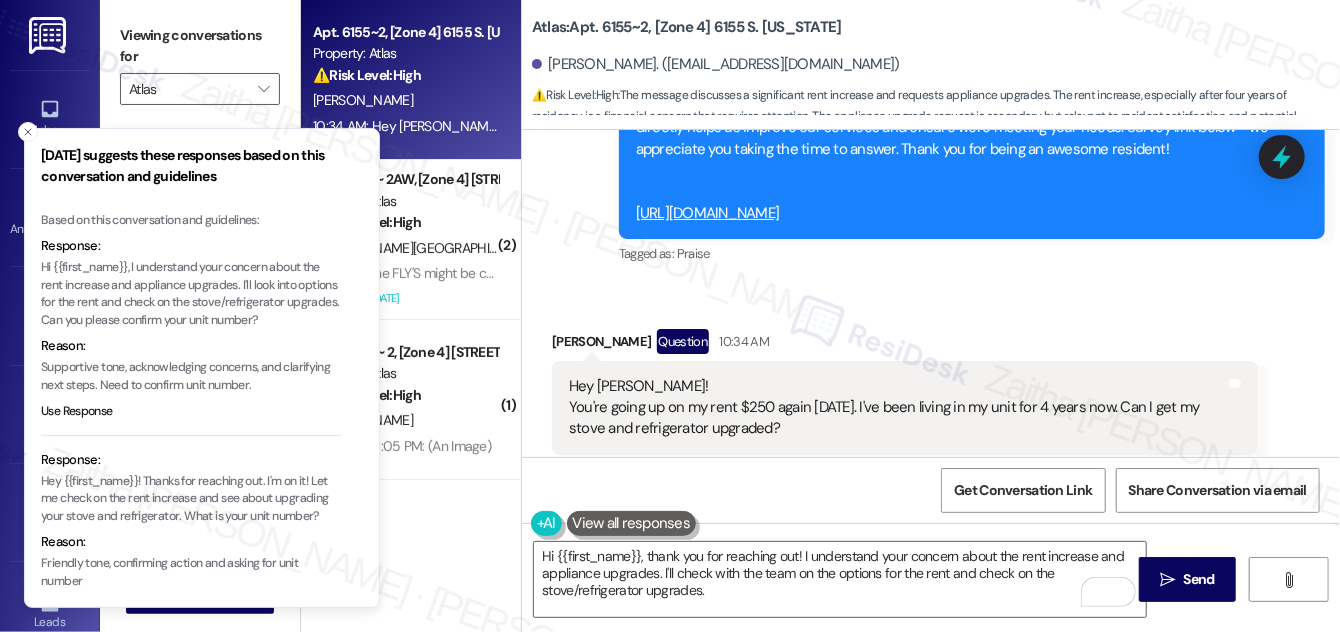 click on "Hi {{first_name}}, I understand your concern about the rent increase and appliance upgrades. I'll look into options for the rent and check on the stove/refrigerator upgrades. Can you please confirm your unit number?" at bounding box center (191, 294) 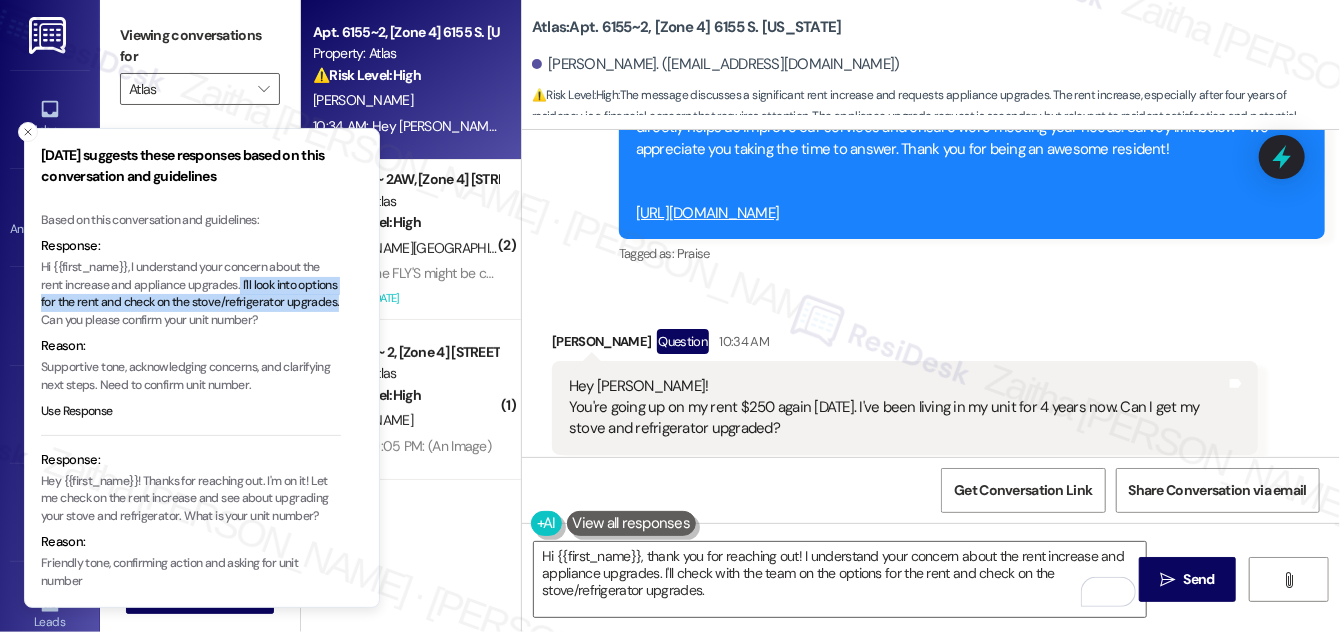 drag, startPoint x: 239, startPoint y: 284, endPoint x: 90, endPoint y: 316, distance: 152.3975 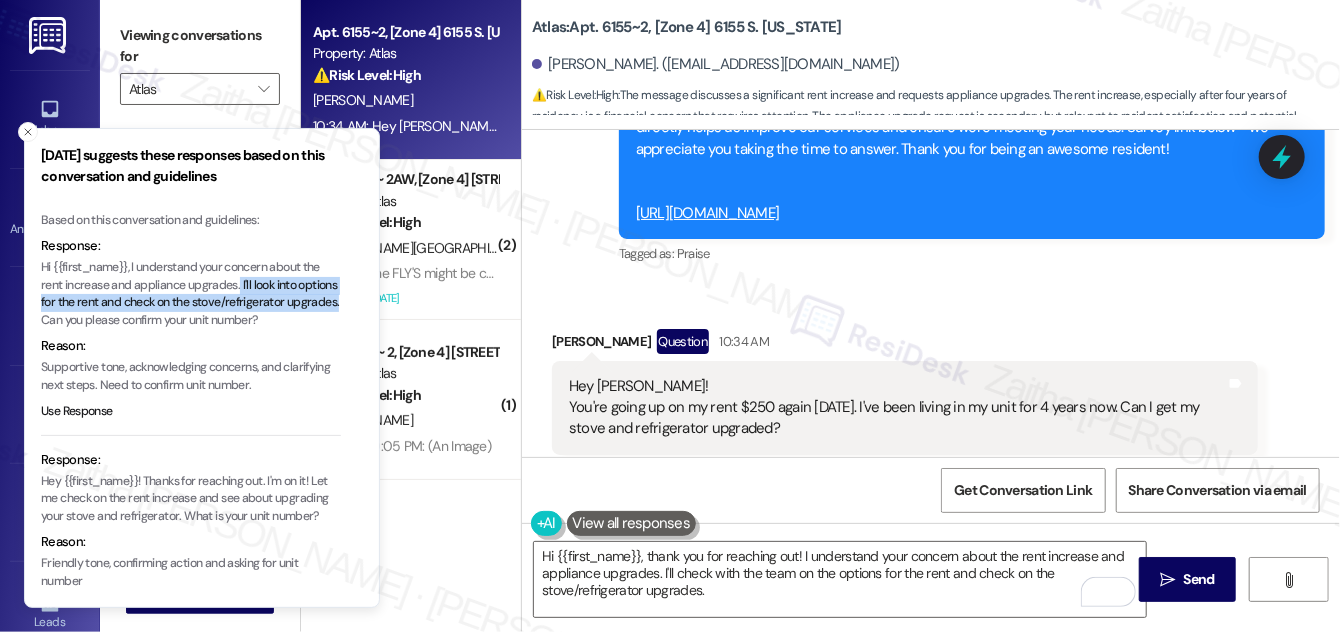 type 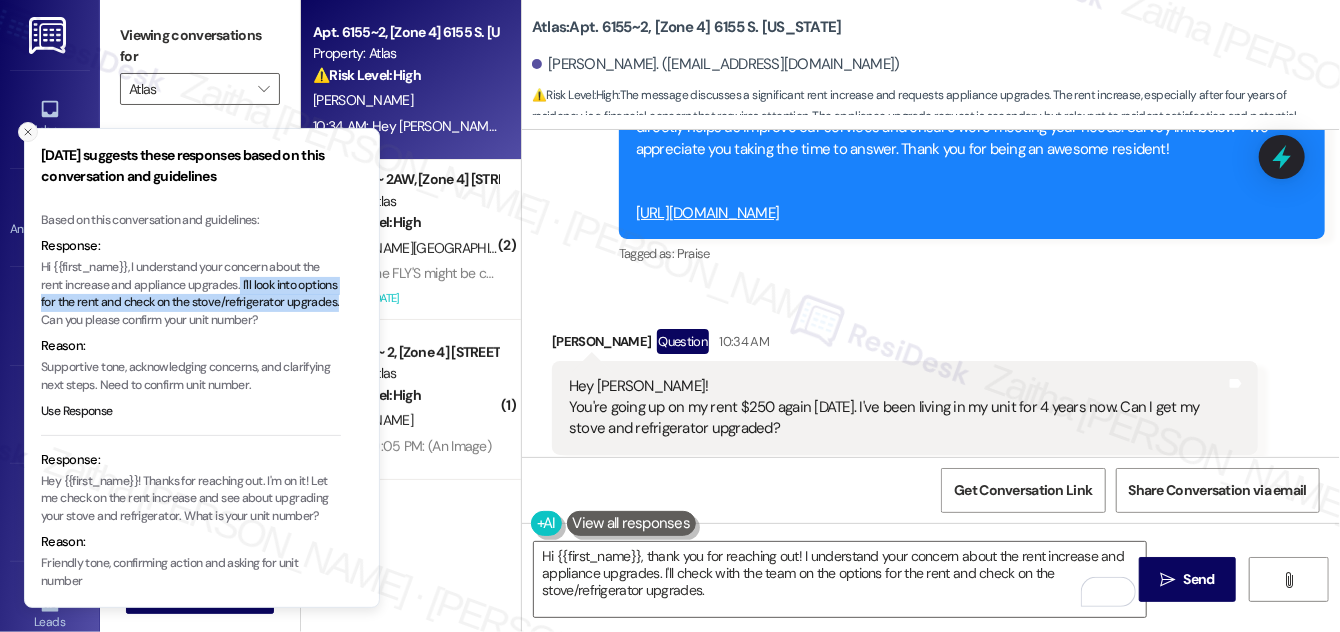 click 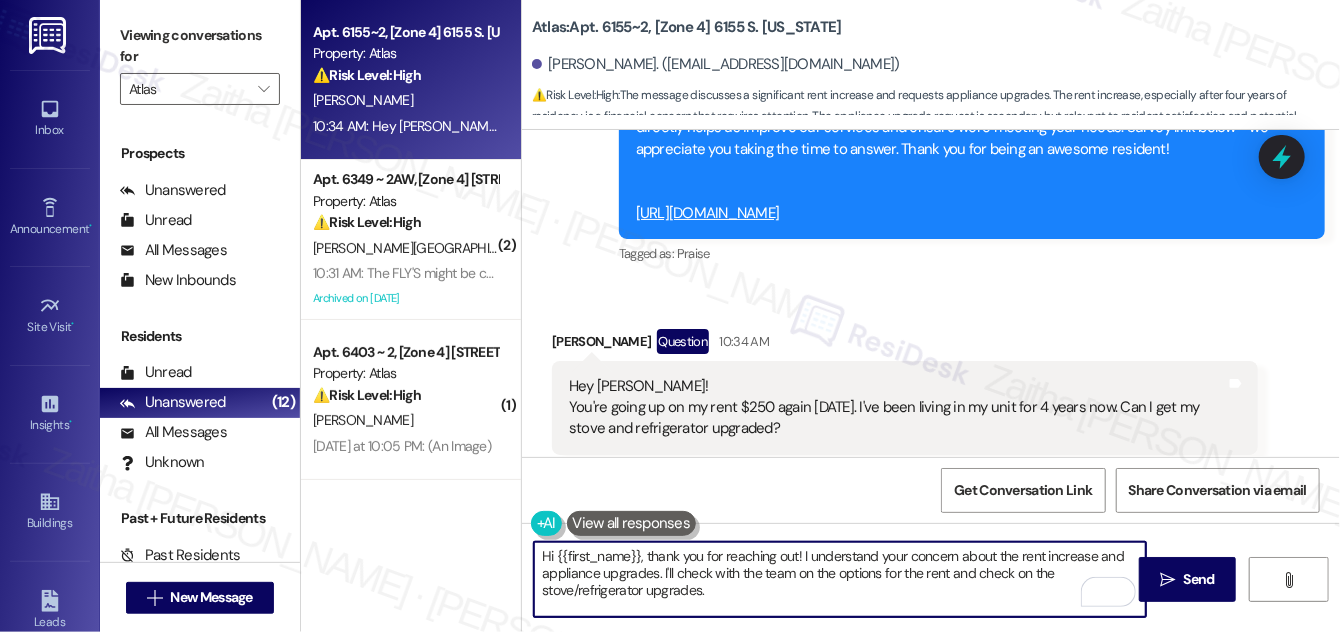 click on "Hi {{first_name}}, thank you for reaching out! I understand your concern about the rent increase and appliance upgrades. I'll check with the team on the options for the rent and check on the stove/refrigerator upgrades." at bounding box center [840, 579] 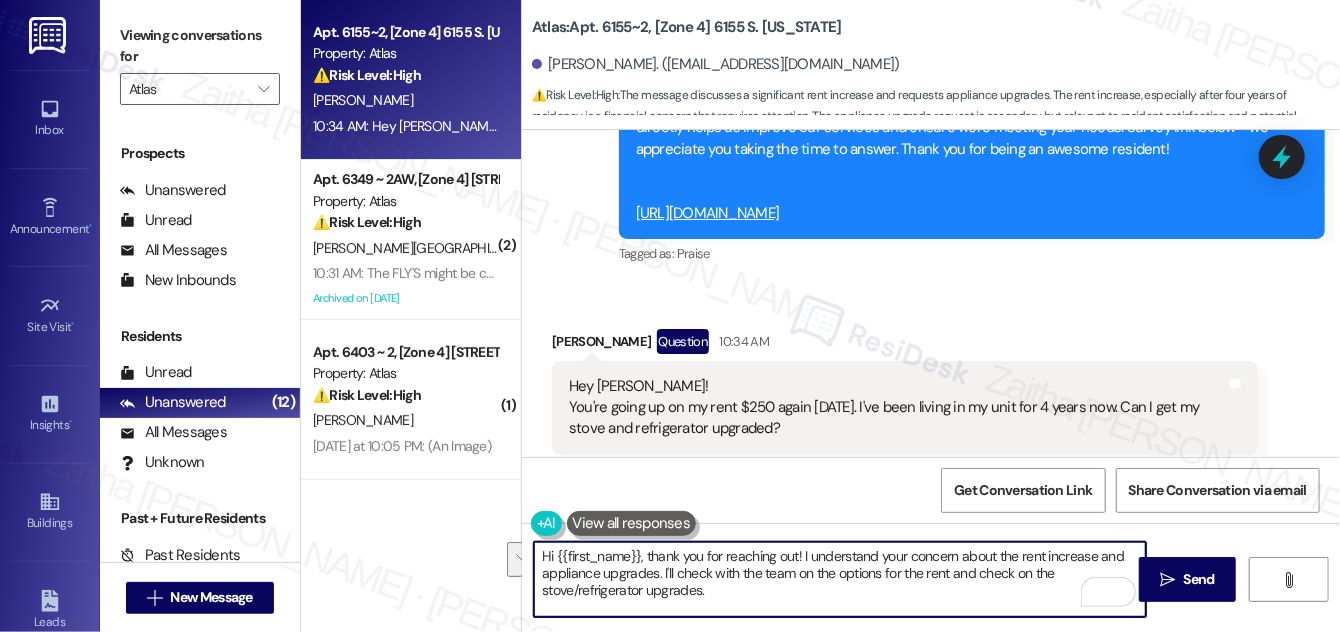 drag, startPoint x: 660, startPoint y: 571, endPoint x: 730, endPoint y: 589, distance: 72.277245 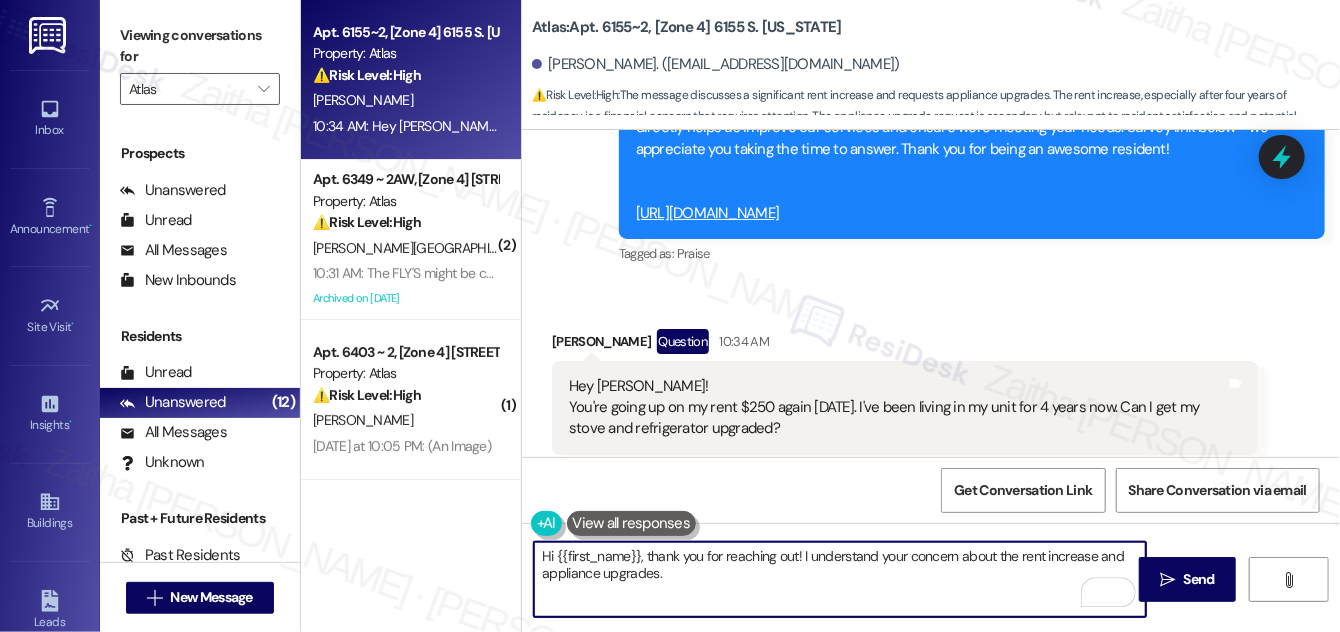paste on "I'll look into options for the rent and check on the stove/refrigerator upgrades." 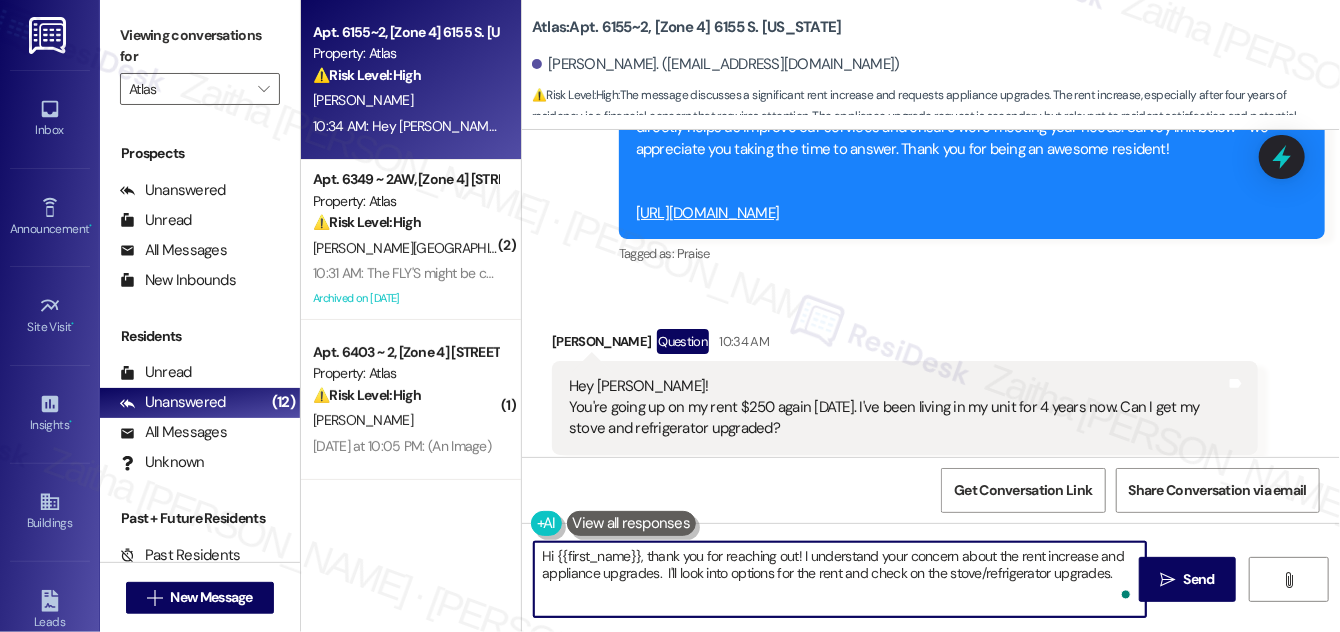 click on "Hi {{first_name}}, thank you for reaching out! I understand your concern about the rent increase and appliance upgrades.  I'll look into options for the rent and check on the stove/refrigerator upgrades." at bounding box center [840, 579] 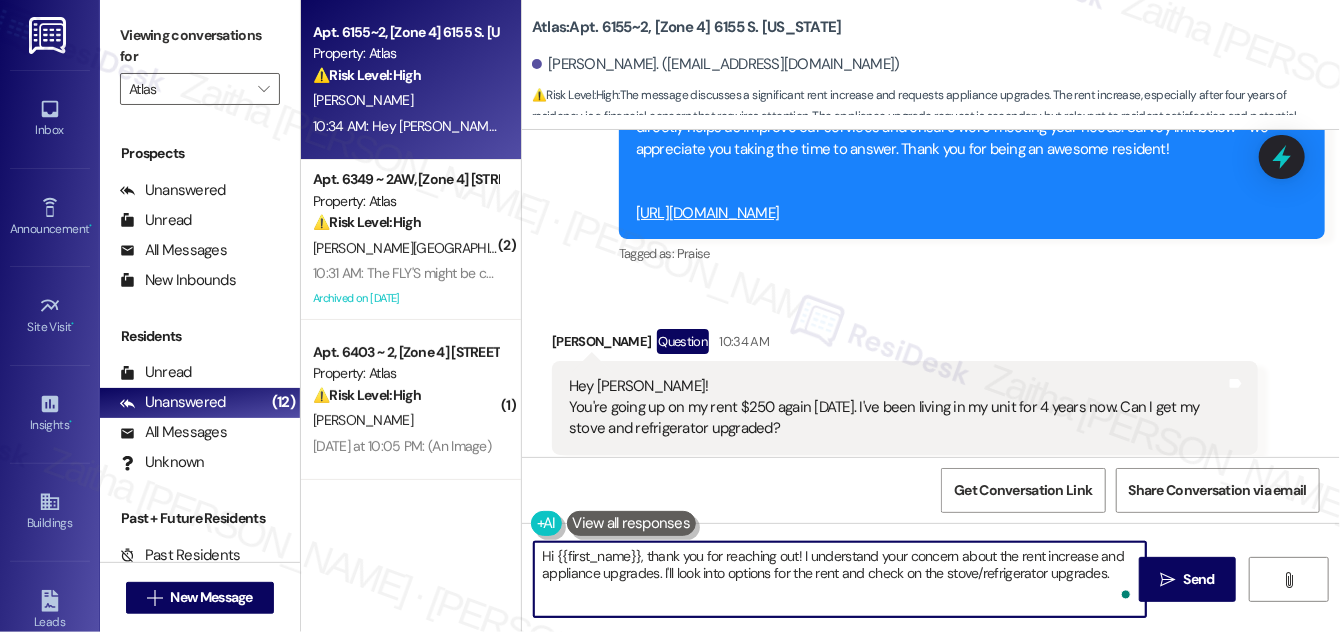 click on "Hi {{first_name}}, thank you for reaching out! I understand your concern about the rent increase and appliance upgrades. I'll look into options for the rent and check on the stove/refrigerator upgrades." at bounding box center (840, 579) 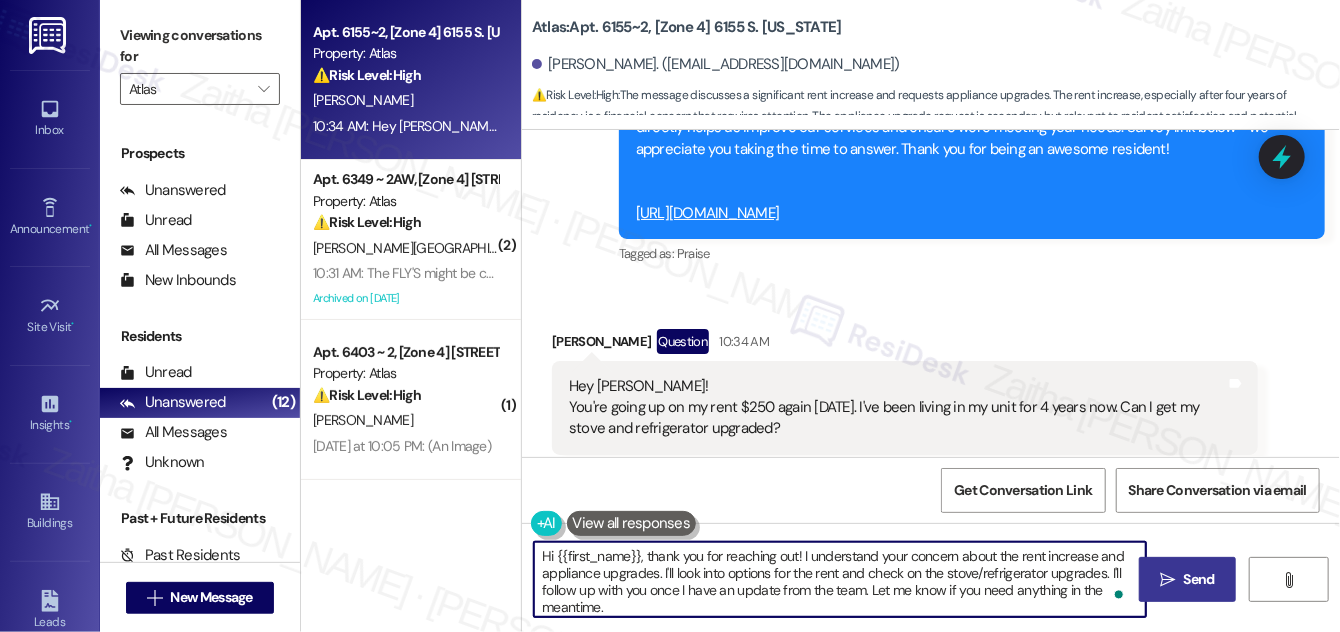 type on "Hi {{first_name}}, thank you for reaching out! I understand your concern about the rent increase and appliance upgrades. I'll look into options for the rent and check on the stove/refrigerator upgrades. I'll follow up with you once I have an update from the team. Let me know if you need anything in the meantime." 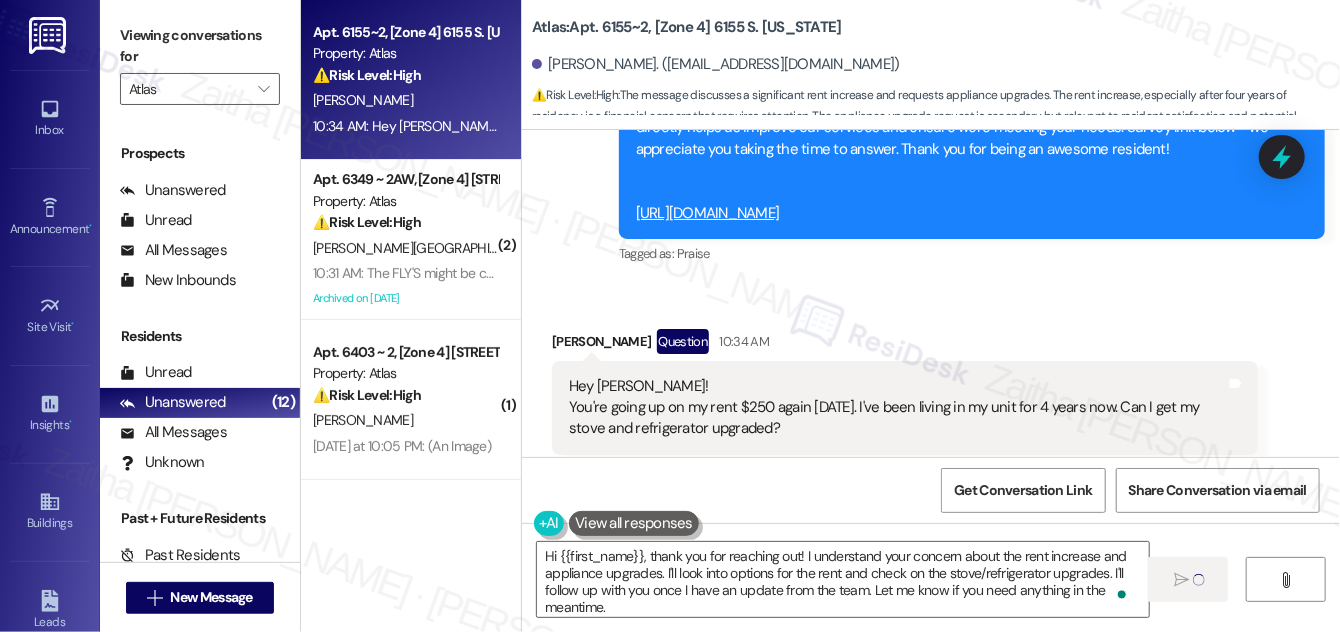 type 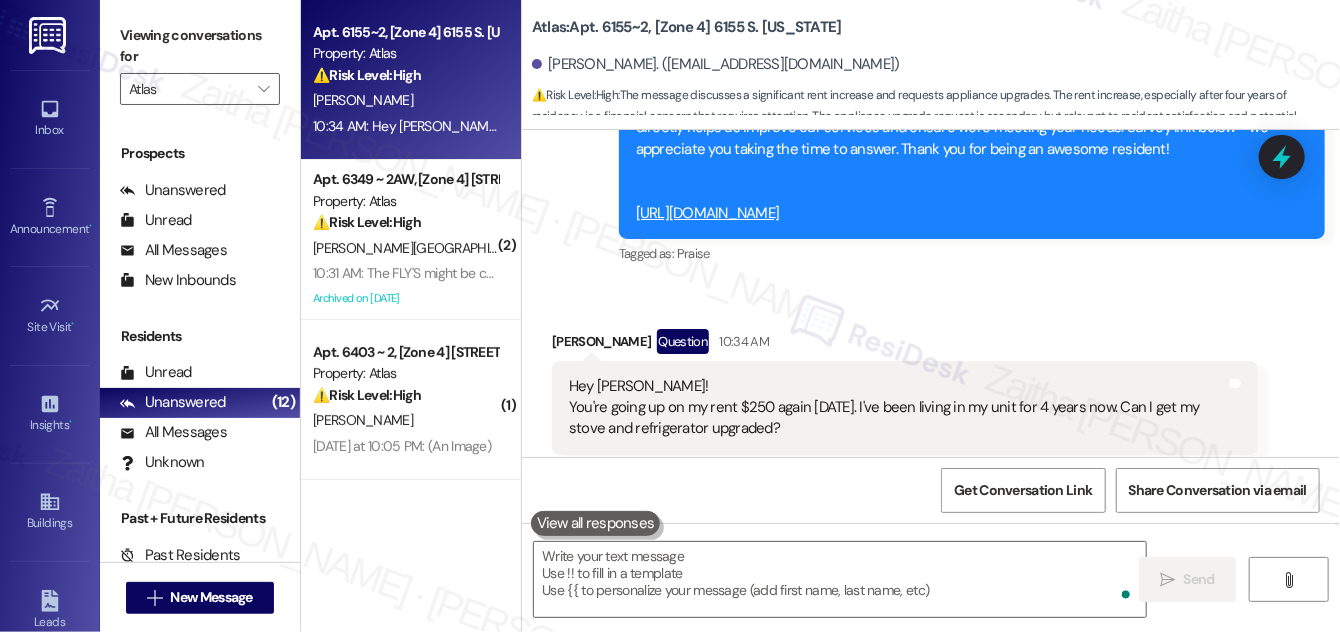 scroll, scrollTop: 14057, scrollLeft: 0, axis: vertical 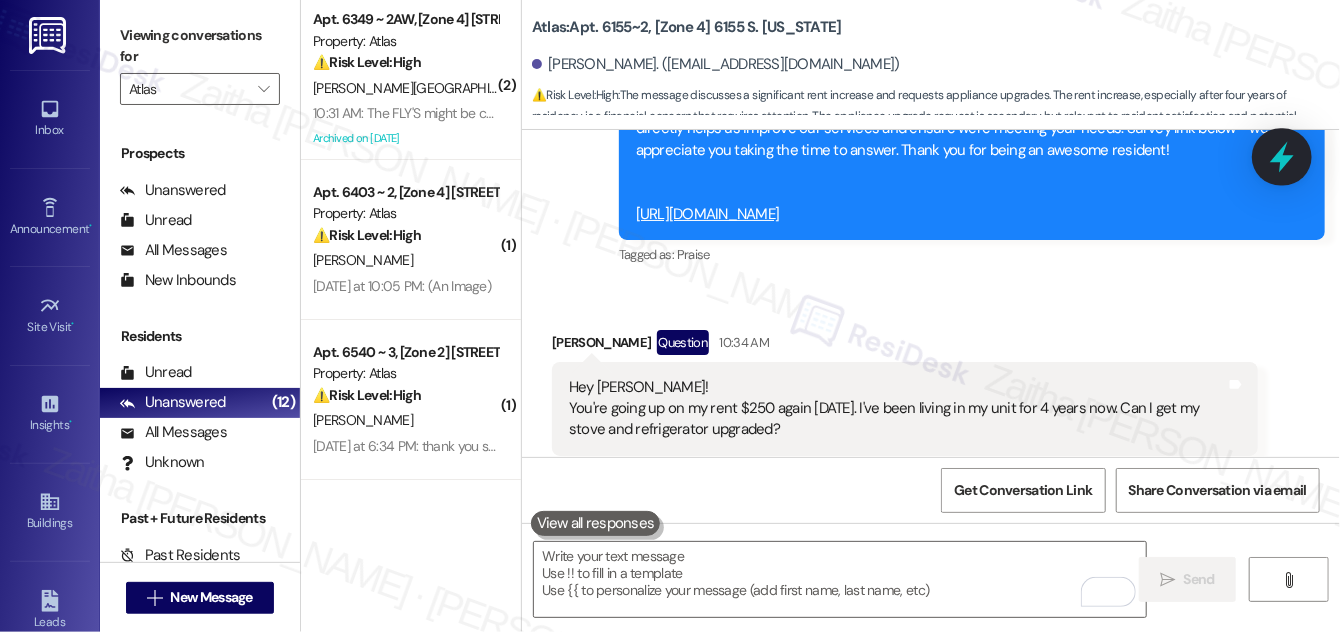 click 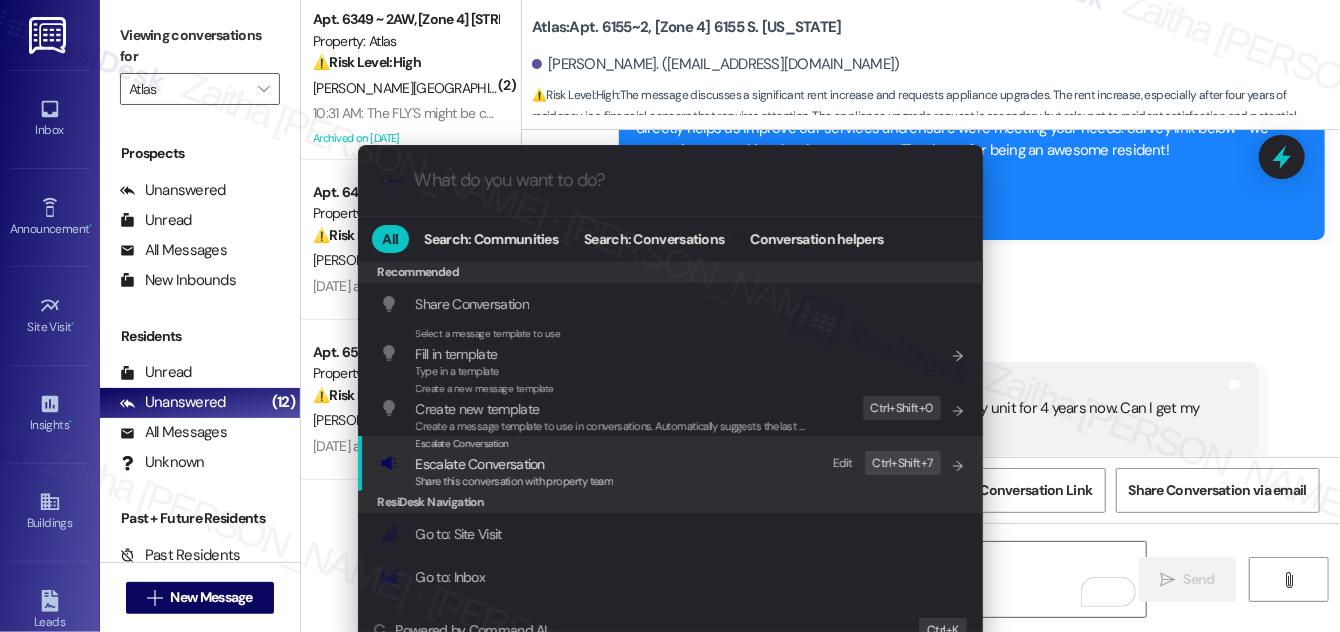 click on "Escalate Conversation" at bounding box center (480, 464) 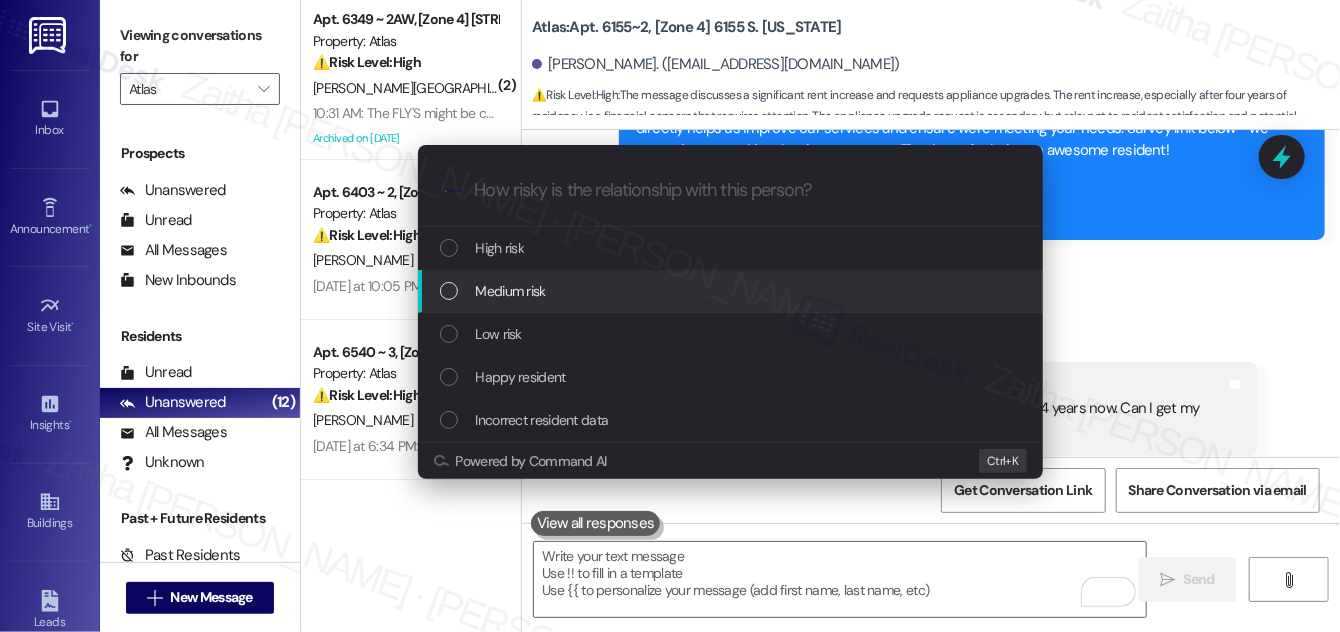 click on "Medium risk" at bounding box center (511, 291) 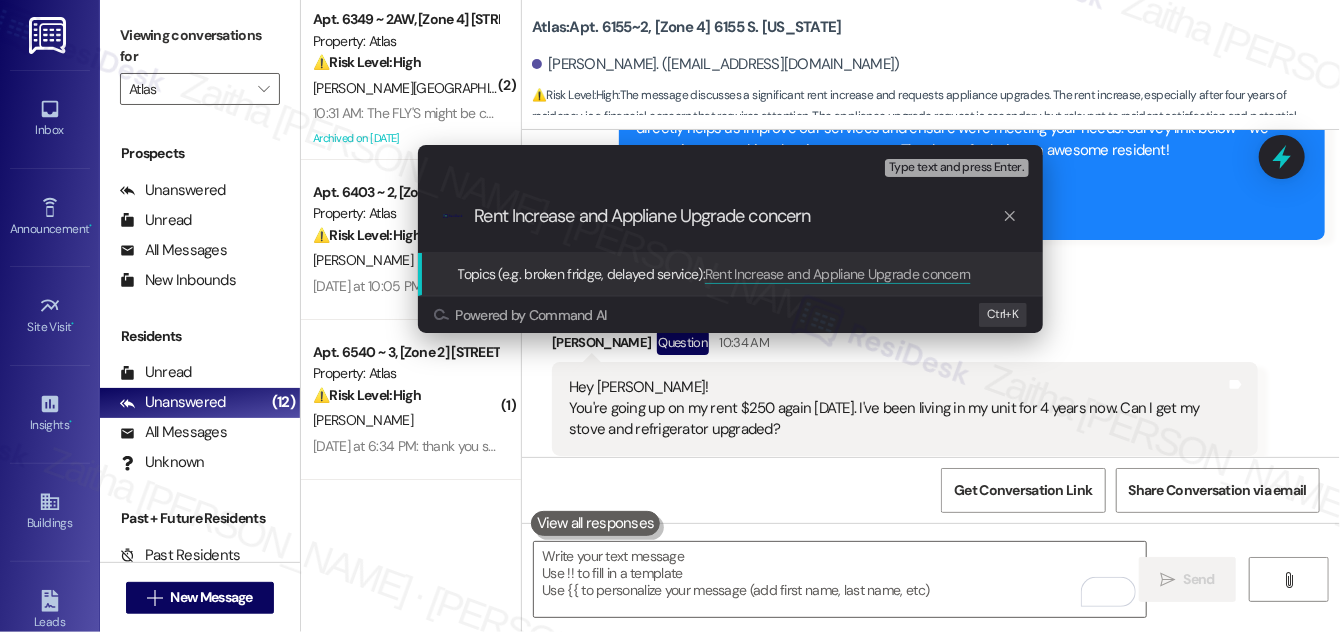 click on "Rent Increase and Appliane Upgrade concern" at bounding box center [738, 216] 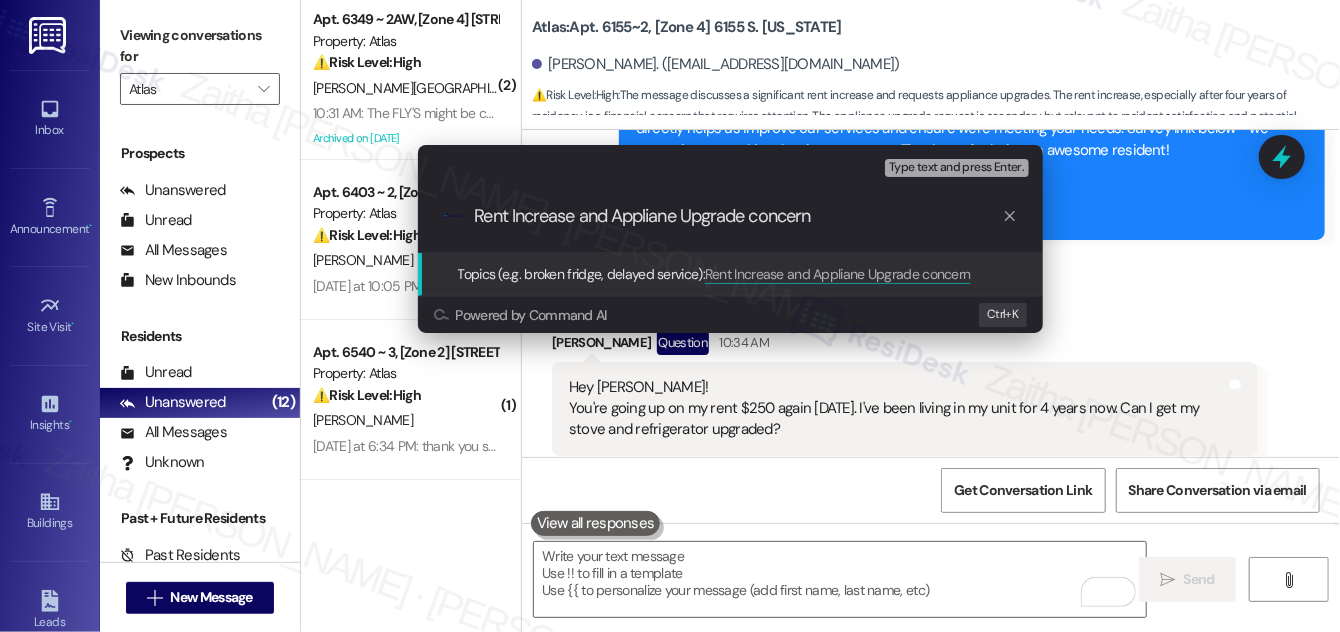 click on "Rent Increase and Appliane Upgrade concern" at bounding box center (738, 216) 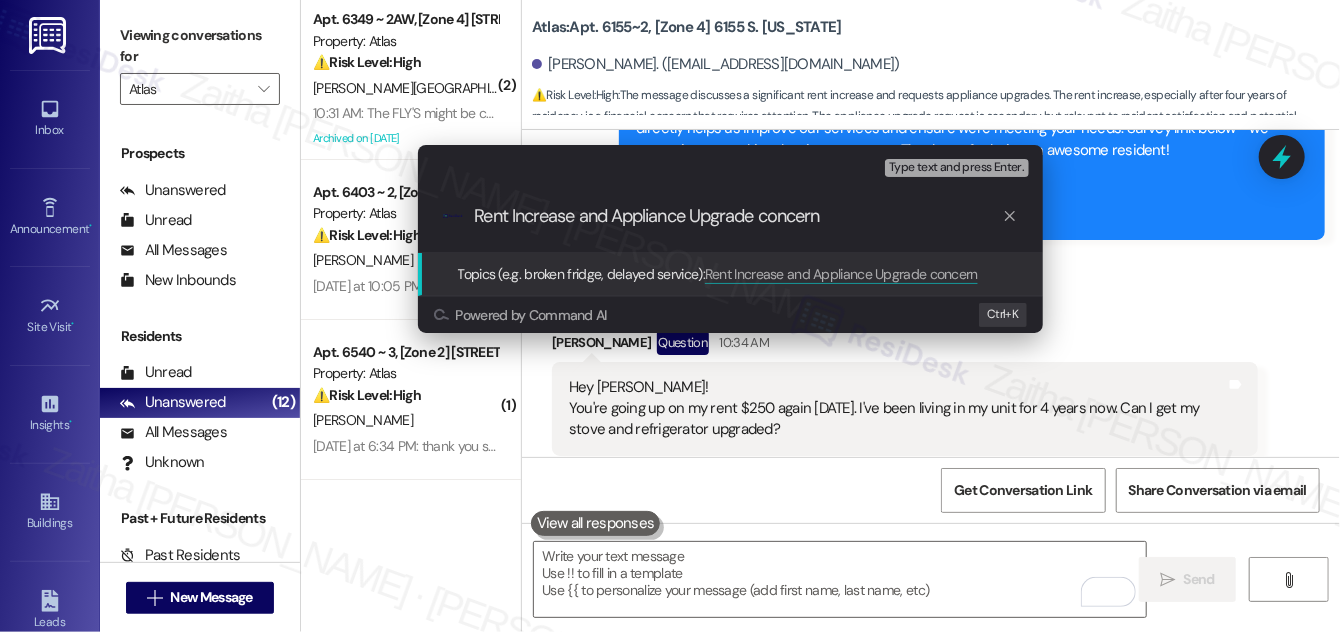 click on "Rent Increase and Appliance Upgrade concern" at bounding box center (738, 216) 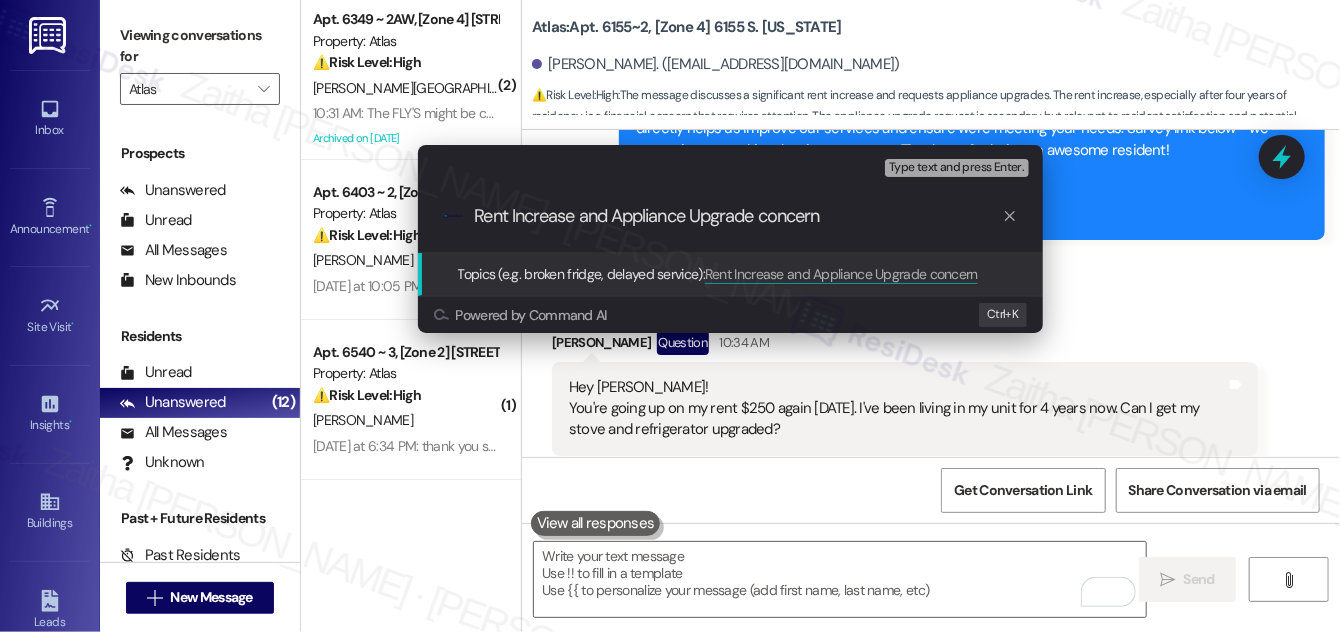 type 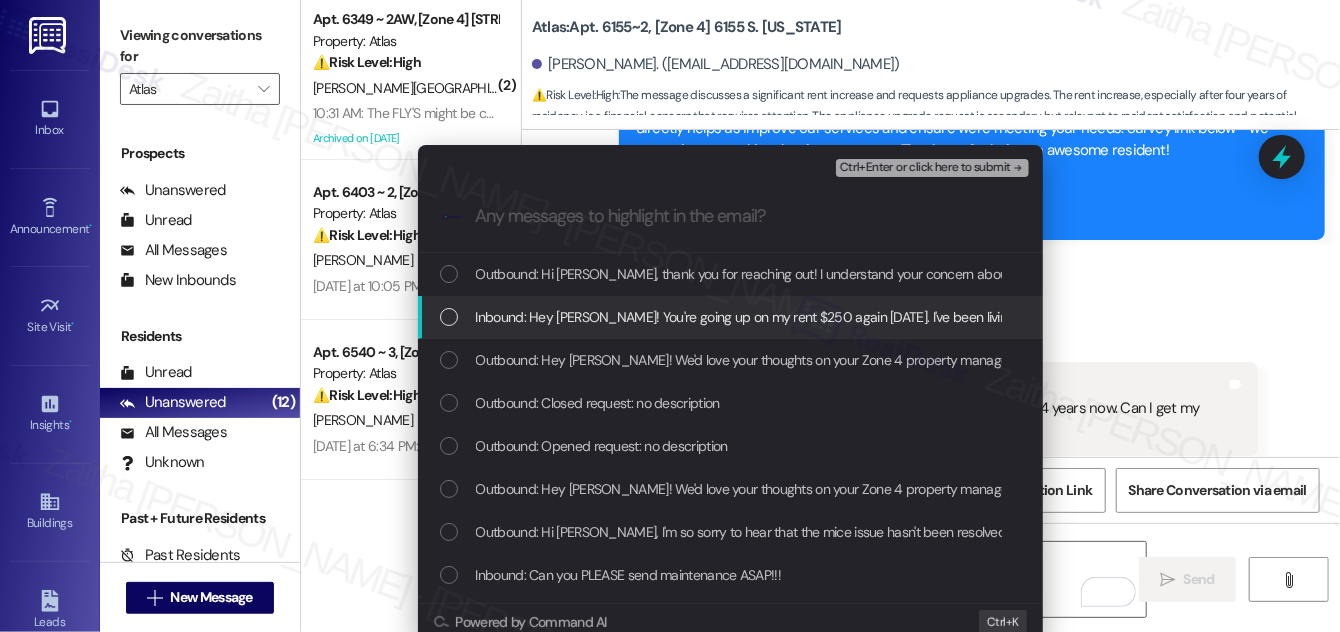 click at bounding box center [449, 317] 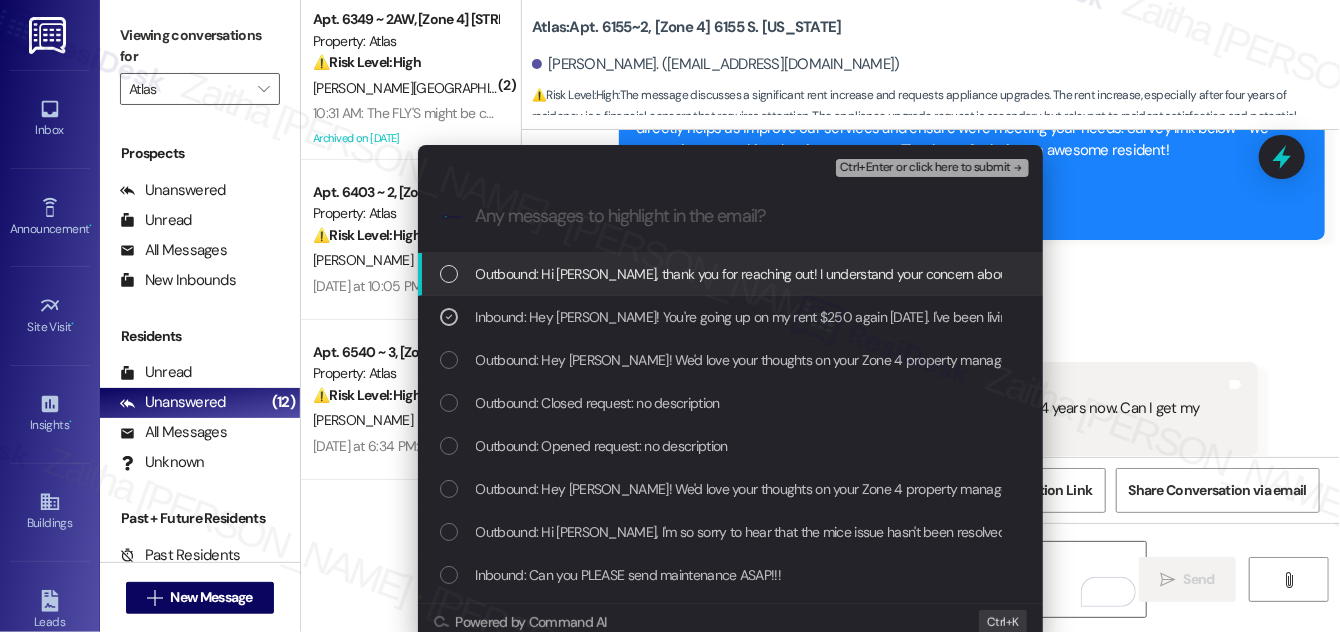 click on "Ctrl+Enter or click here to submit" at bounding box center [925, 168] 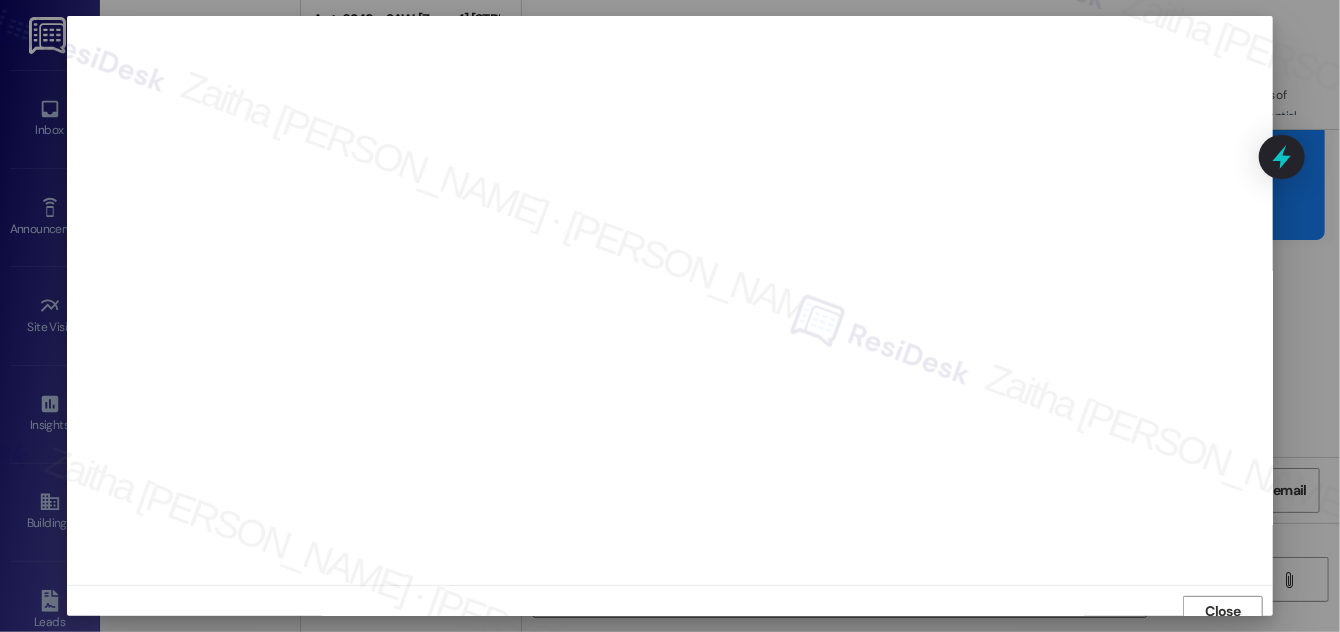 scroll, scrollTop: 11, scrollLeft: 0, axis: vertical 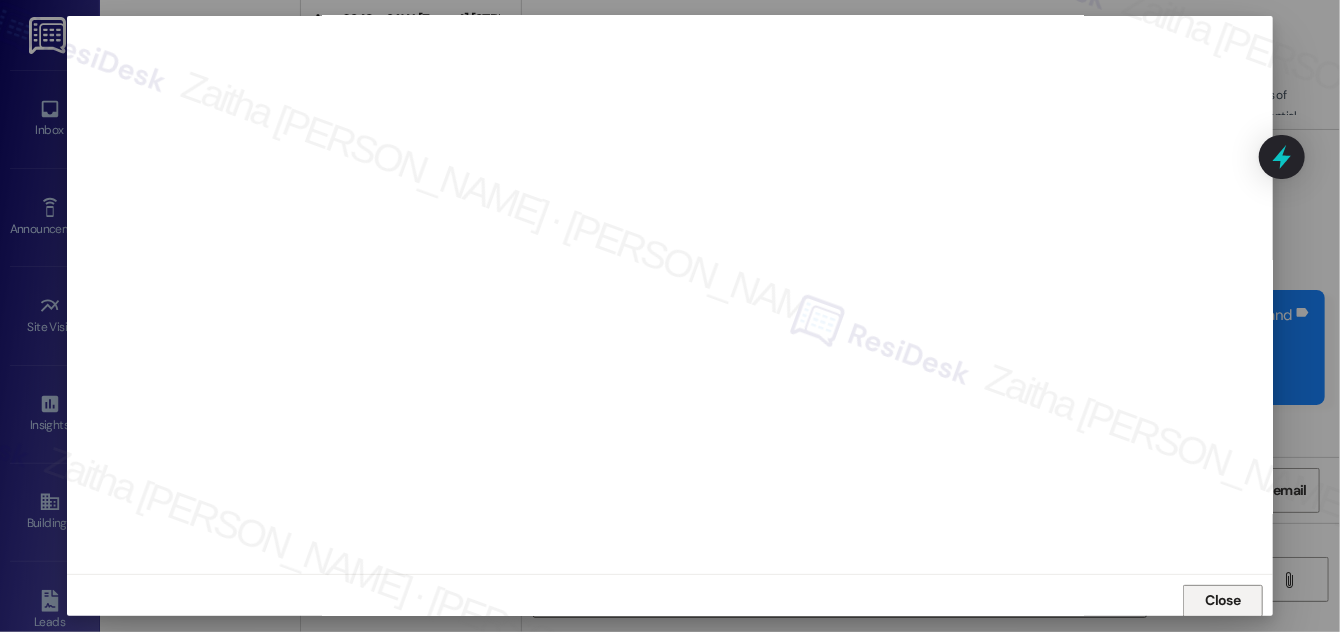 click on "Close" at bounding box center [1223, 600] 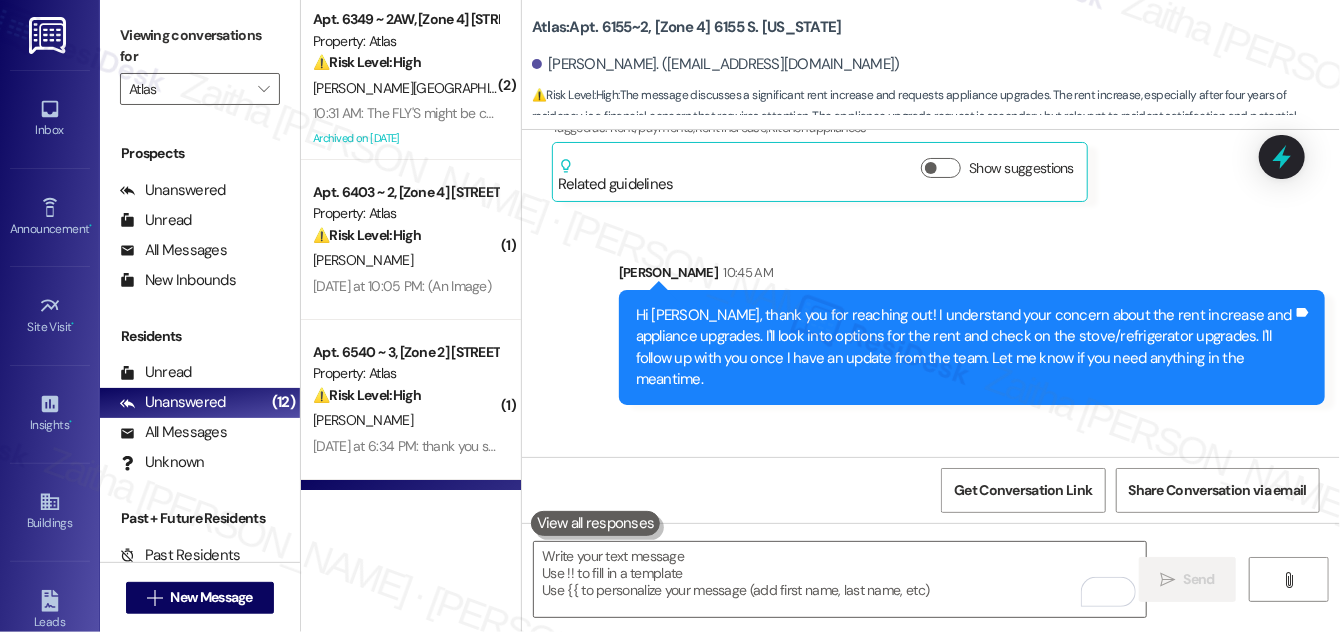 scroll, scrollTop: 14401, scrollLeft: 0, axis: vertical 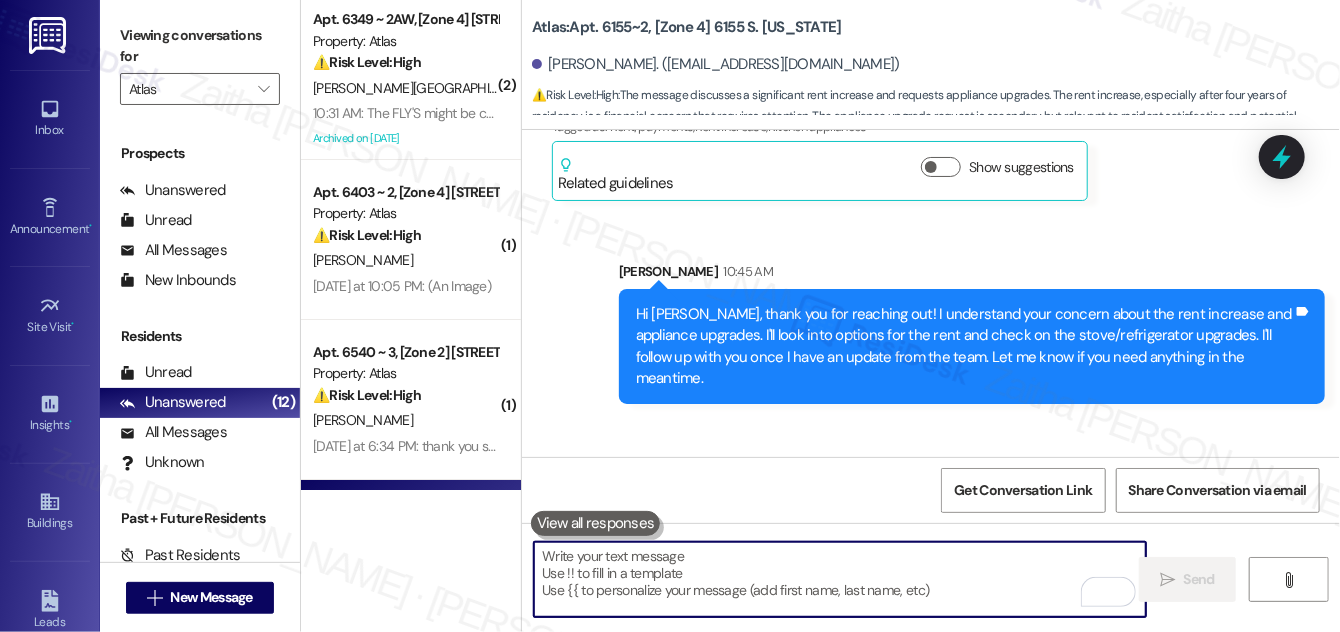 click at bounding box center (840, 579) 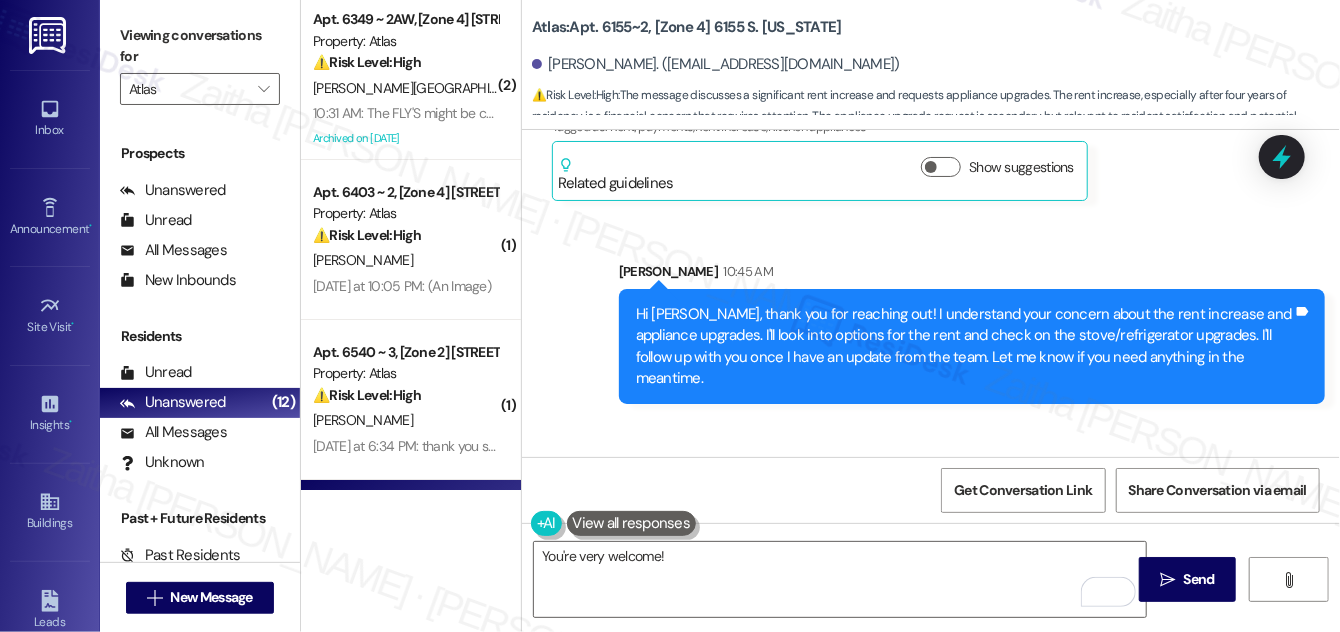 click on "Christopher Webb. (webbchris91@yahoo.com)" at bounding box center (716, 64) 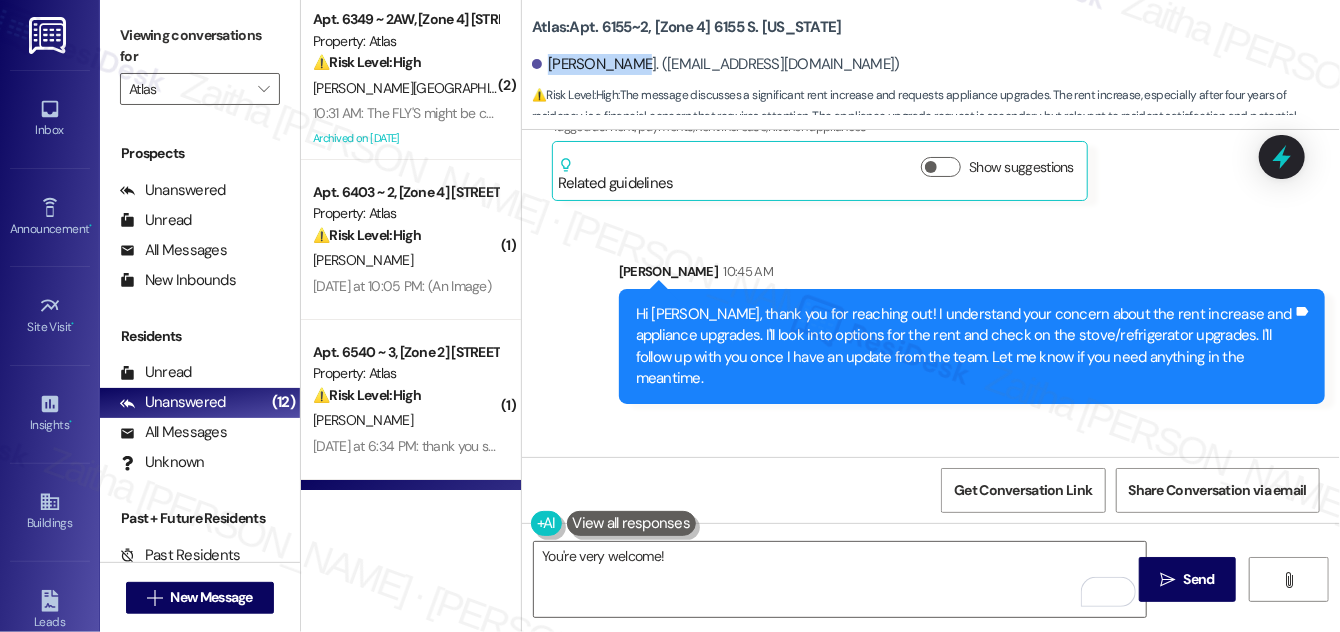 click on "Christopher Webb. (webbchris91@yahoo.com)" at bounding box center (716, 64) 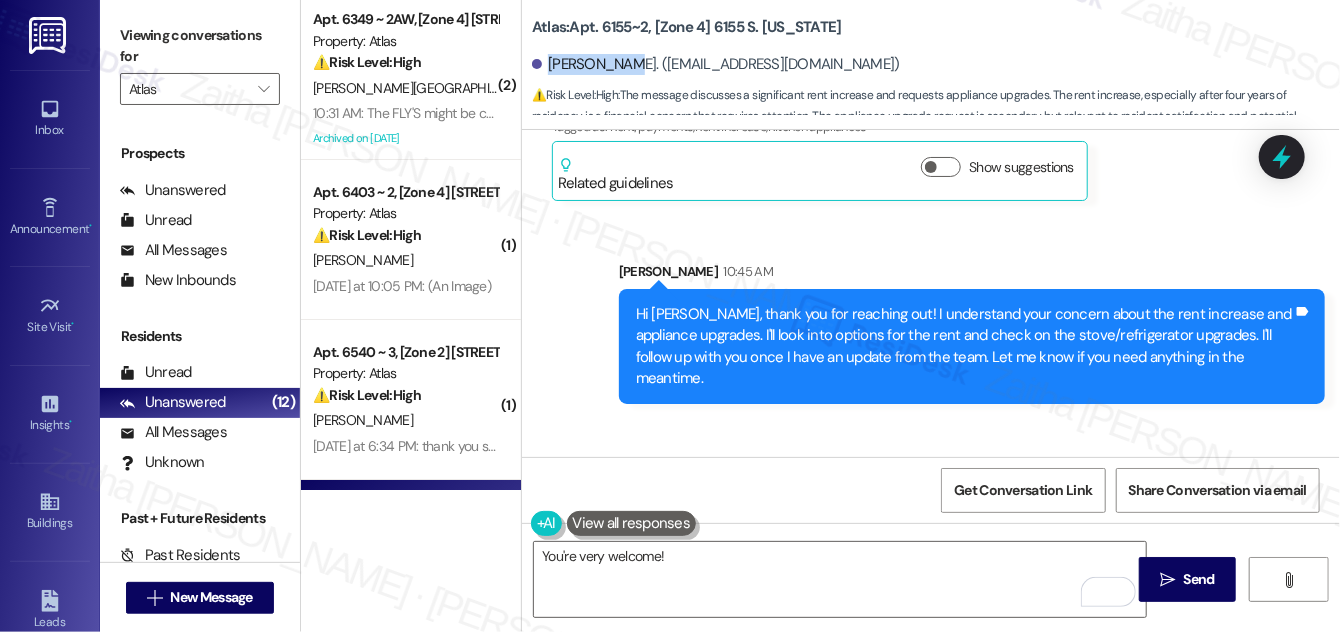 copy on "Christopher" 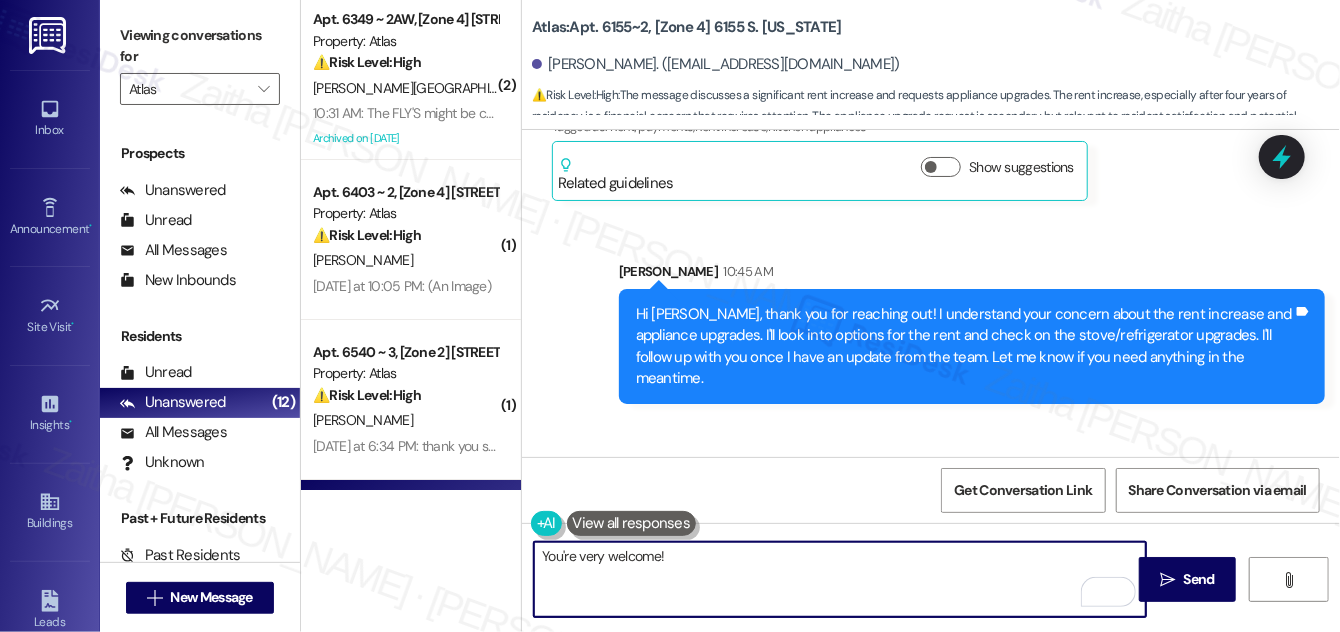 click on "You're very welcome!" at bounding box center [840, 579] 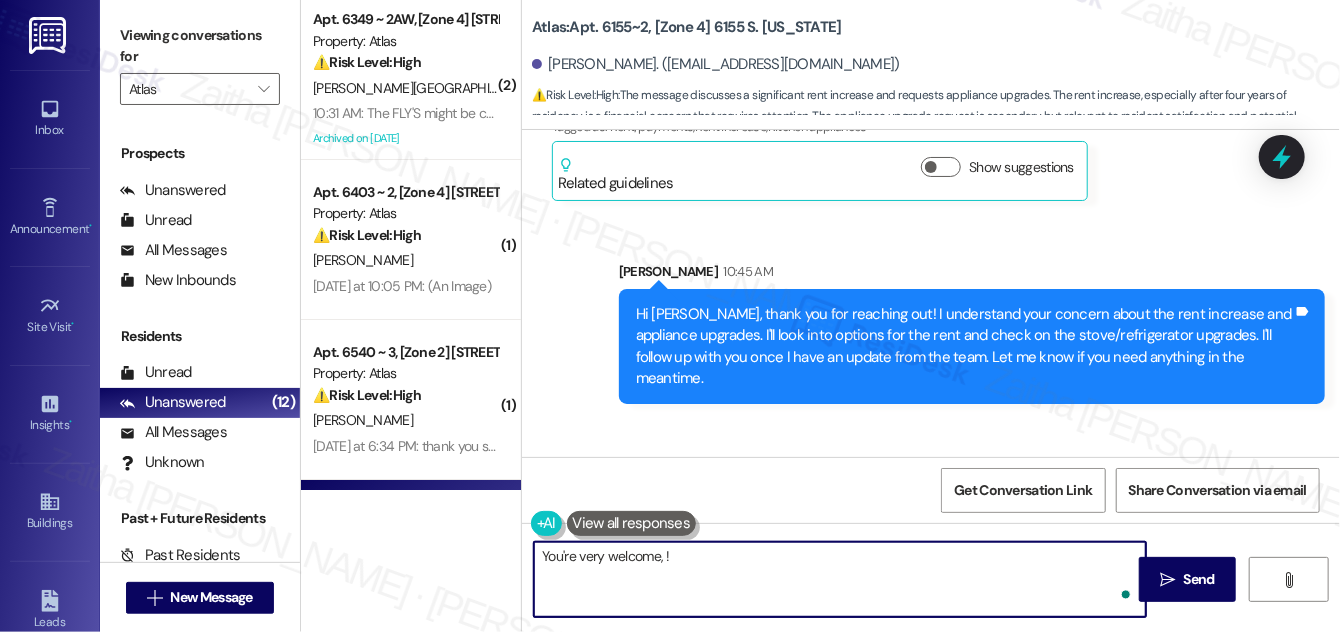 paste on "Christopher" 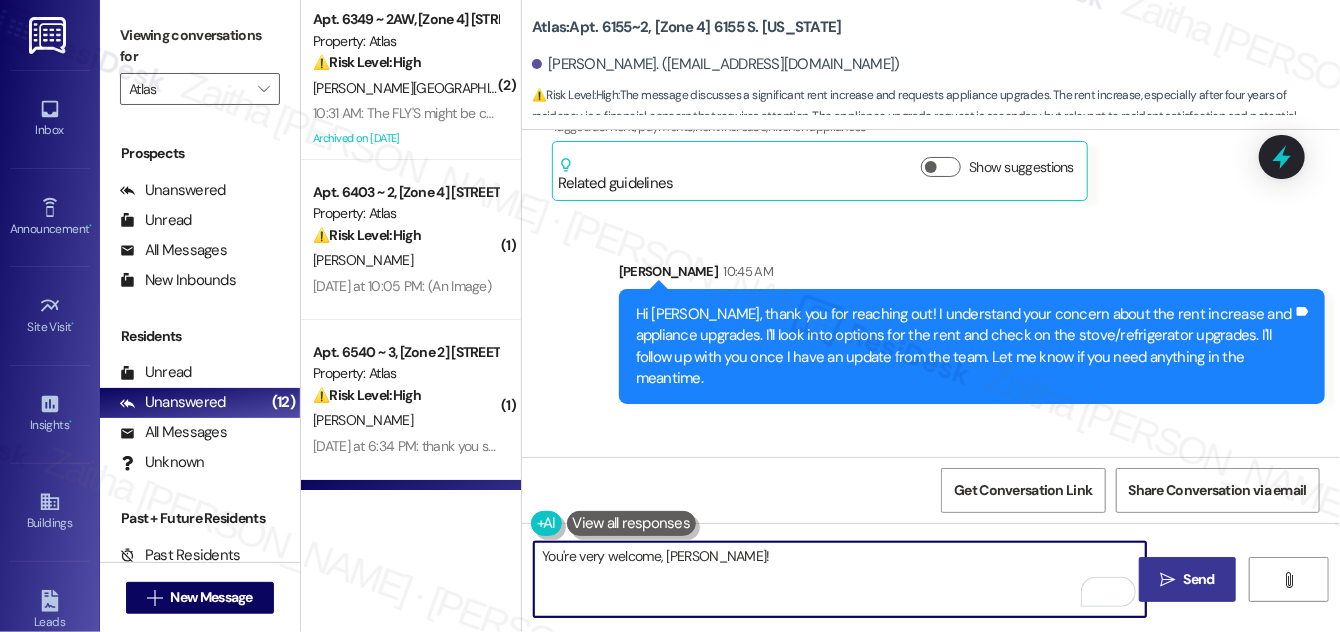 type on "You're very welcome, Christopher!" 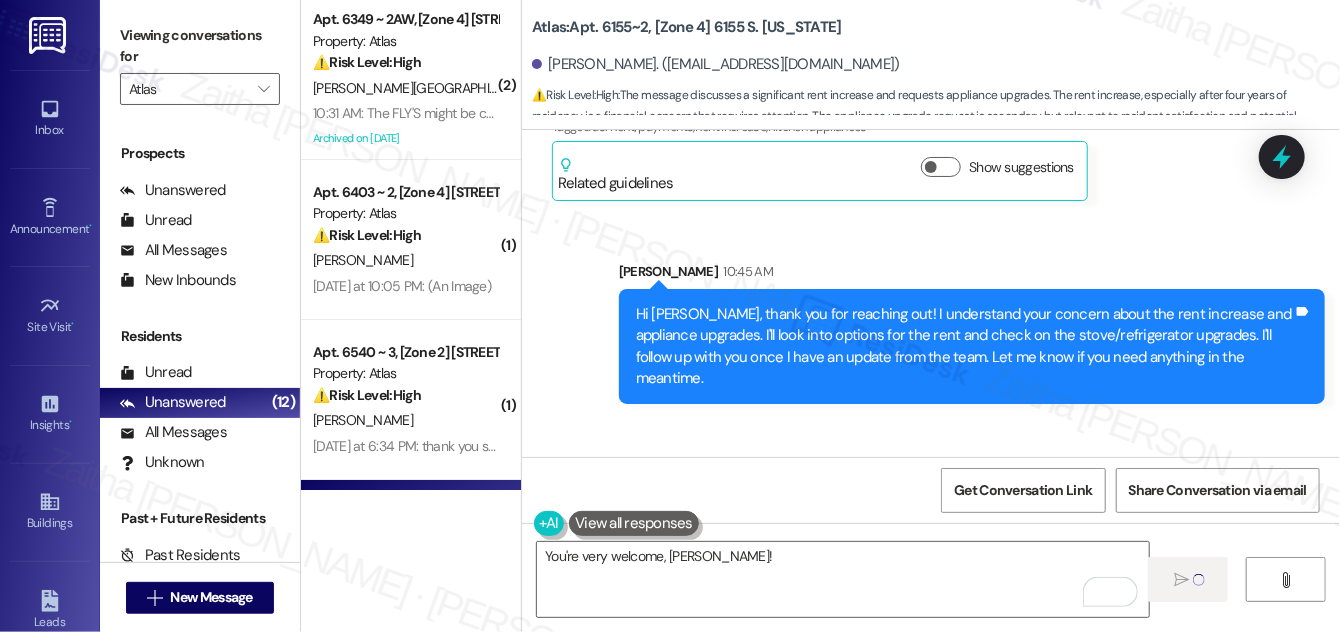 type 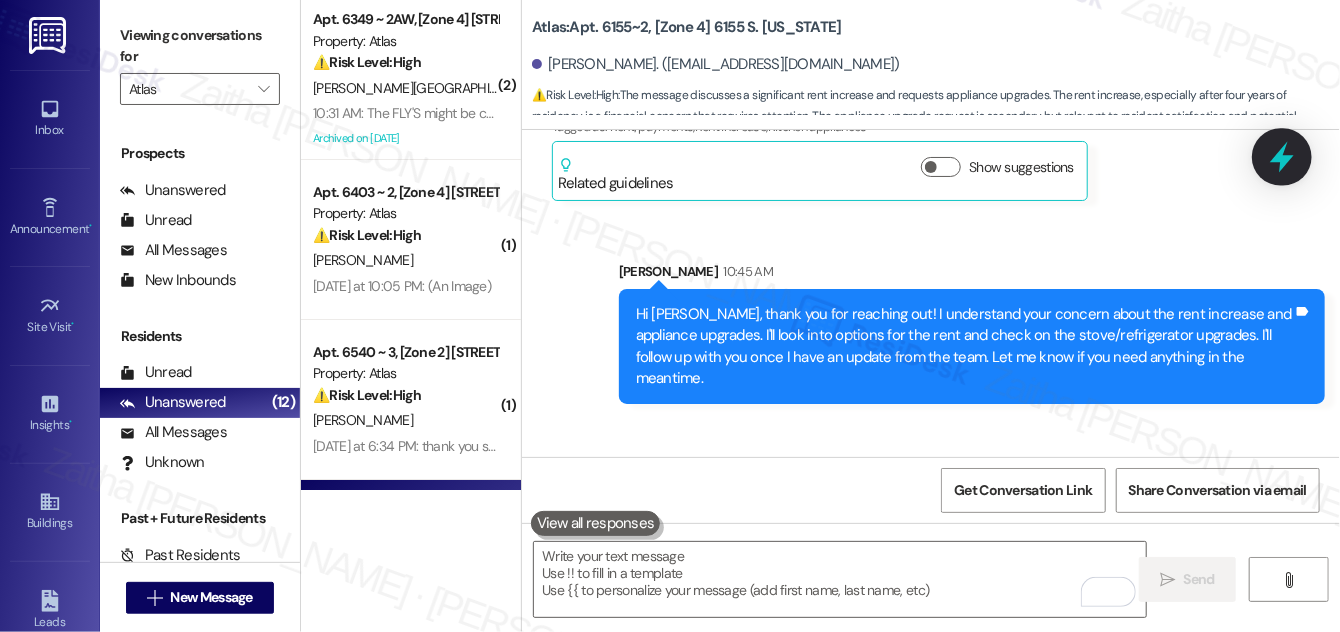 scroll, scrollTop: 14400, scrollLeft: 0, axis: vertical 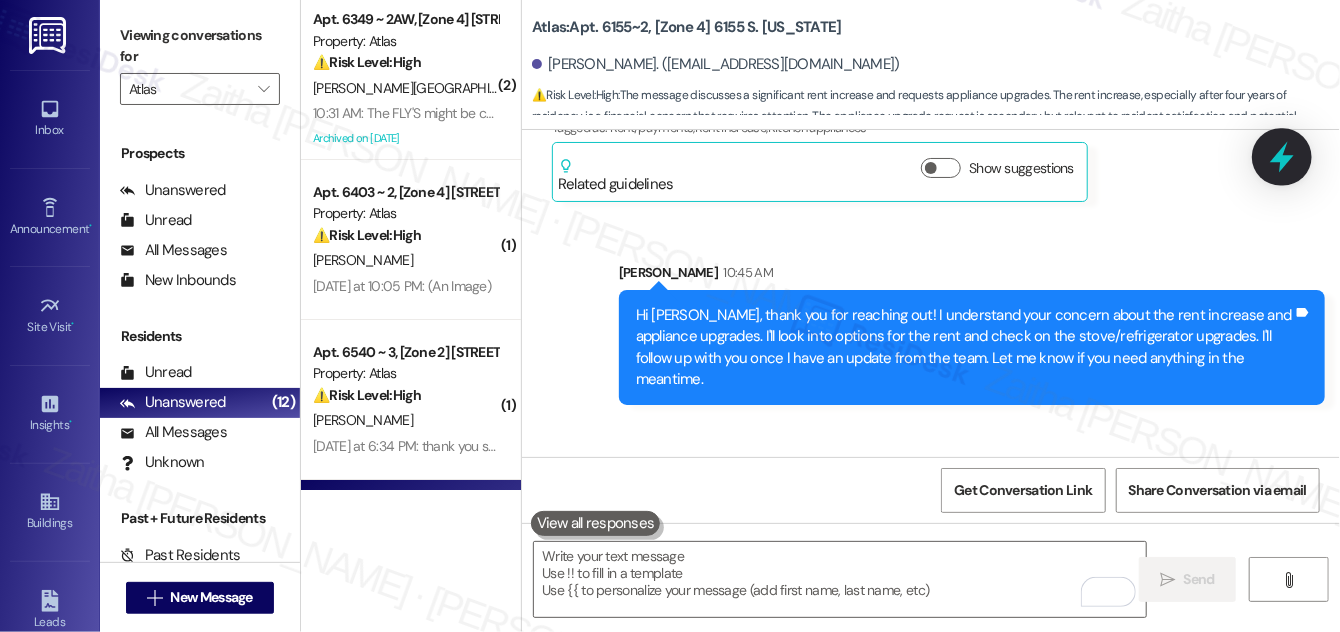 click 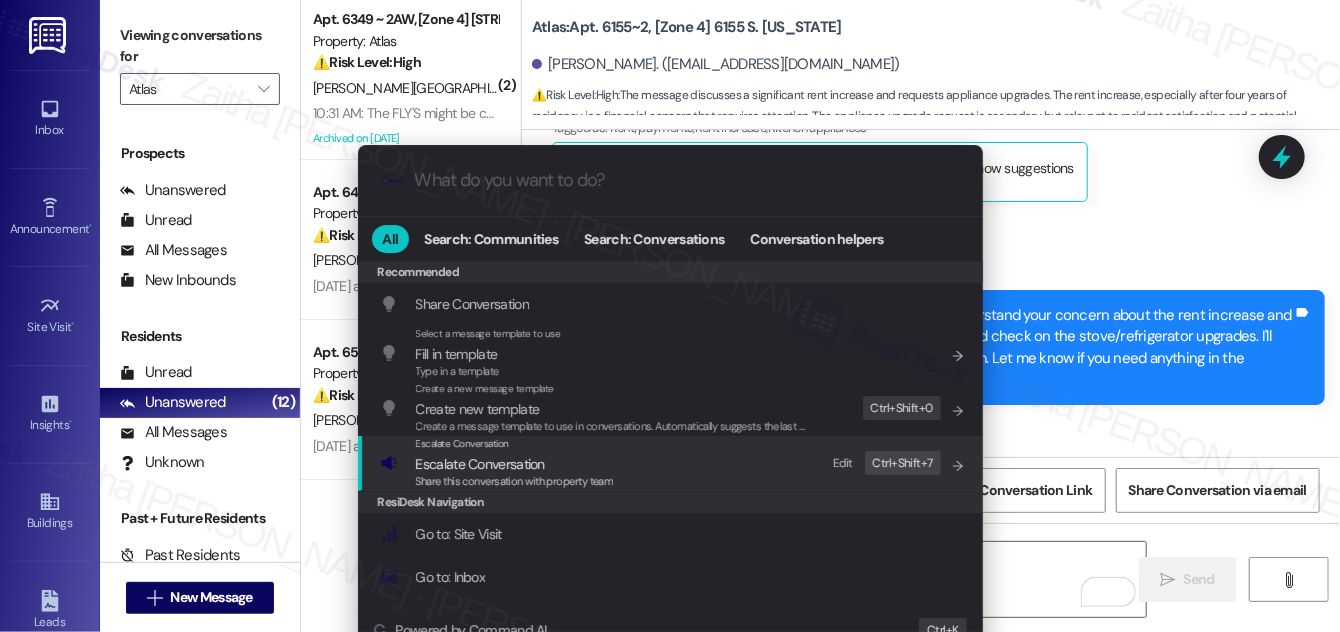 click on "Escalate Conversation" at bounding box center [480, 464] 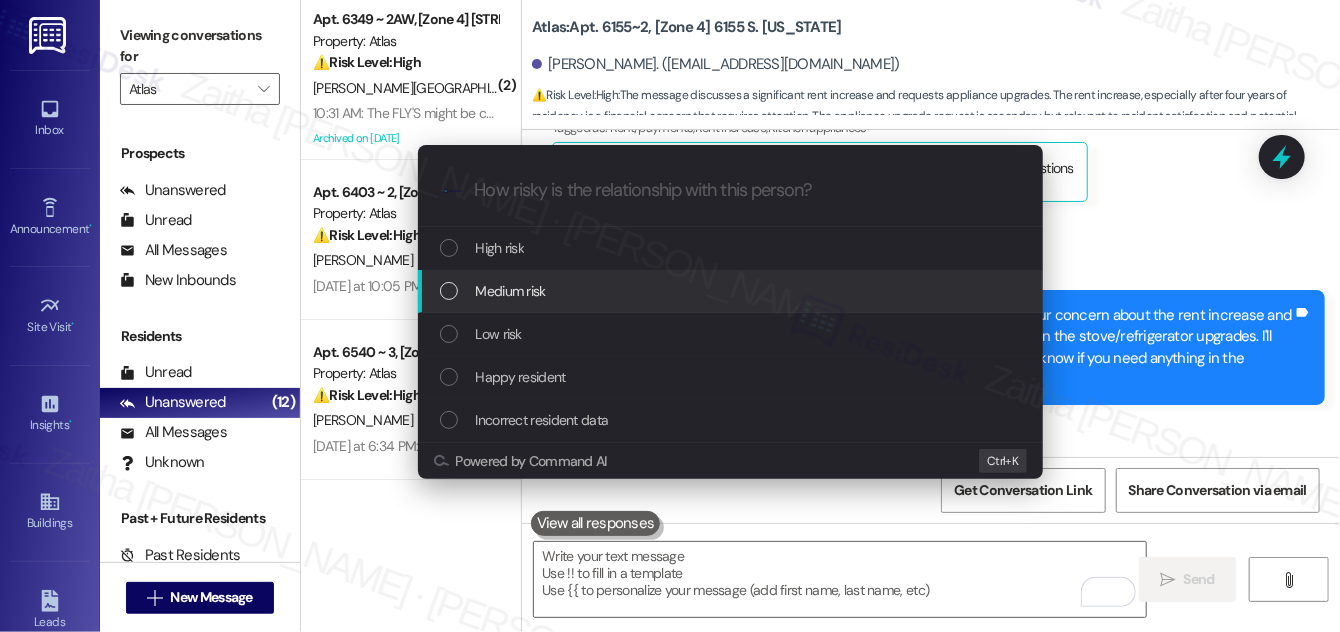 click on "Medium risk" at bounding box center (511, 291) 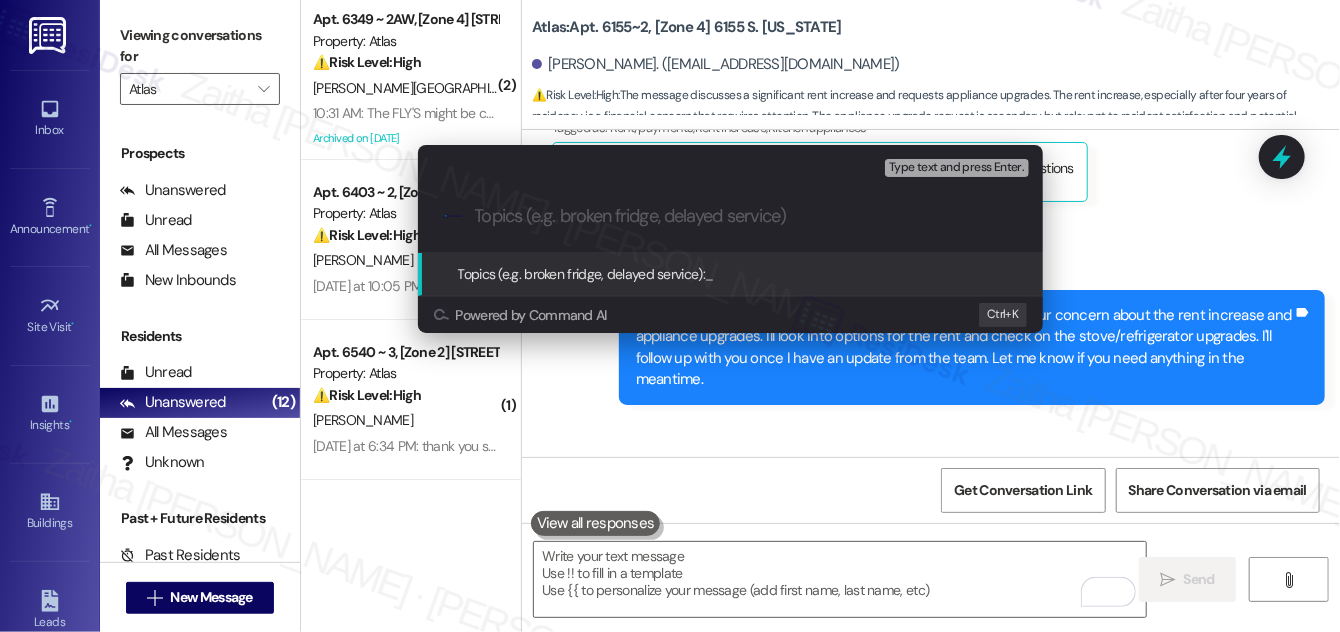 paste on "Rent Increase and Appliance Upgrade Concern" 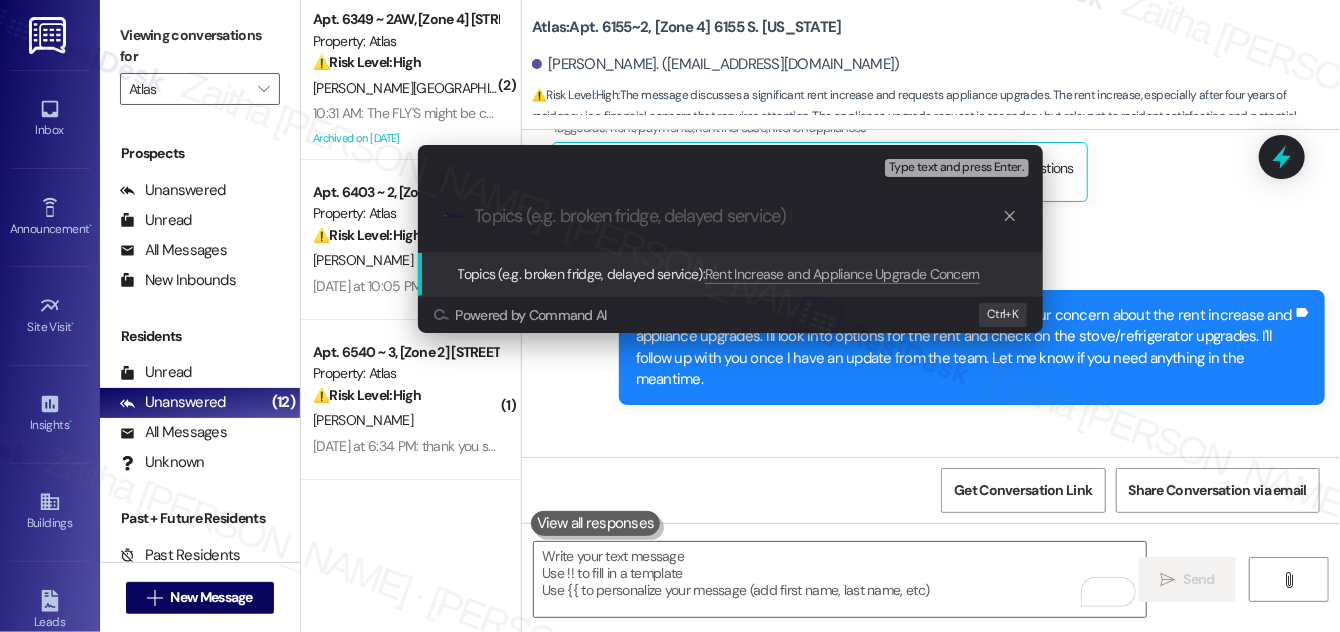 type on "Rent Increase and Appliance Upgrade Concern" 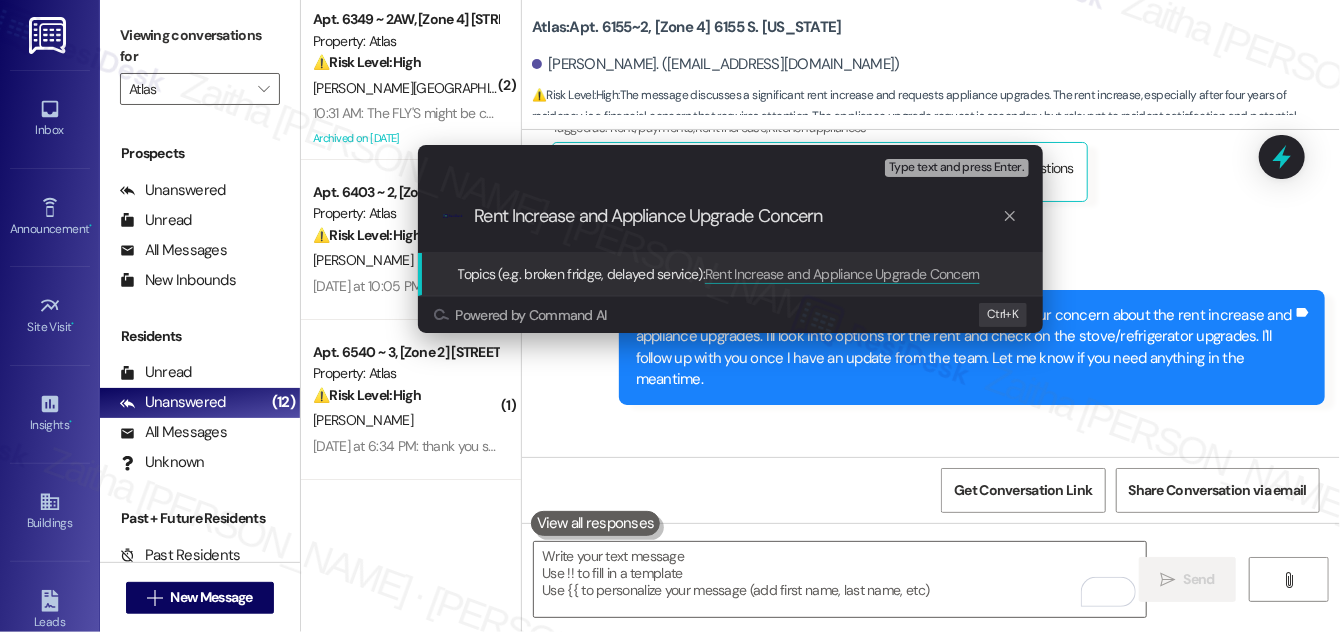 type 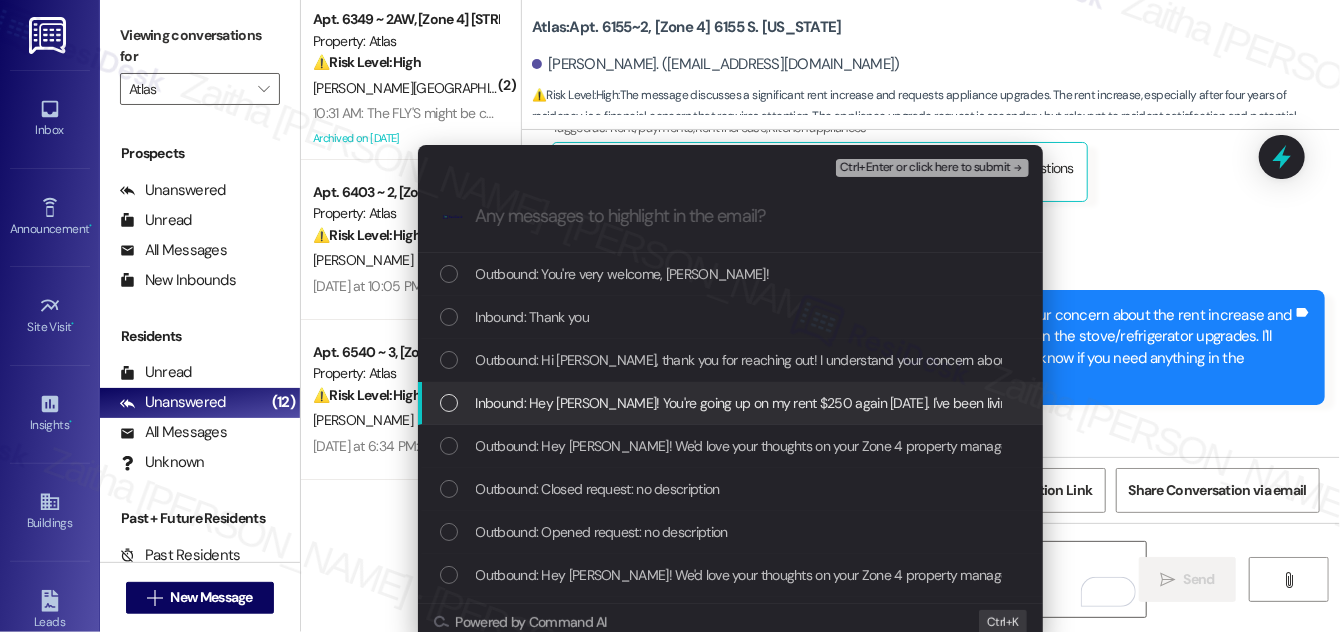 click at bounding box center (449, 403) 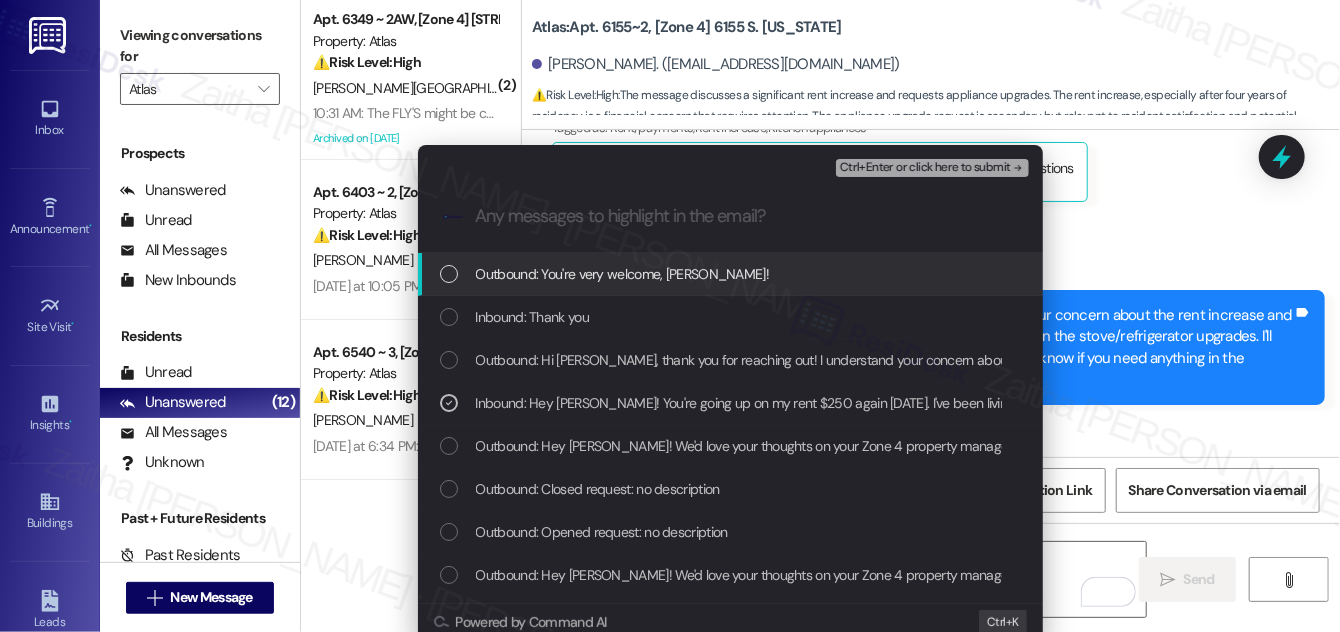 click on "Ctrl+Enter or click here to submit" at bounding box center (925, 168) 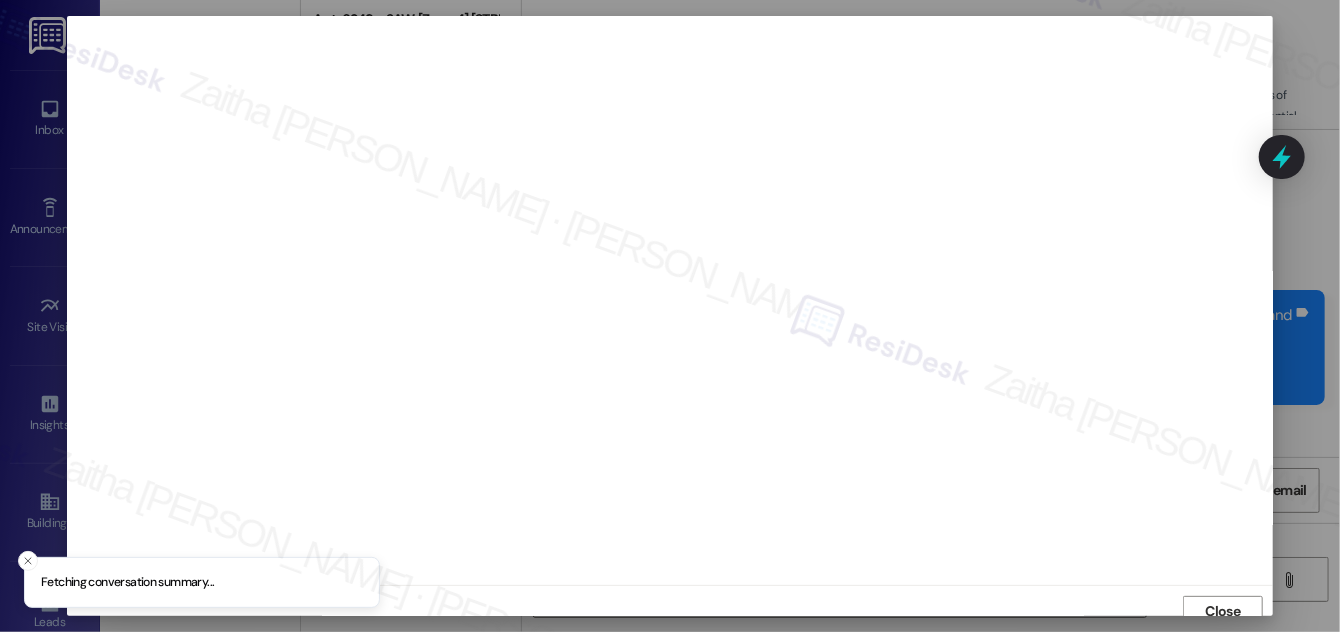 scroll, scrollTop: 11, scrollLeft: 0, axis: vertical 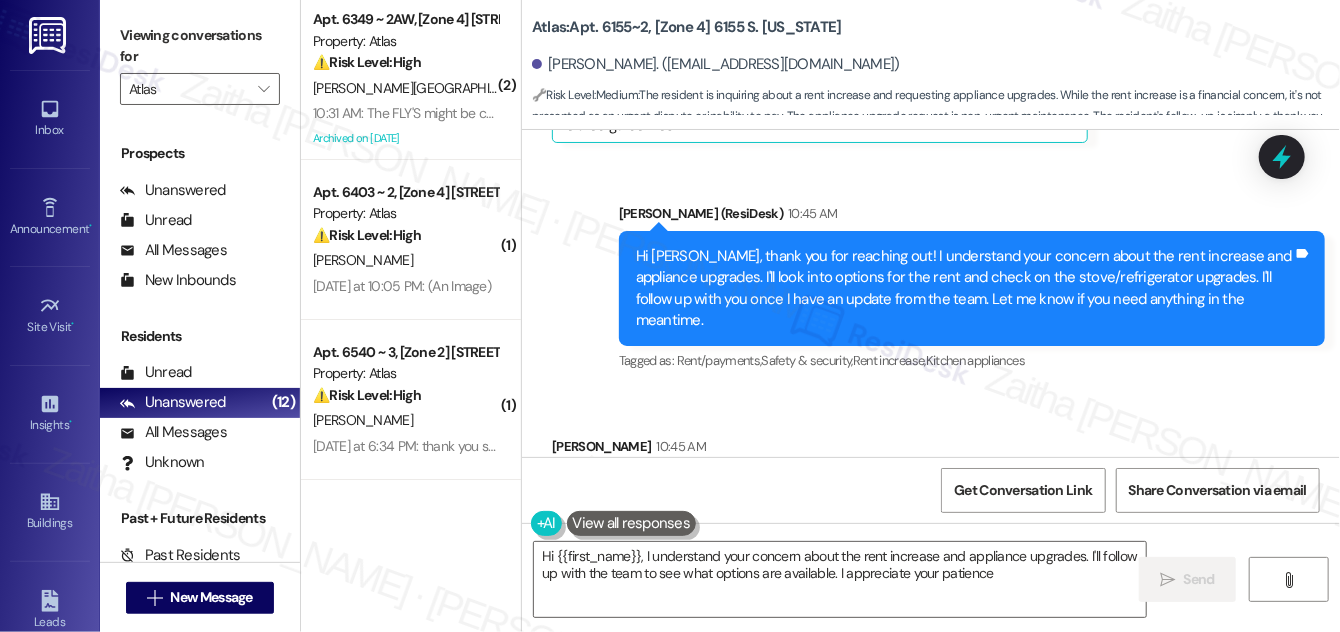 type on "Hi {{first_name}}, I understand your concern about the rent increase and appliance upgrades. I'll follow up with the team to see what options are available. I appreciate your patience!" 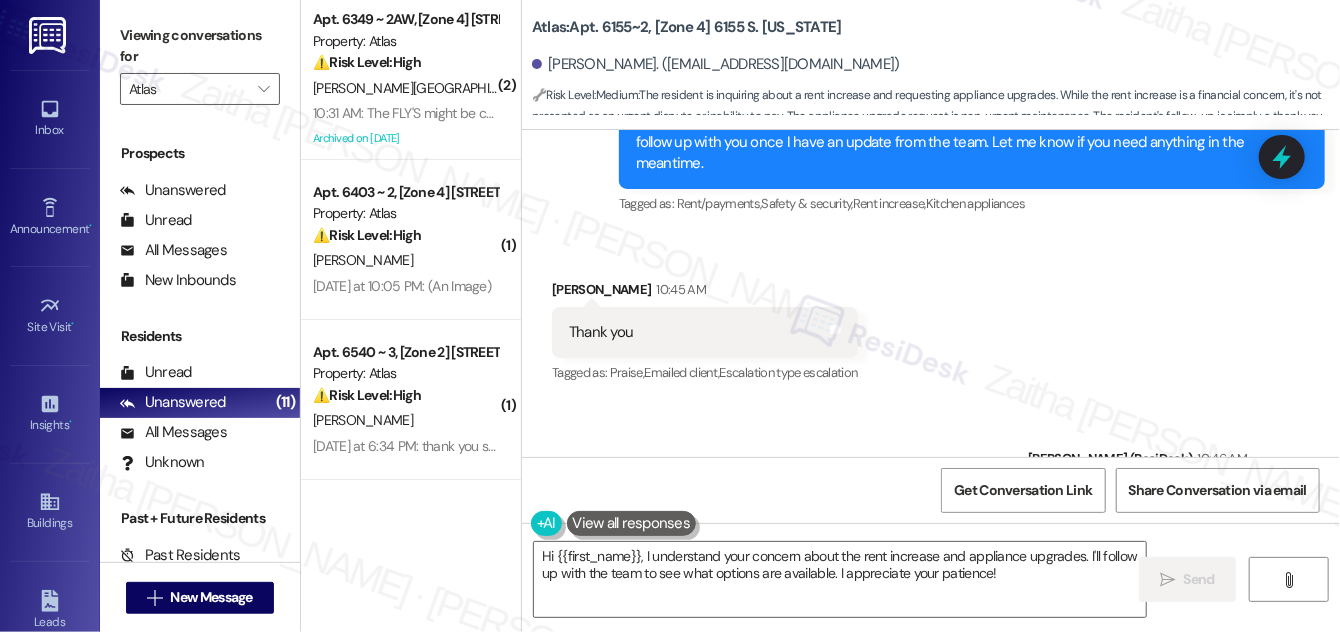 scroll, scrollTop: 14629, scrollLeft: 0, axis: vertical 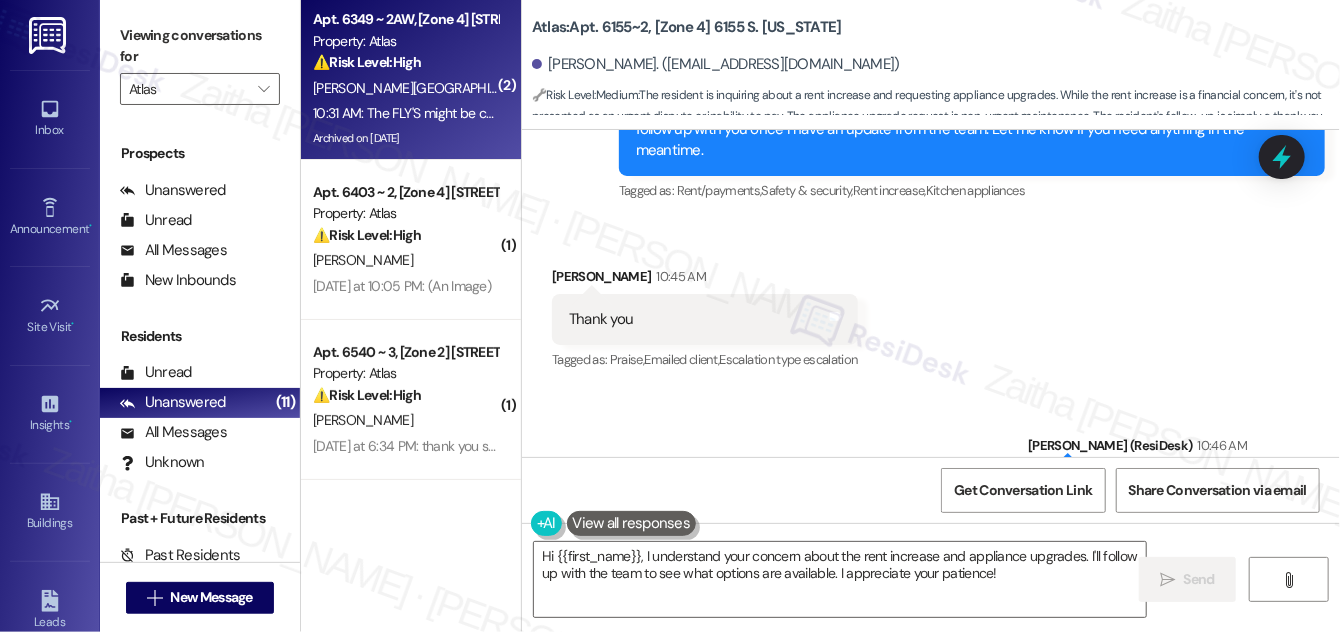 click on "Y. Velasquez" at bounding box center [405, 88] 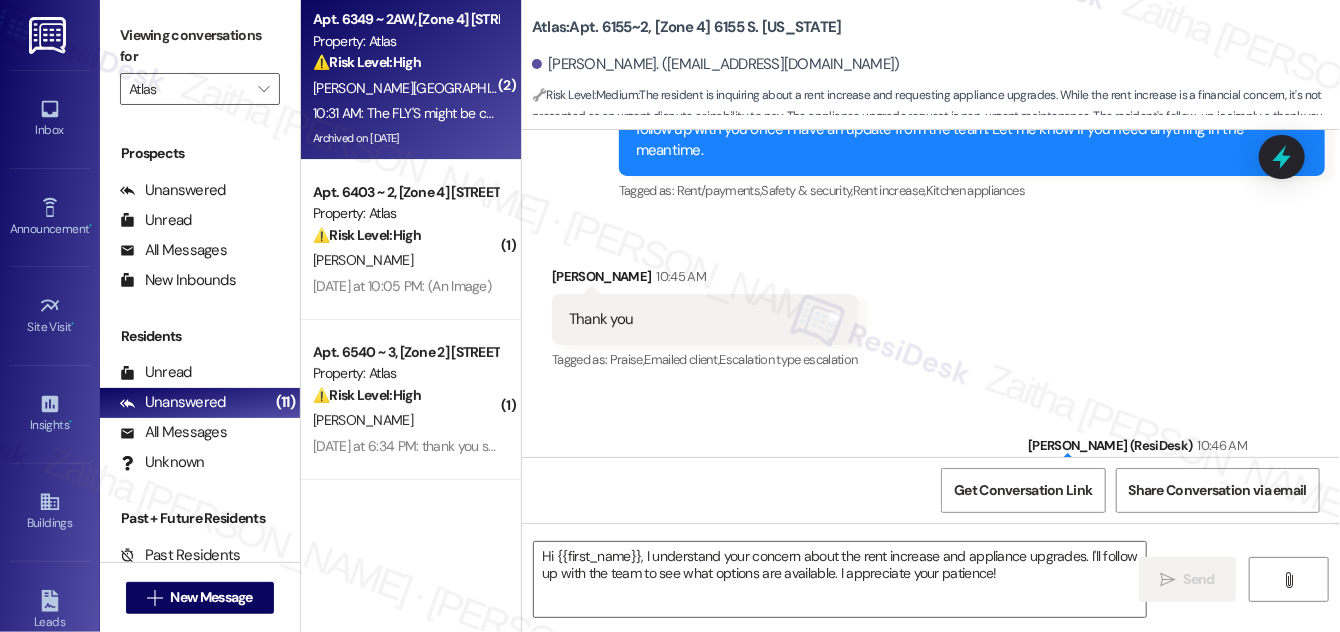 type on "Fetching suggested responses. Please feel free to read through the conversation in the meantime." 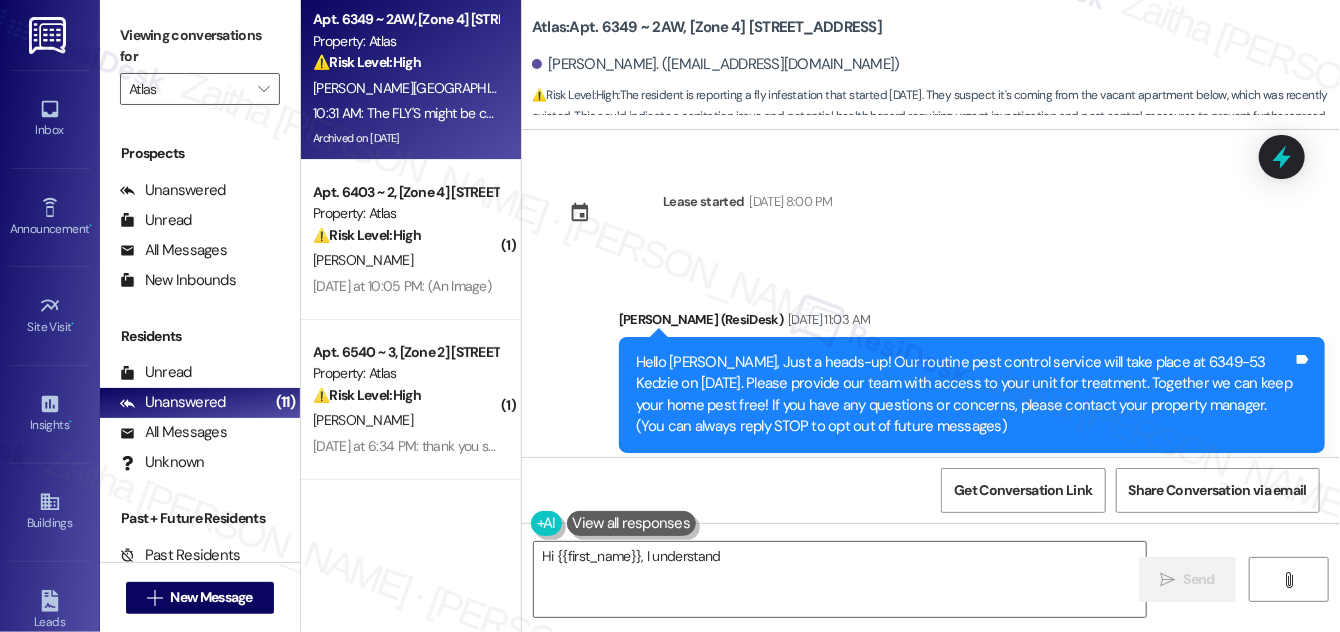 scroll, scrollTop: 24013, scrollLeft: 0, axis: vertical 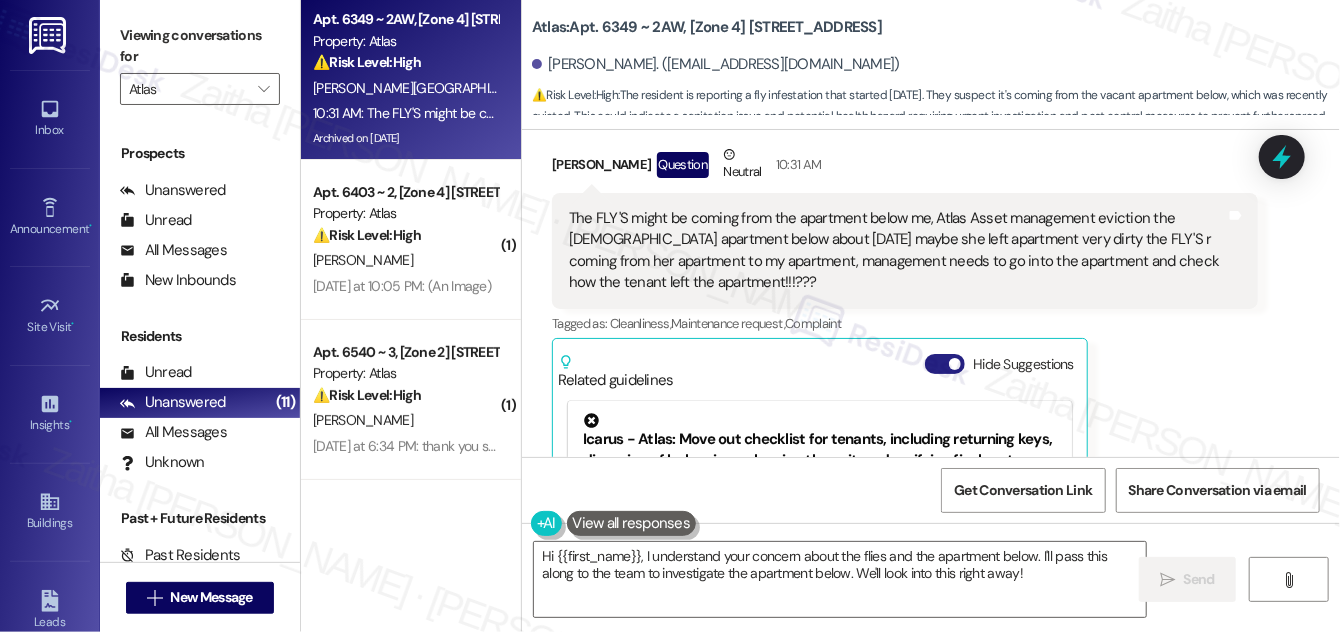 click on "Hide Suggestions" at bounding box center [945, 364] 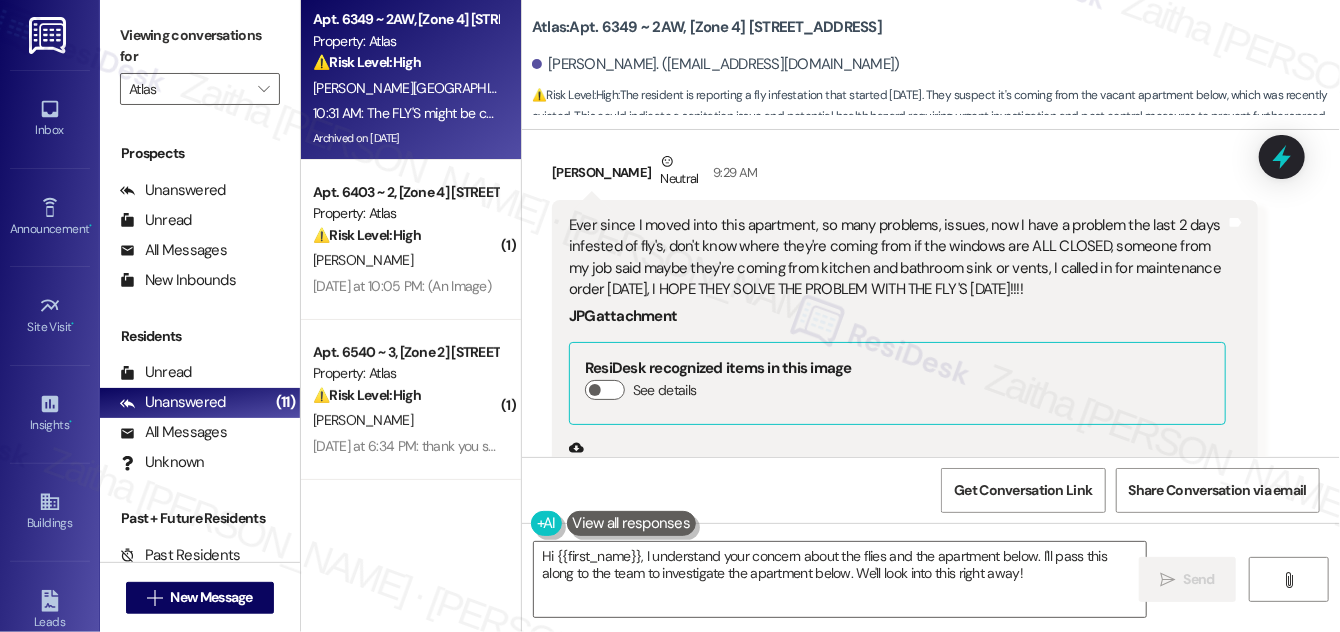 scroll, scrollTop: 23487, scrollLeft: 0, axis: vertical 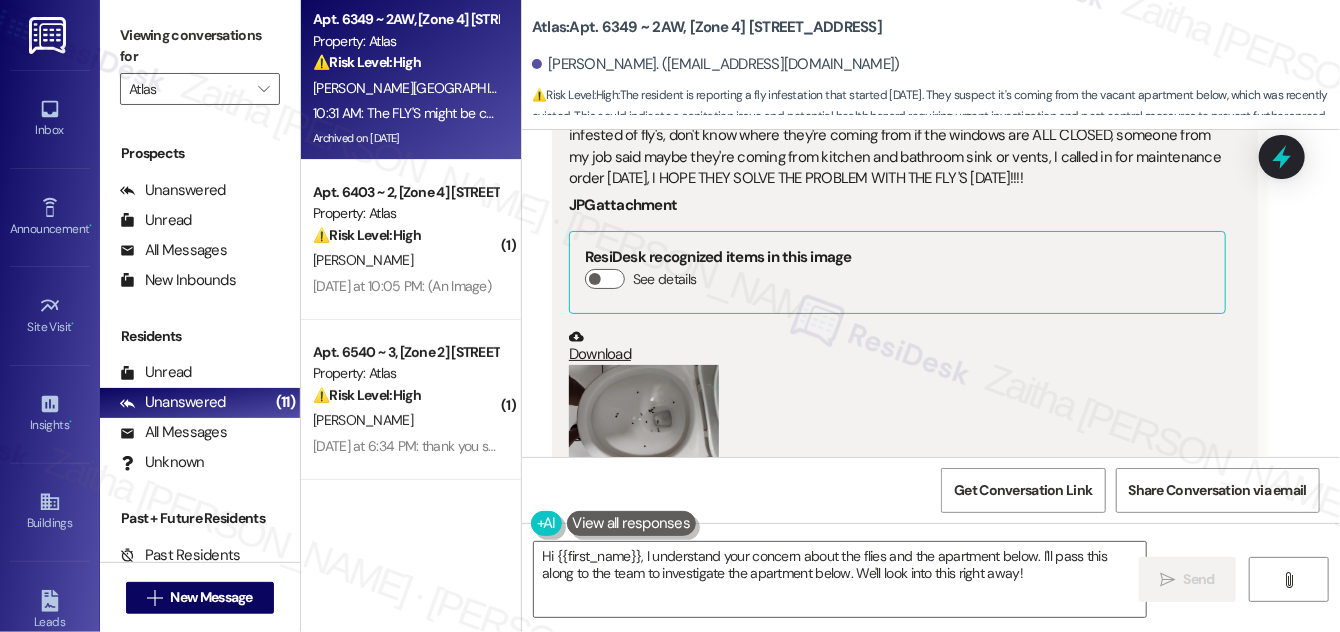 click at bounding box center (644, 421) 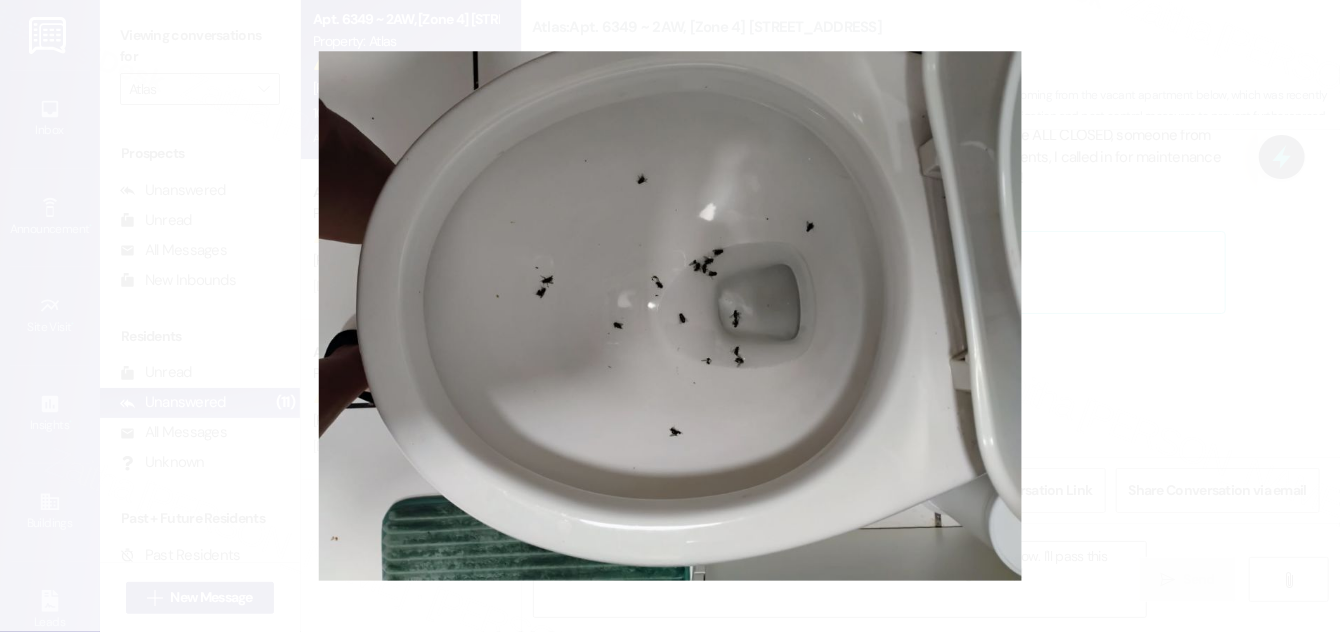 click at bounding box center (670, 316) 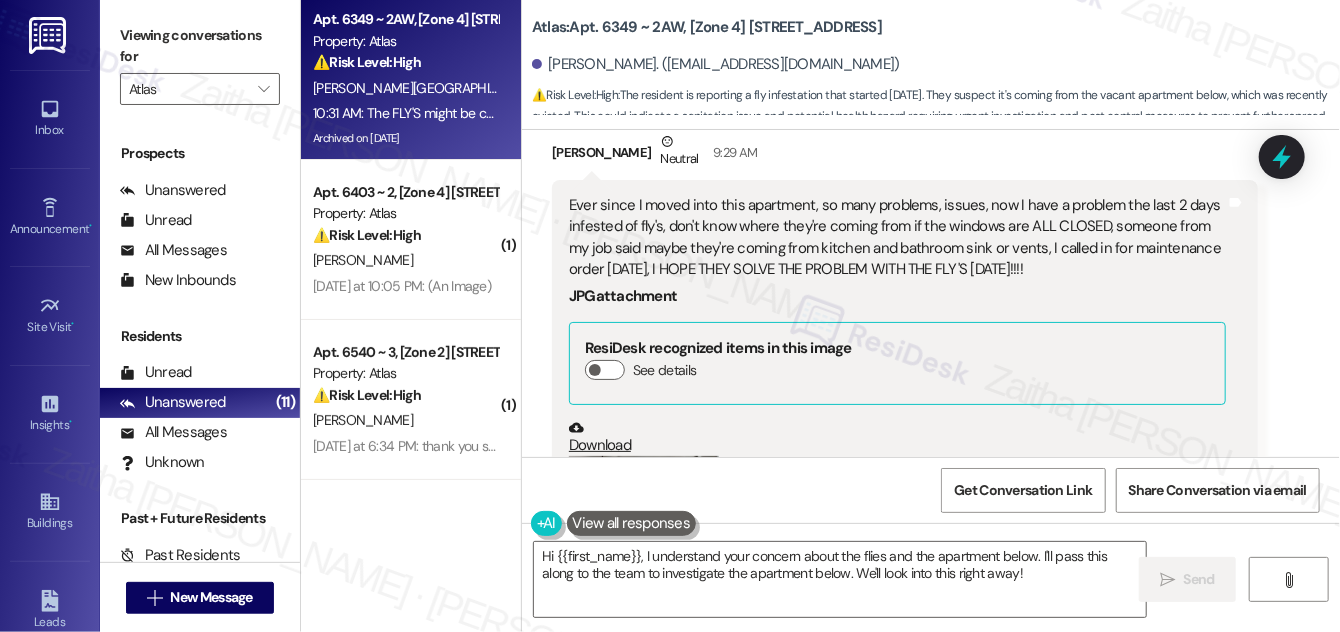 scroll, scrollTop: 23578, scrollLeft: 0, axis: vertical 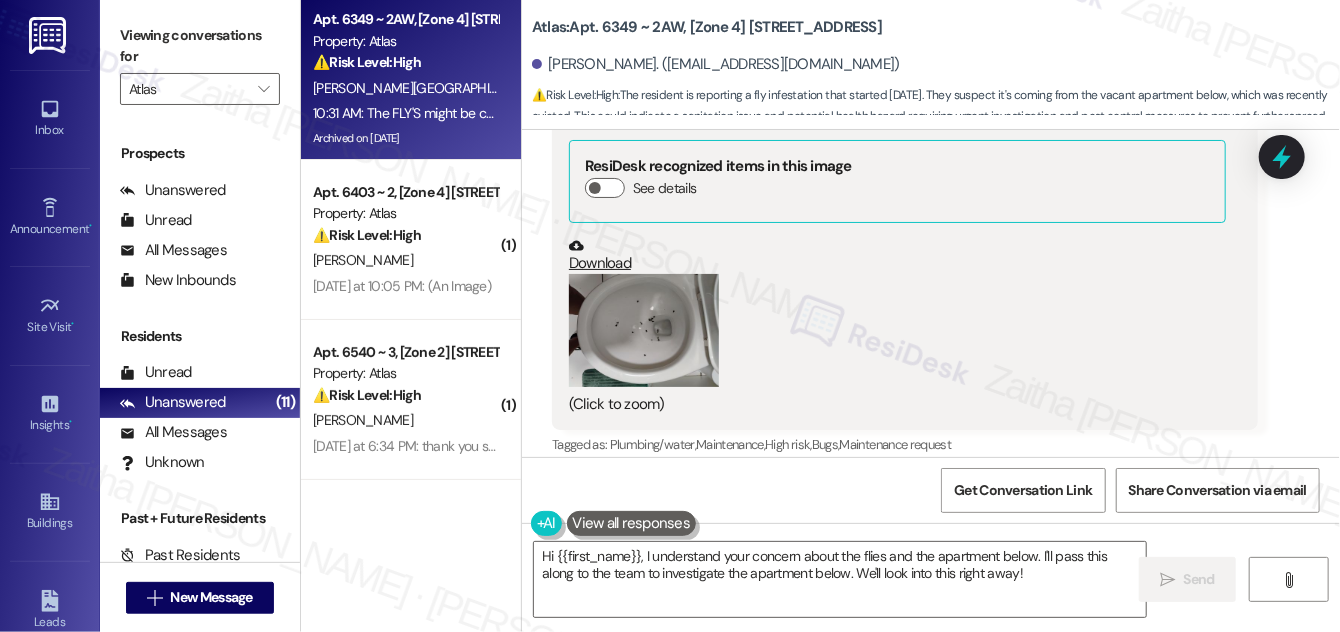 click on "Show suggestions" at bounding box center (941, 486) 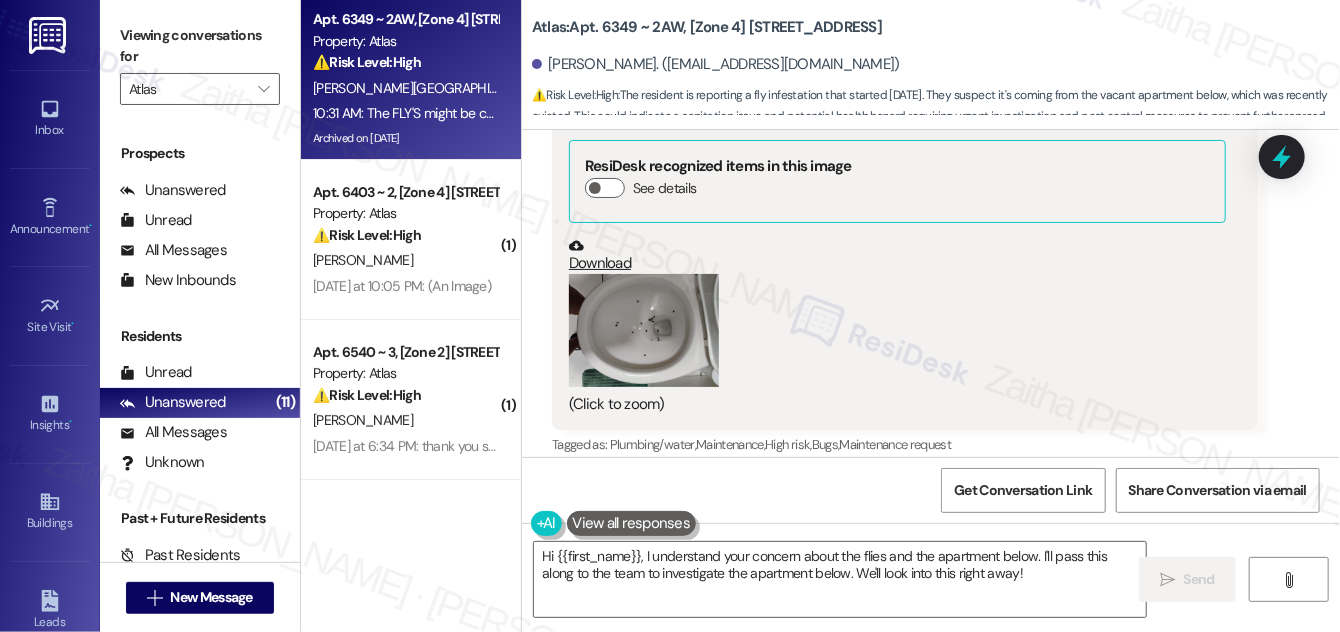 scroll, scrollTop: 23669, scrollLeft: 0, axis: vertical 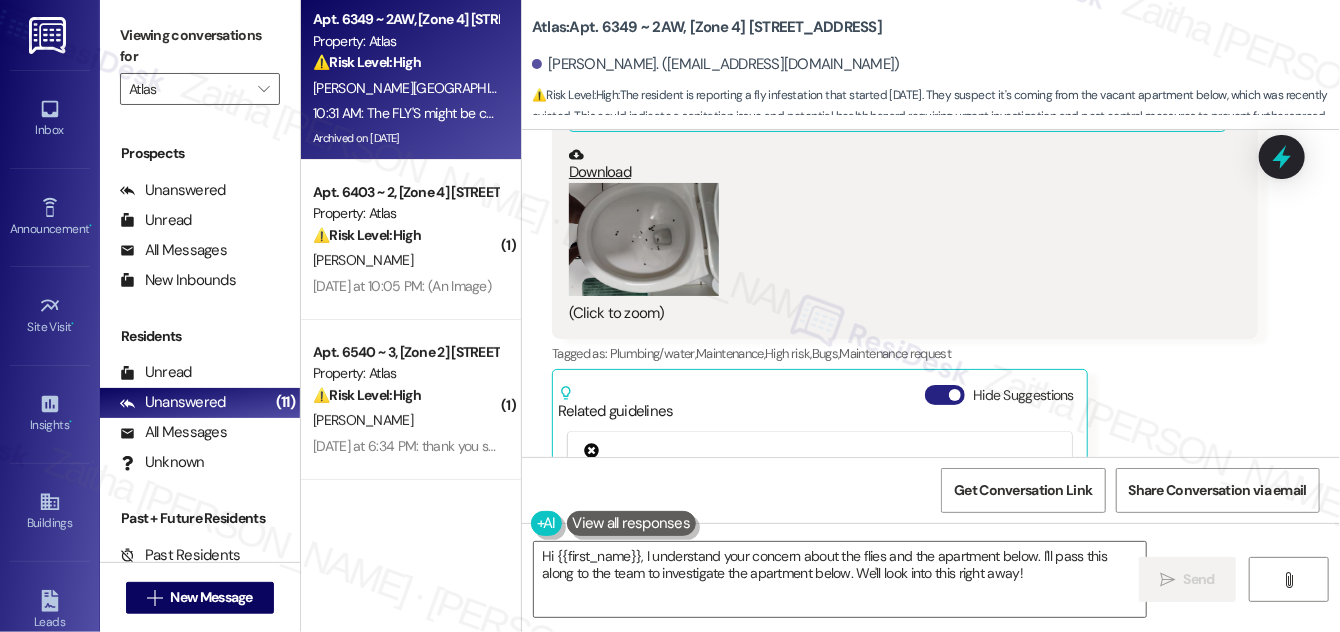 click on "Hide Suggestions" at bounding box center (945, 395) 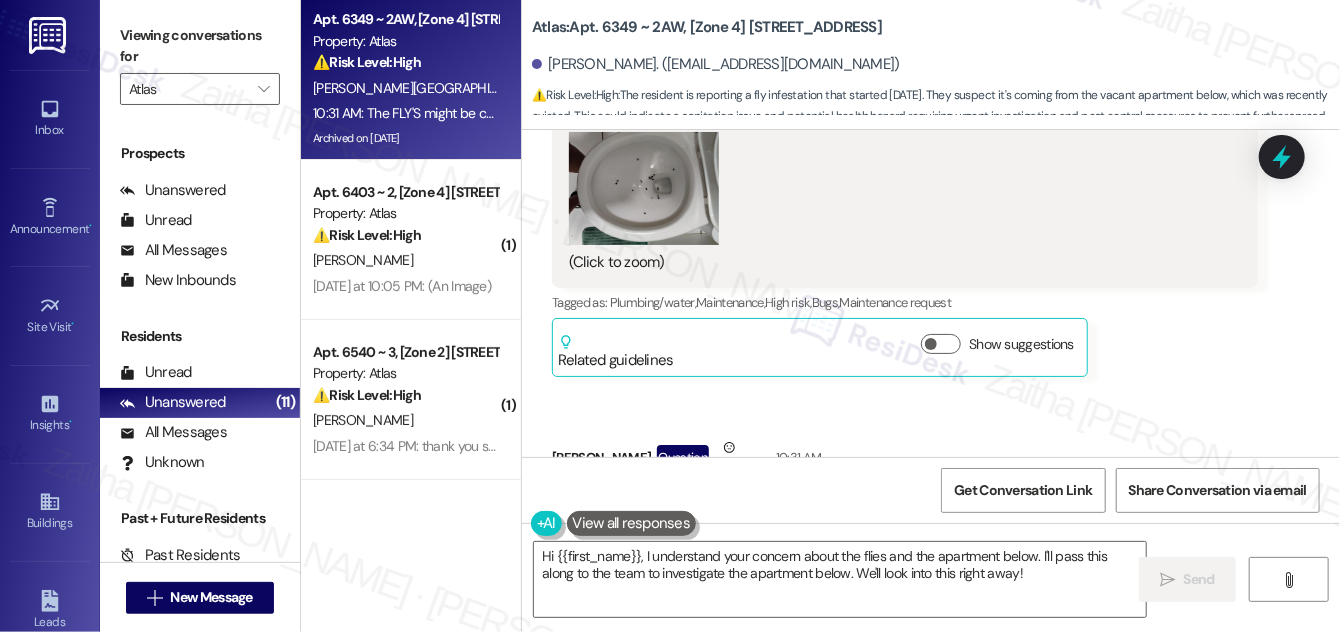 scroll, scrollTop: 23760, scrollLeft: 0, axis: vertical 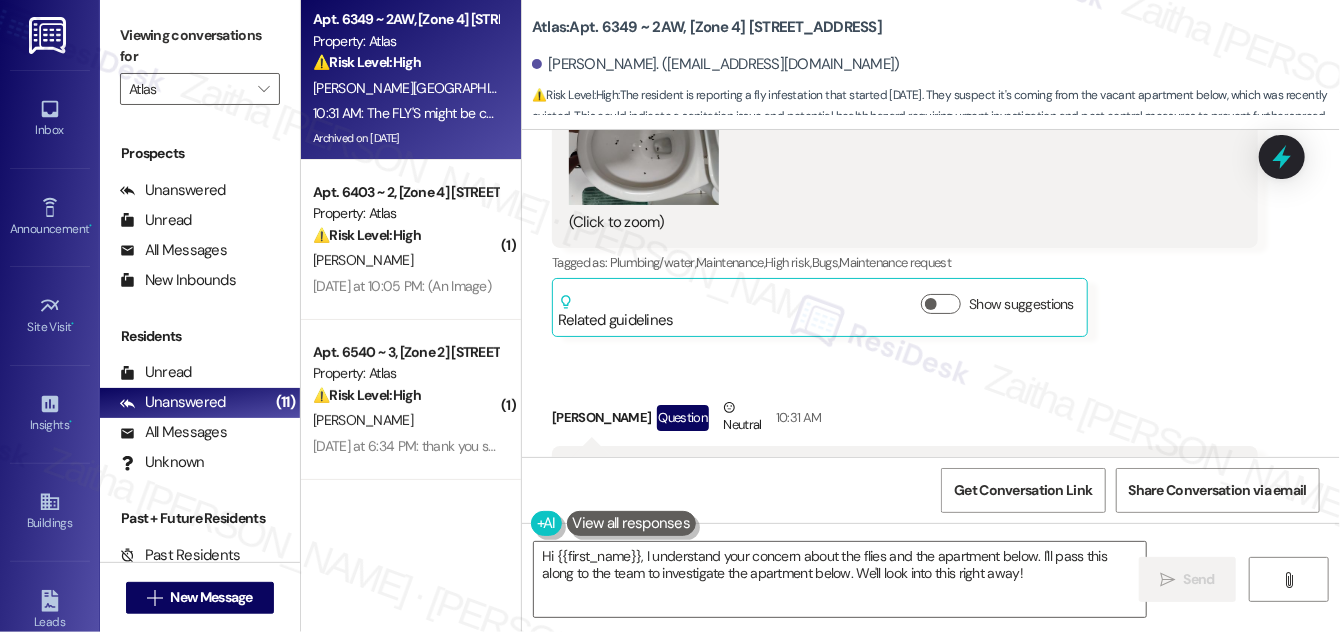 click on "Show suggestions" at bounding box center (941, 617) 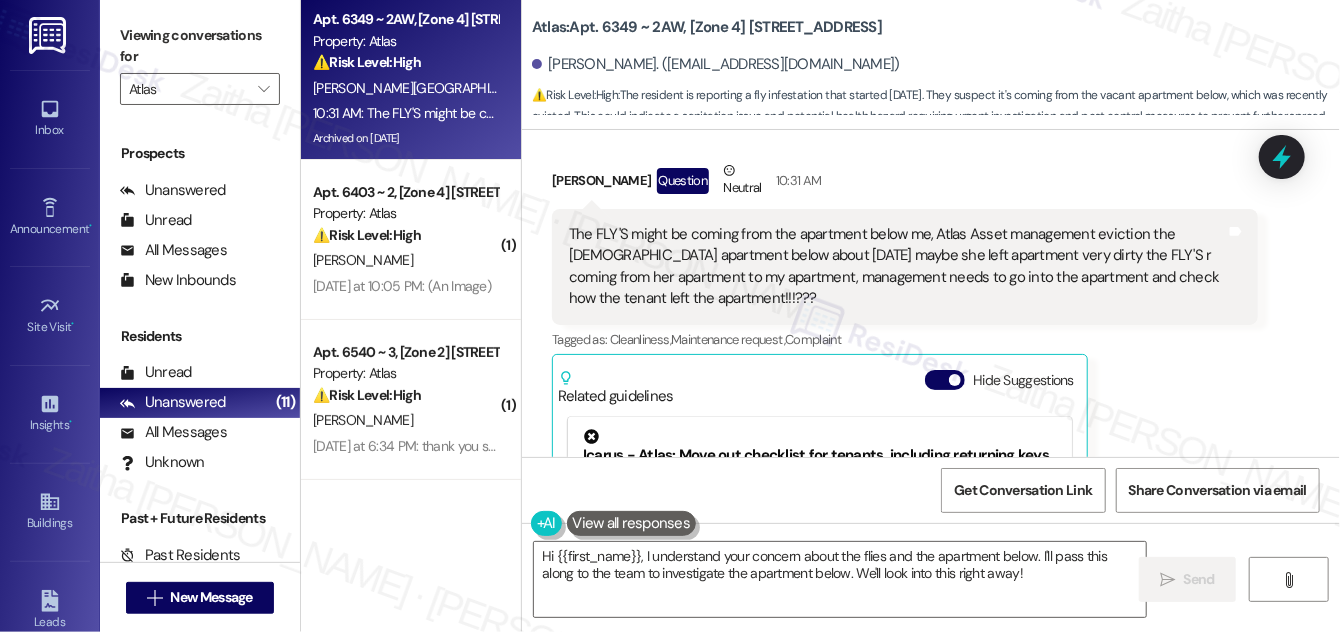 scroll, scrollTop: 24013, scrollLeft: 0, axis: vertical 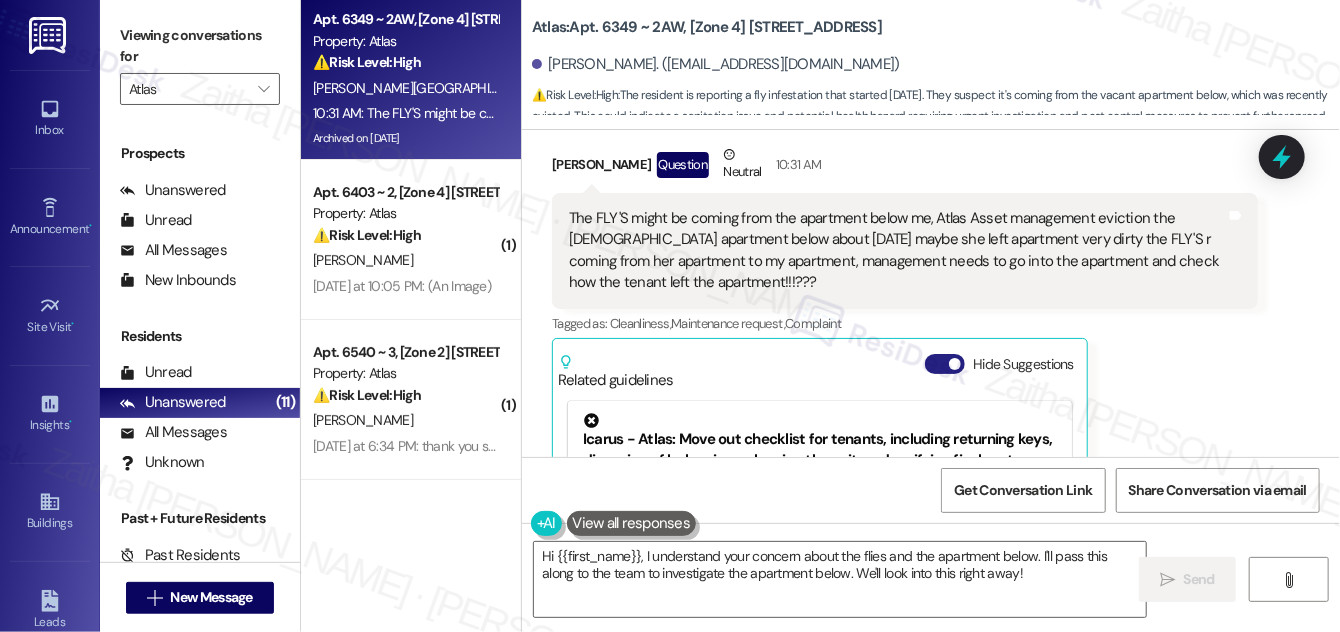 click on "Hide Suggestions" at bounding box center [945, 364] 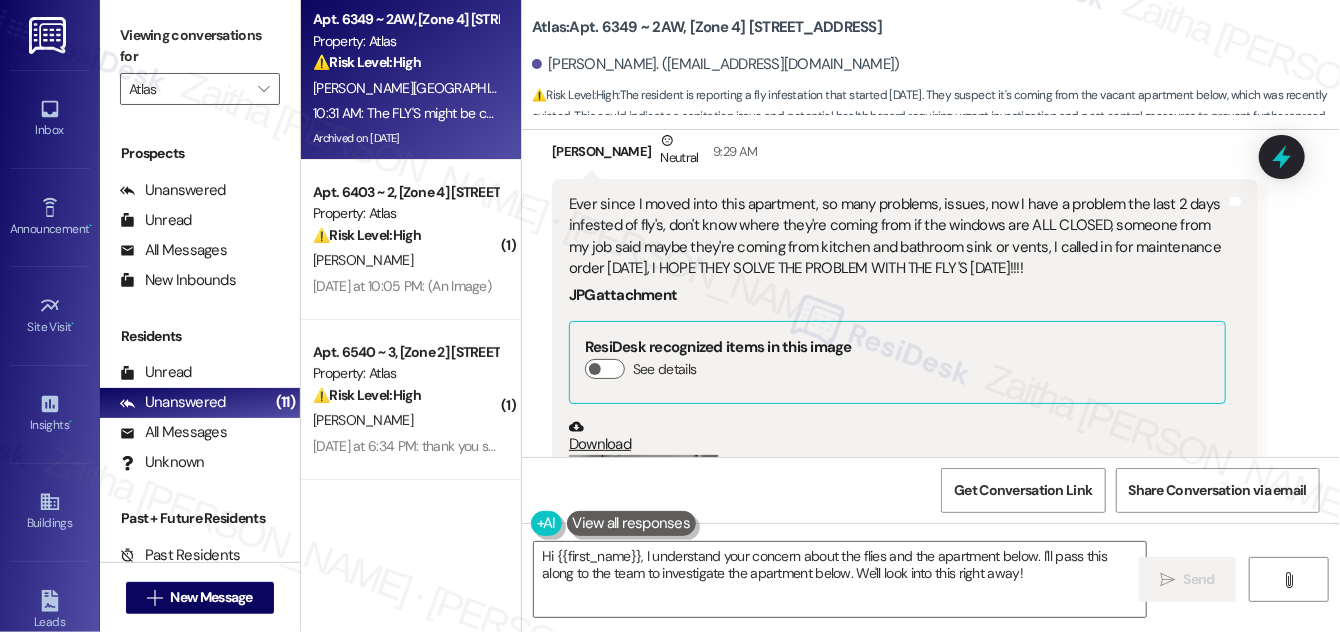 scroll, scrollTop: 23760, scrollLeft: 0, axis: vertical 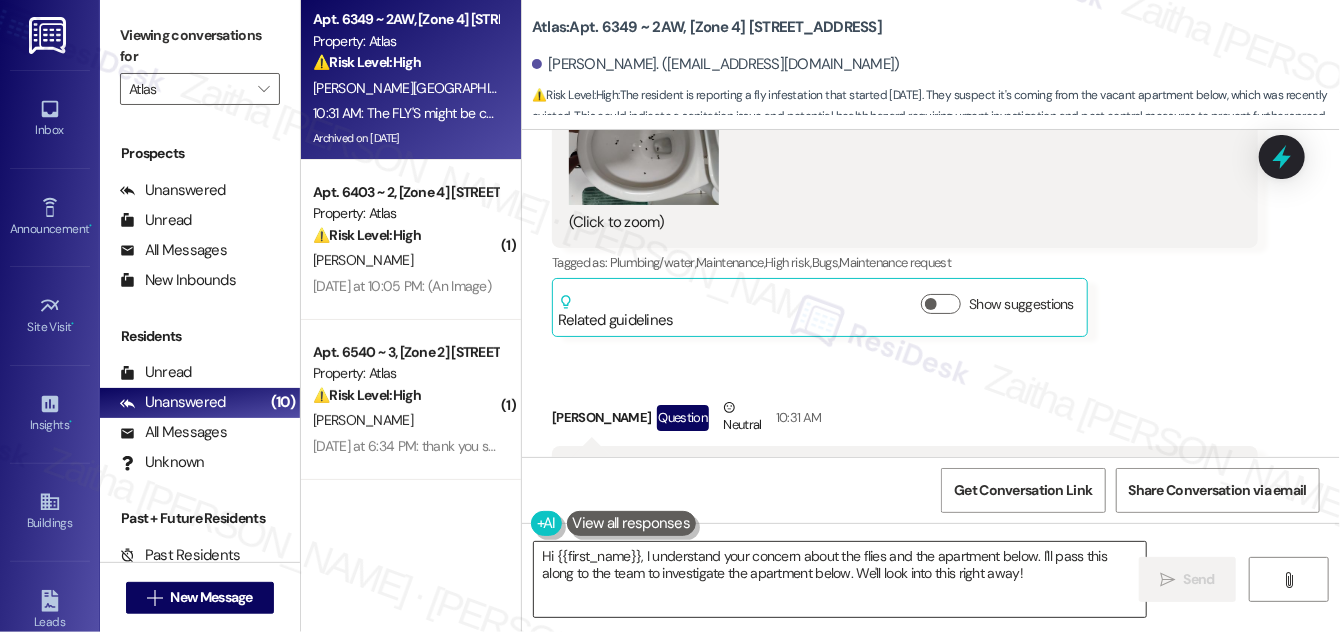 click on "Hi {{first_name}}, I understand your concern about the flies and the apartment below. I'll pass this along to the team to investigate the apartment below. We'll look into this right away!" at bounding box center (840, 579) 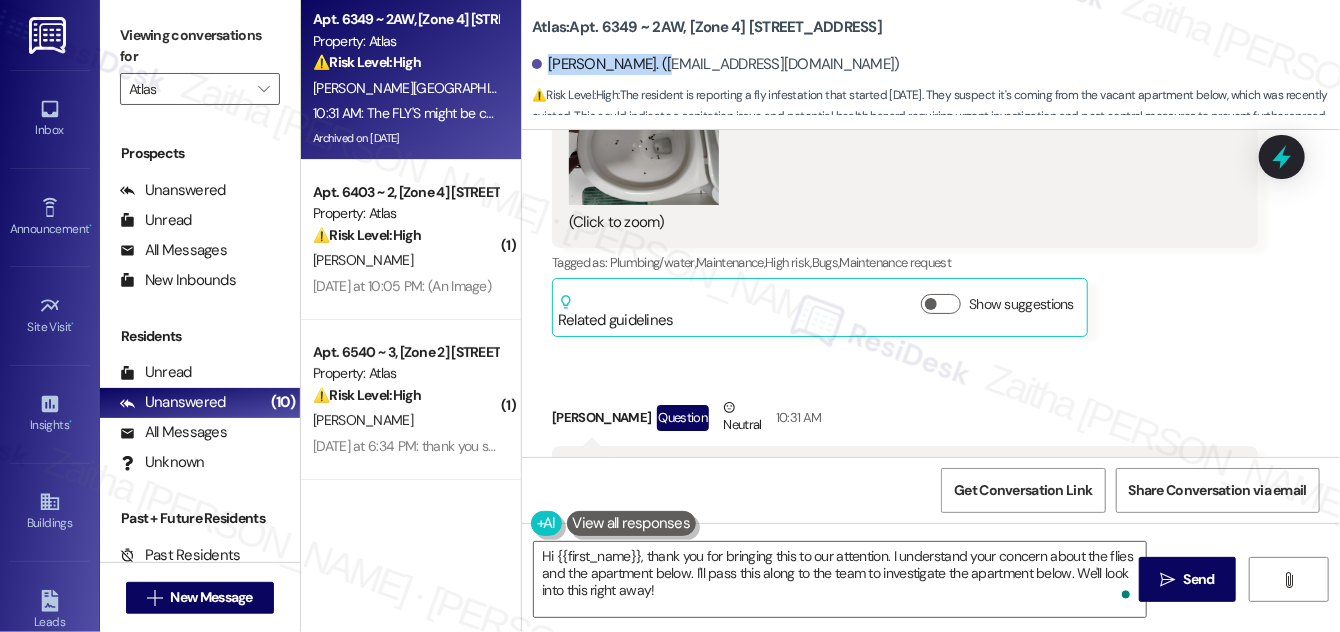 drag, startPoint x: 549, startPoint y: 63, endPoint x: 660, endPoint y: 55, distance: 111.28792 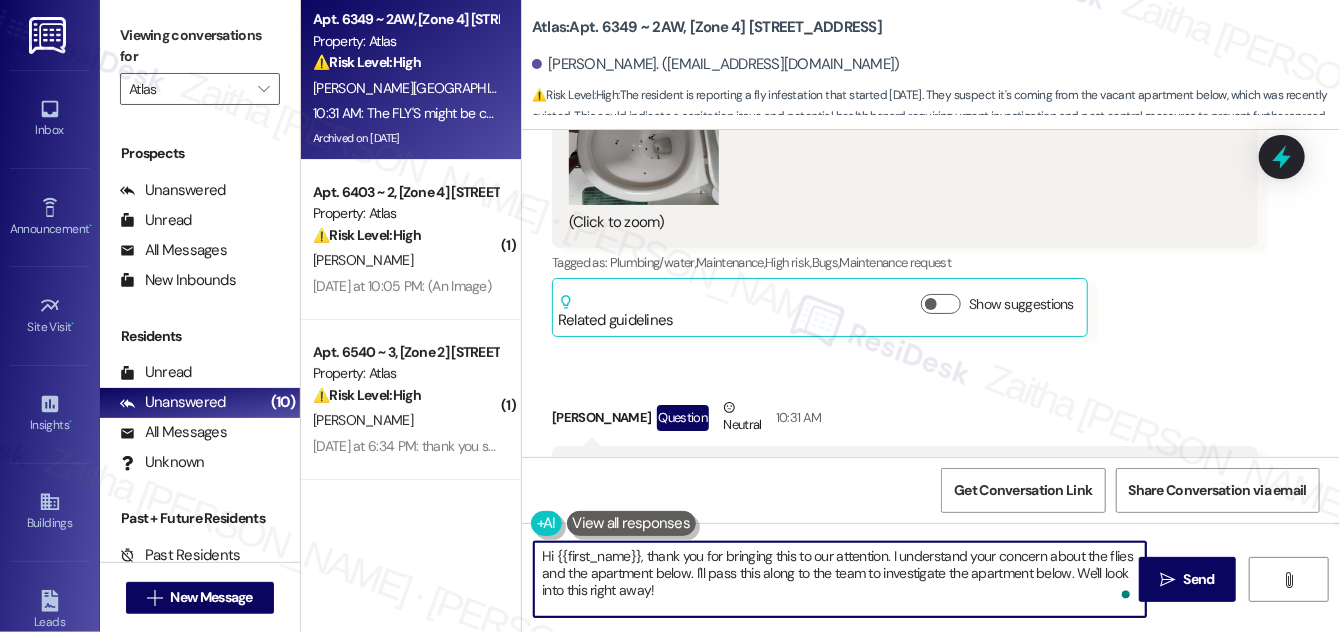 click on "Hi {{first_name}}, thank you for bringing this to our attention. I understand your concern about the flies and the apartment below. I'll pass this along to the team to investigate the apartment below. We'll look into this right away!" at bounding box center [840, 579] 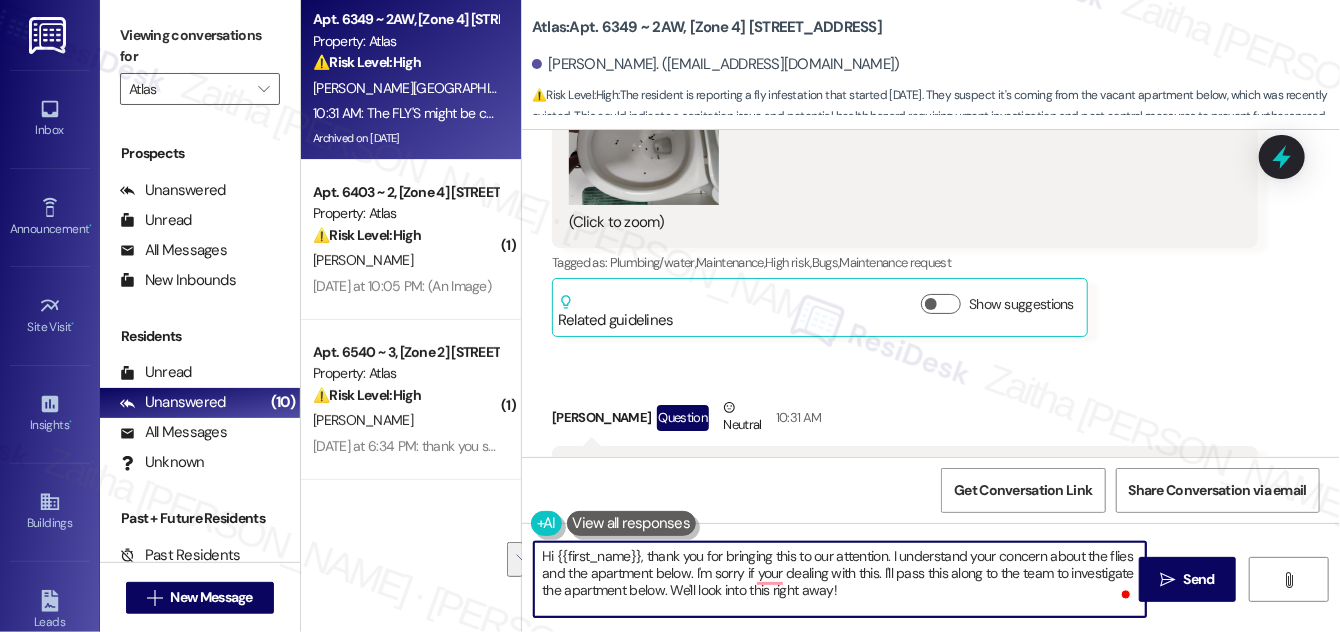 drag, startPoint x: 893, startPoint y: 572, endPoint x: 899, endPoint y: 591, distance: 19.924858 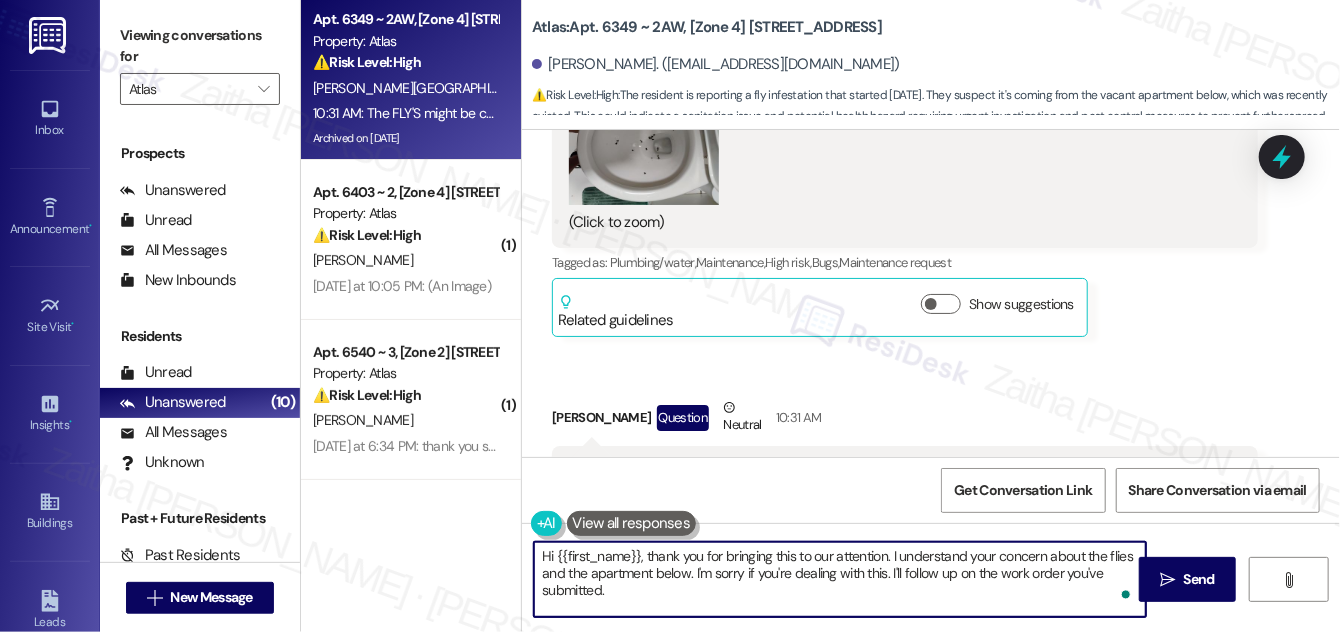 click on "Hi {{first_name}}, thank you for bringing this to our attention. I understand your concern about the flies and the apartment below. I'm sorry if you're dealing with this. I'll follow up on the work order you've submitted." at bounding box center [840, 579] 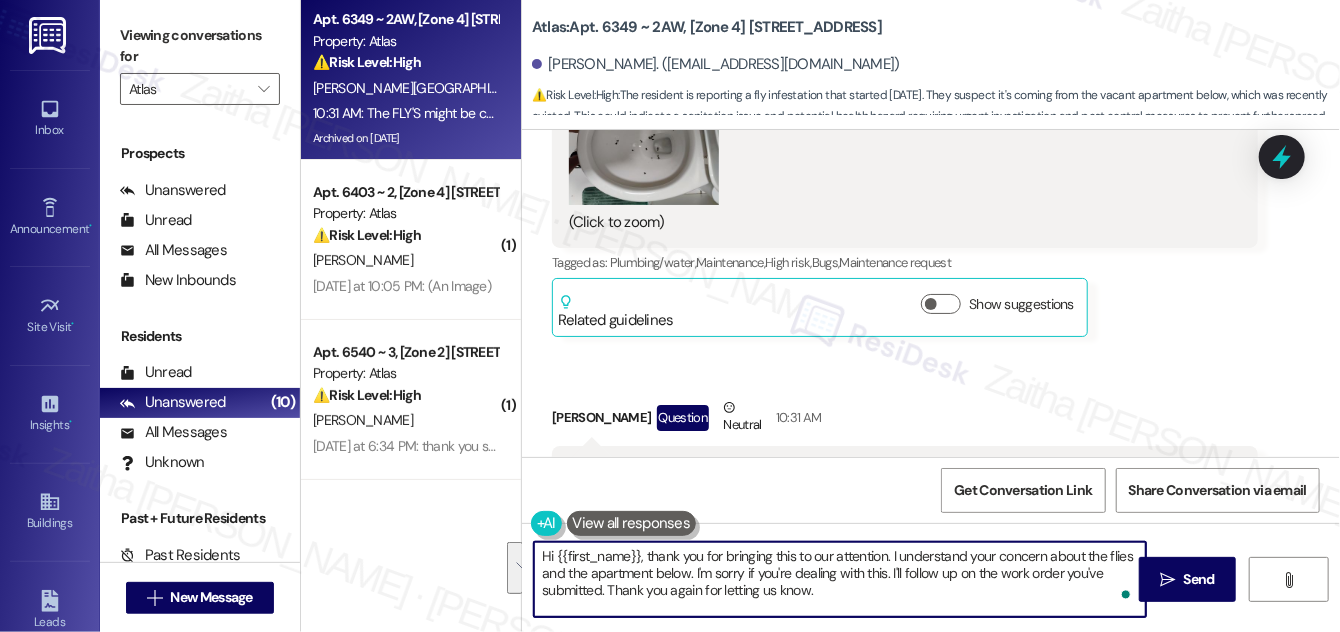 drag, startPoint x: 533, startPoint y: 556, endPoint x: 832, endPoint y: 590, distance: 300.9269 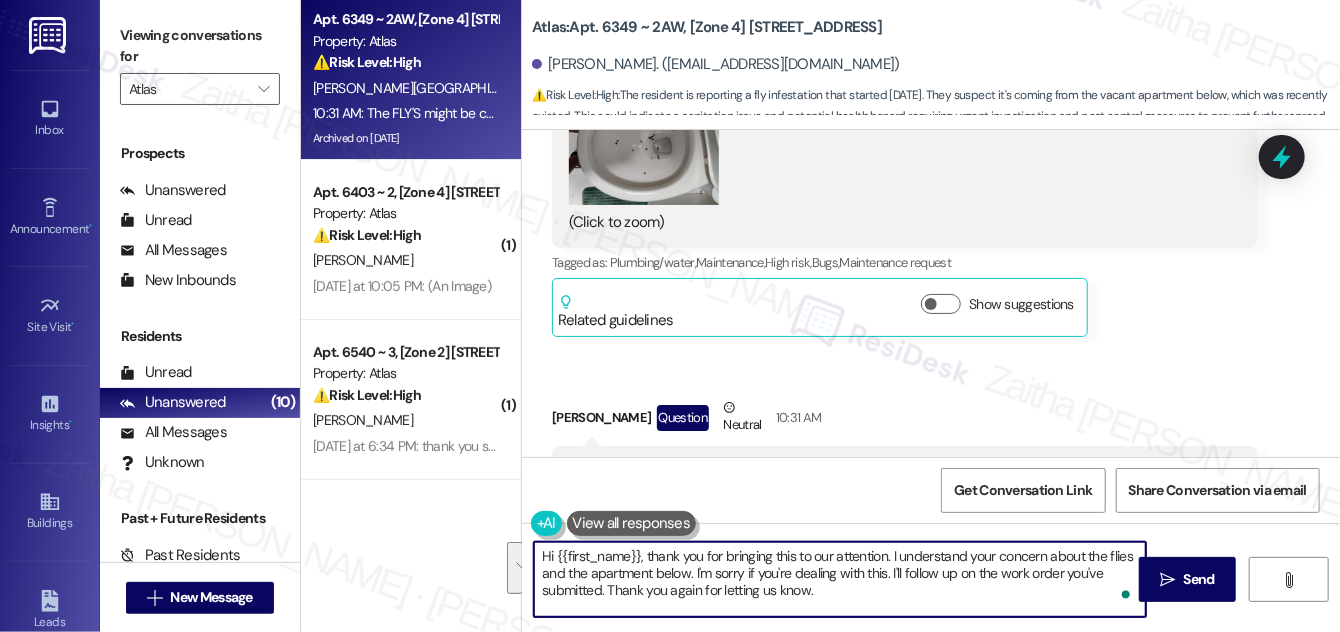 click on "Hi {{first_name}}, thank you for bringing this to our attention. I understand your concern about the flies and the apartment below. I'm sorry if you're dealing with this. I'll follow up on the work order you've submitted. Thank you again for letting us know." at bounding box center [840, 579] 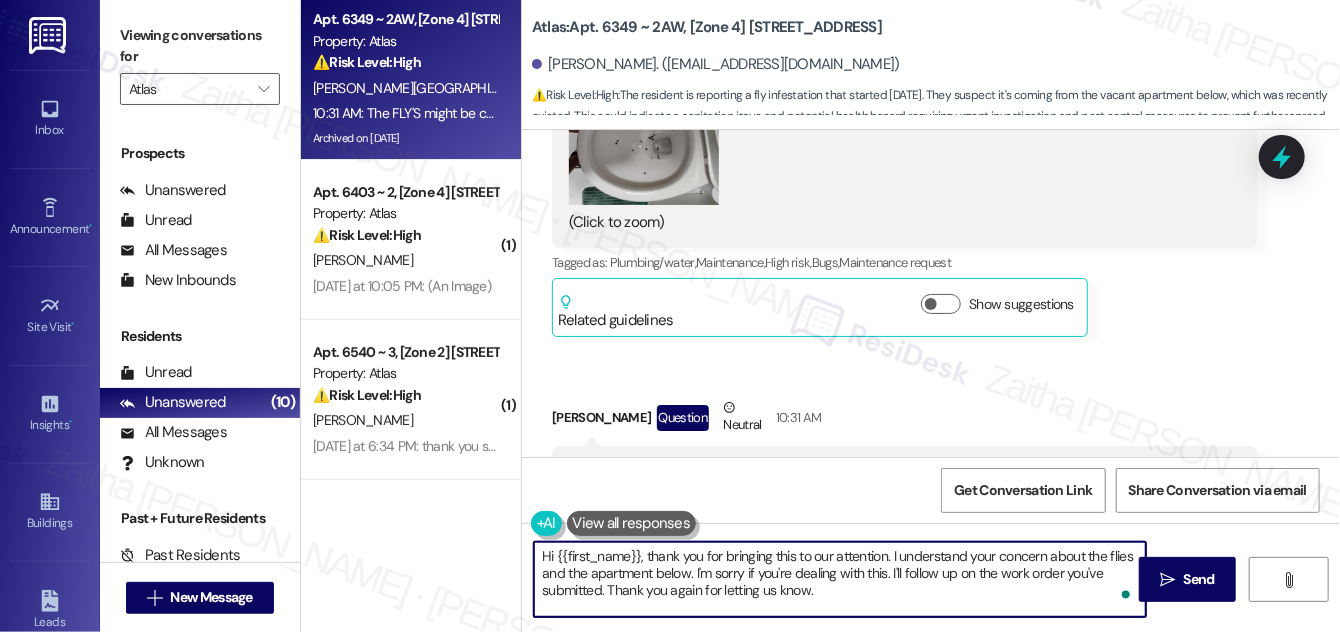 drag, startPoint x: 893, startPoint y: 551, endPoint x: 905, endPoint y: 591, distance: 41.761227 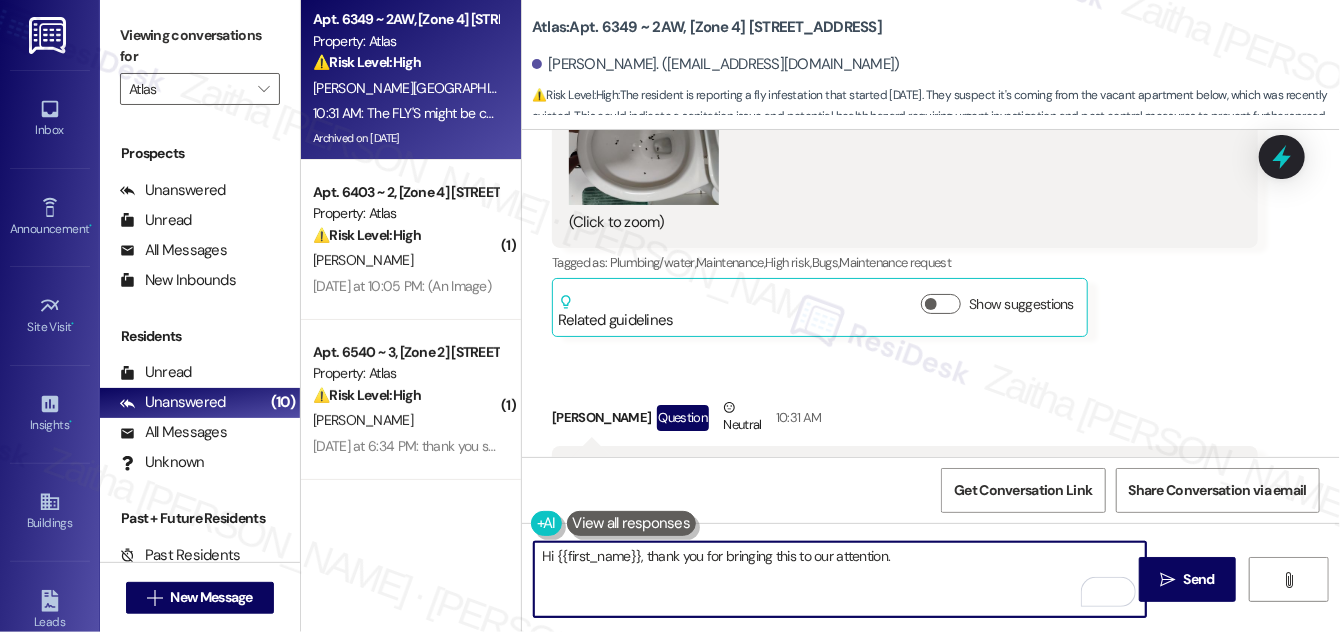 paste on "I’m sorry to hear you’re dealing with this issue — I understand your concern about the flies and the apartment below. I’ll follow up on the work order you submitted and keep you updated. Thank you again for reaching out" 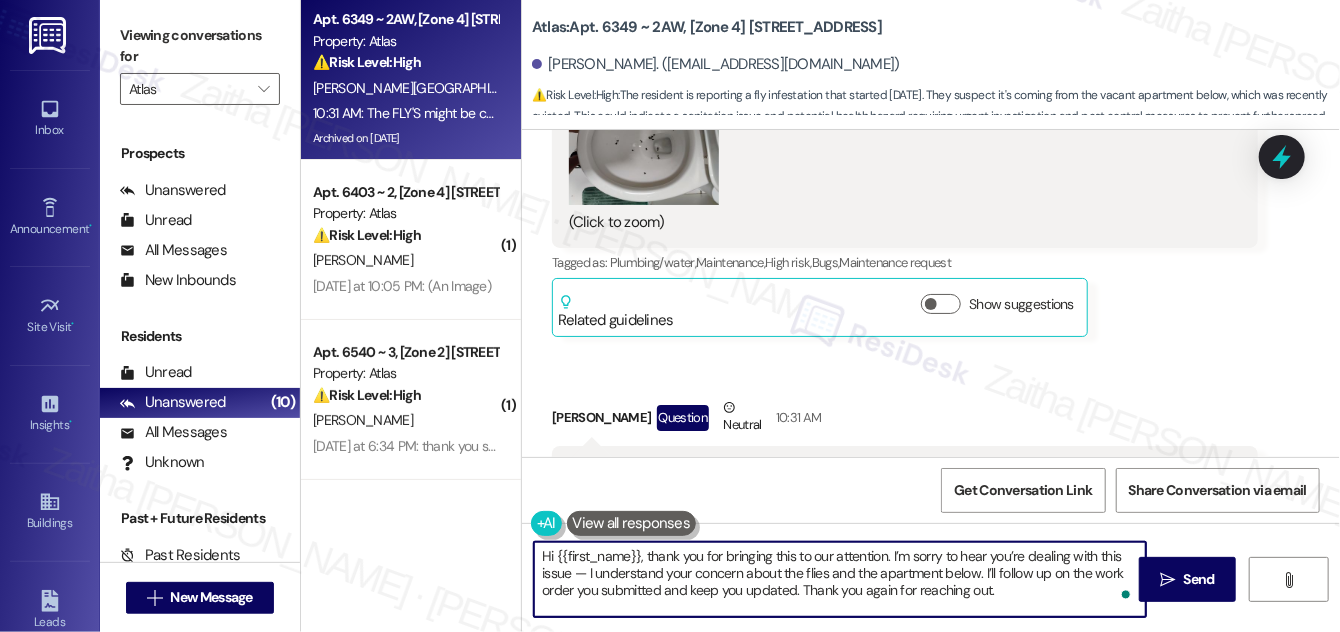 click on "Hi {{first_name}}, thank you for bringing this to our attention. I’m sorry to hear you’re dealing with this issue — I understand your concern about the flies and the apartment below. I’ll follow up on the work order you submitted and keep you updated. Thank you again for reaching out." at bounding box center [840, 579] 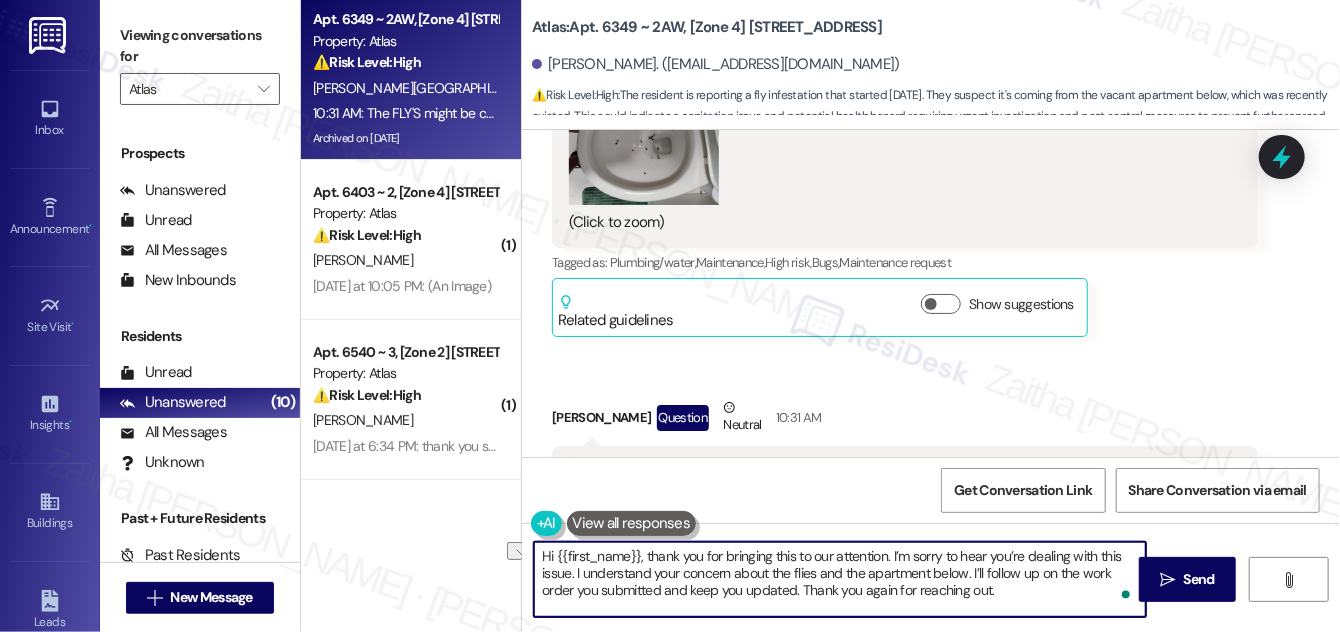 drag, startPoint x: 795, startPoint y: 588, endPoint x: 661, endPoint y: 593, distance: 134.09325 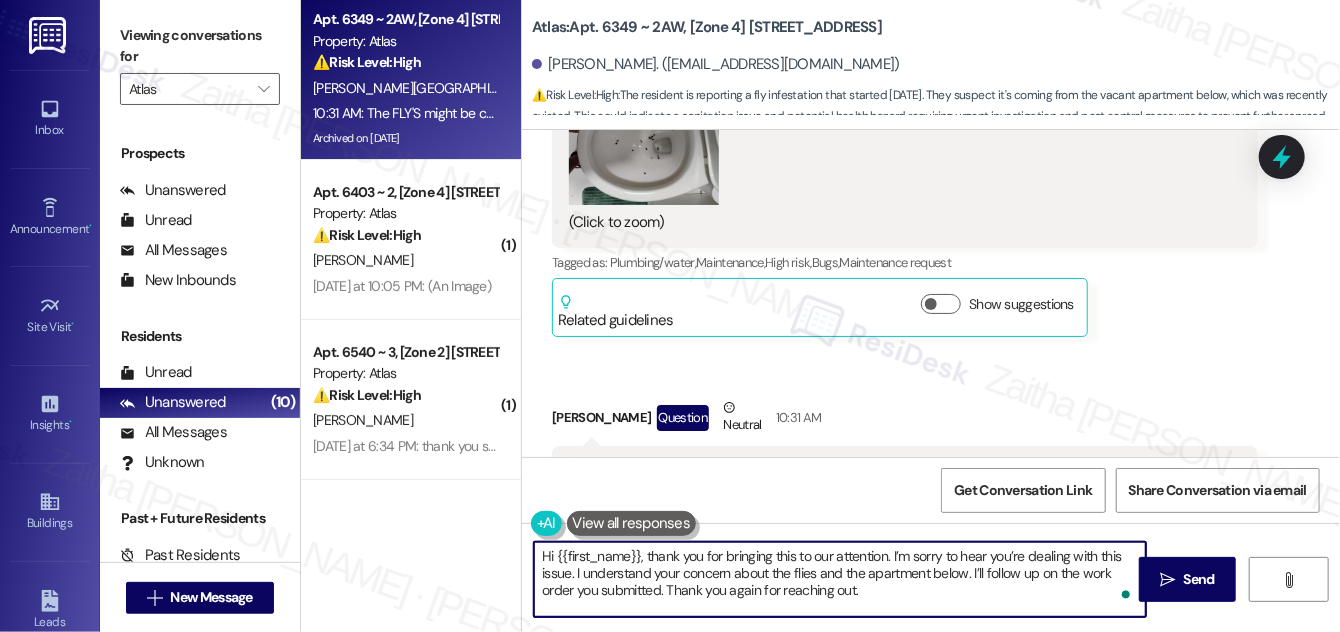 click on "Hi {{first_name}}, thank you for bringing this to our attention. I’m sorry to hear you’re dealing with this issue. I understand your concern about the flies and the apartment below. I’ll follow up on the work order you submitted. Thank you again for reaching out." at bounding box center [840, 579] 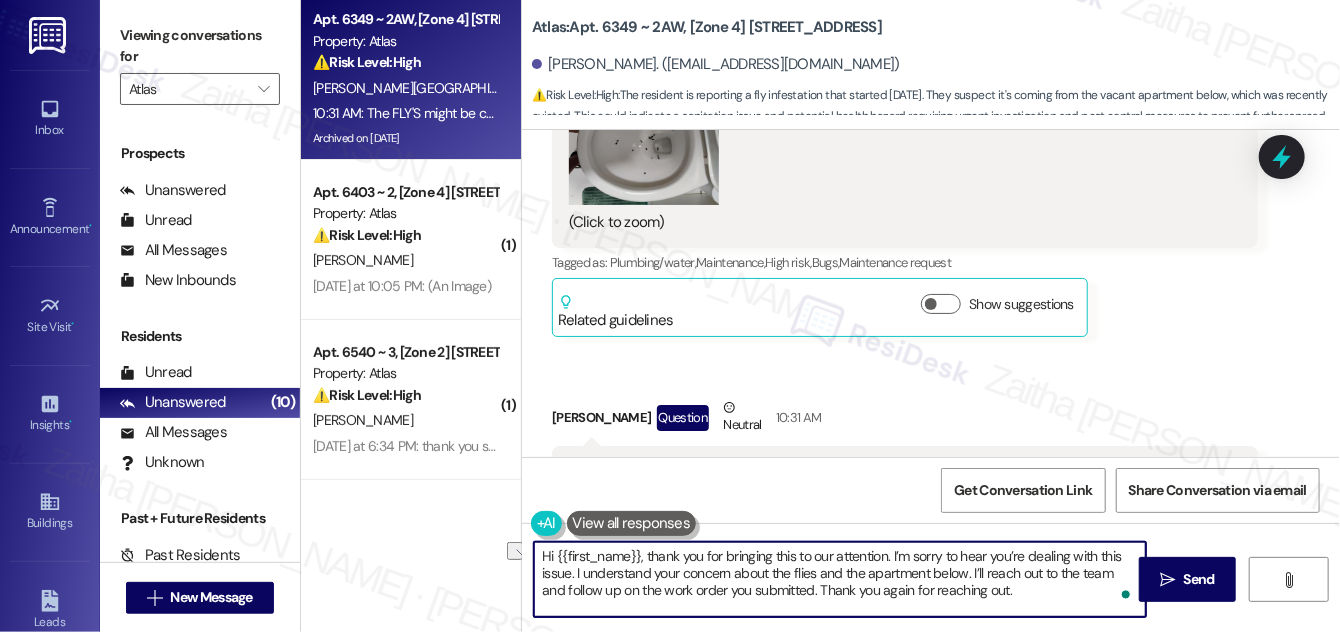 drag, startPoint x: 795, startPoint y: 588, endPoint x: 1023, endPoint y: 601, distance: 228.37032 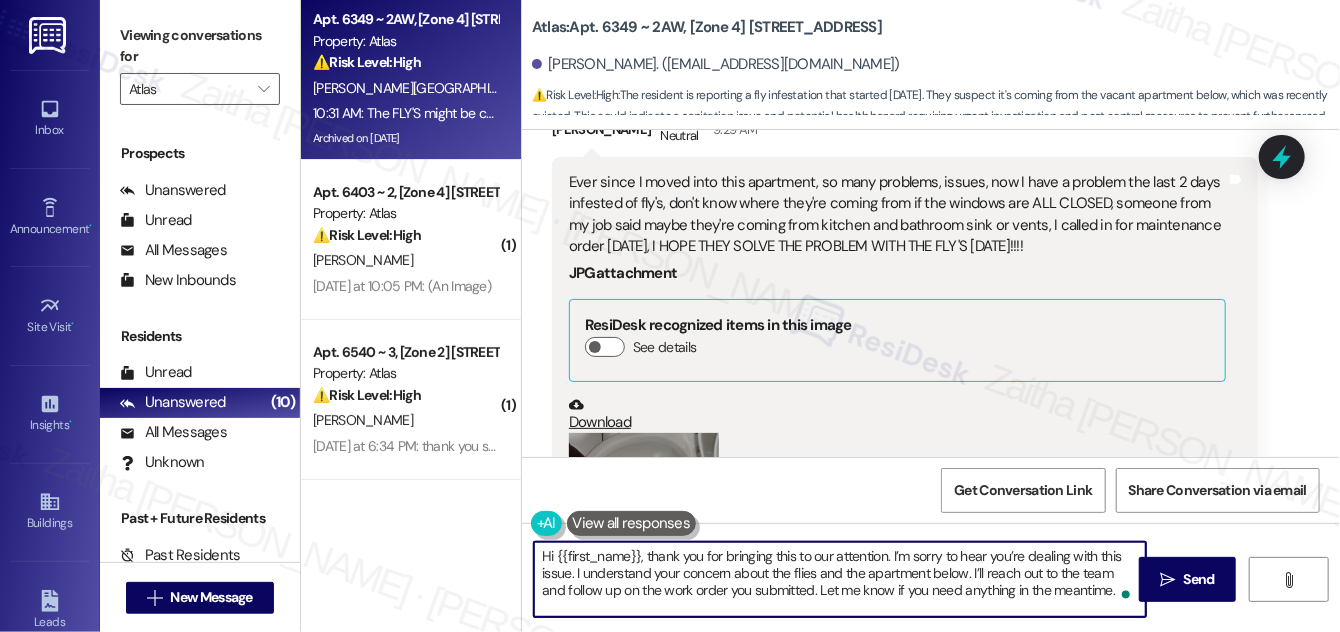 scroll, scrollTop: 23760, scrollLeft: 0, axis: vertical 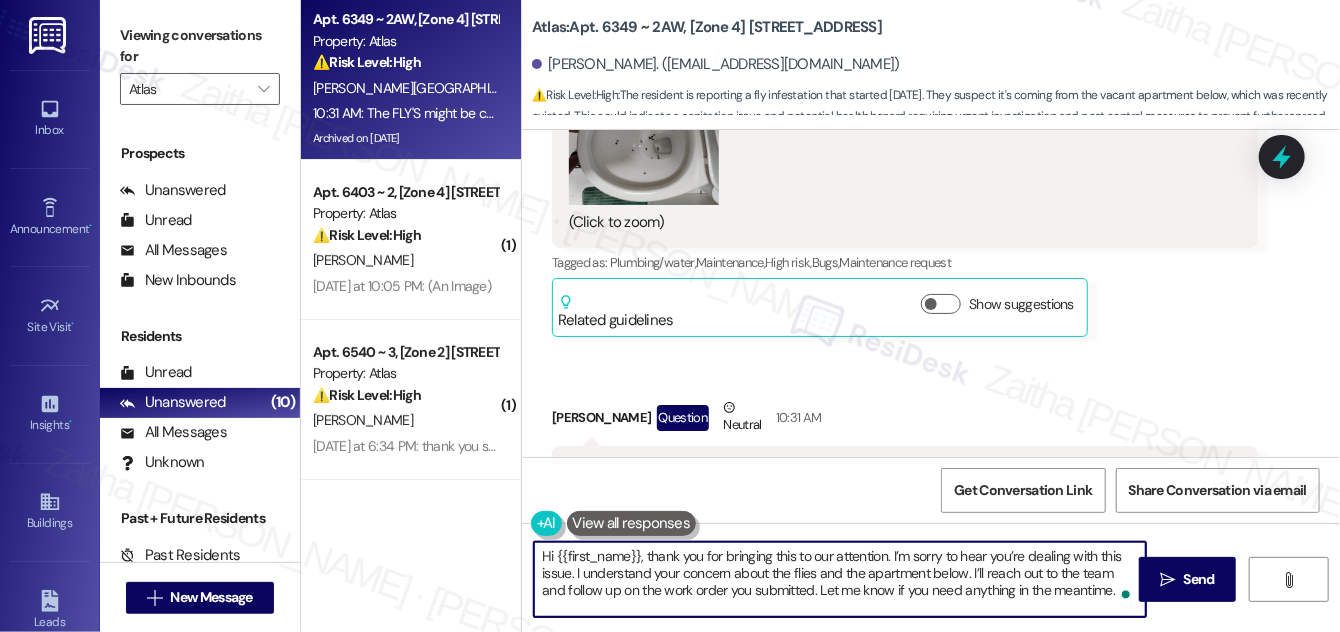 click on "Hi {{first_name}}, thank you for bringing this to our attention. I’m sorry to hear you’re dealing with this issue. I understand your concern about the flies and the apartment below. I’ll reach out to the team and follow up on the work order you submitted. Let me know if you need anything in the meantime." at bounding box center (840, 579) 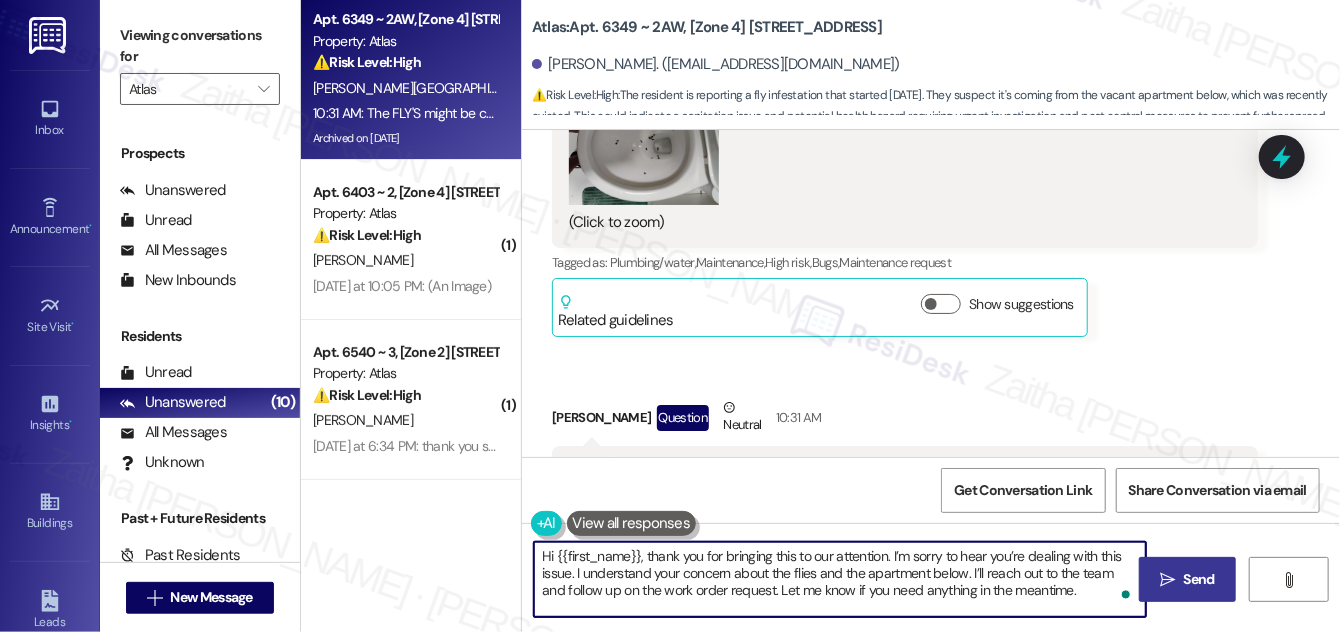 type on "Hi {{first_name}}, thank you for bringing this to our attention. I’m sorry to hear you’re dealing with this issue. I understand your concern about the flies and the apartment below. I’ll reach out to the team and follow up on the work order request. Let me know if you need anything in the meantime." 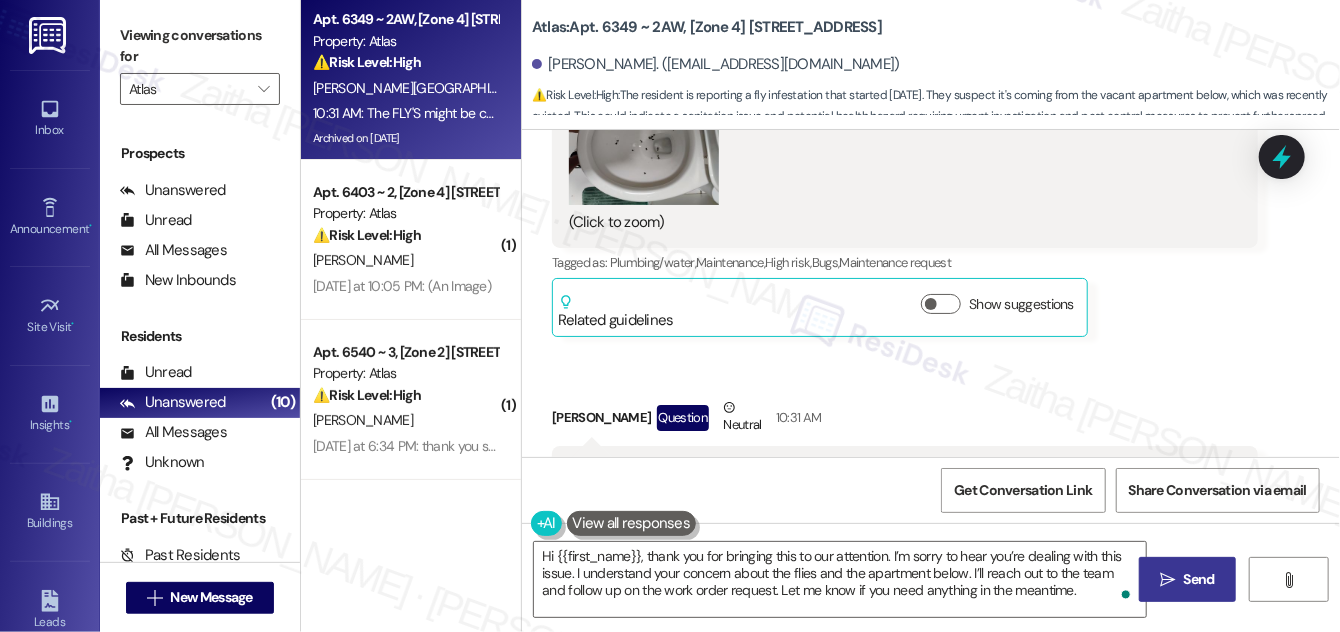 click on " Send" at bounding box center [1187, 579] 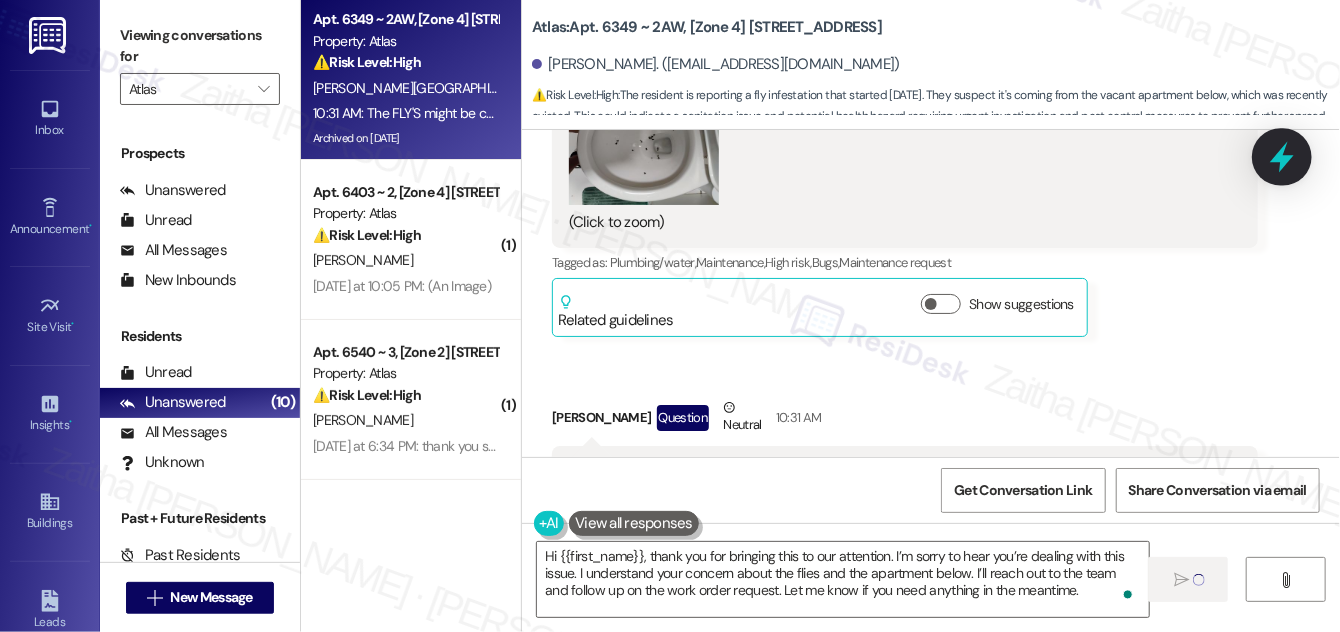 type 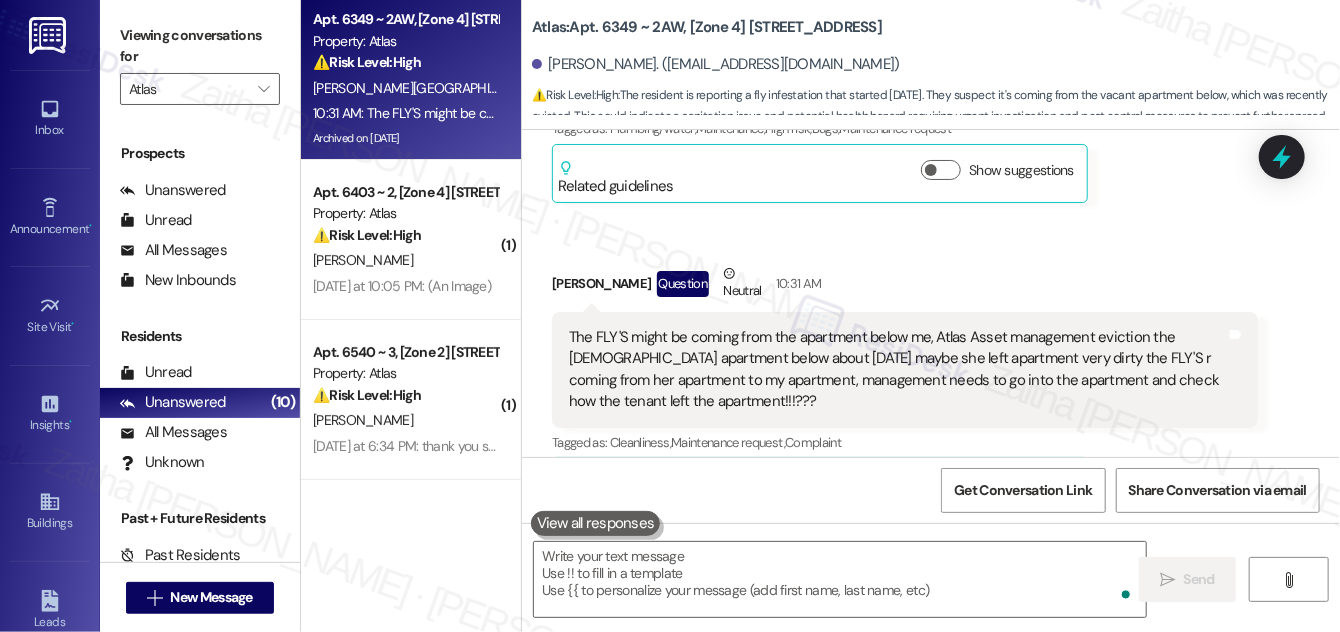 scroll, scrollTop: 23942, scrollLeft: 0, axis: vertical 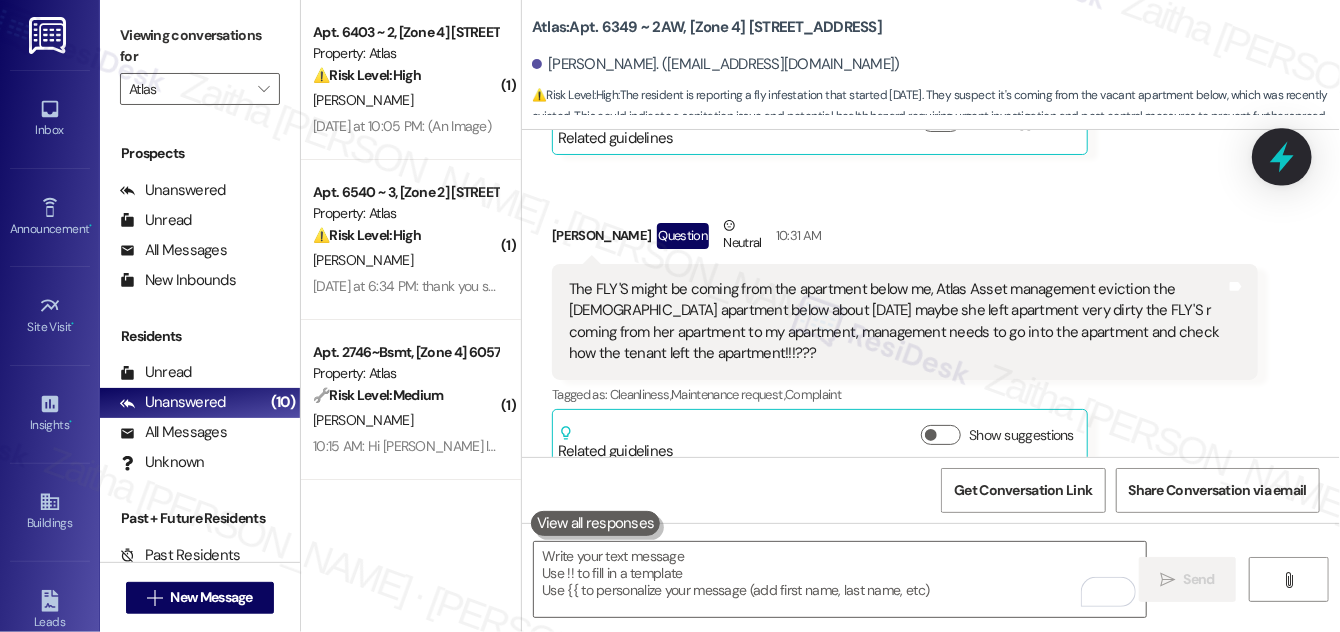 click 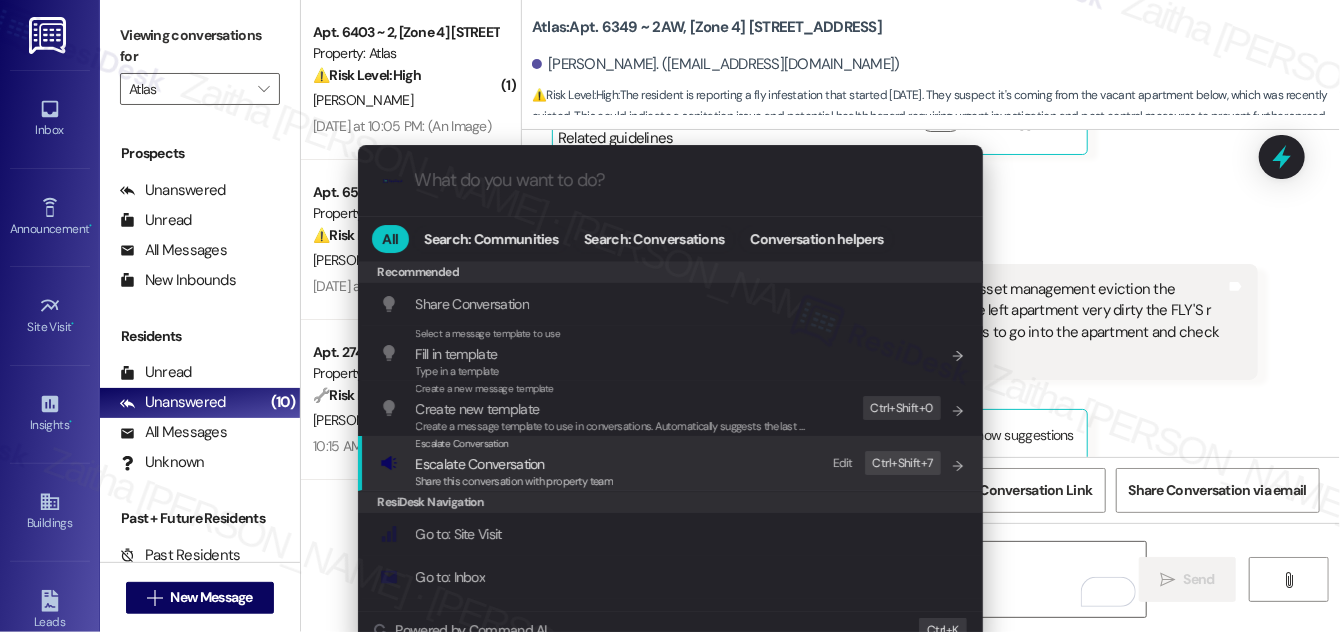 click on "Escalate Conversation" at bounding box center (480, 464) 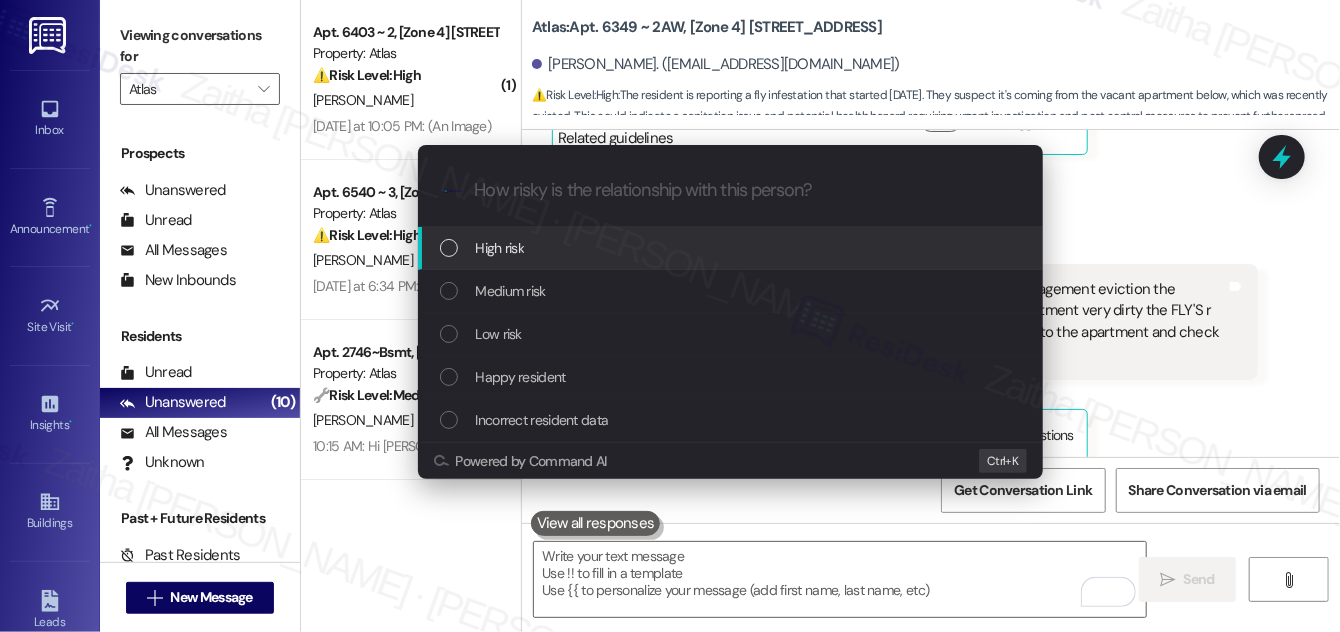 click on "High risk" at bounding box center [732, 248] 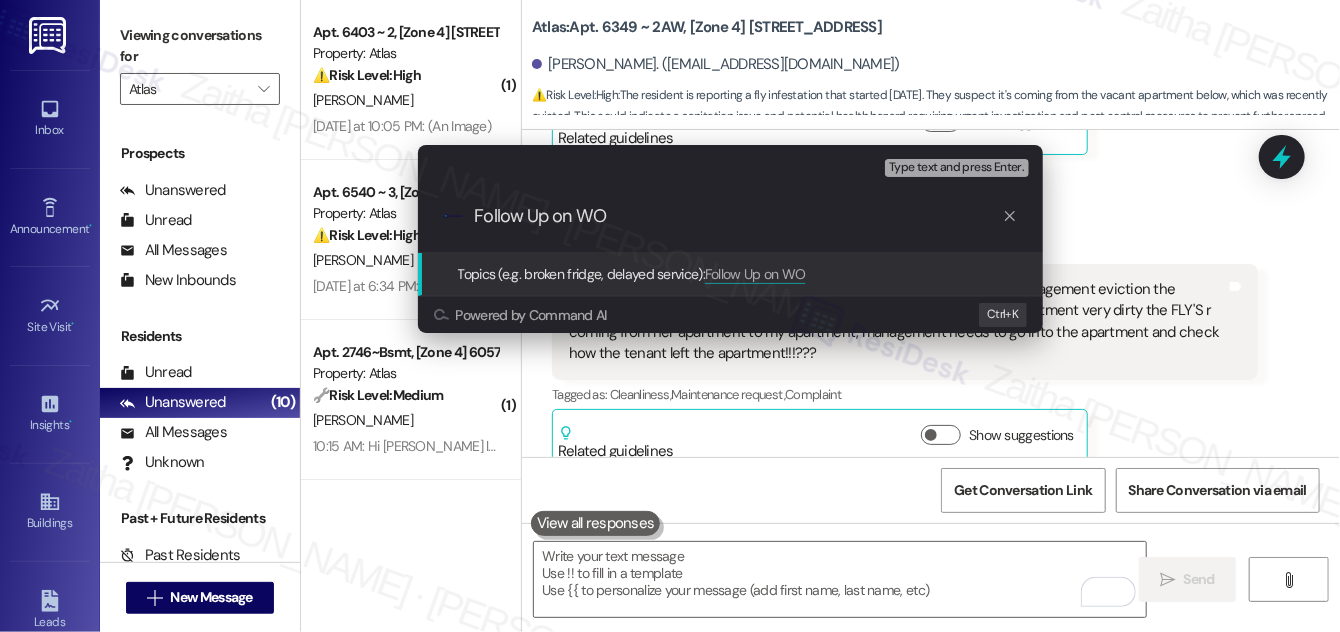 paste on "#163699" 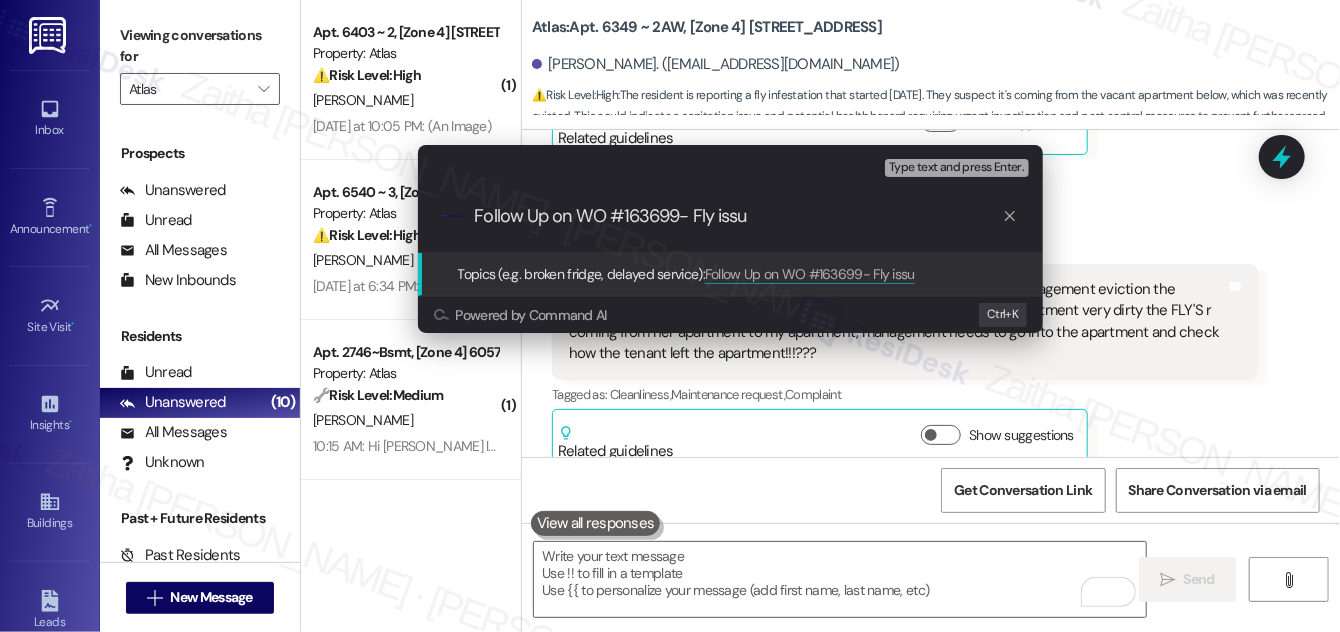 type on "Follow Up on WO #163699- Fly issue" 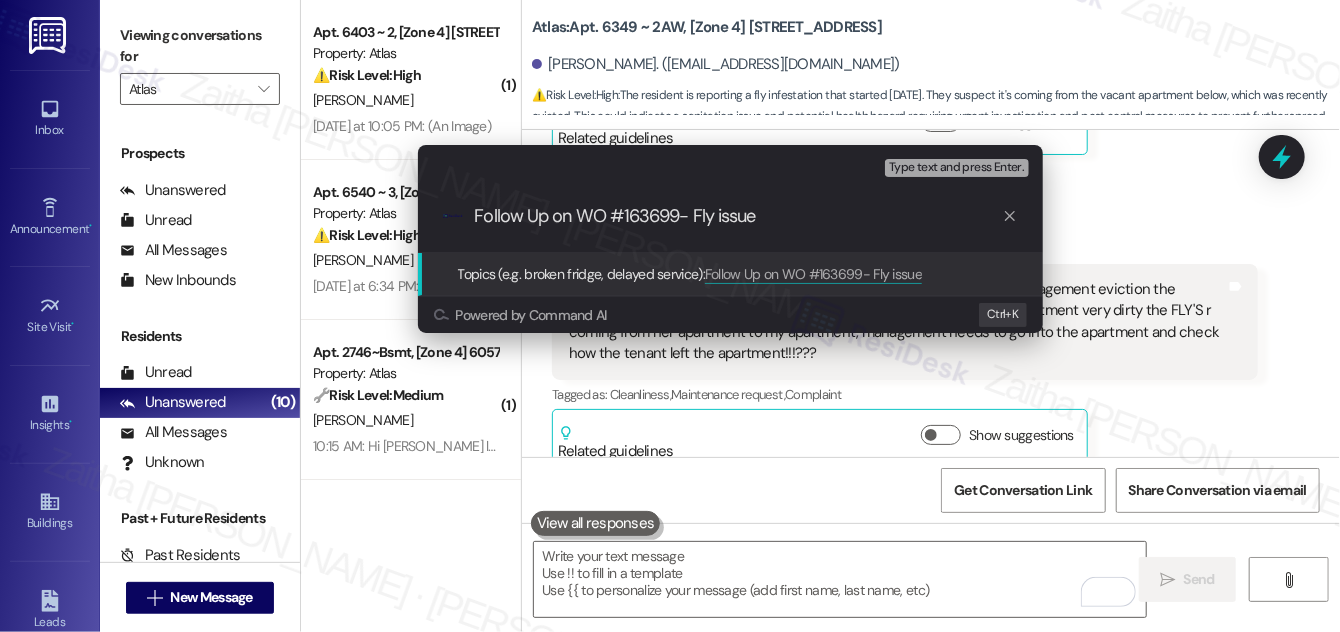 type 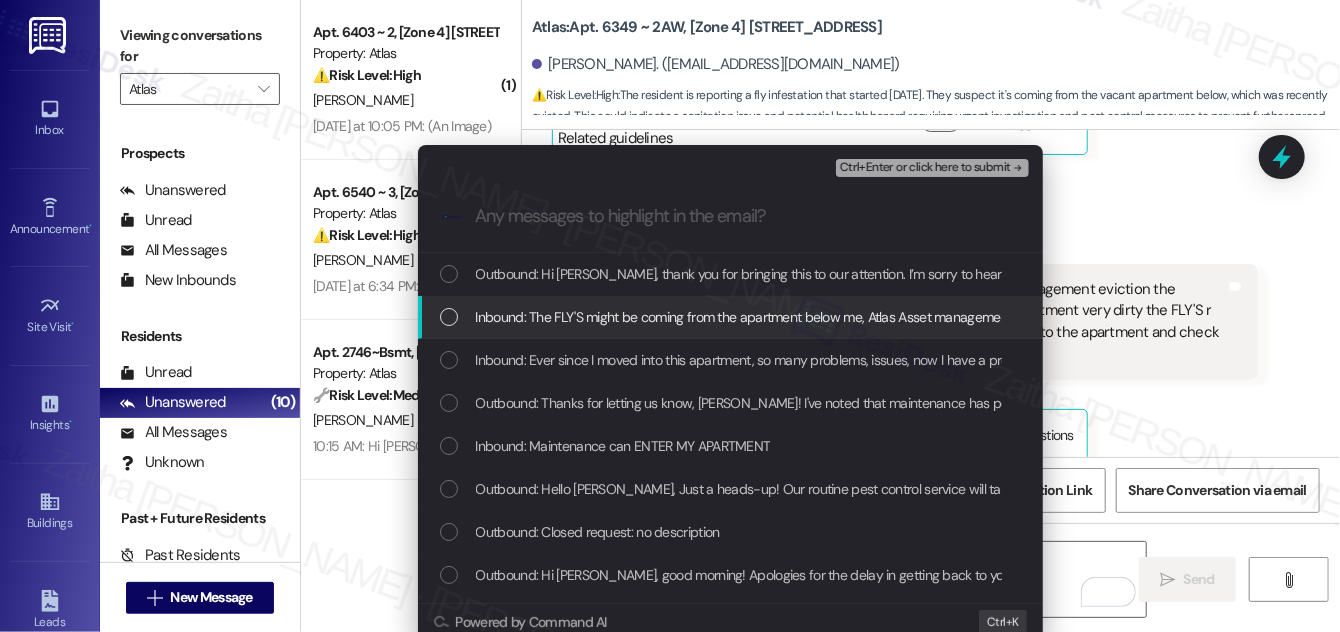 click on "Inbound: The FLY'S might be coming from the apartment below me, Atlas Asset management eviction the lady apartment below about 1 months ago maybe she left apartment very dirty the FLY'S r coming from her apartment to my apartment, management needs to go into the apartment and check how the tenant left the apartment!!!???" at bounding box center [732, 317] 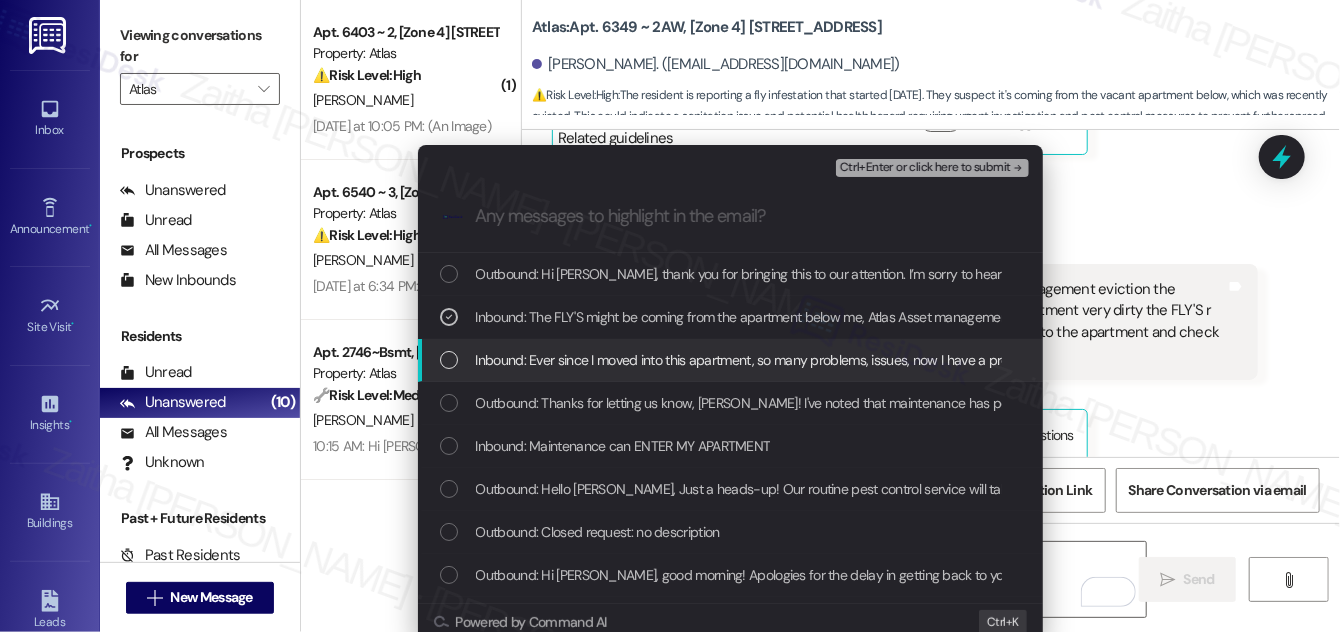 click at bounding box center (449, 360) 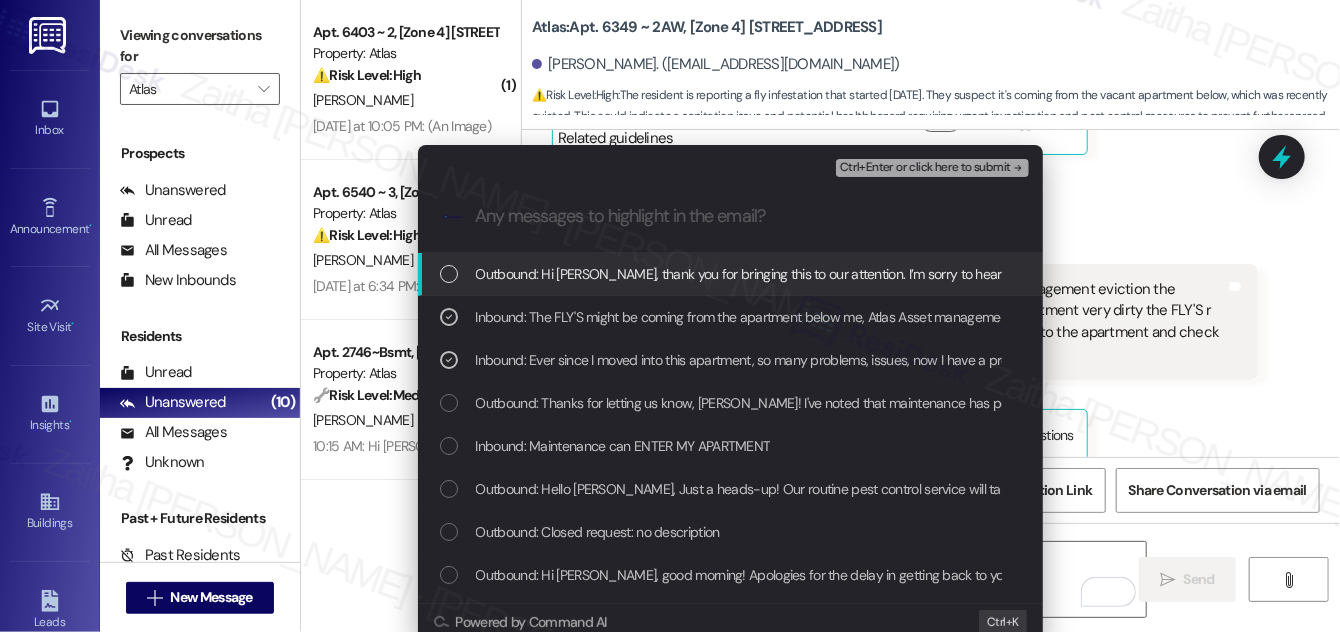 click on "Ctrl+Enter or click here to submit" at bounding box center (925, 168) 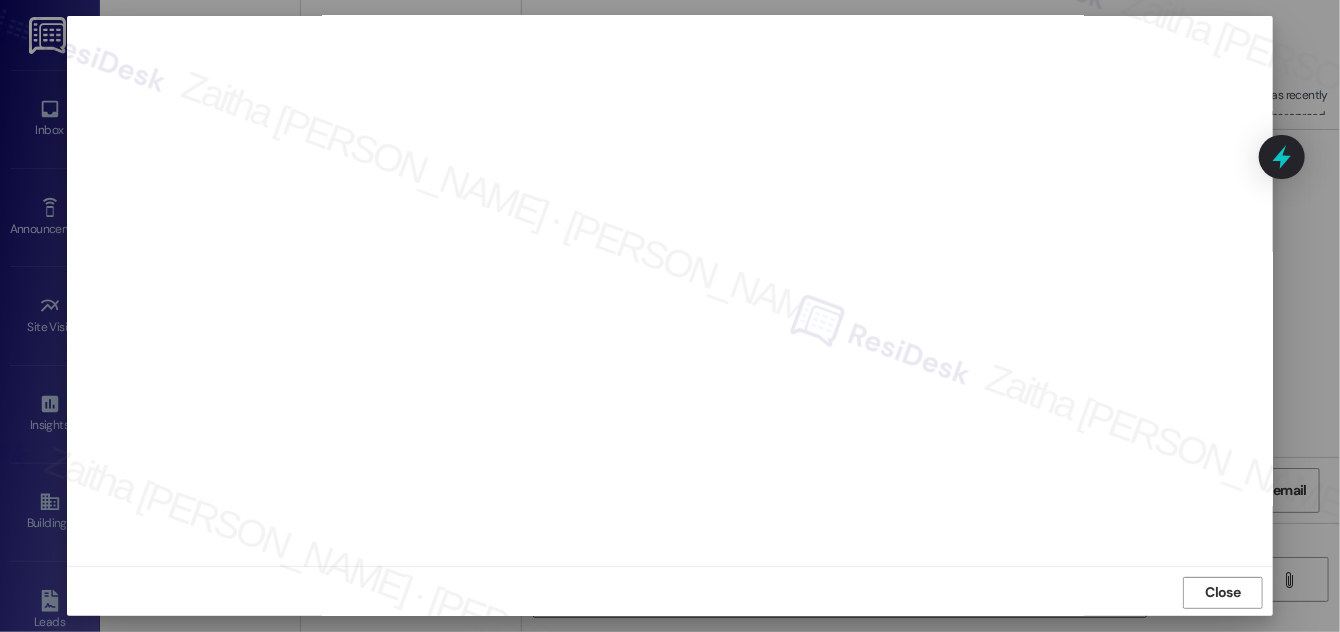 scroll, scrollTop: 21, scrollLeft: 0, axis: vertical 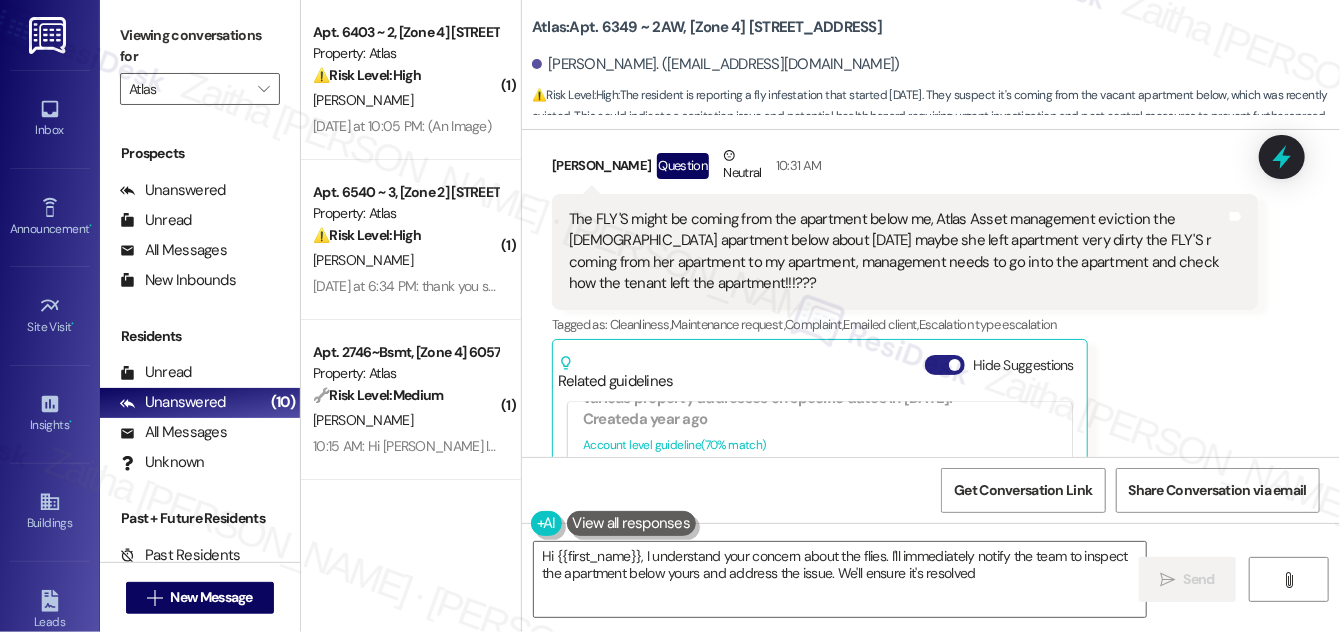 click on "Hide Suggestions" at bounding box center [945, 365] 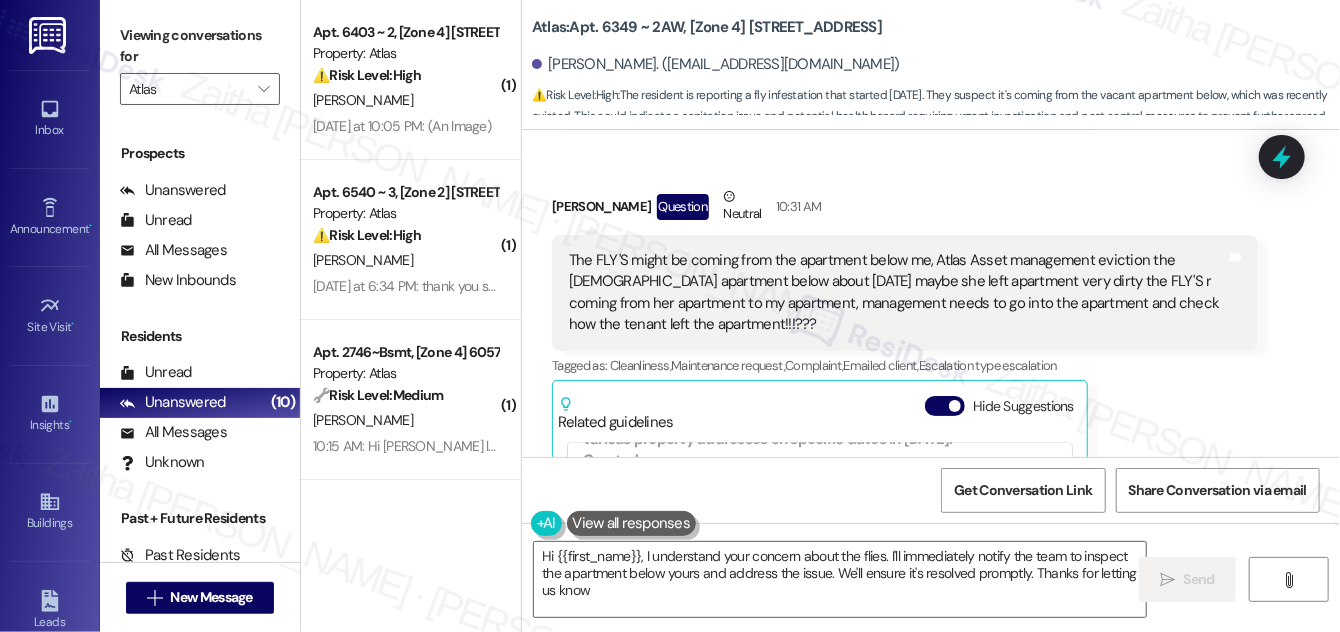 type on "Hi {{first_name}}, I understand your concern about the flies. I'll immediately notify the team to inspect the apartment below yours and address the issue. We'll ensure it's resolved promptly. Thanks for letting us know!" 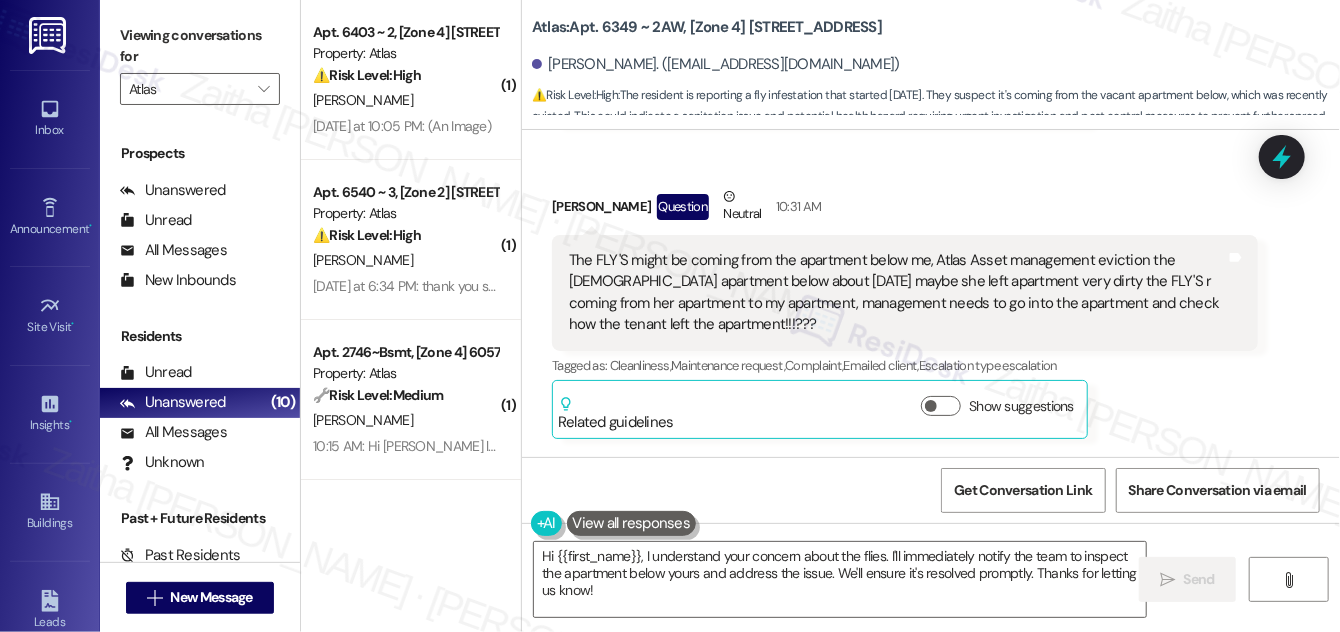 scroll, scrollTop: 23881, scrollLeft: 0, axis: vertical 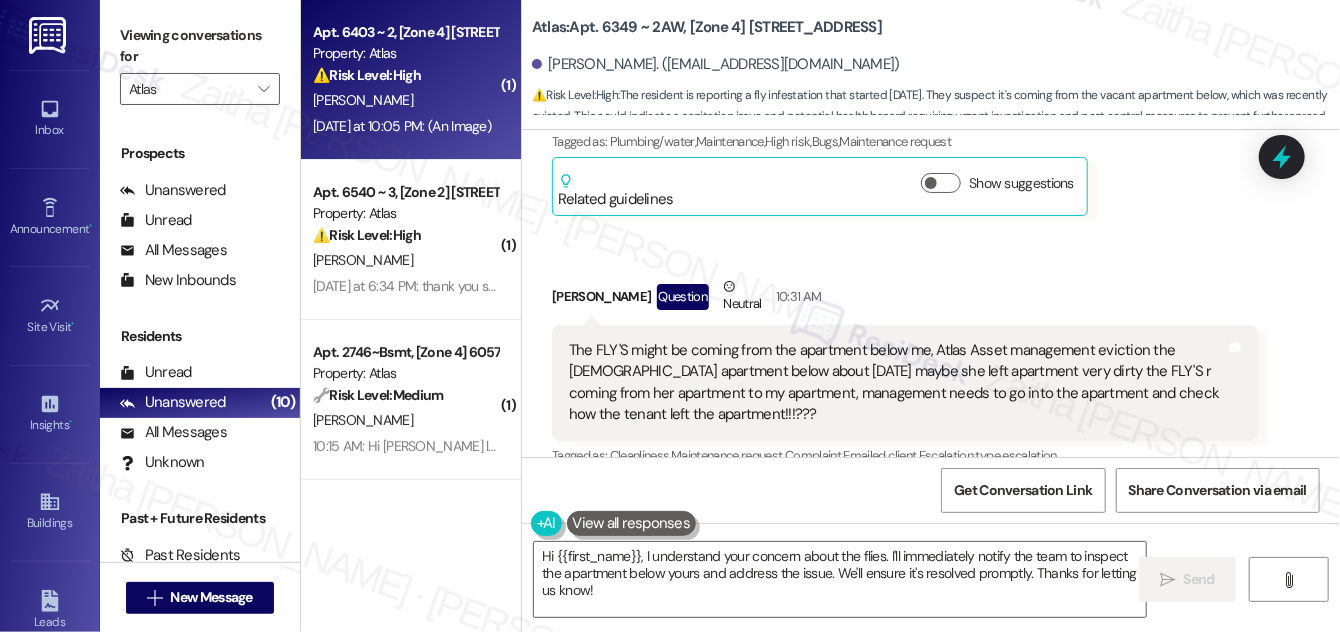 click on "[PERSON_NAME]" at bounding box center (405, 100) 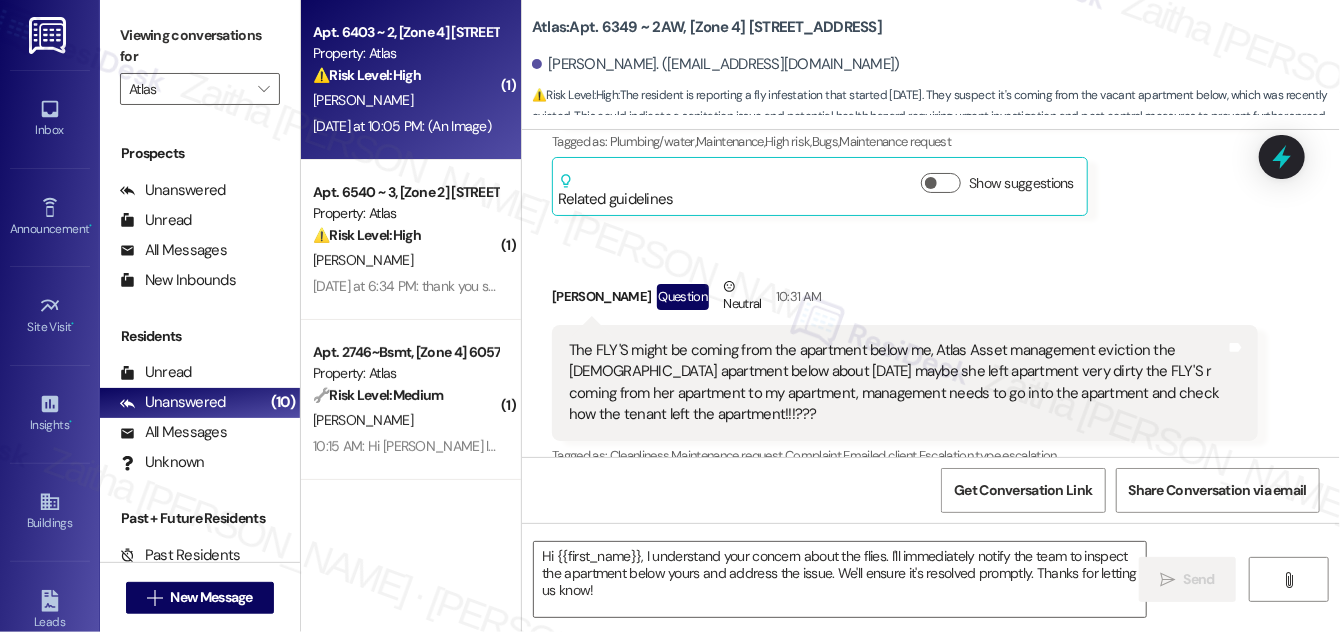type on "Fetching suggested responses. Please feel free to read through the conversation in the meantime." 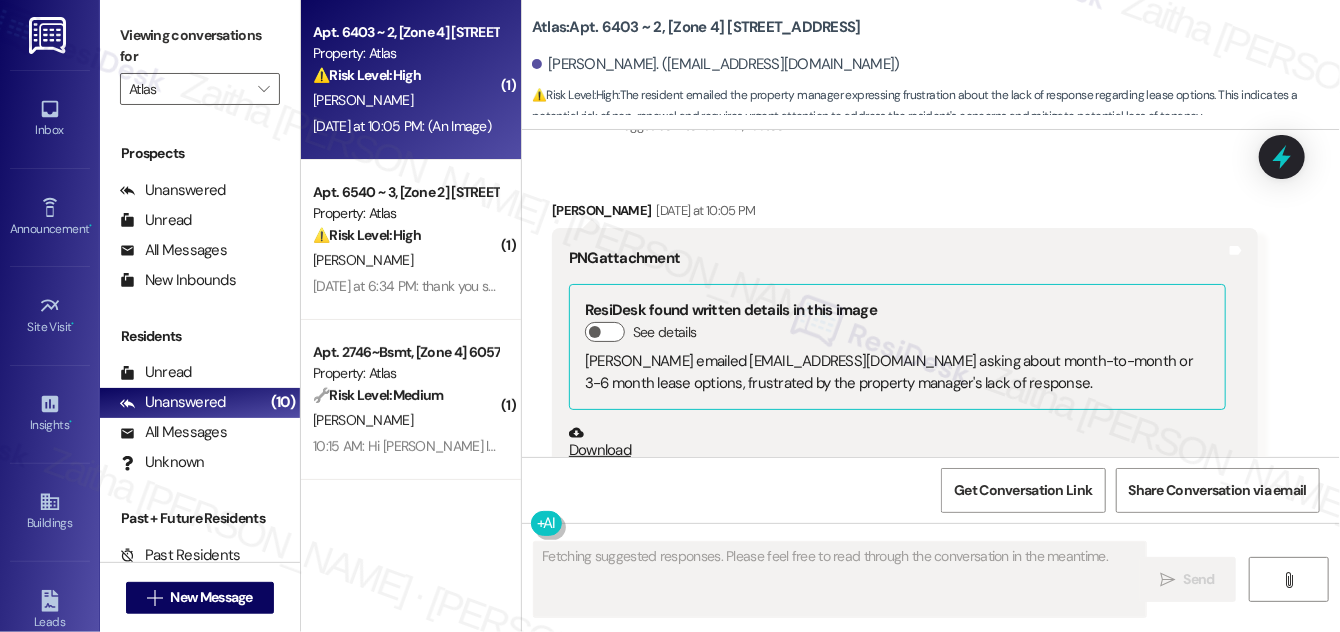 scroll, scrollTop: 37864, scrollLeft: 0, axis: vertical 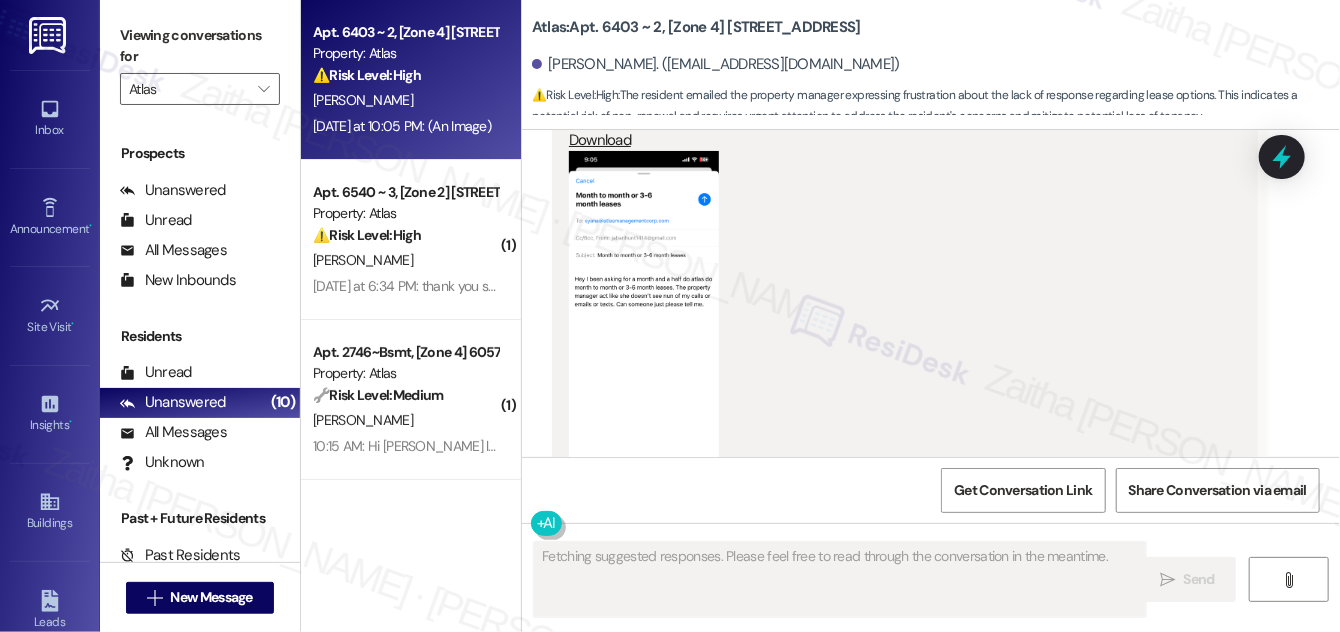 click on "Hide Suggestions" at bounding box center [945, 545] 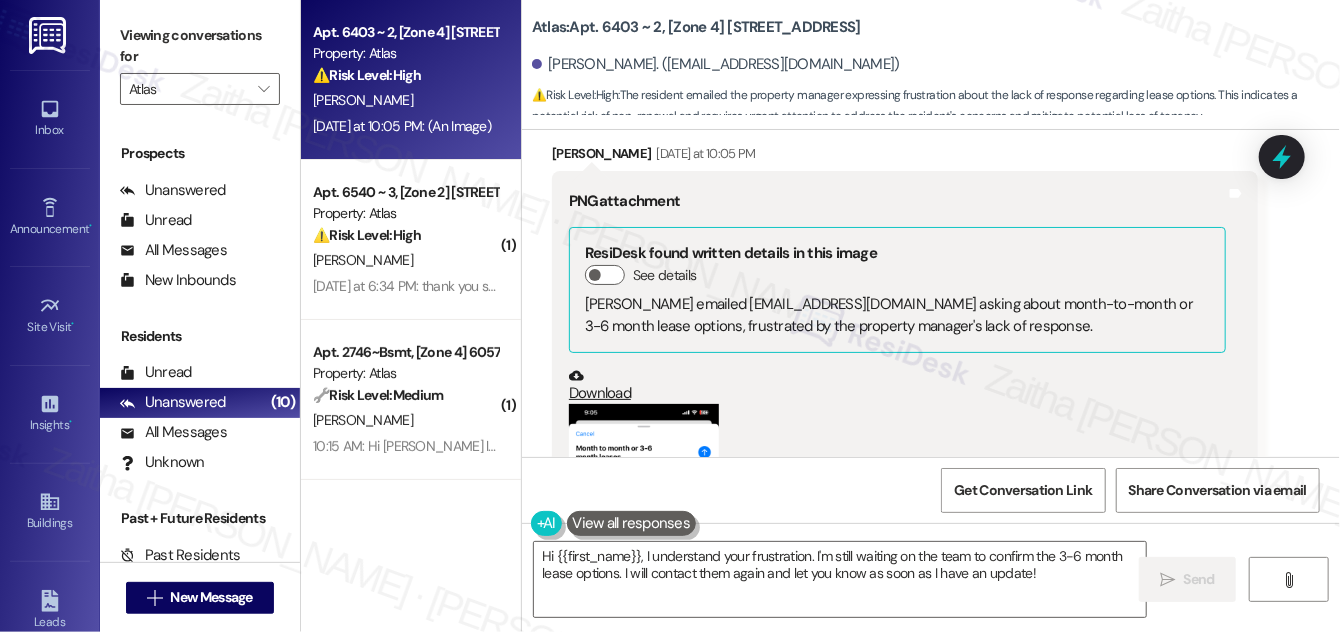 scroll, scrollTop: 37429, scrollLeft: 0, axis: vertical 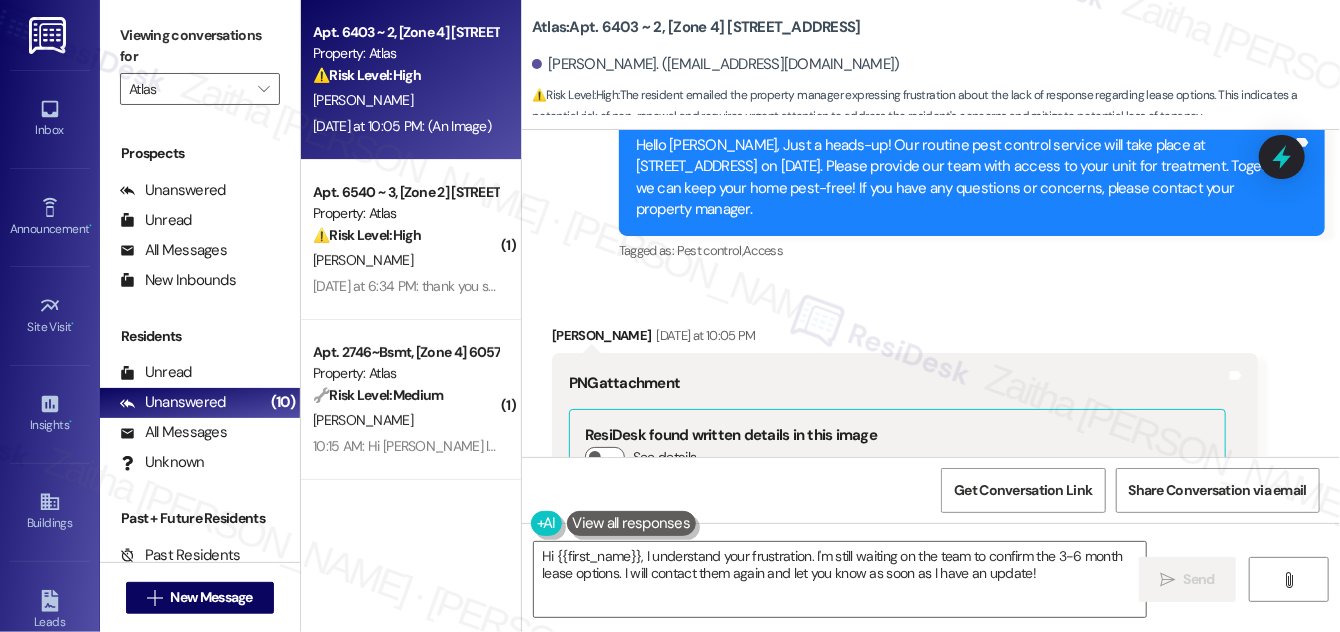 click at bounding box center [644, 748] 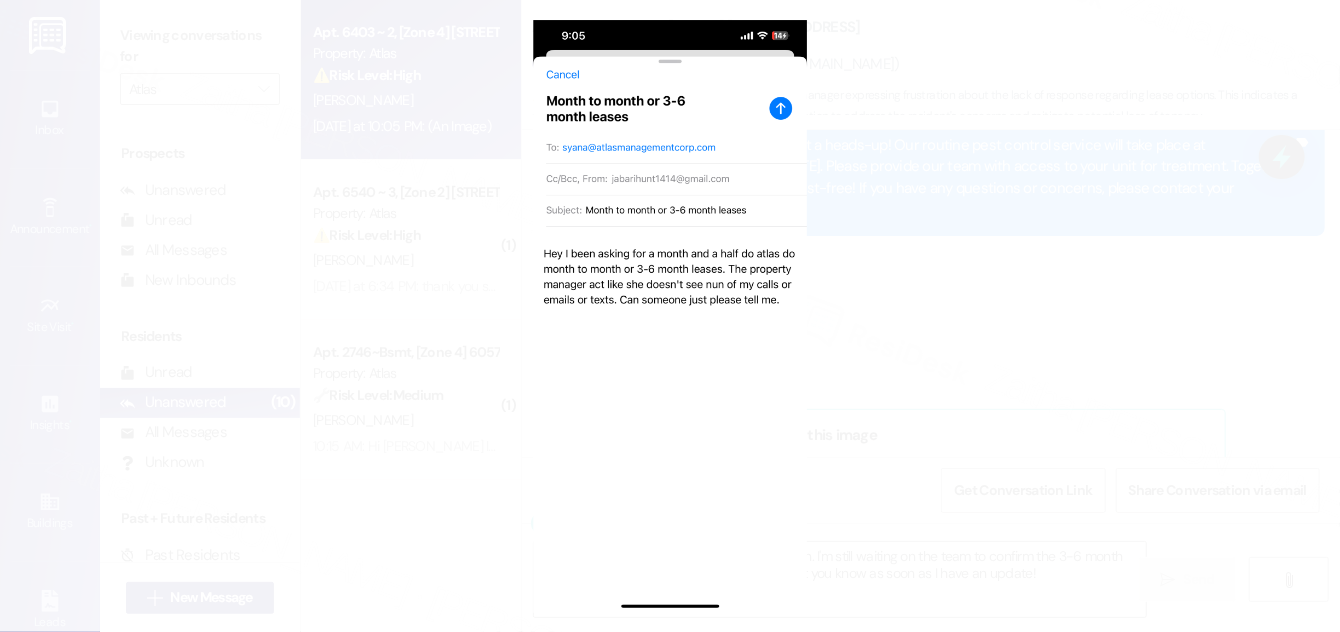 click at bounding box center [670, 316] 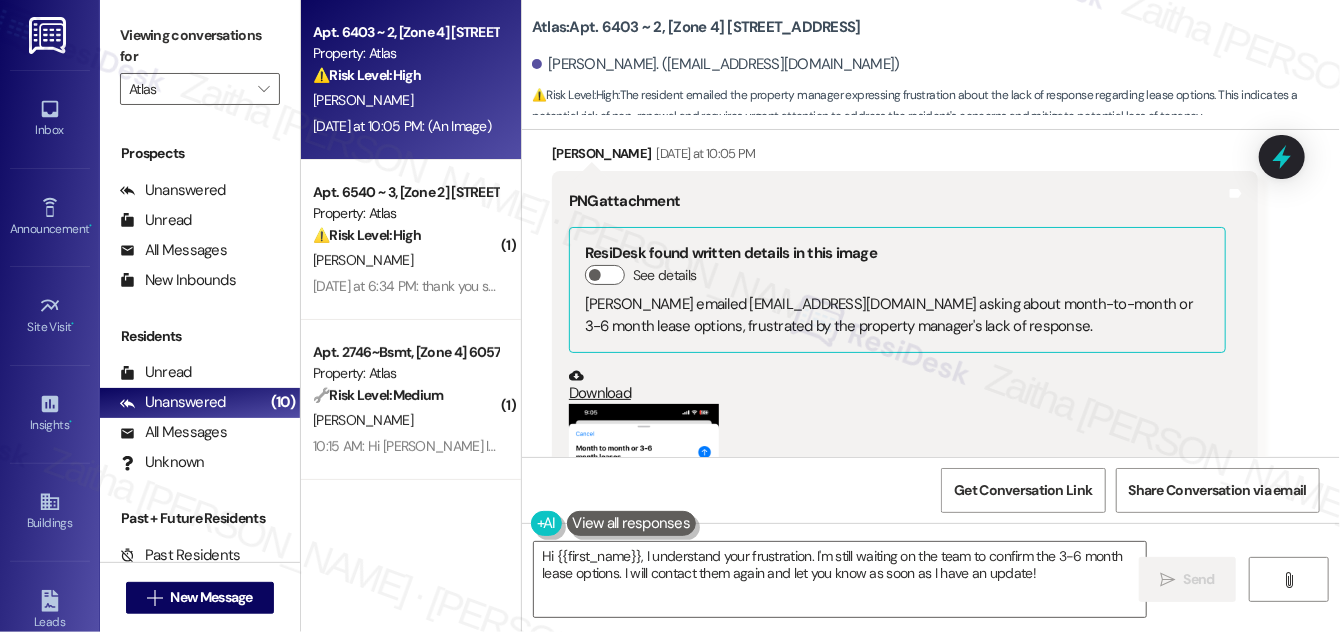scroll, scrollTop: 37520, scrollLeft: 0, axis: vertical 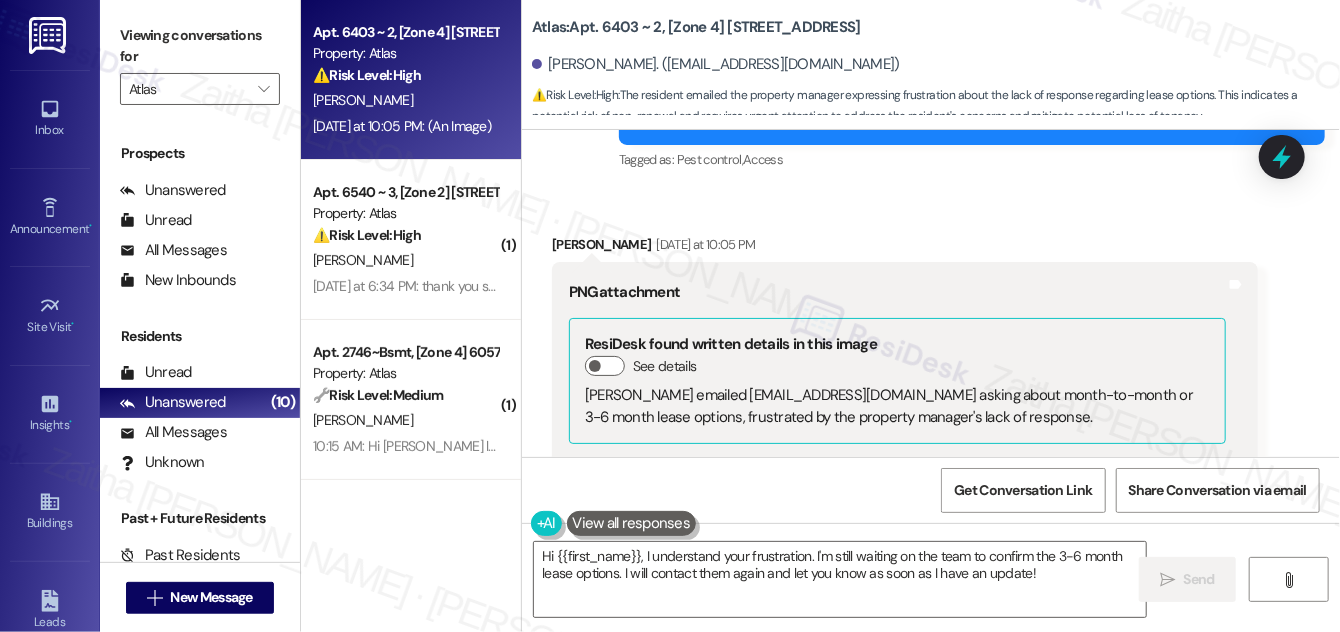 click at bounding box center (644, 657) 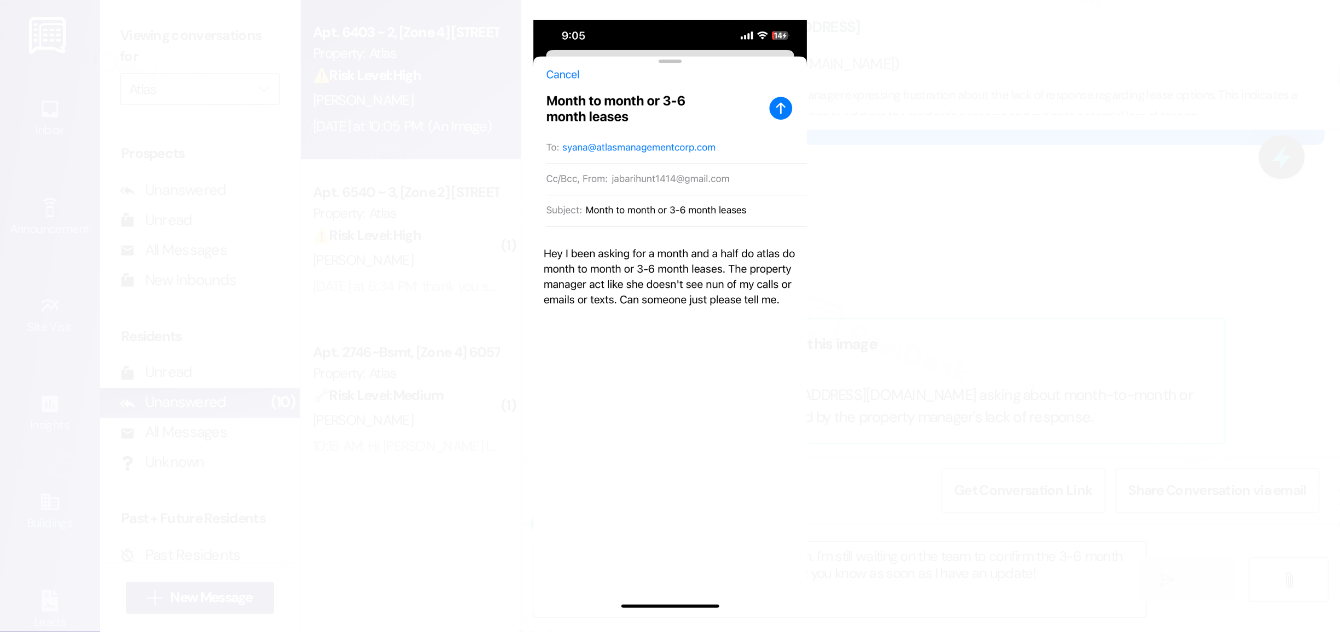 click at bounding box center (670, 316) 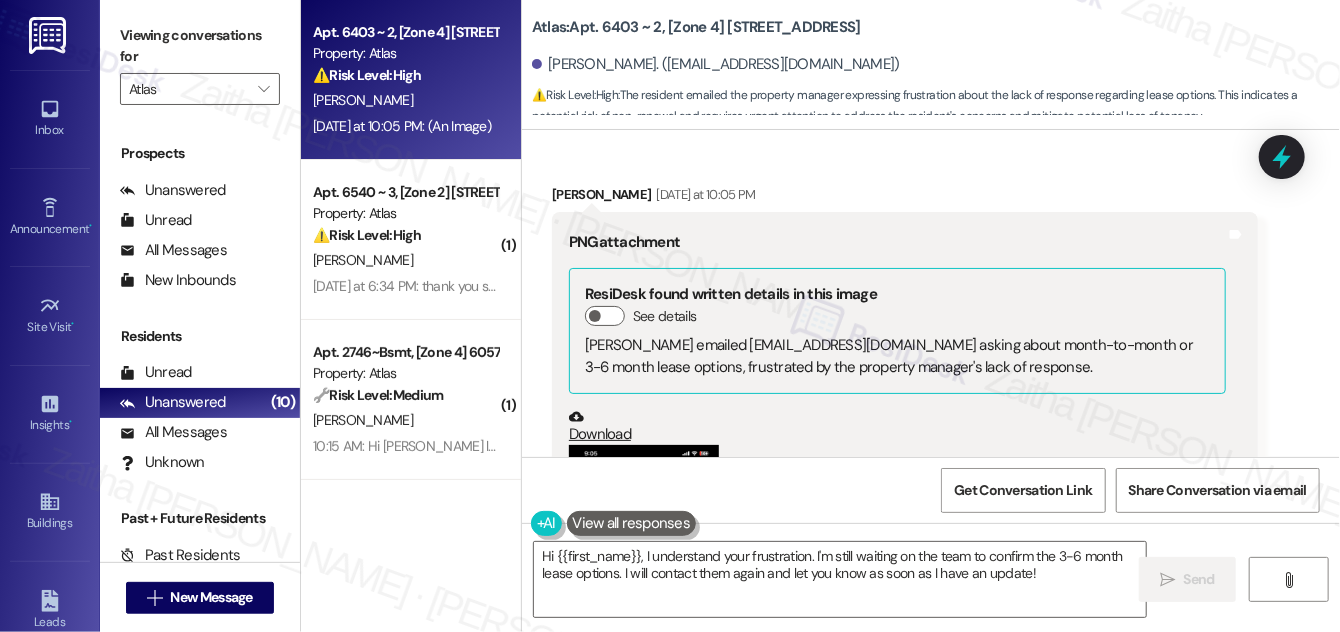 scroll, scrollTop: 37611, scrollLeft: 0, axis: vertical 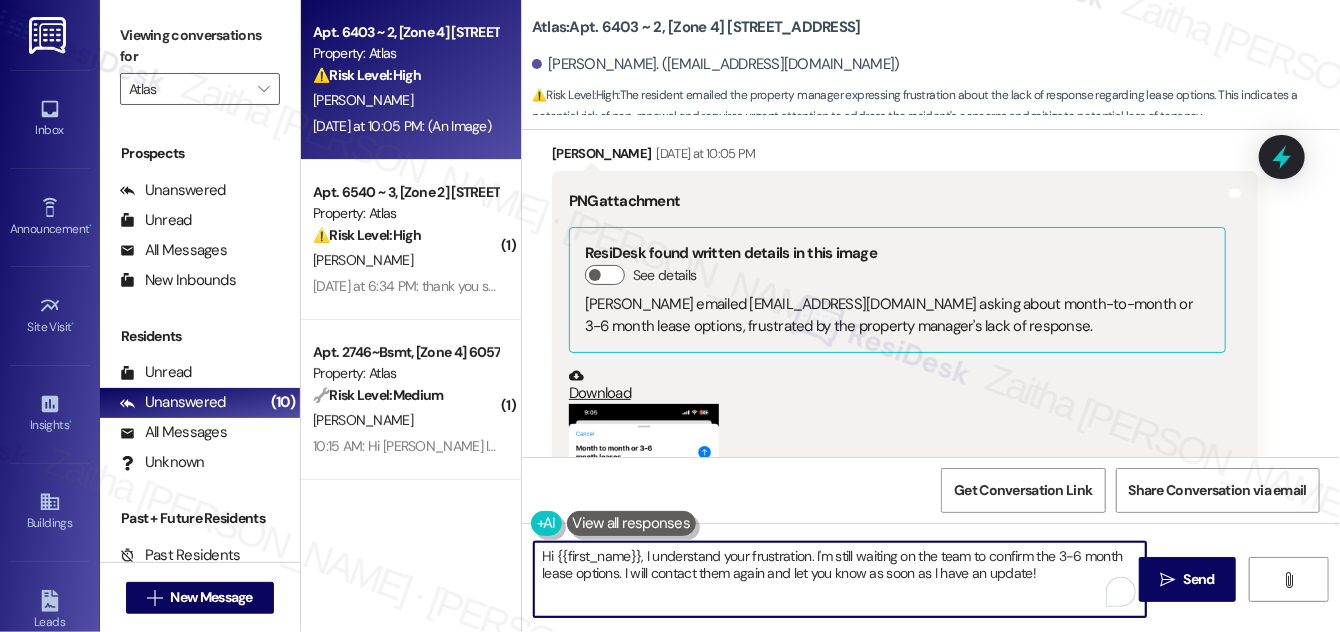 drag, startPoint x: 644, startPoint y: 557, endPoint x: 1058, endPoint y: 577, distance: 414.48282 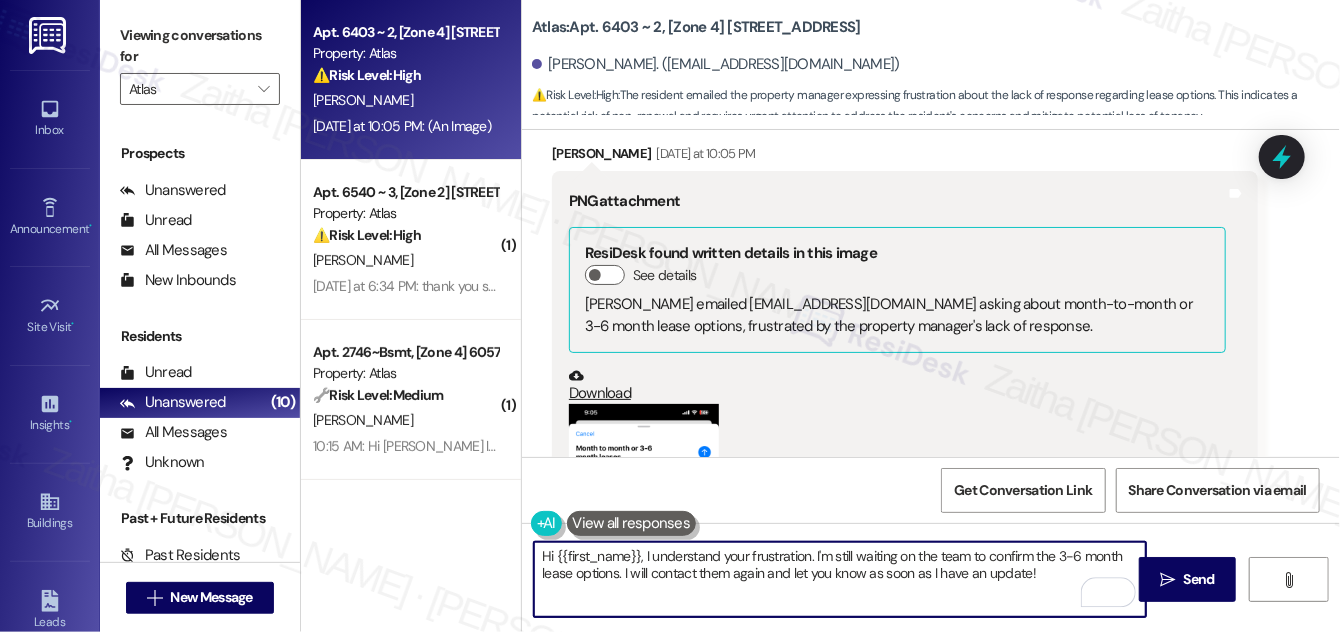 click on "Hi {{first_name}}, I understand your frustration. I'm still waiting on the team to confirm the 3-6 month lease options. I will contact them again and let you know as soon as I have an update!" at bounding box center (840, 579) 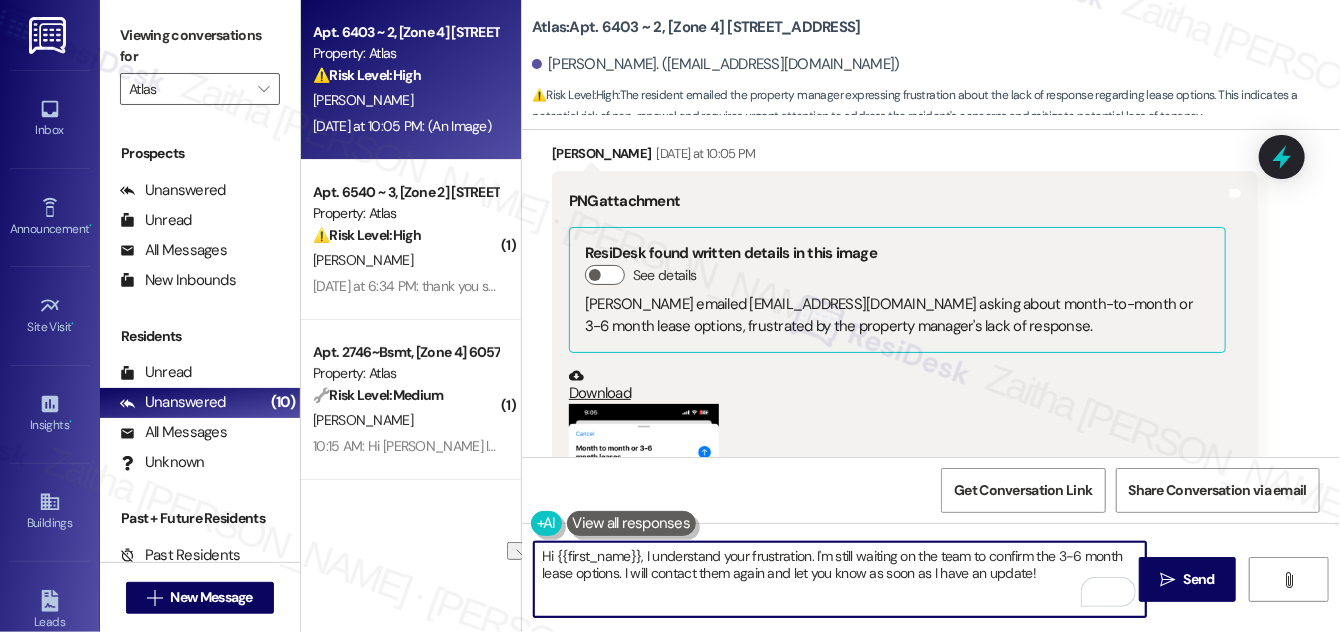 drag, startPoint x: 809, startPoint y: 556, endPoint x: 646, endPoint y: 561, distance: 163.07668 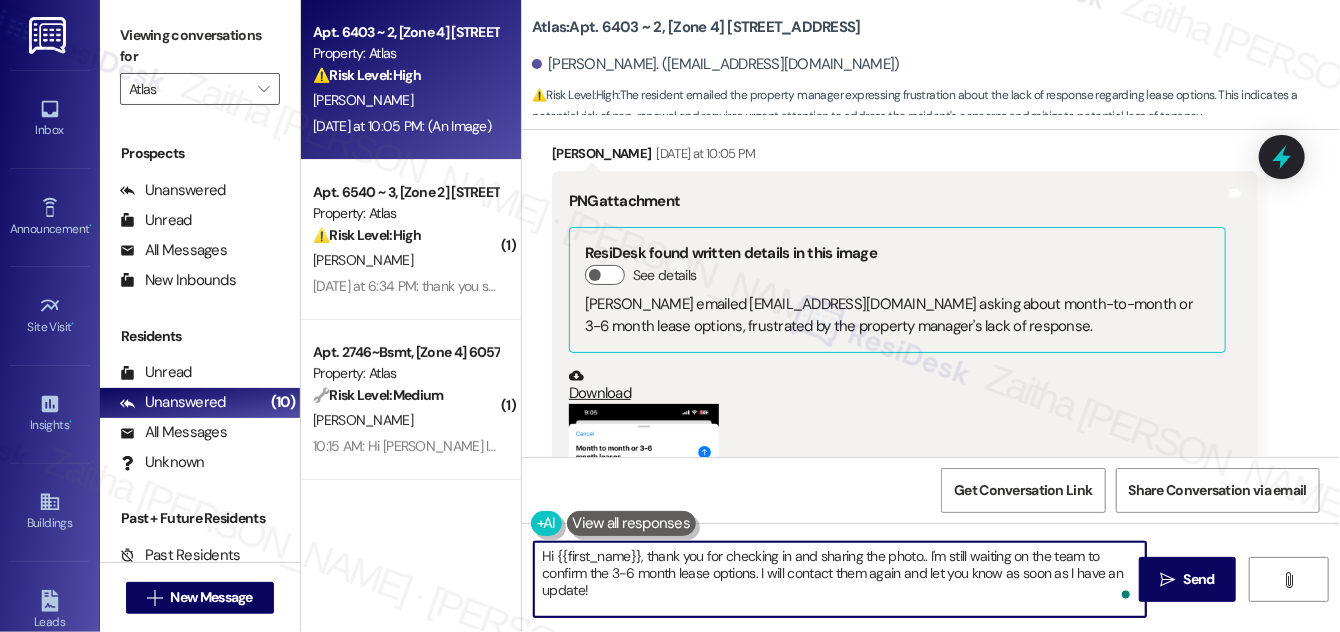 scroll, scrollTop: 37520, scrollLeft: 0, axis: vertical 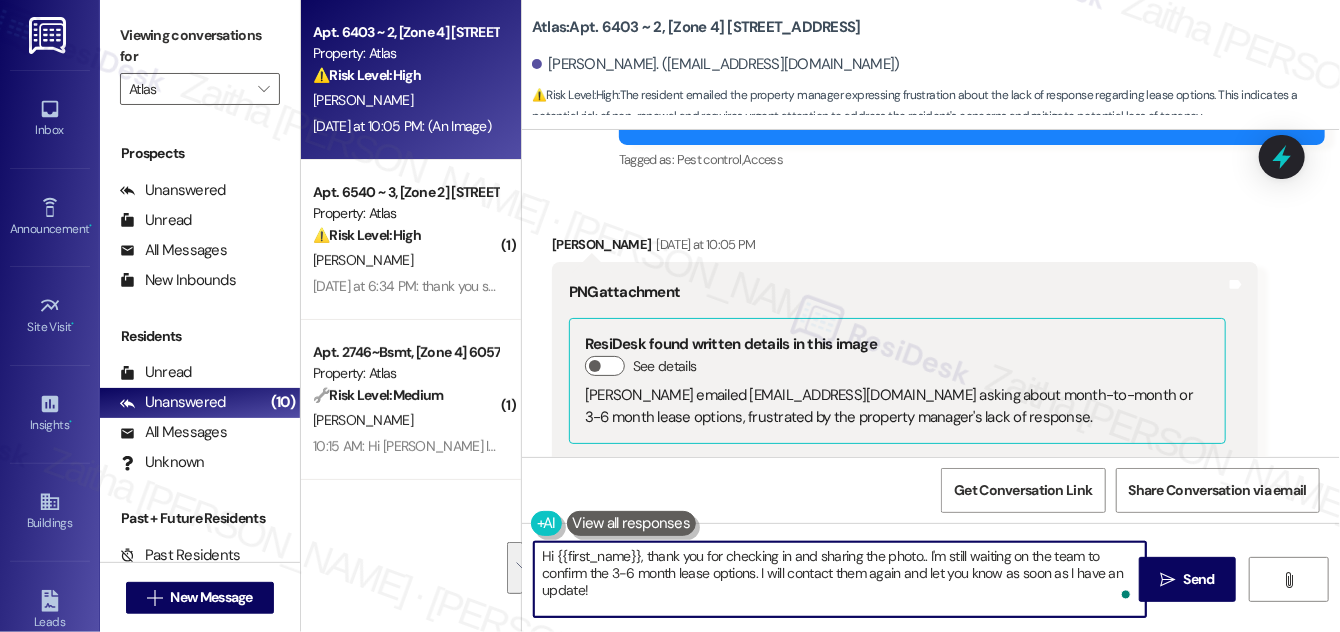drag, startPoint x: 923, startPoint y: 551, endPoint x: 936, endPoint y: 586, distance: 37.336308 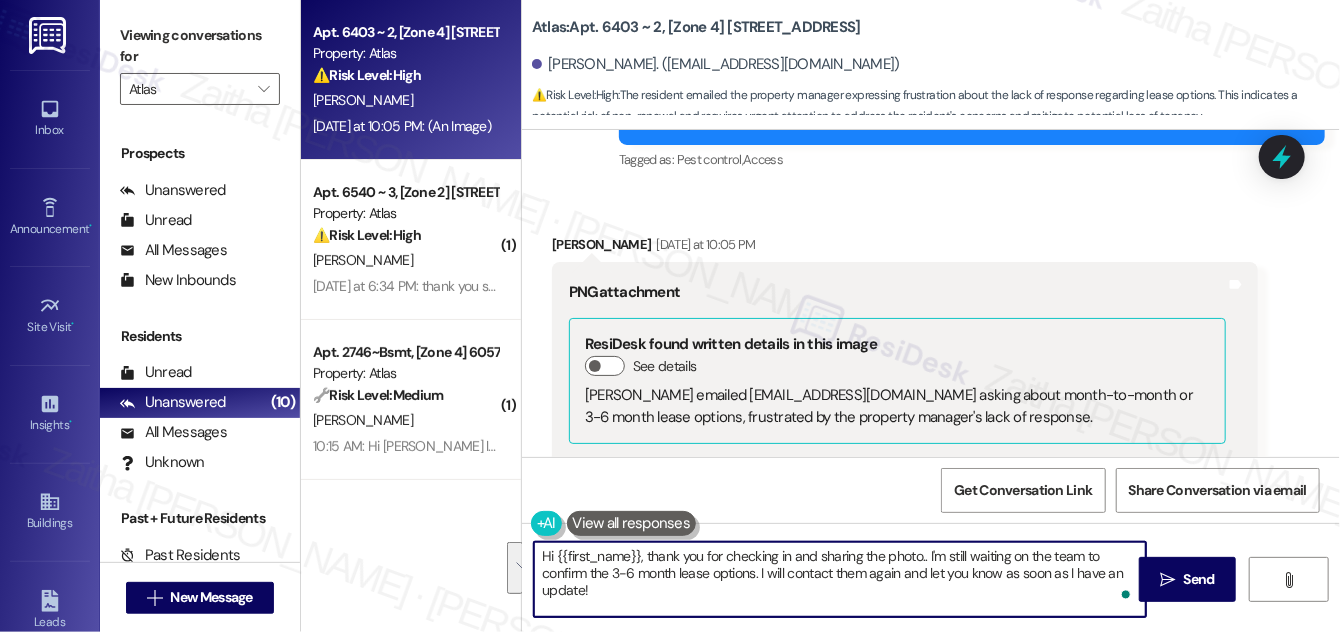 click on "Hi {{first_name}}, thank you for checking in and sharing the photo.. I'm still waiting on the team to confirm the 3-6 month lease options. I will contact them again and let you know as soon as I have an update!" at bounding box center (840, 579) 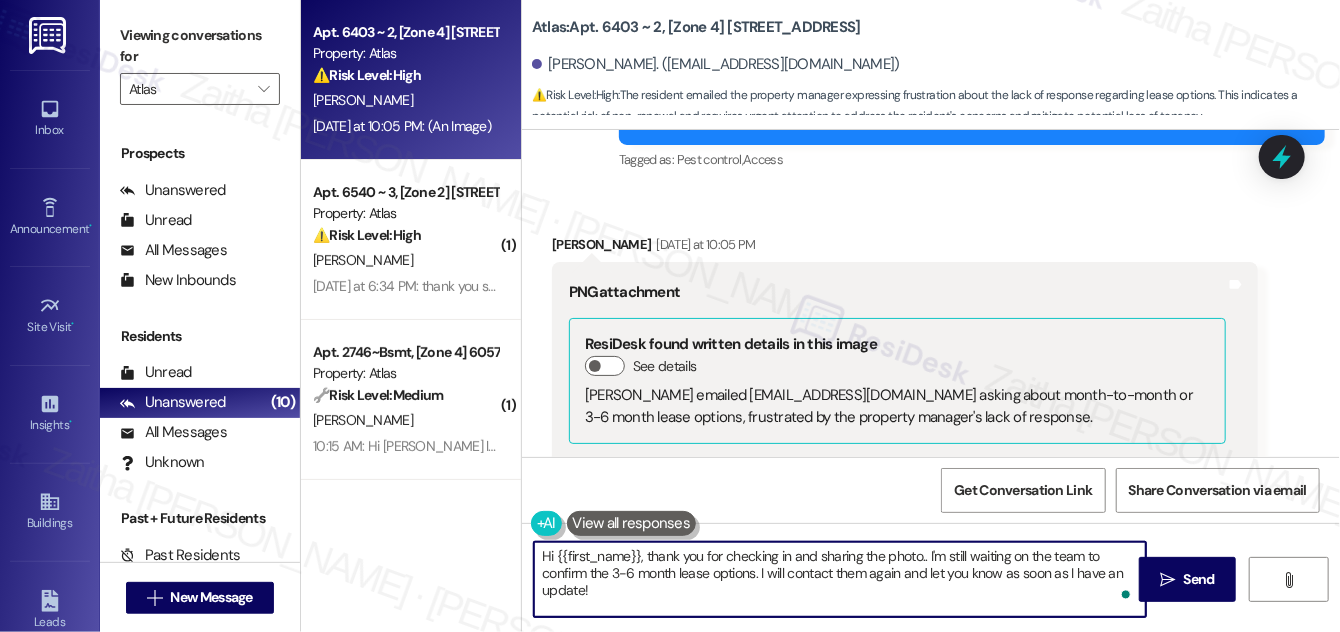 click on "Hi {{first_name}}, thank you for checking in and sharing the photo.. I'm still waiting on the team to confirm the 3-6 month lease options. I will contact them again and let you know as soon as I have an update!" at bounding box center [840, 579] 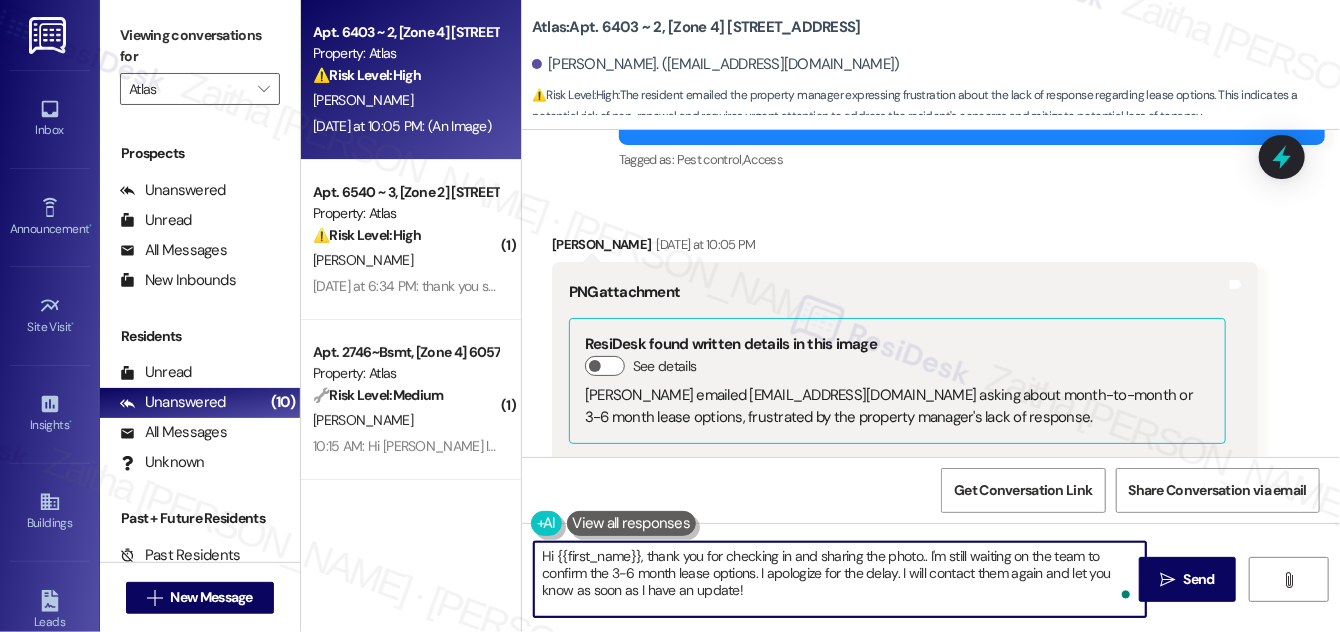 click on "Hi {{first_name}}, thank you for checking in and sharing the photo.. I'm still waiting on the team to confirm the 3-6 month lease options. I apologize for the delay. I will contact them again and let you know as soon as I have an update!" at bounding box center (840, 579) 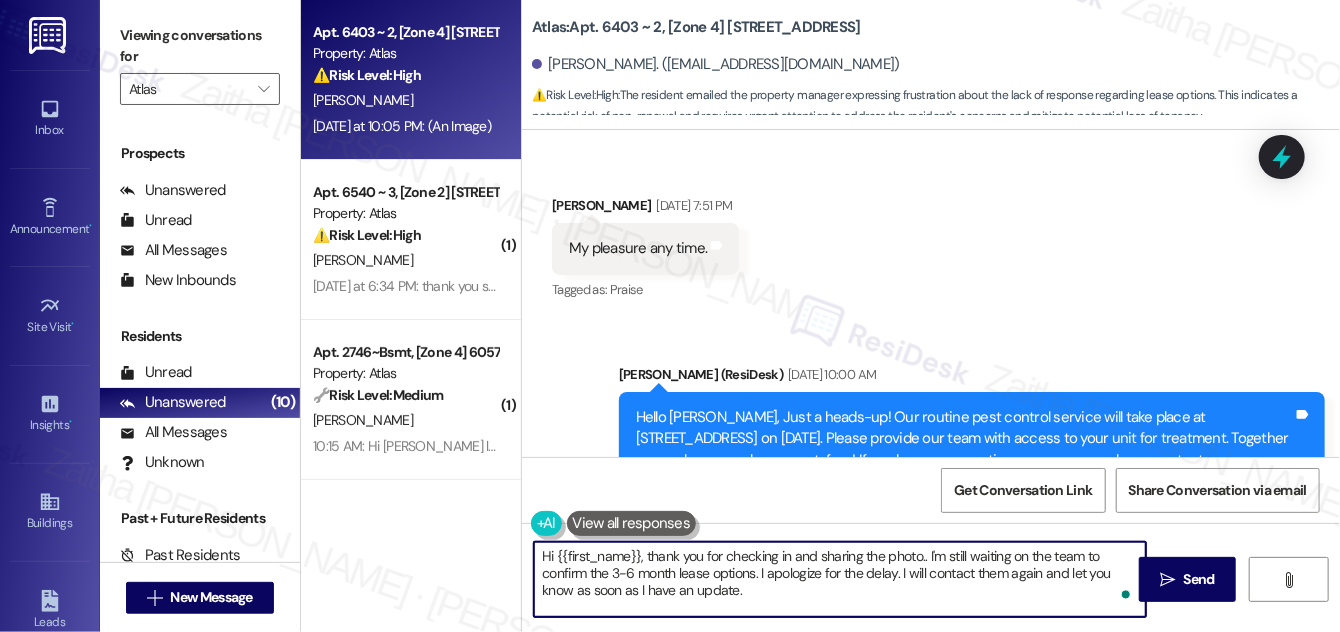 scroll, scrollTop: 37611, scrollLeft: 0, axis: vertical 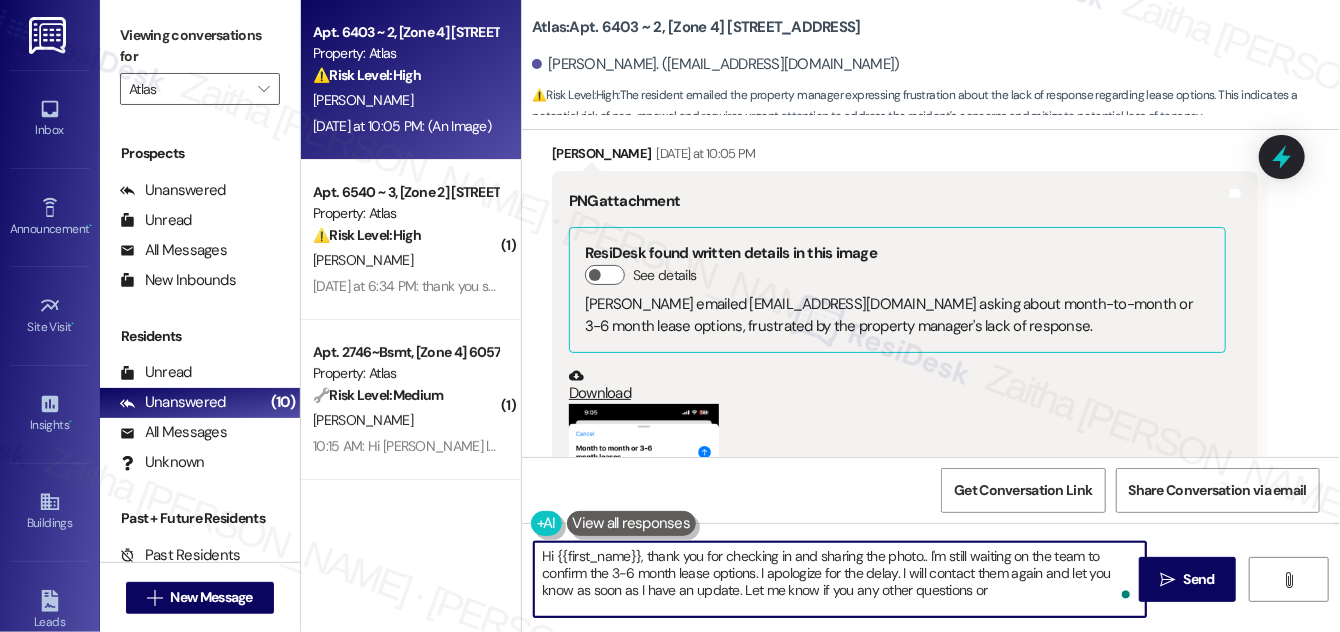 click on "Hi {{first_name}}, thank you for checking in and sharing the photo.. I'm still waiting on the team to confirm the 3-6 month lease options. I apologize for the delay. I will contact them again and let you know as soon as I have an update. Let me know if you any other questions or" at bounding box center (840, 579) 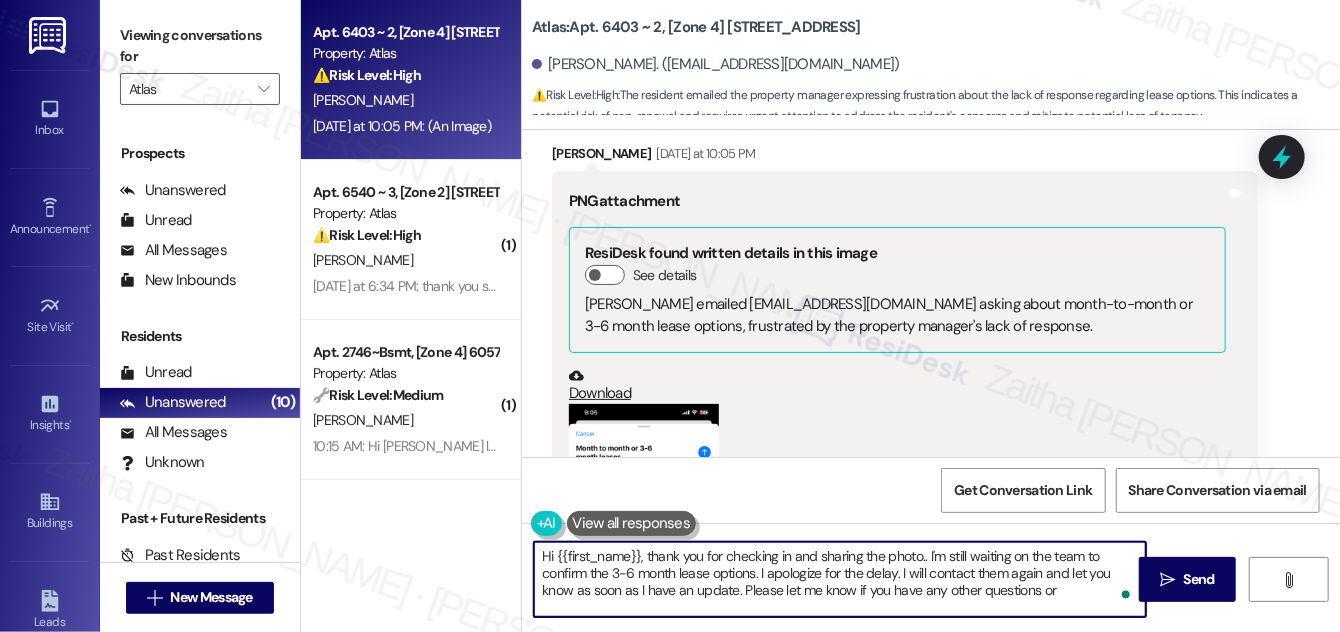 click on "Hi {{first_name}}, thank you for checking in and sharing the photo.. I'm still waiting on the team to confirm the 3-6 month lease options. I apologize for the delay. I will contact them again and let you know as soon as I have an update. Please let me know if you have any other questions or" at bounding box center (840, 579) 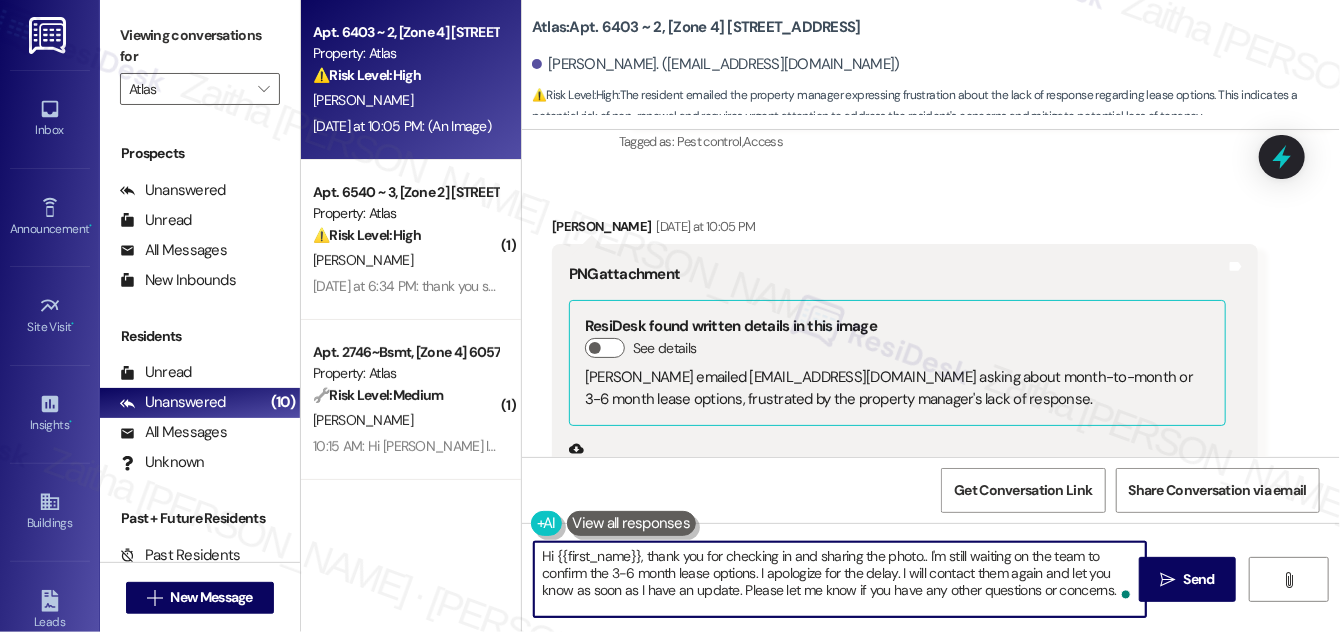 scroll, scrollTop: 37611, scrollLeft: 0, axis: vertical 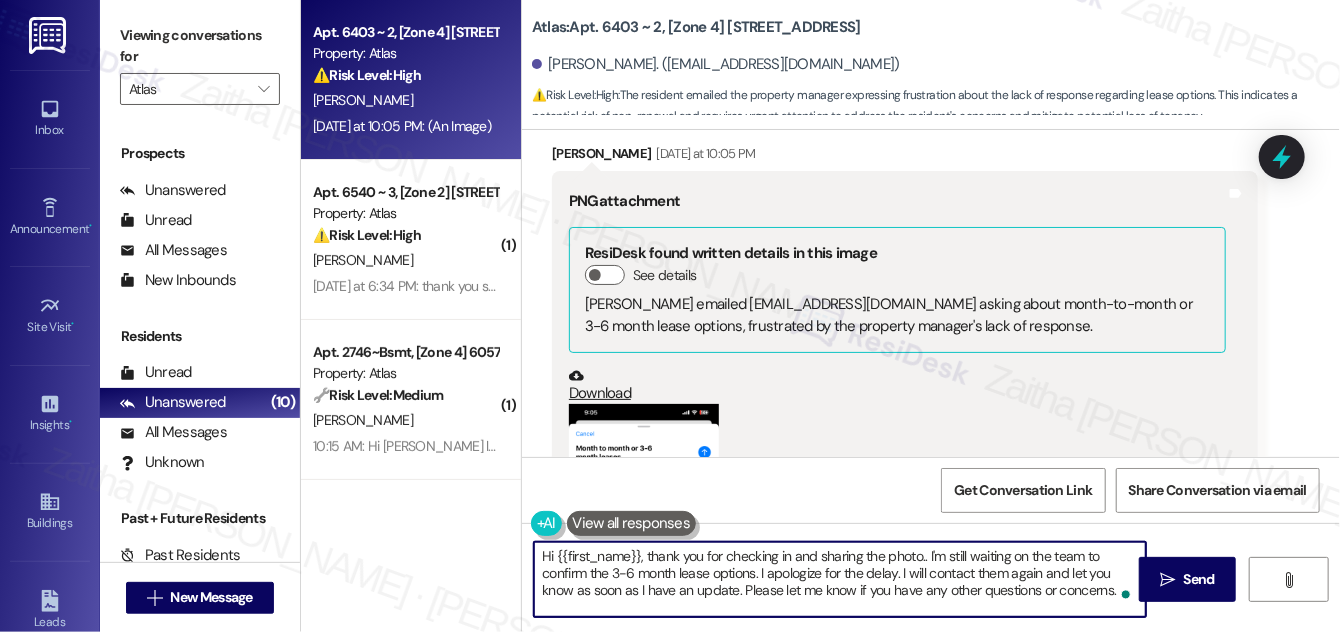 click on "Hi {{first_name}}, thank you for checking in and sharing the photo.. I'm still waiting on the team to confirm the 3-6 month lease options. I apologize for the delay. I will contact them again and let you know as soon as I have an update. Please let me know if you have any other questions or concerns." at bounding box center [840, 579] 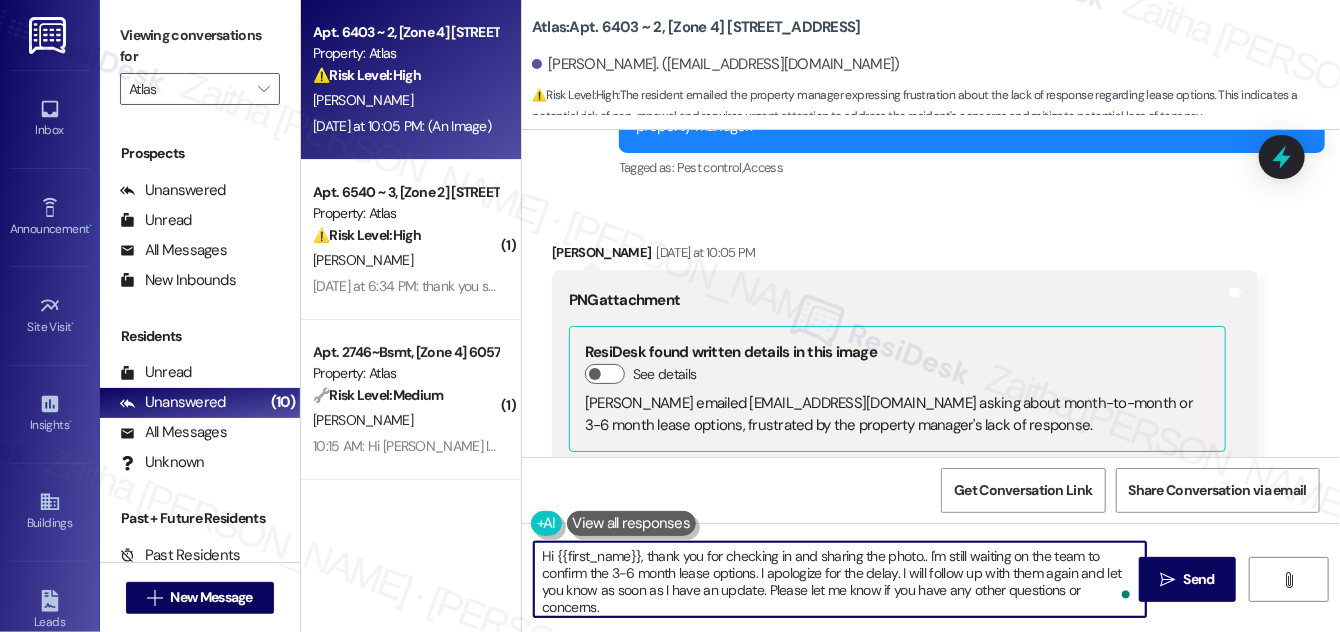 scroll, scrollTop: 37611, scrollLeft: 0, axis: vertical 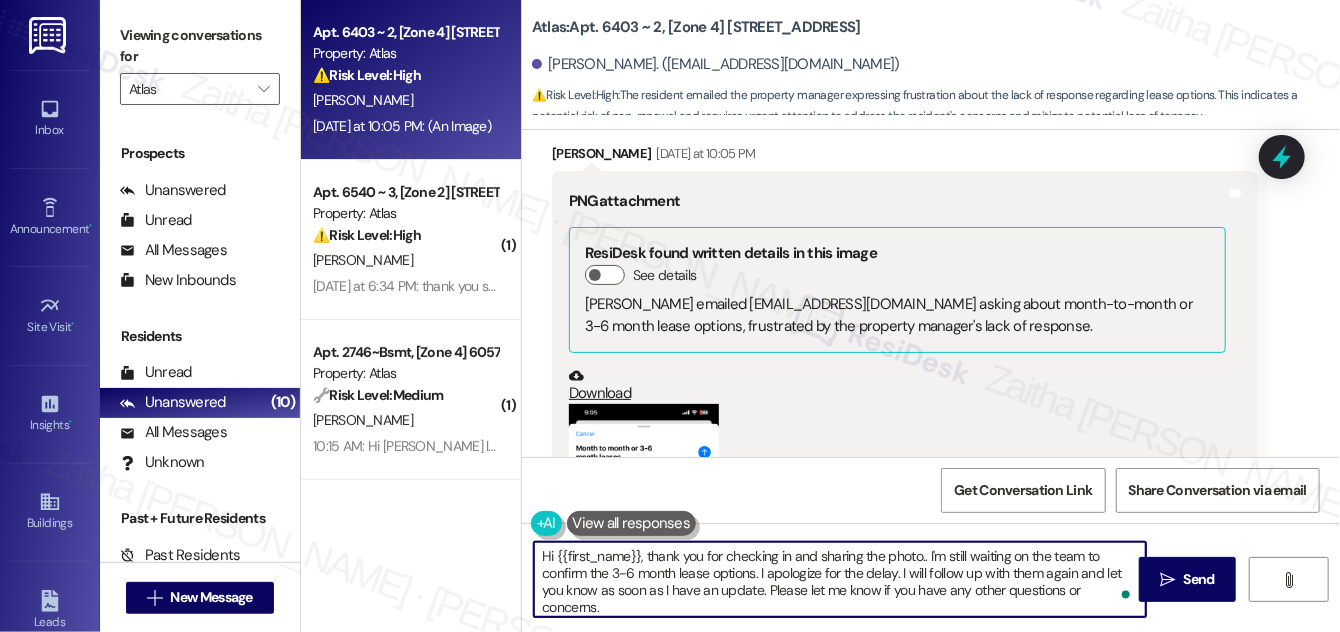 drag, startPoint x: 788, startPoint y: 578, endPoint x: 802, endPoint y: 574, distance: 14.56022 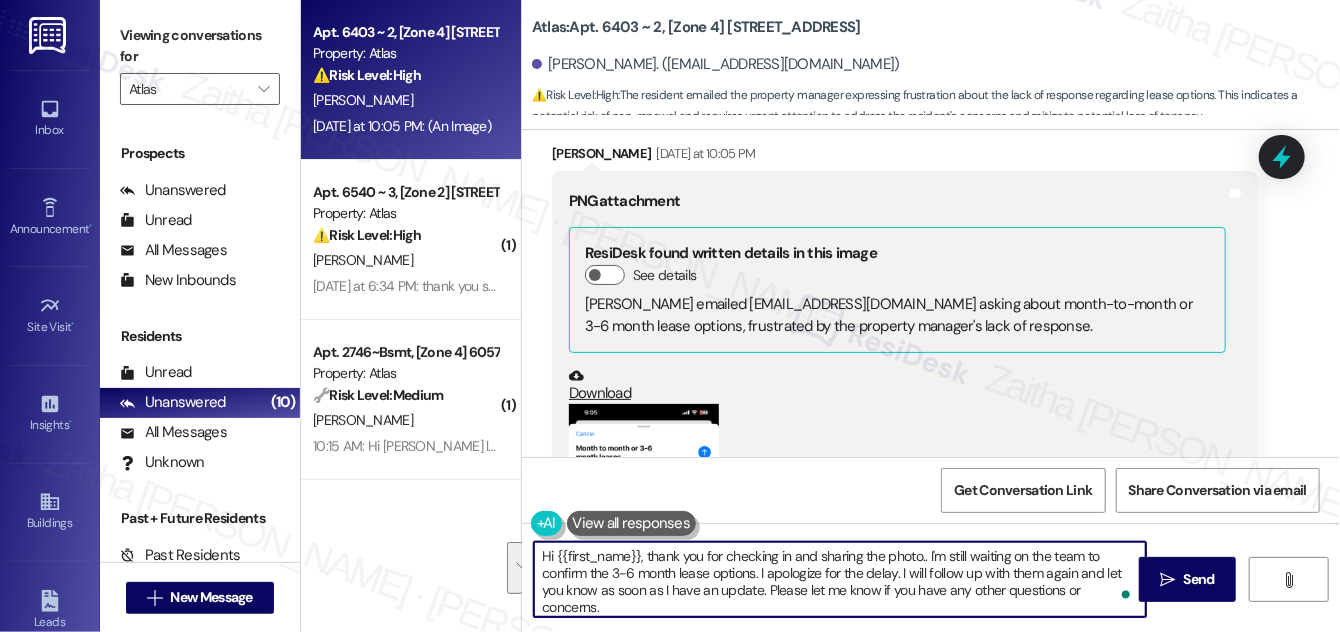 drag, startPoint x: 927, startPoint y: 551, endPoint x: 977, endPoint y: 593, distance: 65.29931 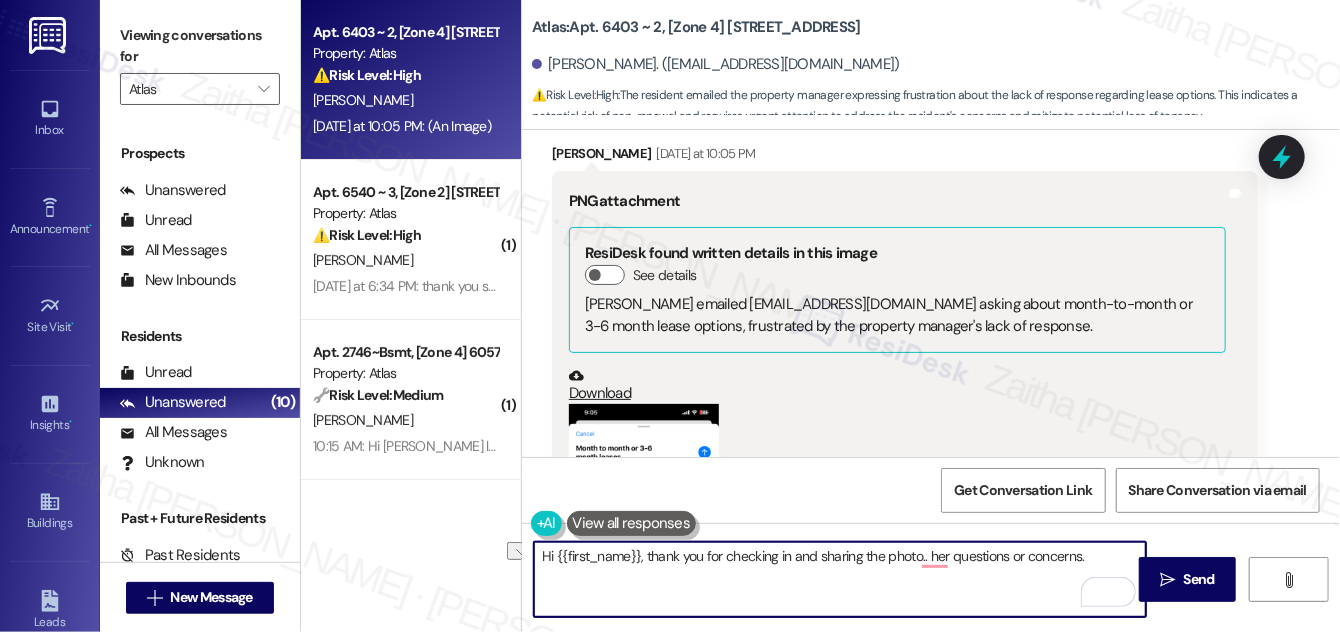 drag, startPoint x: 924, startPoint y: 554, endPoint x: 1082, endPoint y: 555, distance: 158.00316 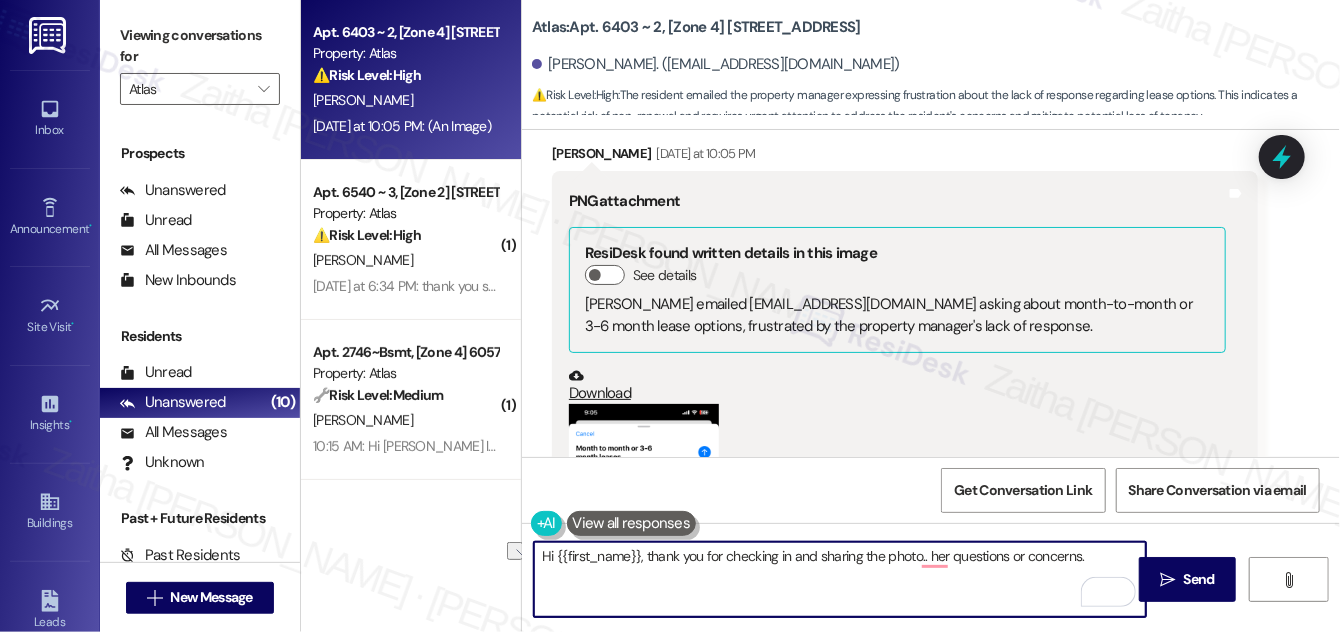 click on "Hi {{first_name}}, thank you for checking in and sharing the photo.. her questions or concerns." at bounding box center (840, 579) 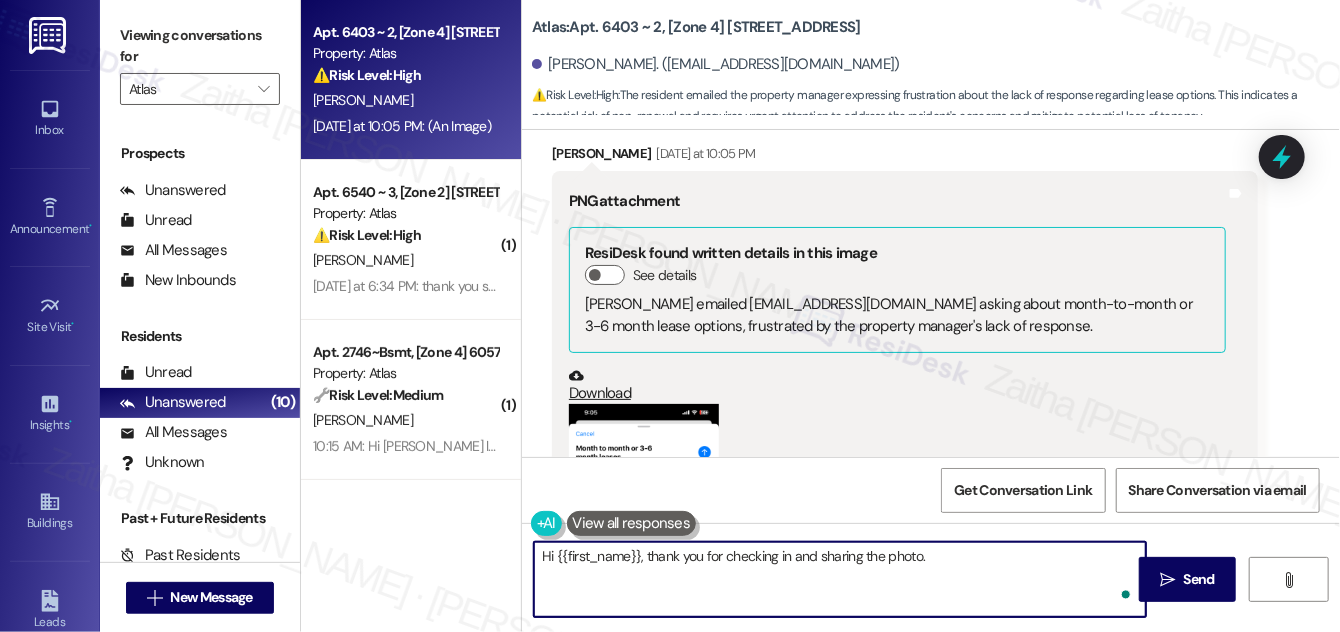 paste on "I’m sorry to hear about the frustration you've experienced. I understand you're looking for information on month-to-month or 3–6-month lease options. I’ll make sure to check on this for you and get back to you" 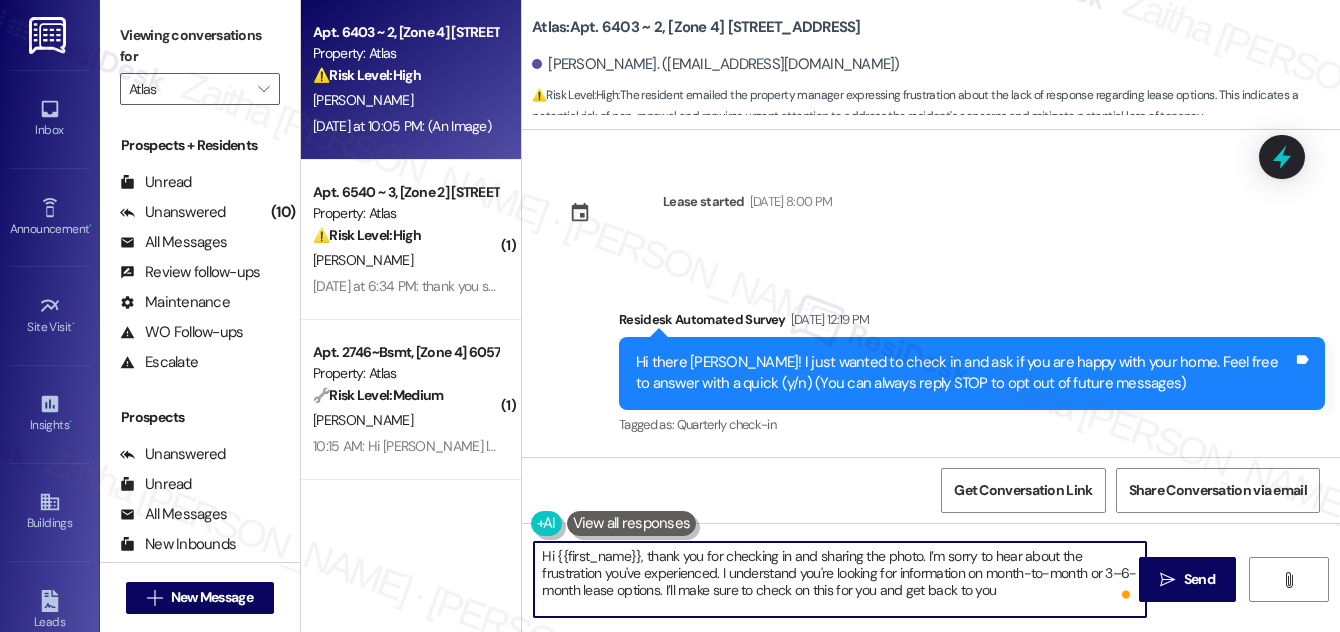 scroll, scrollTop: 0, scrollLeft: 0, axis: both 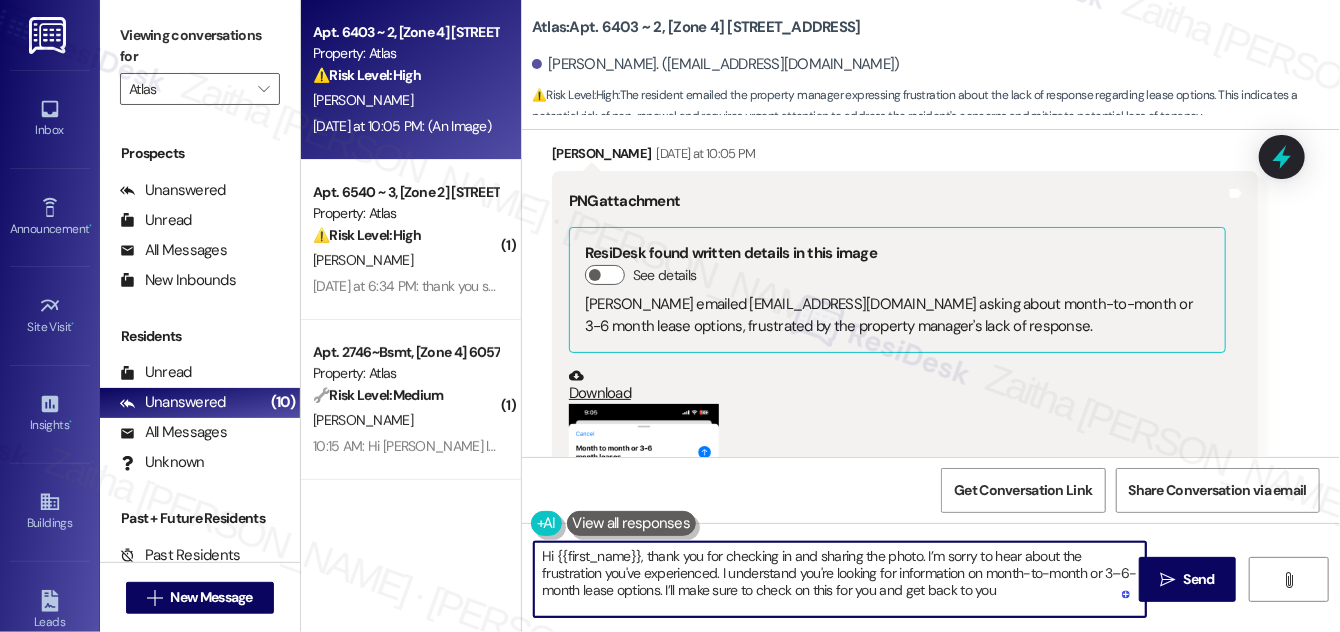 click on "Hi {{first_name}}, thank you for checking in and sharing the photo. I’m sorry to hear about the frustration you've experienced. I understand you're looking for information on month-to-month or 3–6-month lease options. I’ll make sure to check on this for you and get back to you" at bounding box center (840, 579) 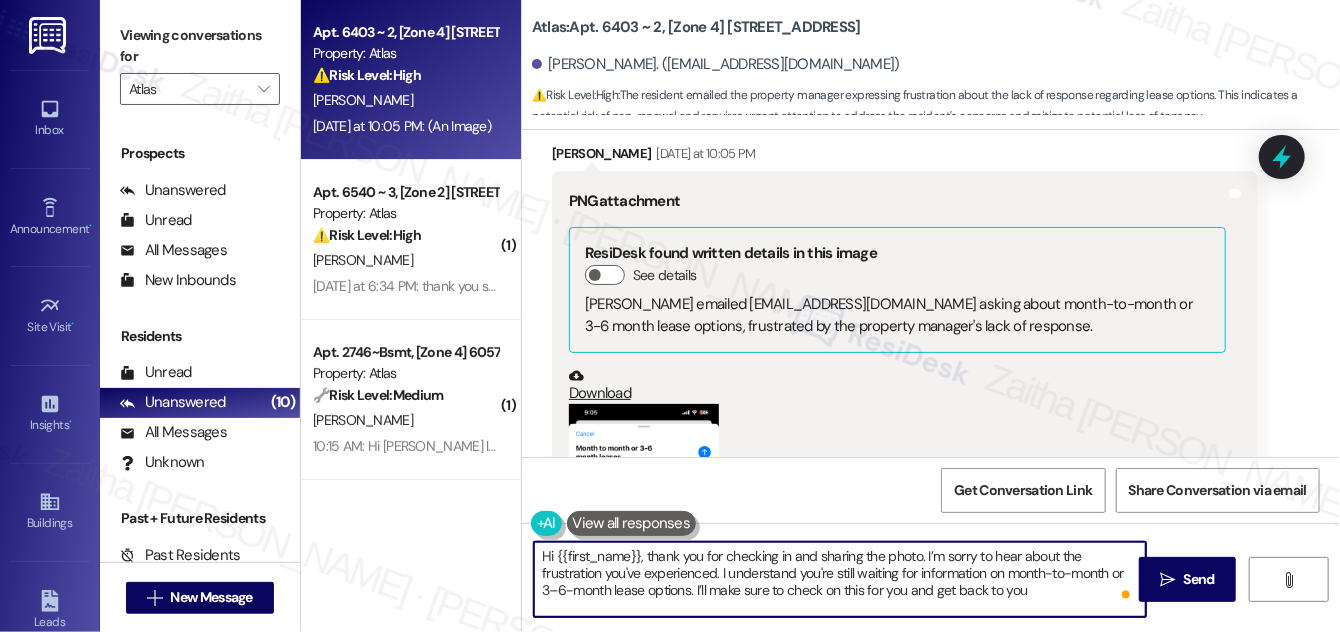 click on "Hi {{first_name}}, thank you for checking in and sharing the photo. I’m sorry to hear about the frustration you've experienced. I understand you're still waiting for information on month-to-month or 3–6-month lease options. I’ll make sure to check on this for you and get back to you" at bounding box center [840, 579] 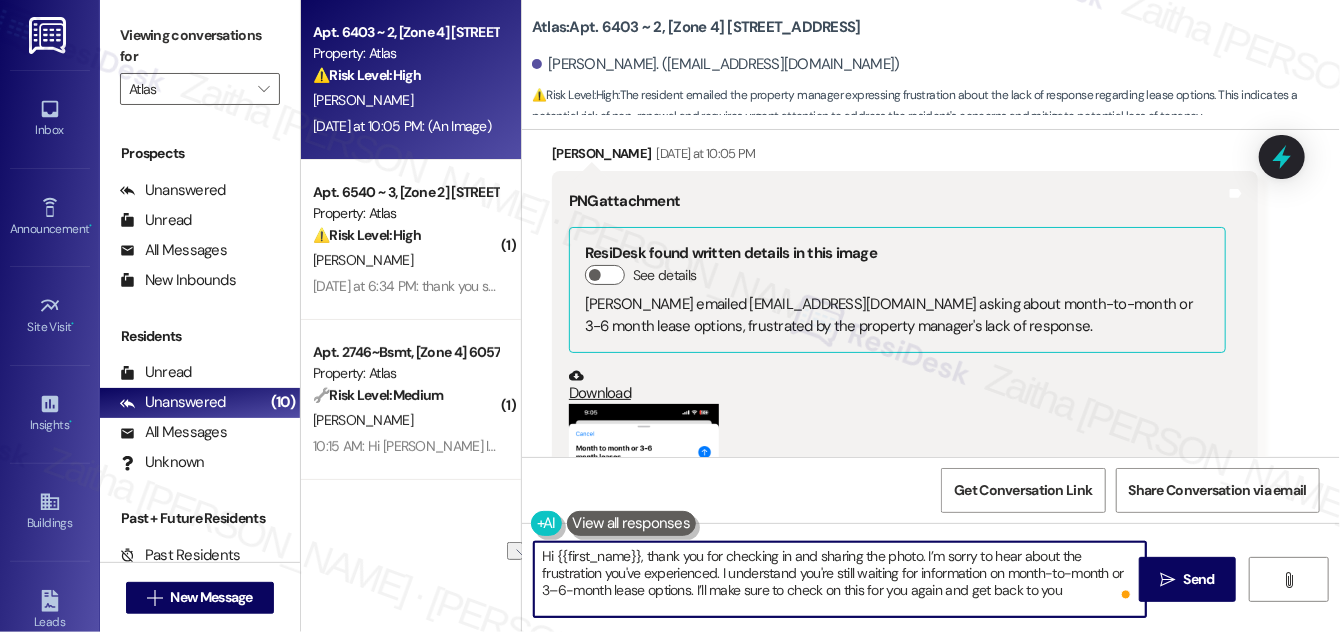 drag, startPoint x: 709, startPoint y: 588, endPoint x: 1067, endPoint y: 589, distance: 358.0014 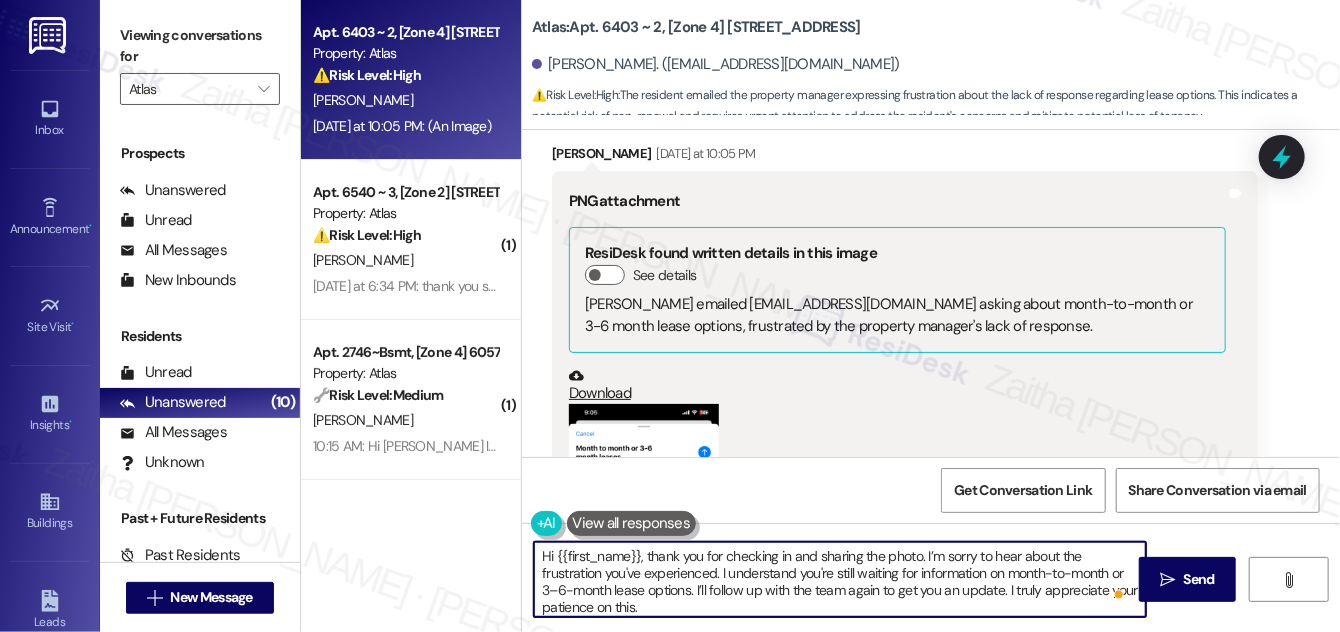 scroll, scrollTop: 37520, scrollLeft: 0, axis: vertical 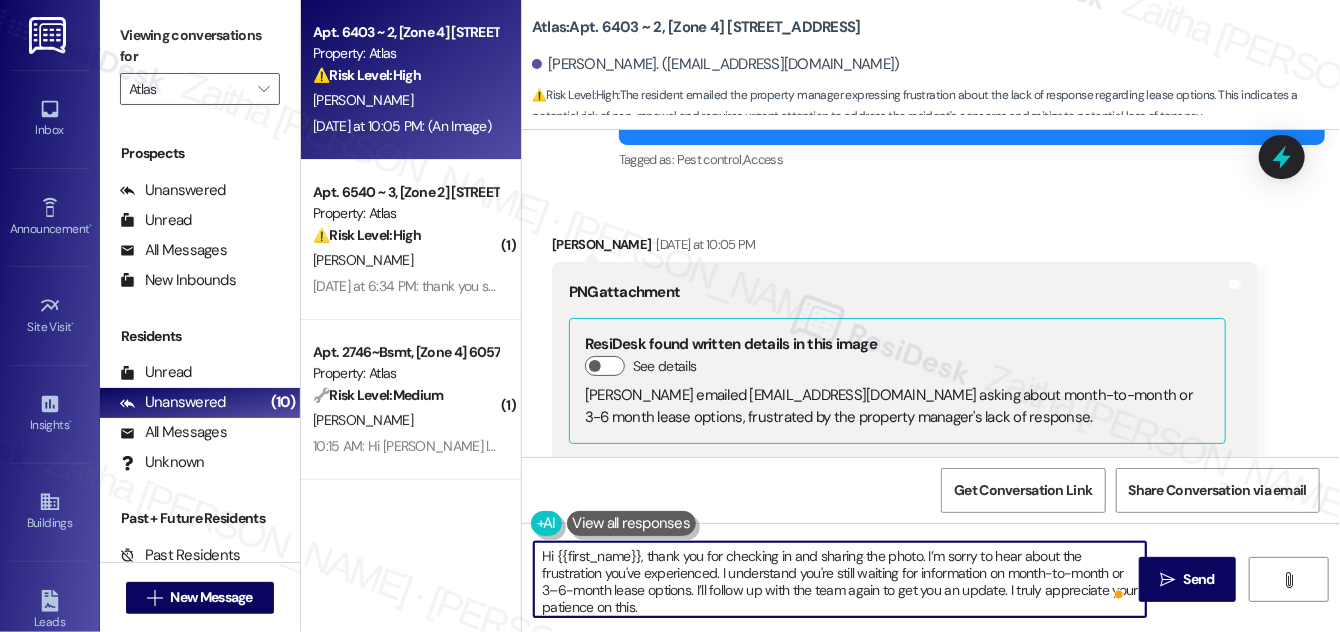 type on "Hi {{first_name}}, thank you for checking in and sharing the photo. I’m sorry to hear about the frustration you've experienced. I understand you're still waiting for information on month-to-month or 3–6-month lease options. I’ll follow up with the team again to get you an update. I truly appreciate your patience on this." 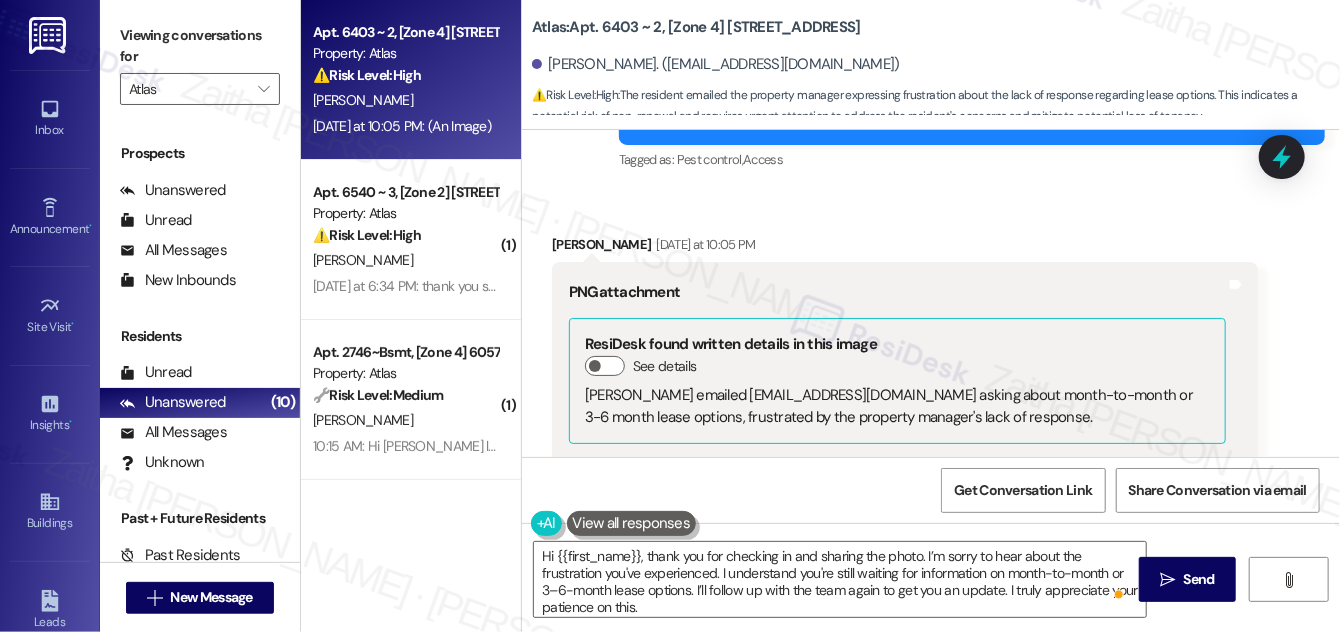 click at bounding box center [644, 657] 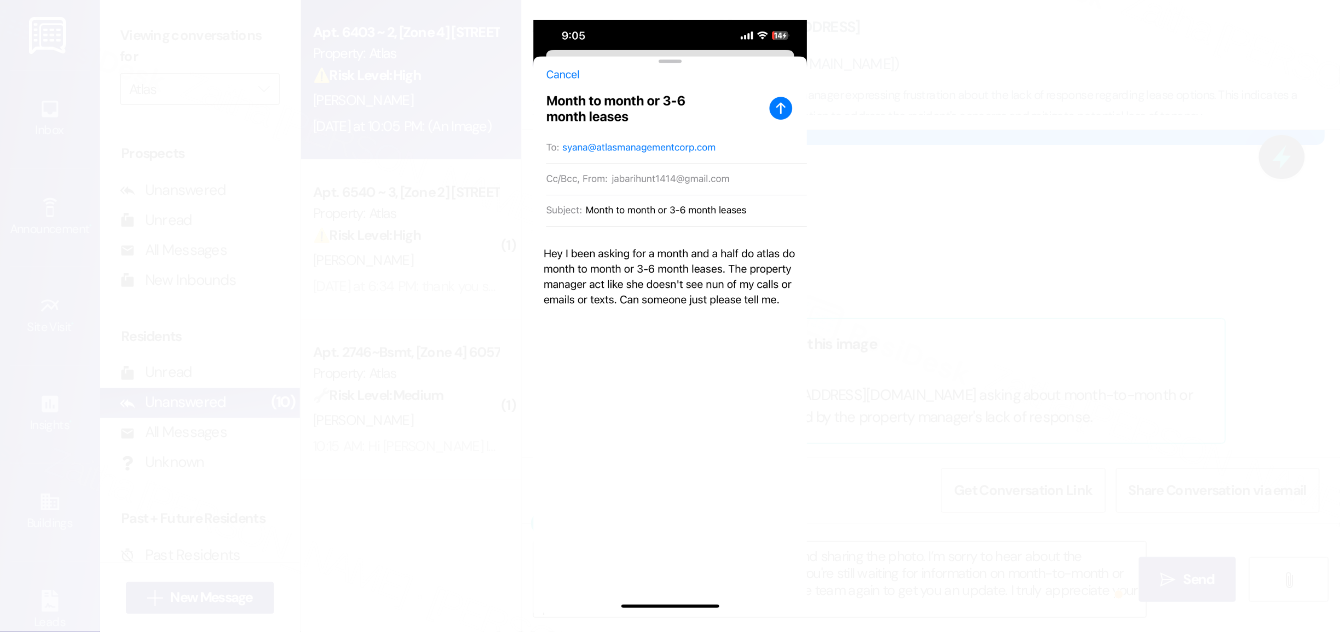 click at bounding box center (670, 316) 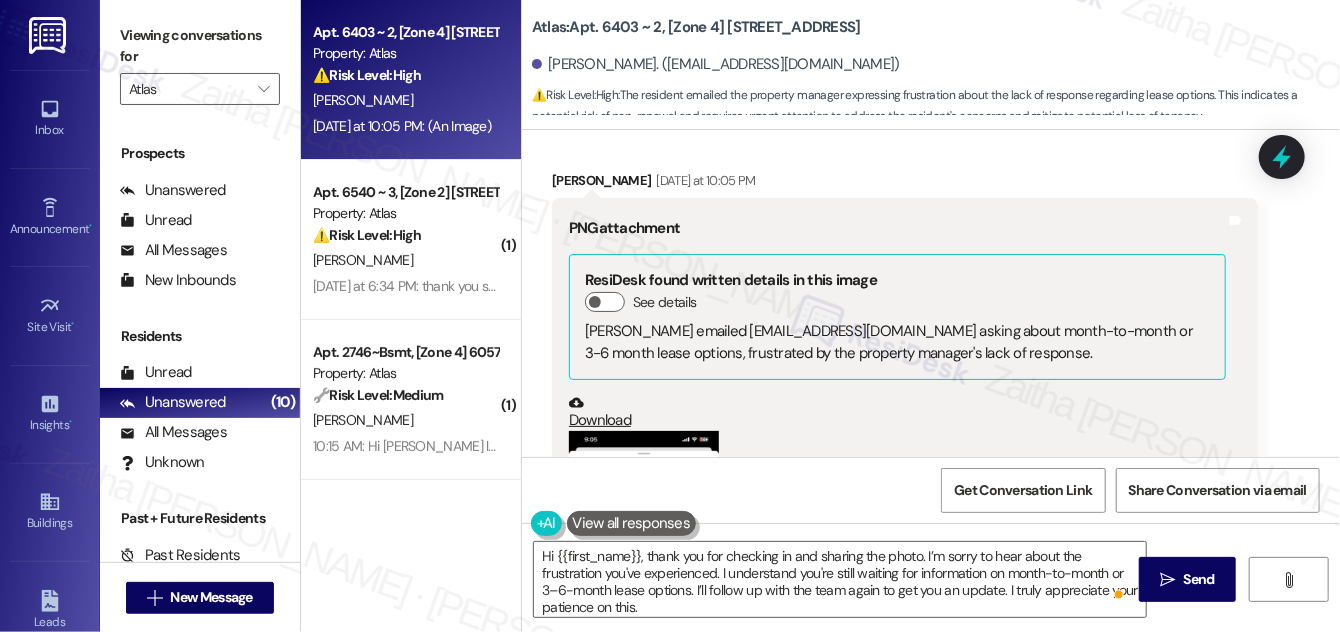 scroll, scrollTop: 37611, scrollLeft: 0, axis: vertical 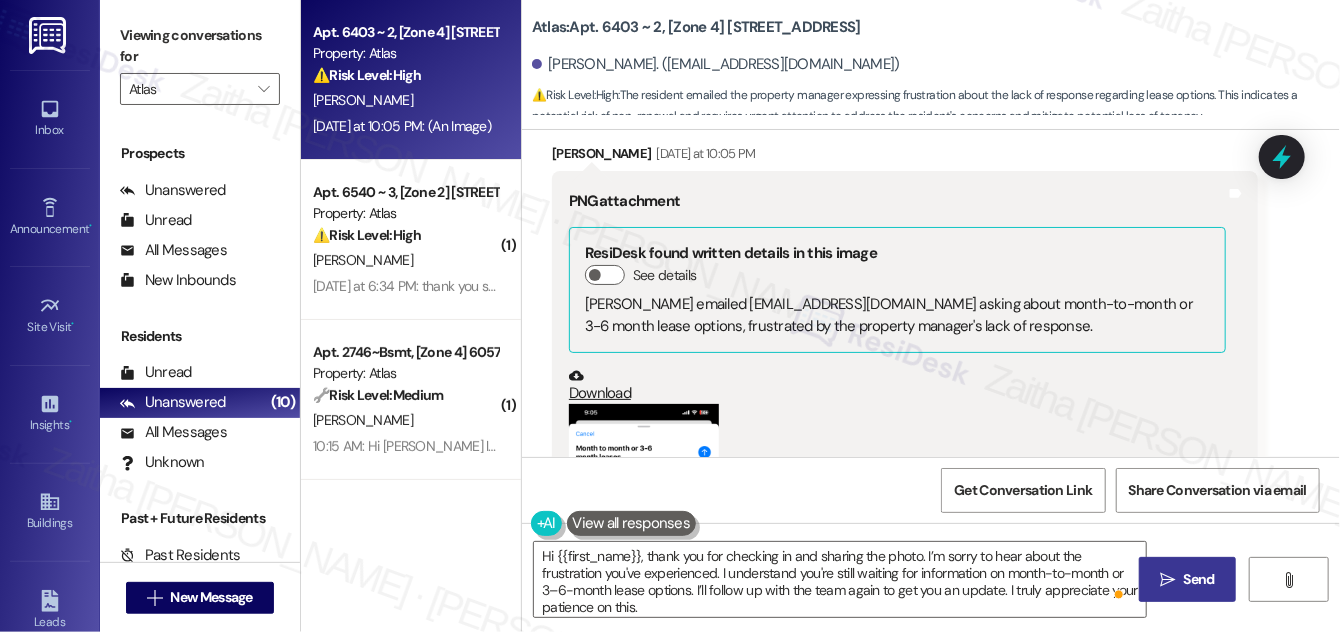 drag, startPoint x: 1209, startPoint y: 581, endPoint x: 938, endPoint y: 362, distance: 348.4279 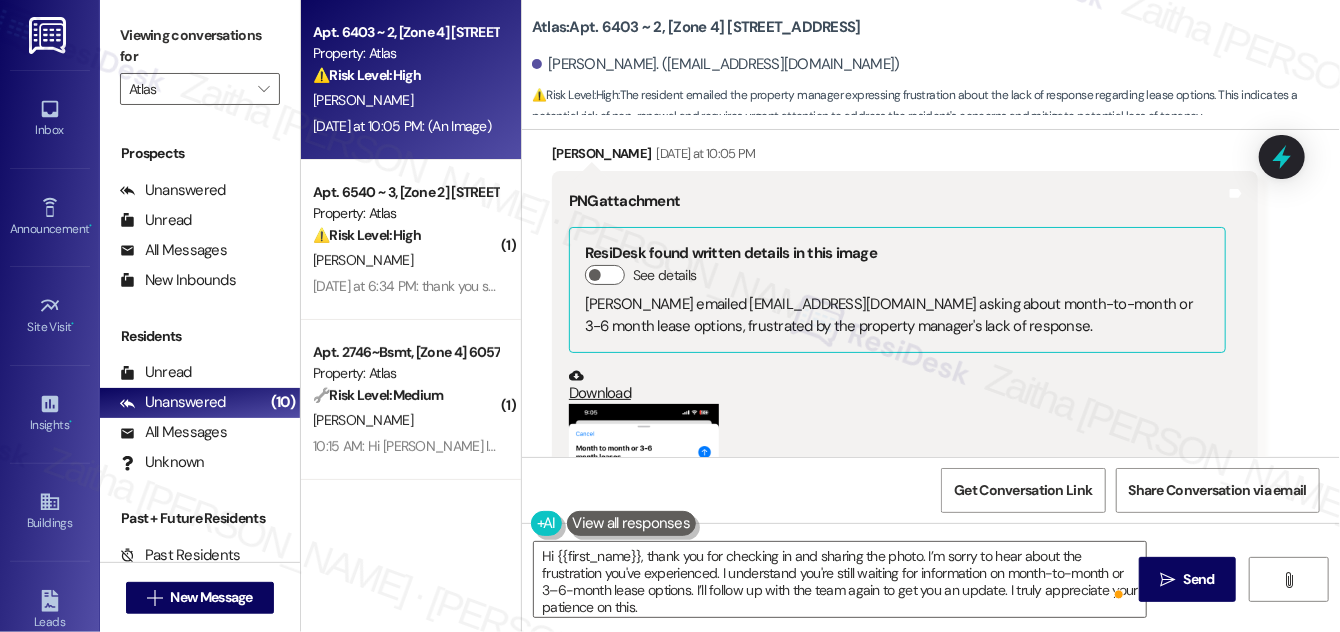 click on "Send" at bounding box center [1199, 579] 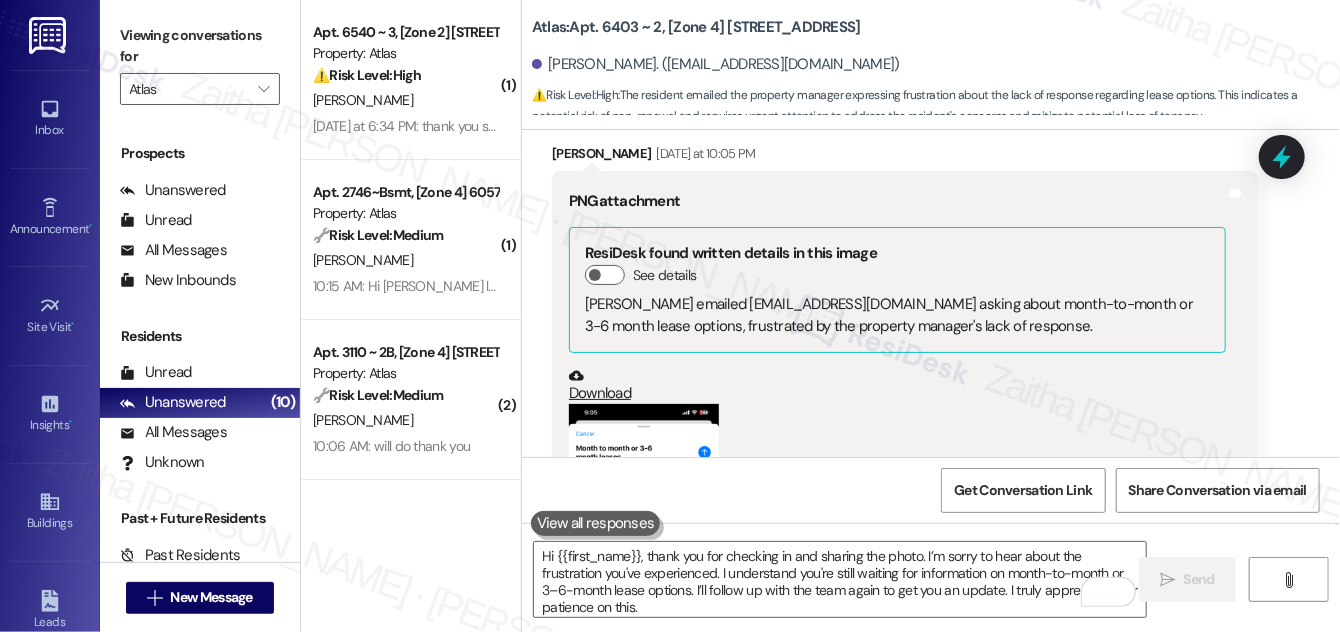 scroll, scrollTop: 37610, scrollLeft: 0, axis: vertical 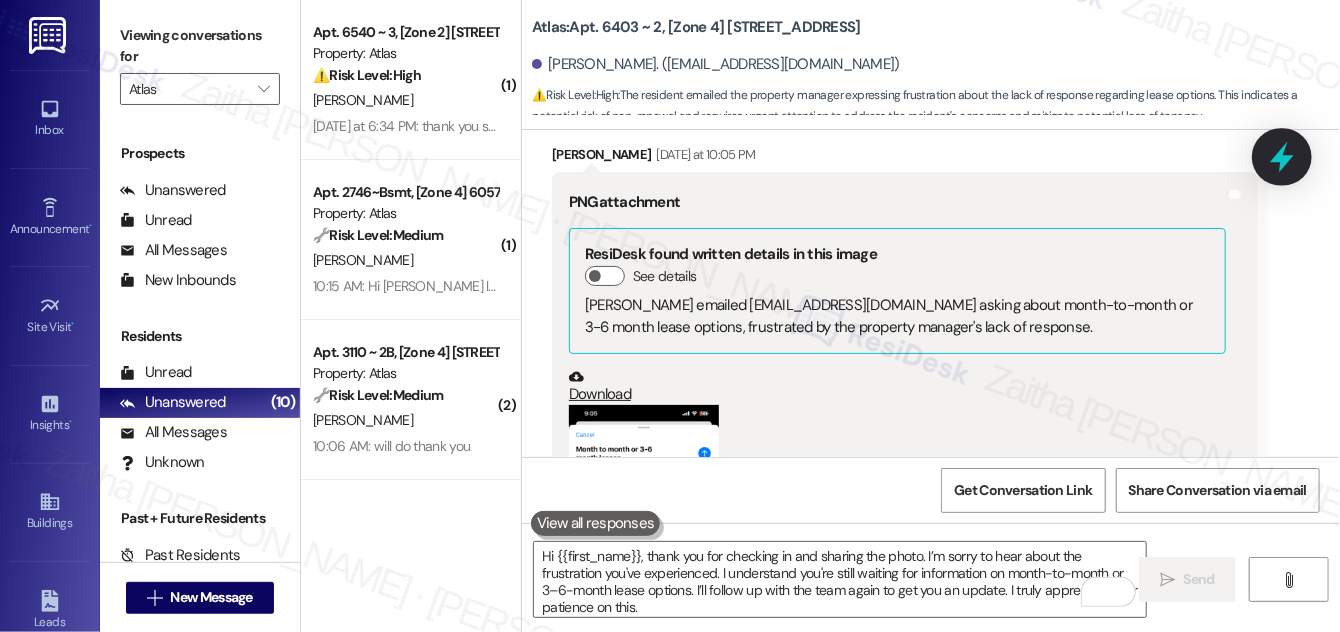 click 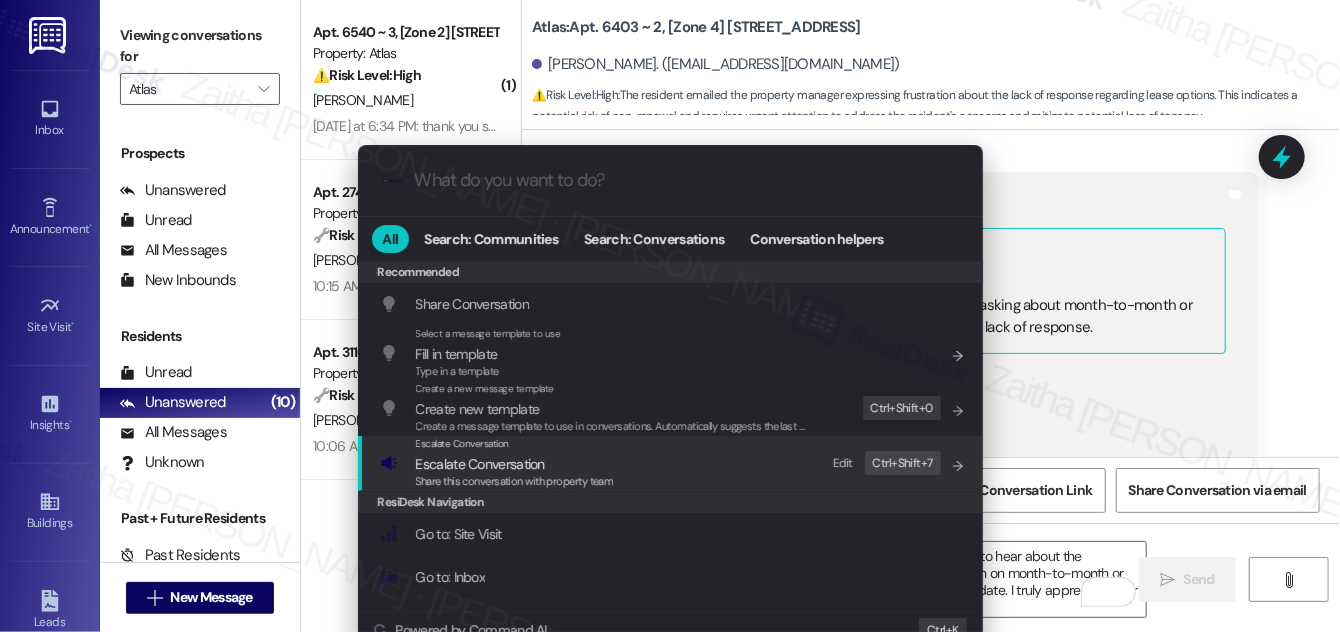 click on "Escalate Conversation" at bounding box center [480, 464] 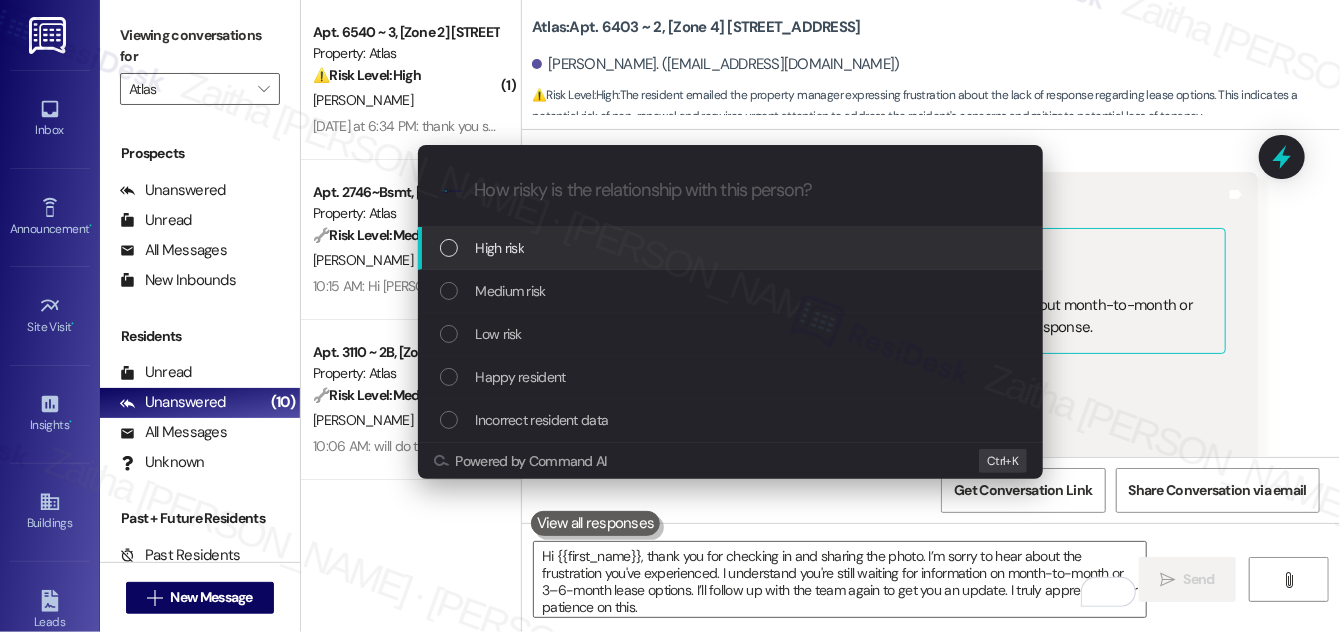 click on "High risk" at bounding box center [732, 248] 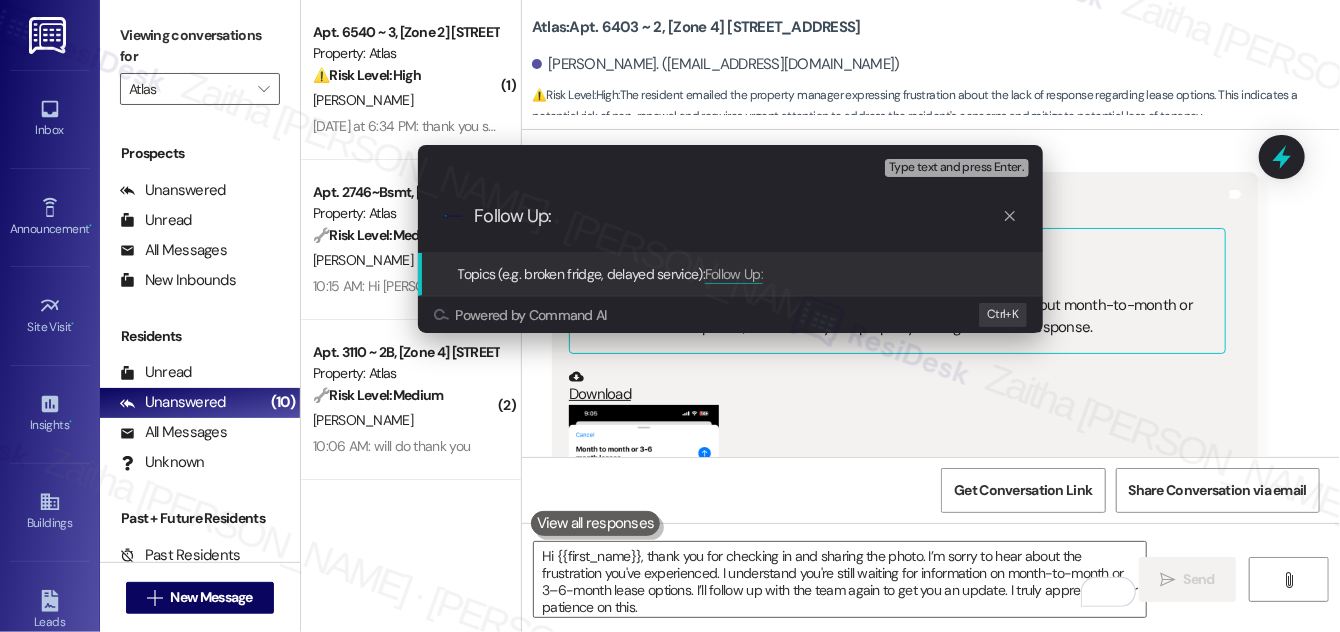 paste on "Month-to-Month or Short-Term Lease Inquiry" 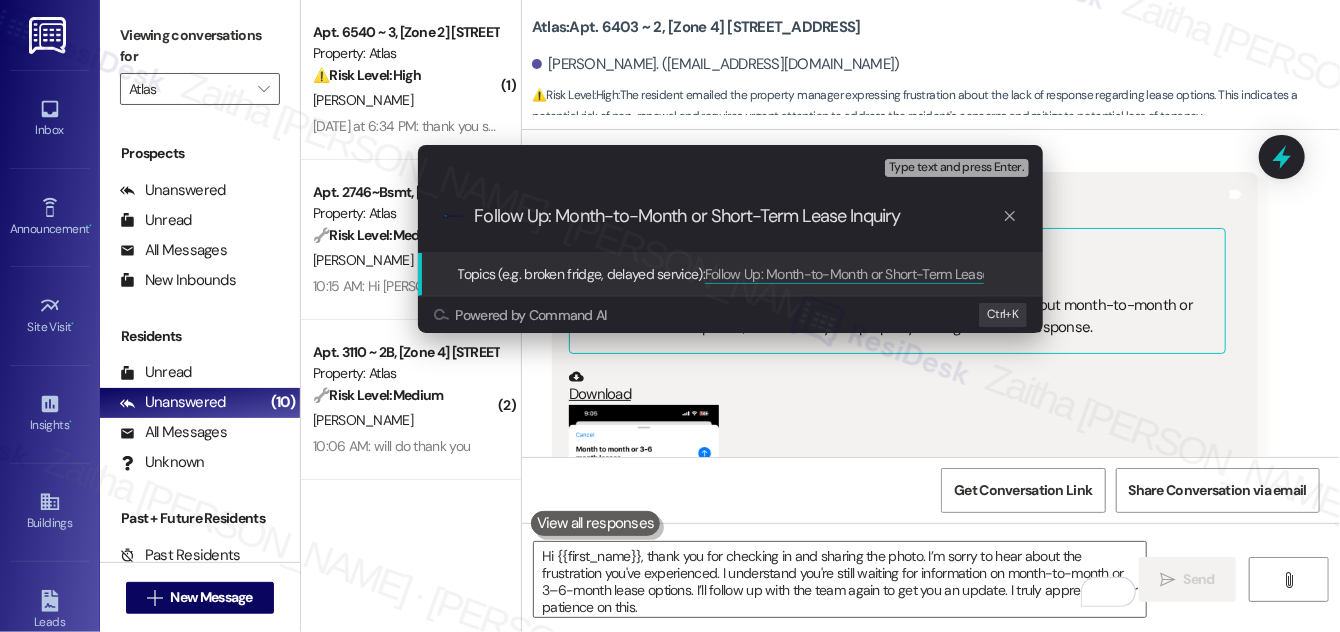 type 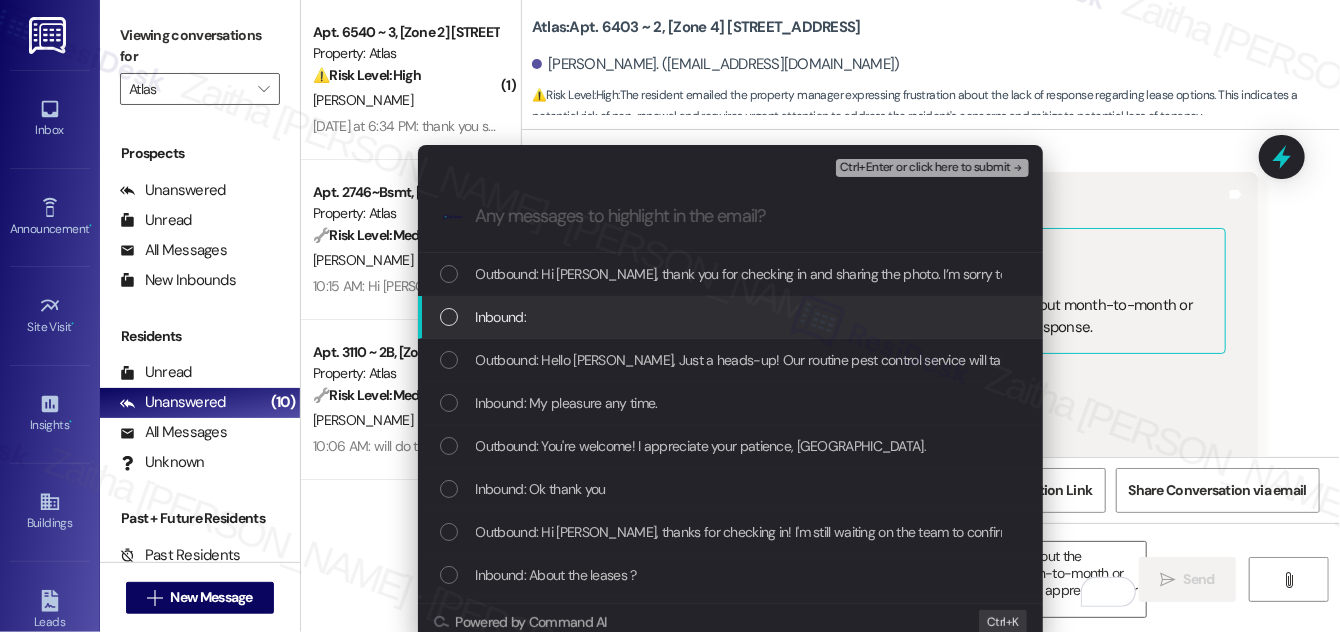 click at bounding box center [449, 317] 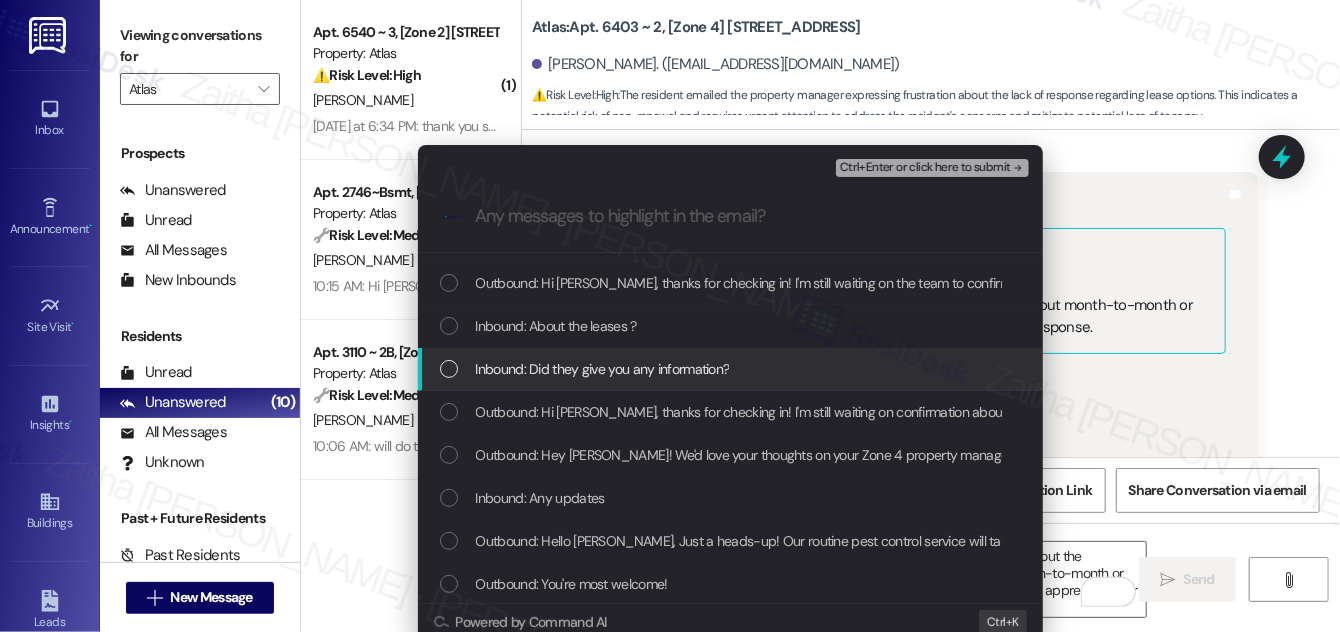 scroll, scrollTop: 0, scrollLeft: 0, axis: both 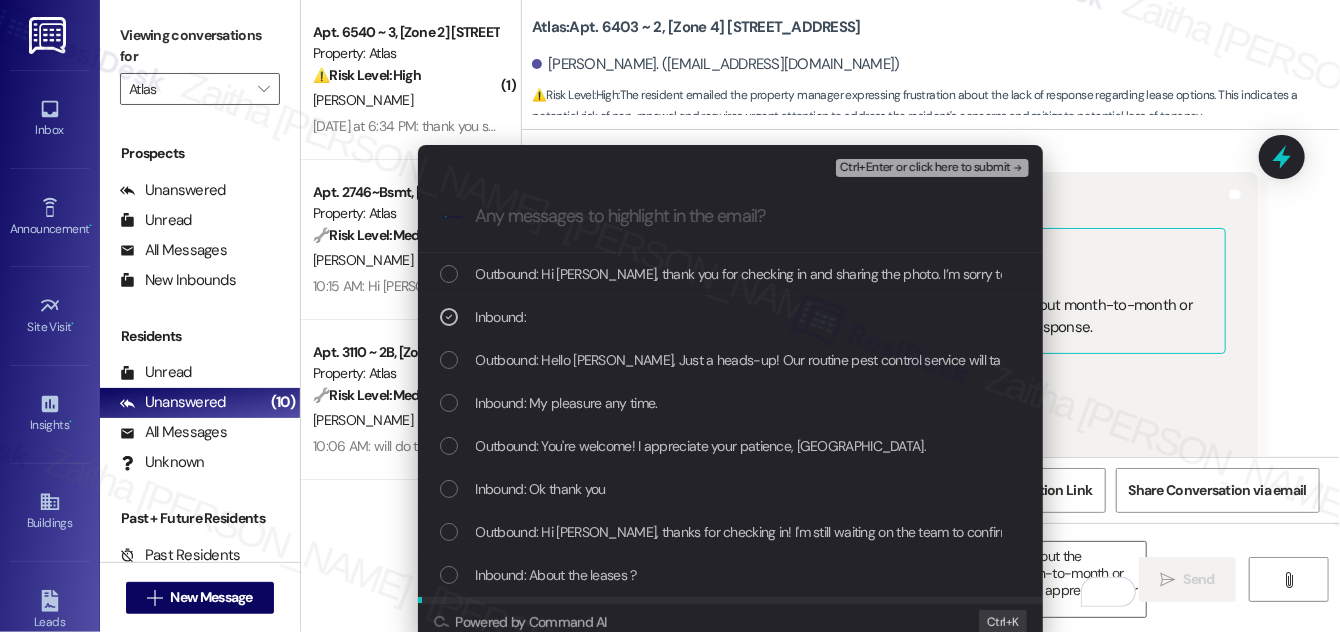 click on "Ctrl+Enter or click here to submit" at bounding box center (934, 168) 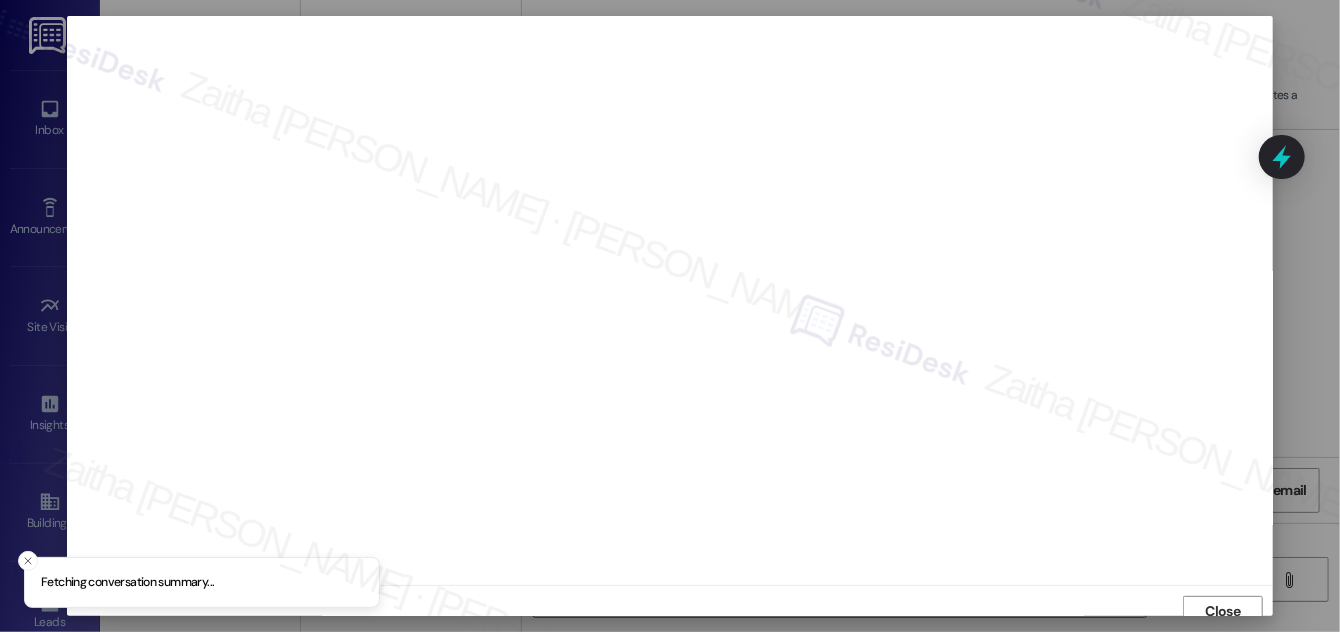 scroll, scrollTop: 11, scrollLeft: 0, axis: vertical 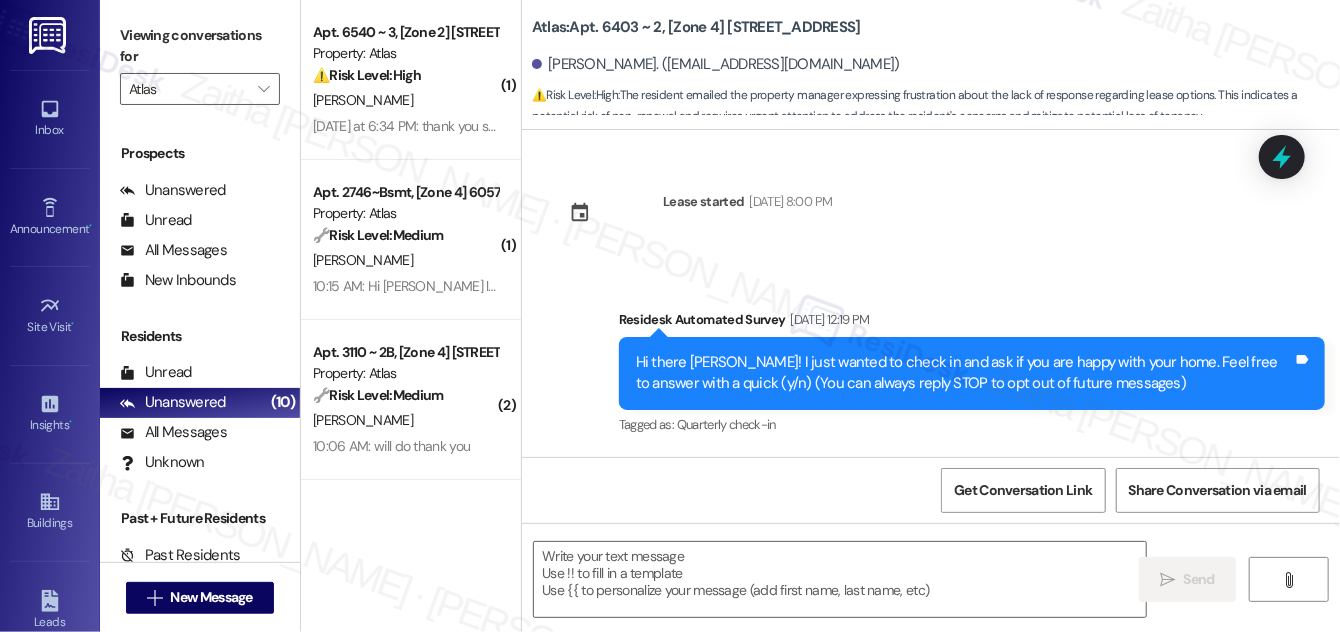 type on "Fetching suggested responses. Please feel free to read through the conversation in the meantime." 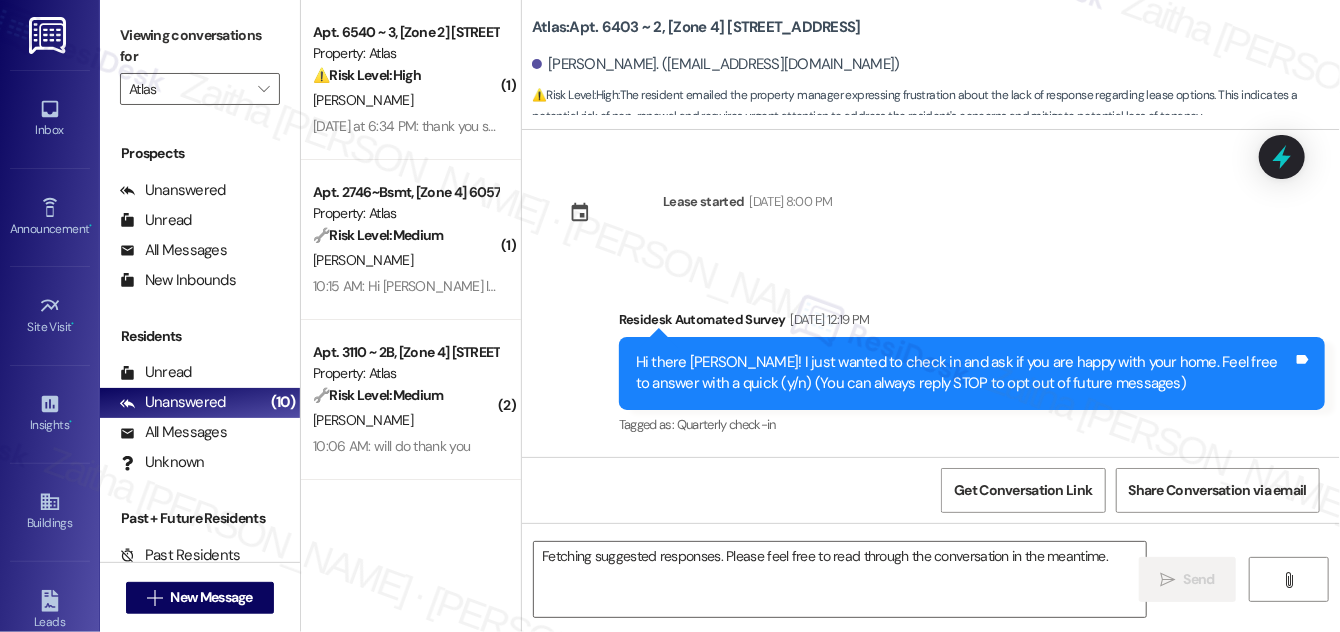 scroll, scrollTop: 37893, scrollLeft: 0, axis: vertical 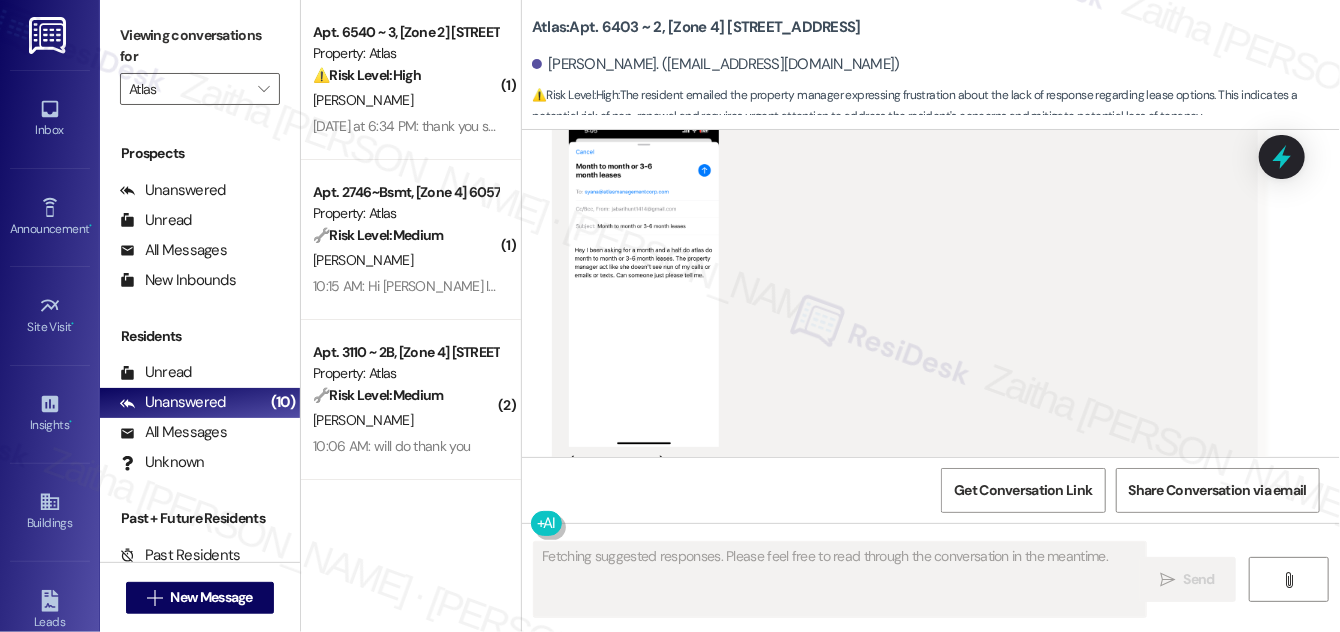 click on "Hide Suggestions" at bounding box center [945, 545] 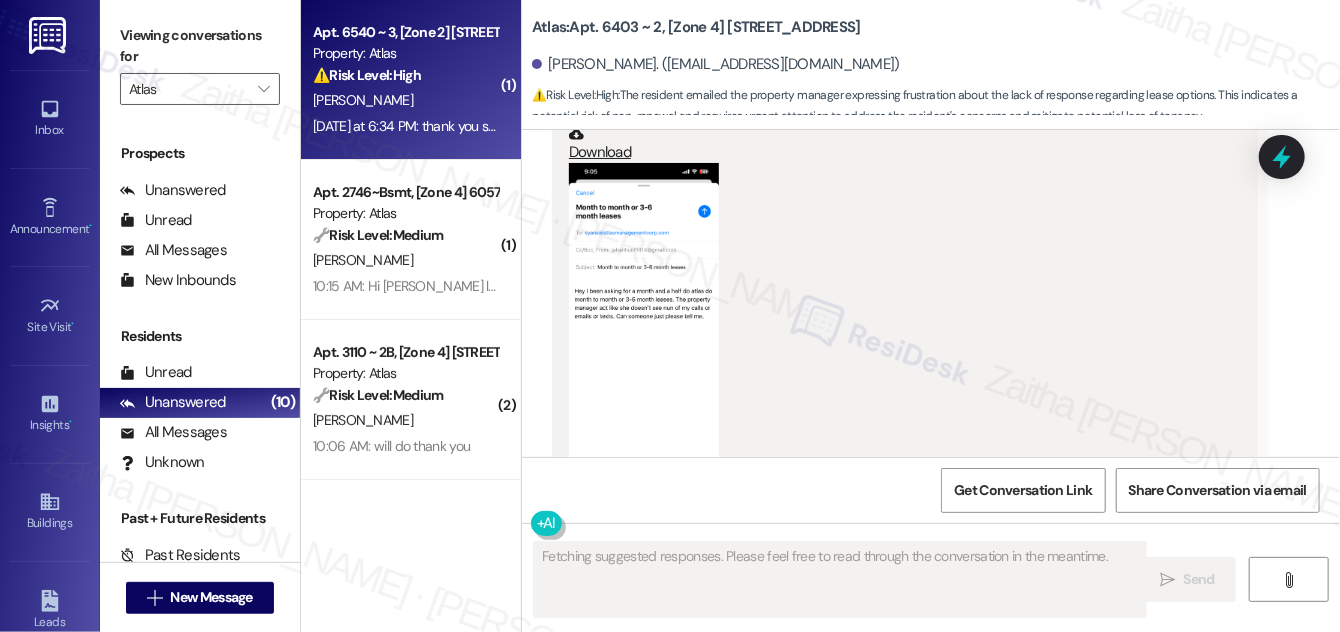 click on "Apt. 6540 ~ 3, [Zone 2] [STREET_ADDRESS][PERSON_NAME] Property: Atlas ⚠️  Risk Level:  High The resident is short on rent due to a medical issue. This involves a financial concern and potential risk mitigation." at bounding box center (405, 54) 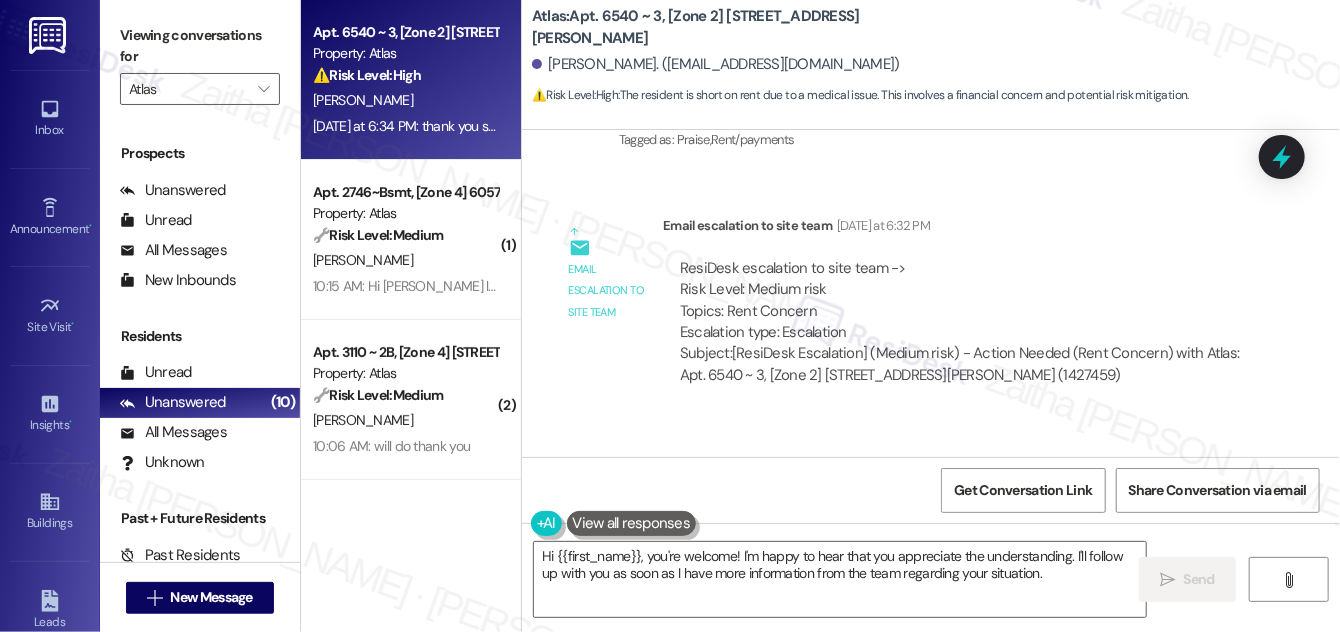 scroll, scrollTop: 1504, scrollLeft: 0, axis: vertical 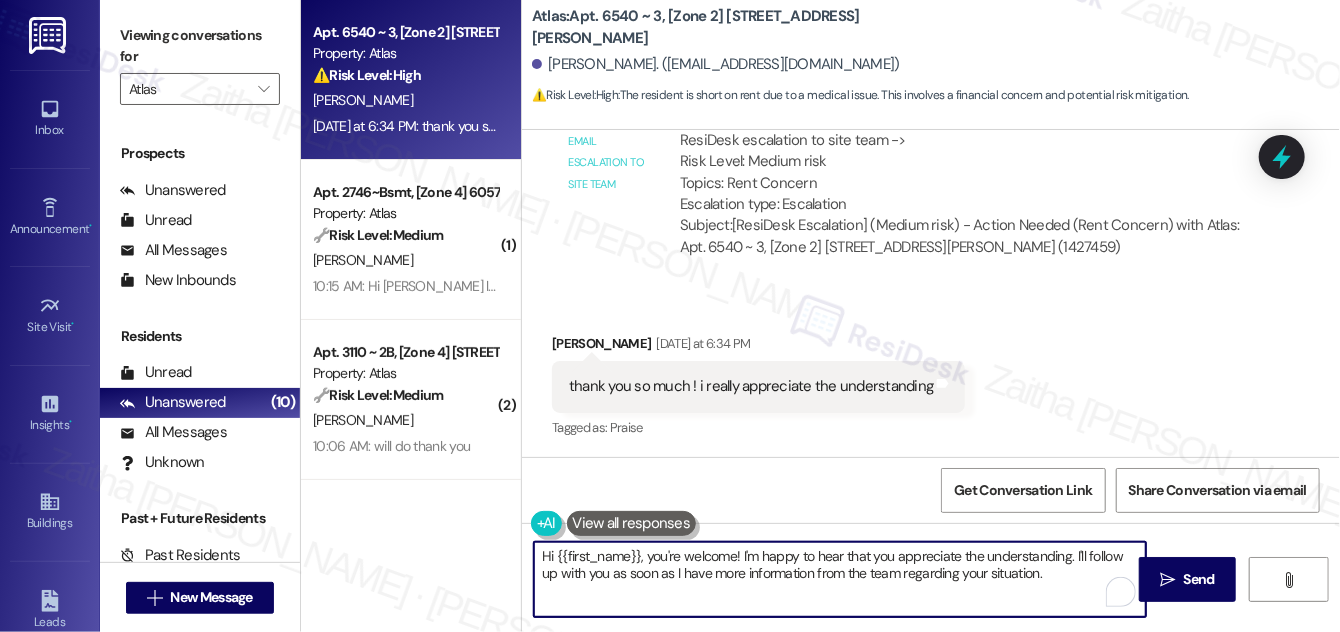 drag, startPoint x: 650, startPoint y: 556, endPoint x: 543, endPoint y: 555, distance: 107.00467 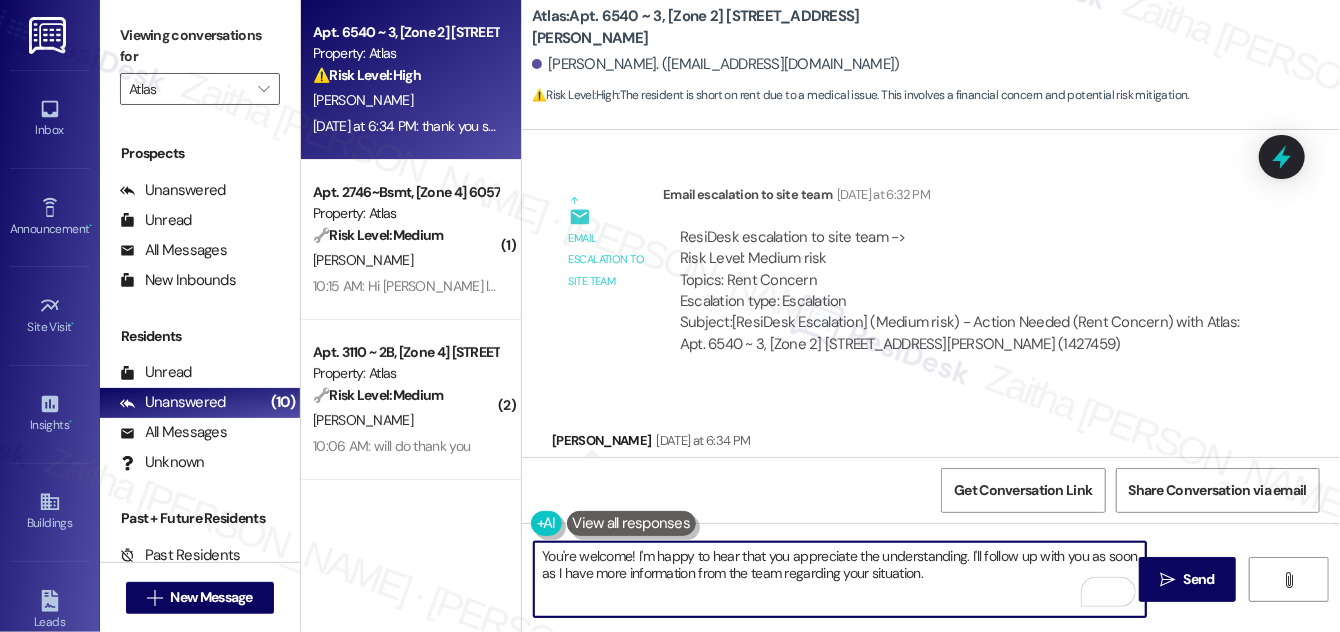 scroll, scrollTop: 1504, scrollLeft: 0, axis: vertical 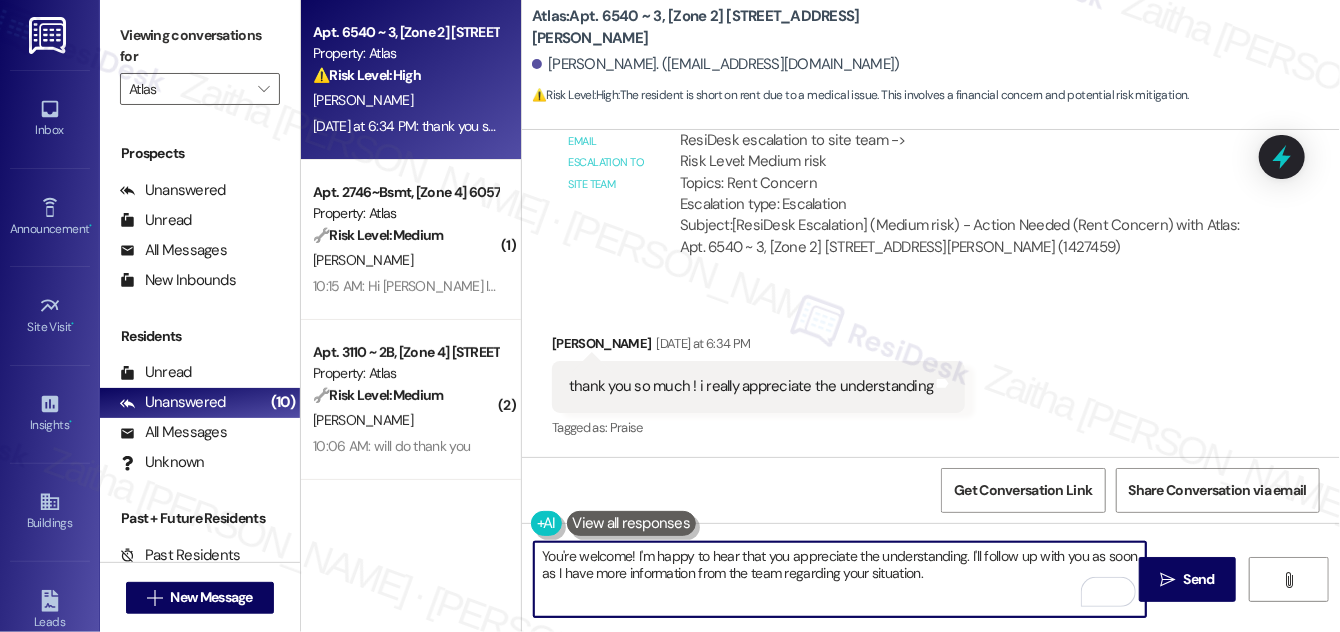 click on "[PERSON_NAME] [DATE] at 6:34 PM" at bounding box center (758, 347) 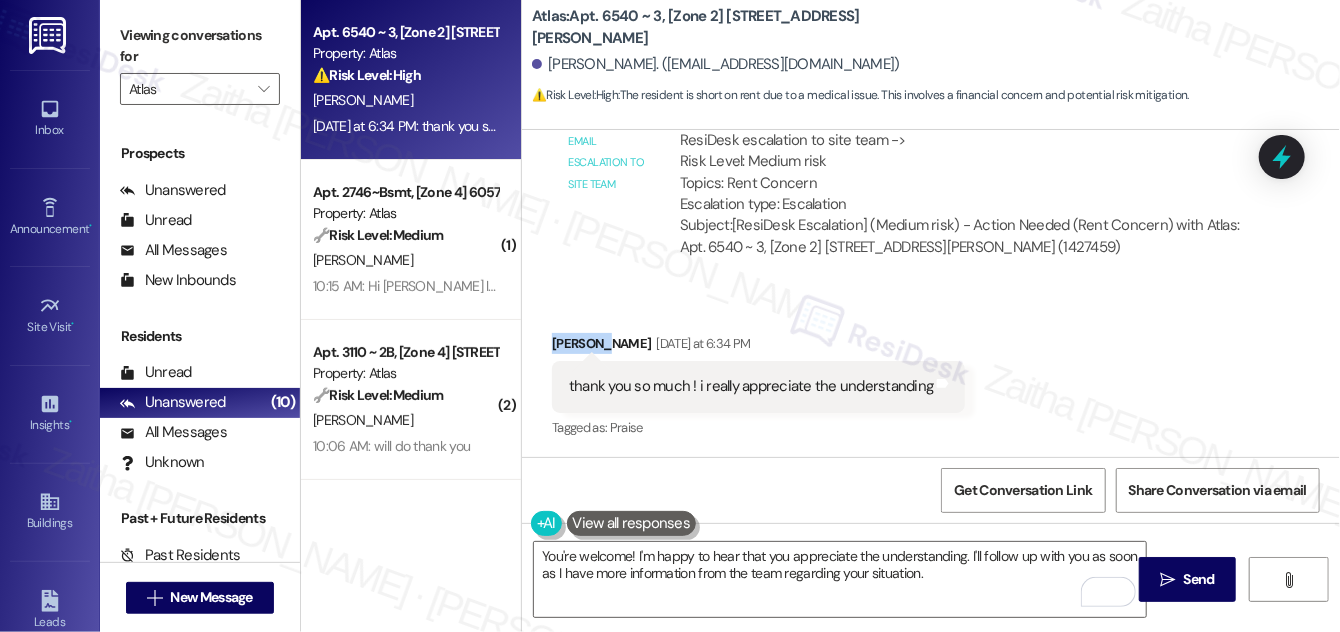 click on "[PERSON_NAME] [DATE] at 6:34 PM" at bounding box center (758, 347) 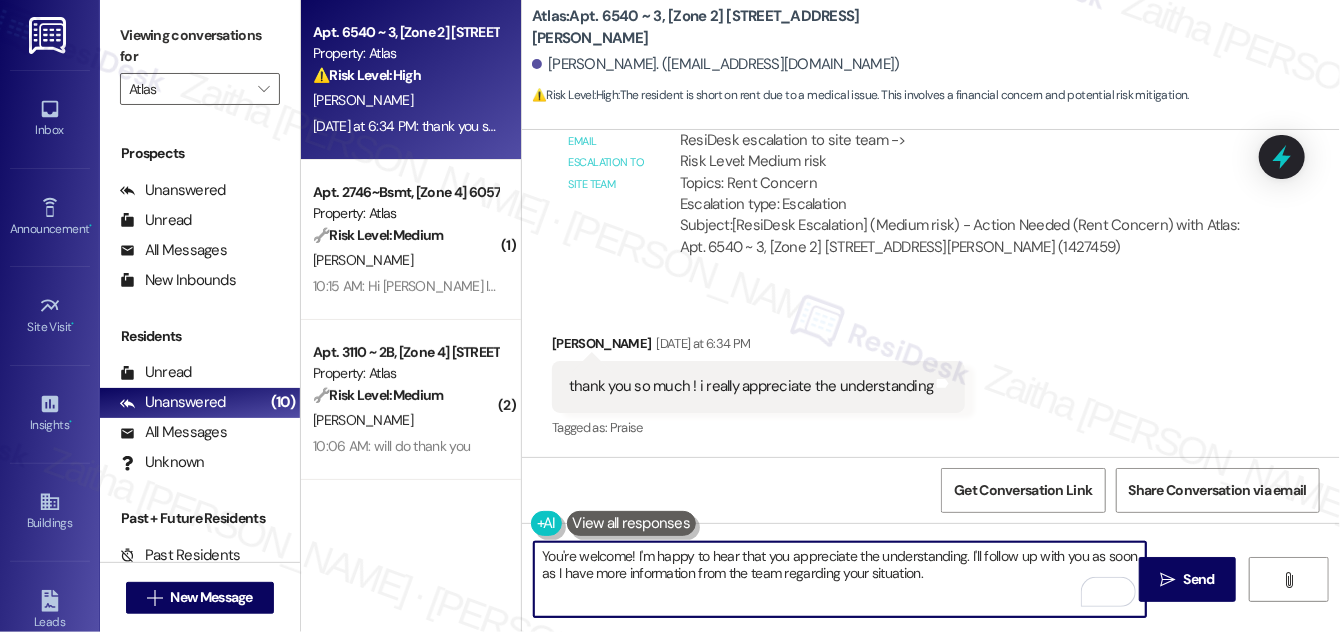 click on "You're welcome! I'm happy to hear that you appreciate the understanding. I'll follow up with you as soon as I have more information from the team regarding your situation." at bounding box center [840, 579] 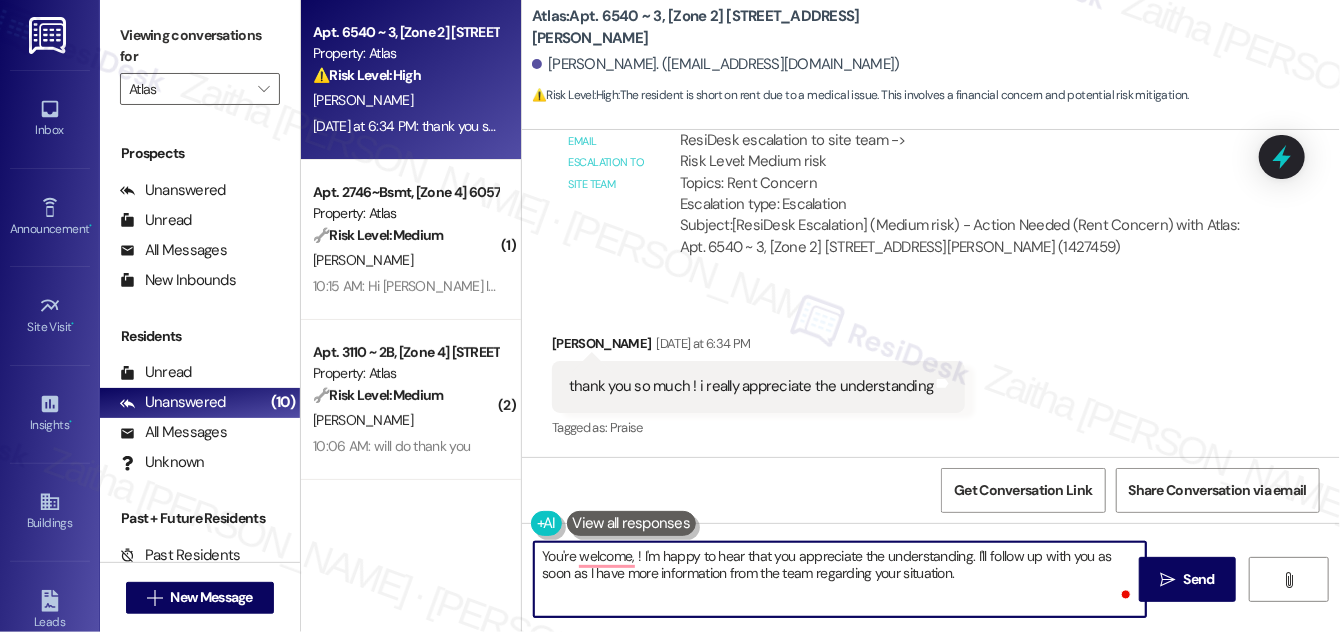 paste on "Nanyamka" 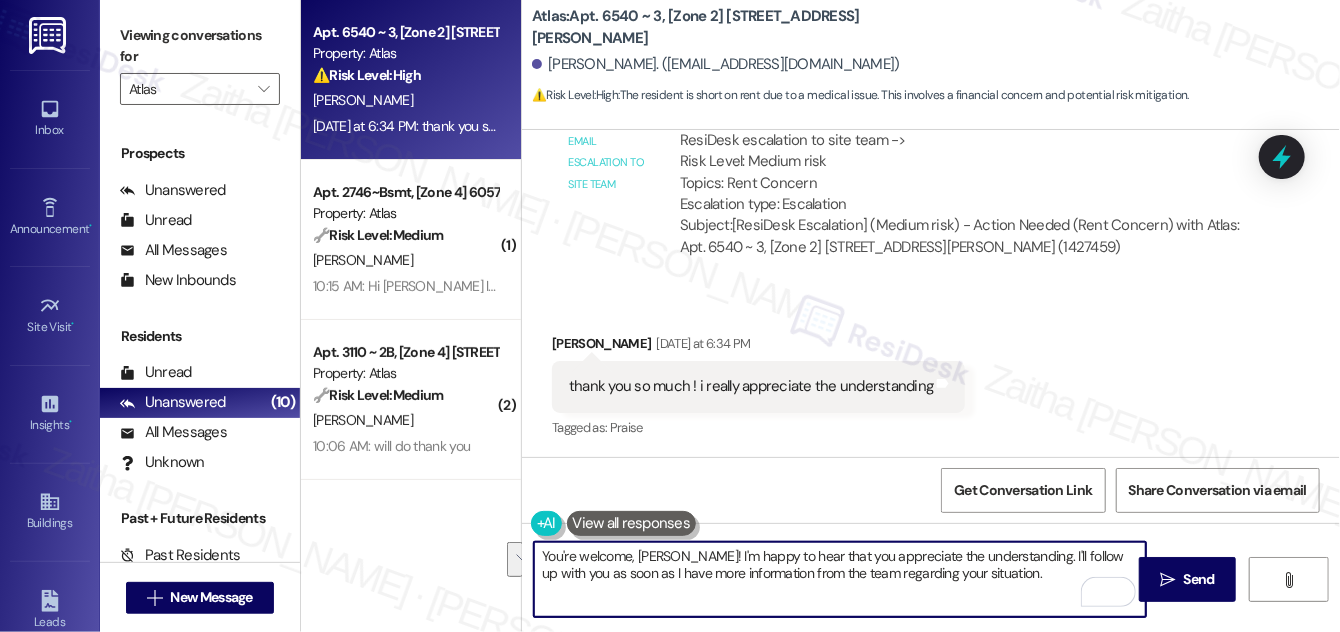 drag, startPoint x: 701, startPoint y: 556, endPoint x: 1000, endPoint y: 576, distance: 299.66815 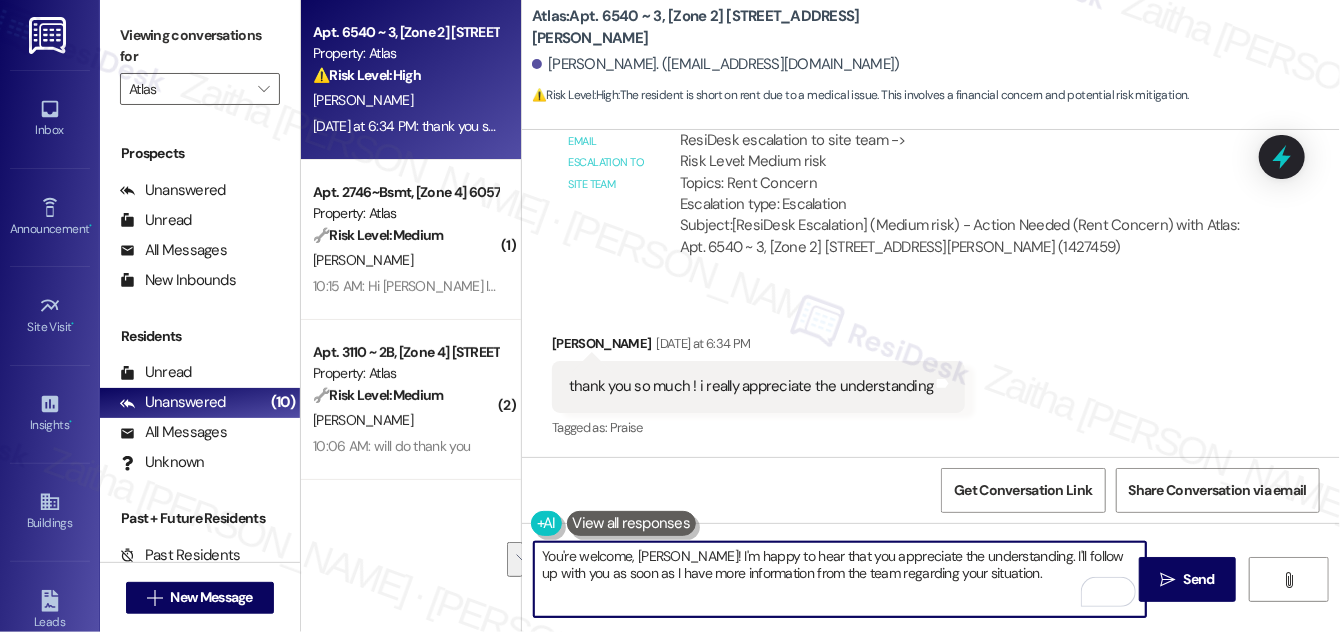 click on "You're welcome, [PERSON_NAME]! I'm happy to hear that you appreciate the understanding. I'll follow up with you as soon as I have more information from the team regarding your situation." at bounding box center [840, 579] 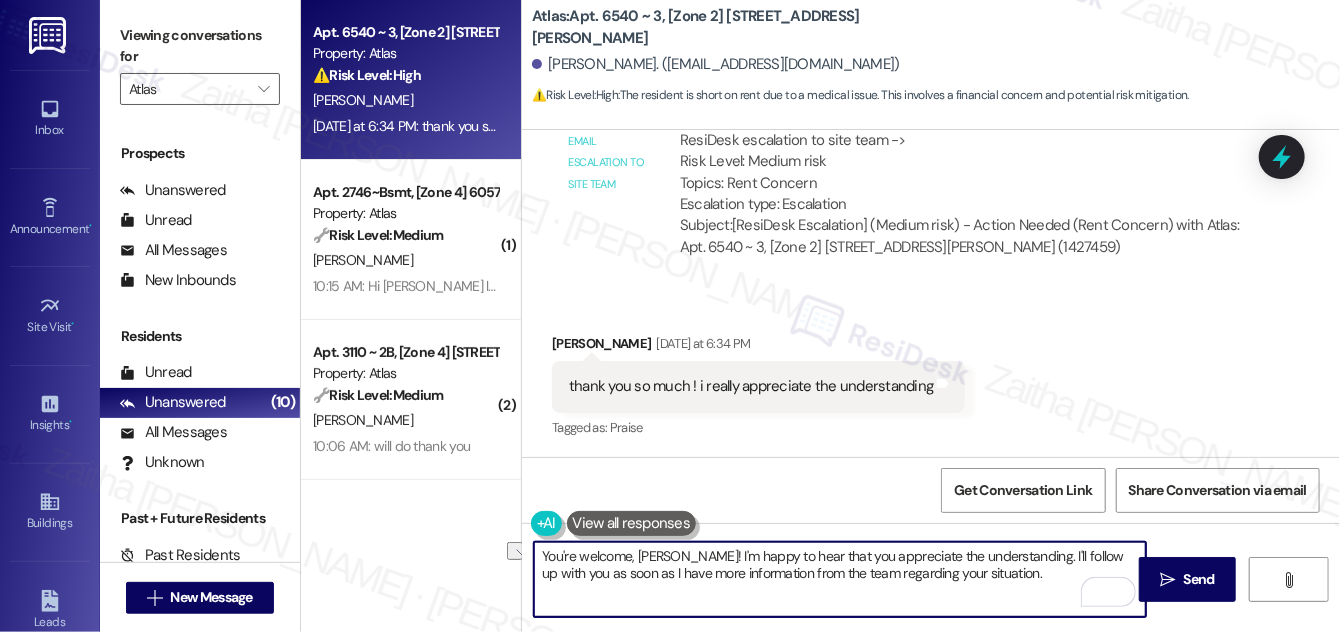 drag, startPoint x: 1034, startPoint y: 556, endPoint x: 704, endPoint y: 555, distance: 330.00153 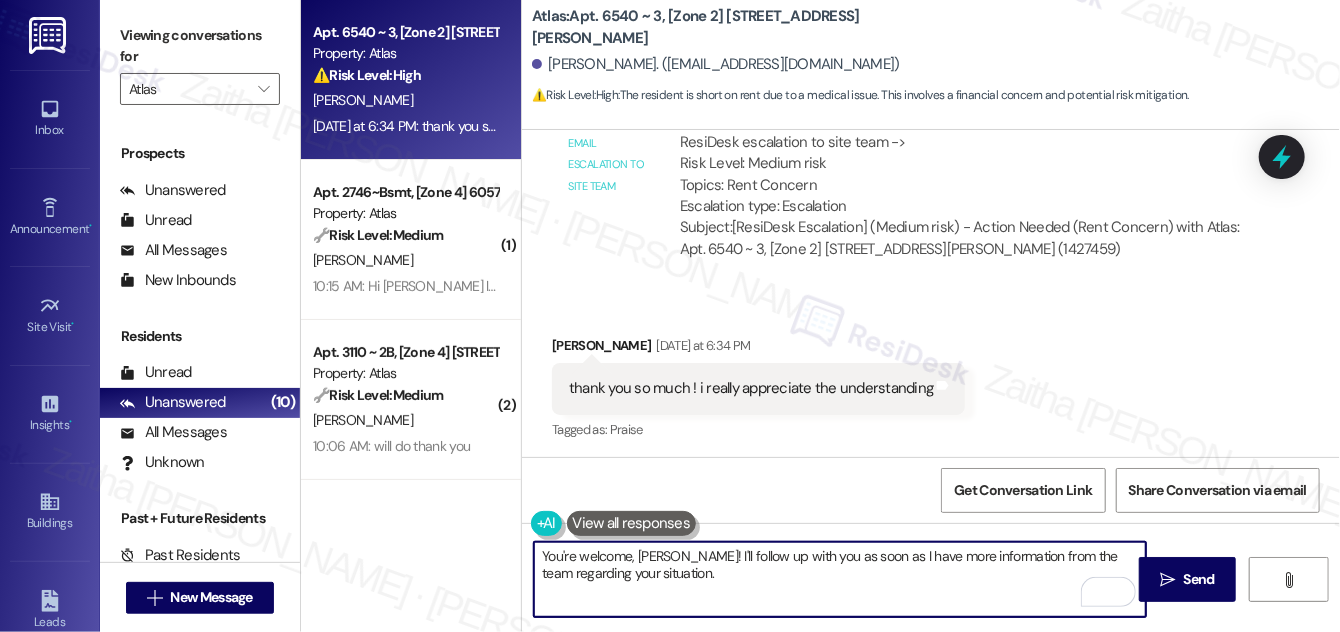 scroll, scrollTop: 1504, scrollLeft: 0, axis: vertical 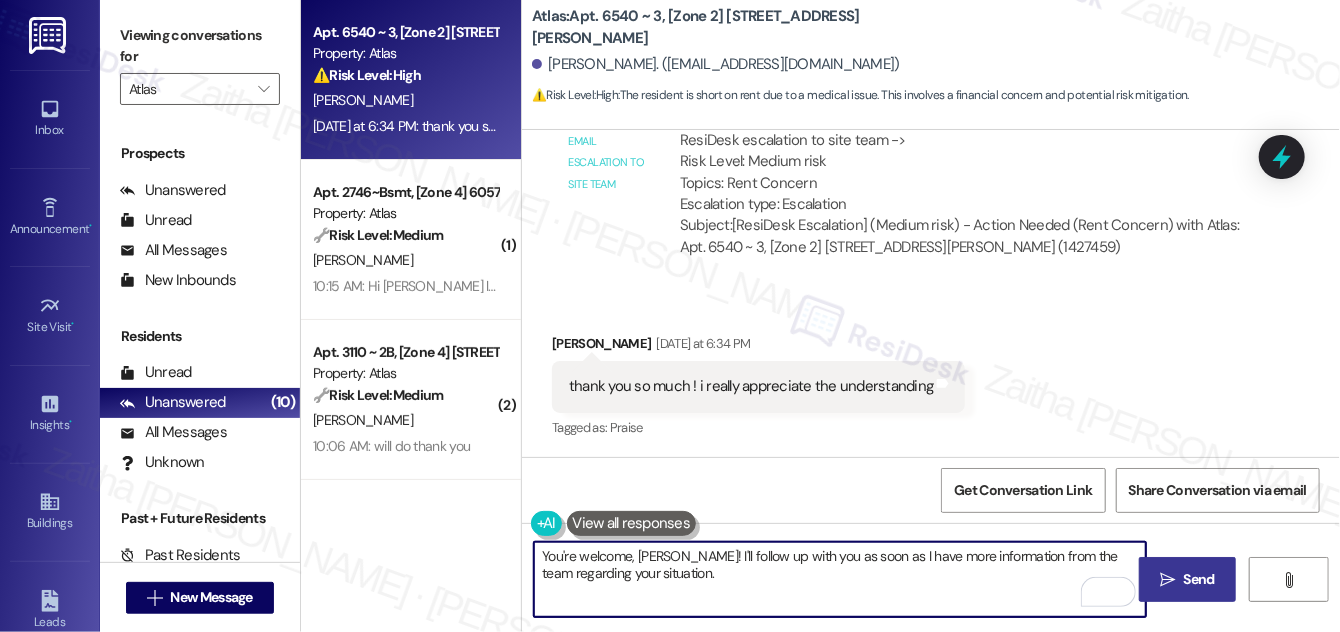 type on "You're welcome, [PERSON_NAME]! I'll follow up with you as soon as I have more information from the team regarding your situation." 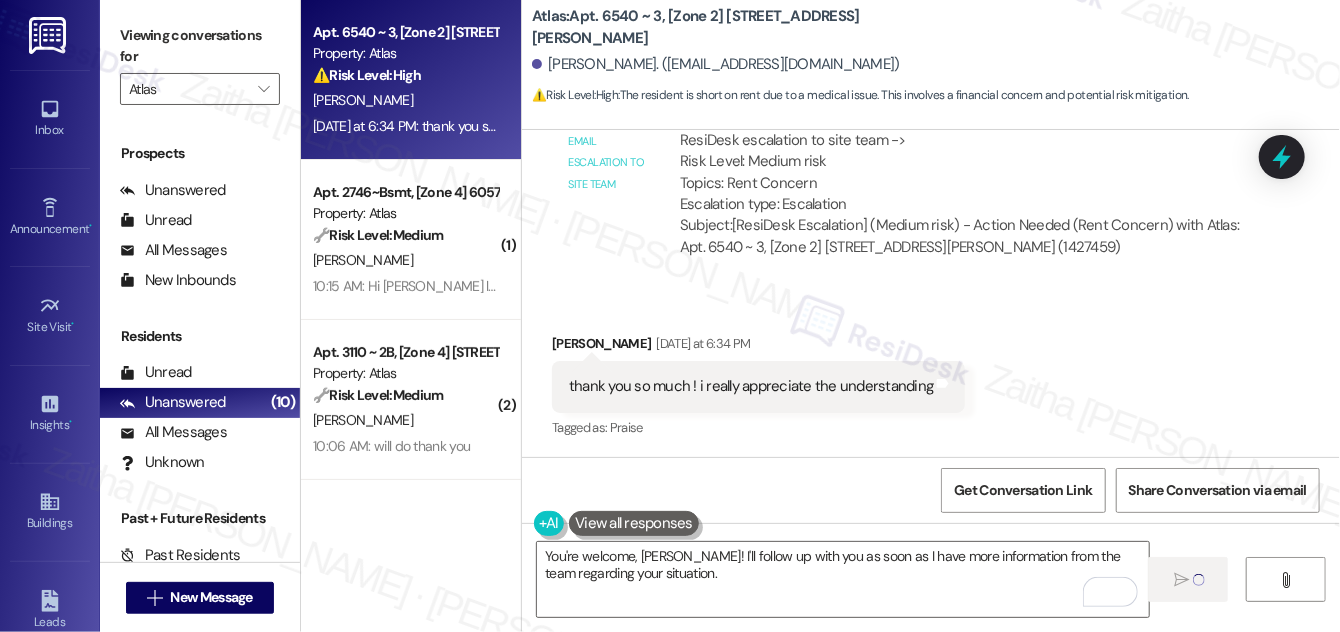 type 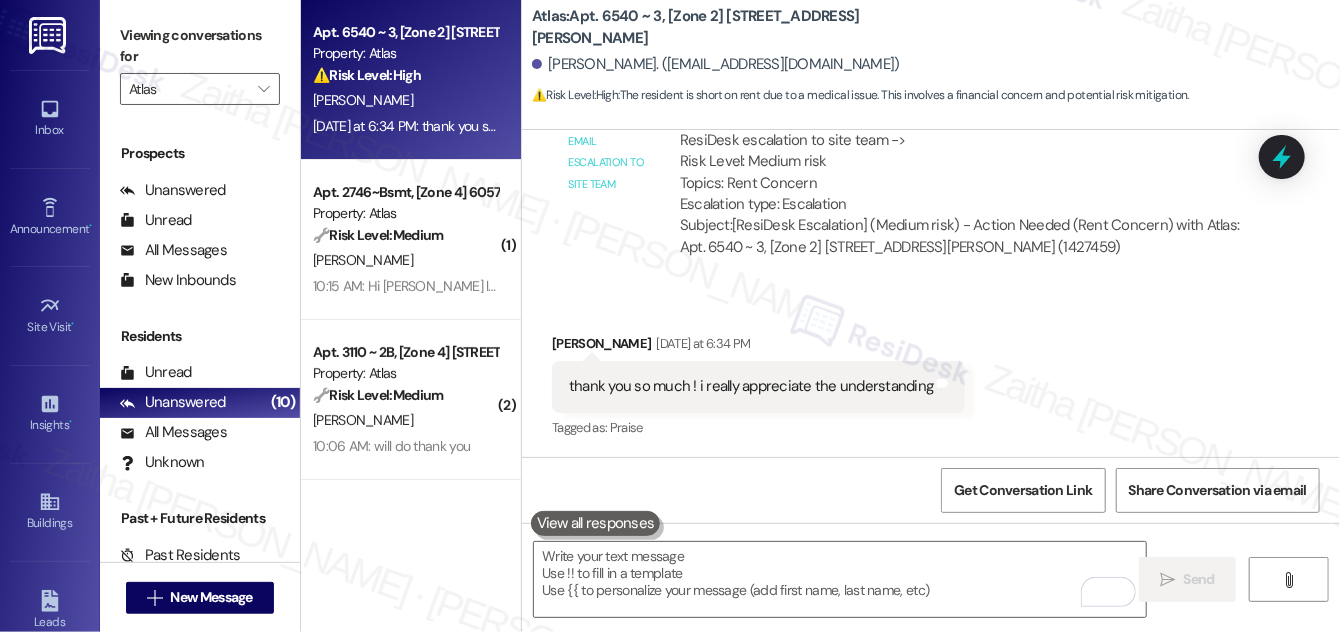 scroll, scrollTop: 1503, scrollLeft: 0, axis: vertical 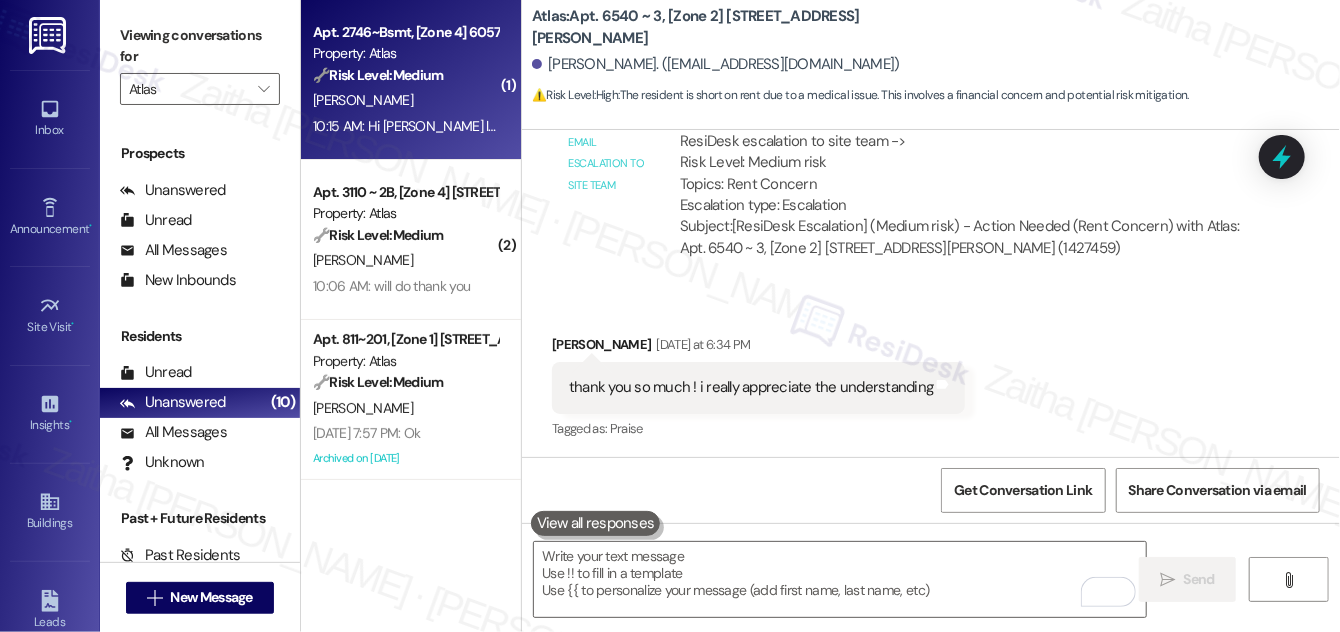 click on "[PERSON_NAME]" at bounding box center [405, 100] 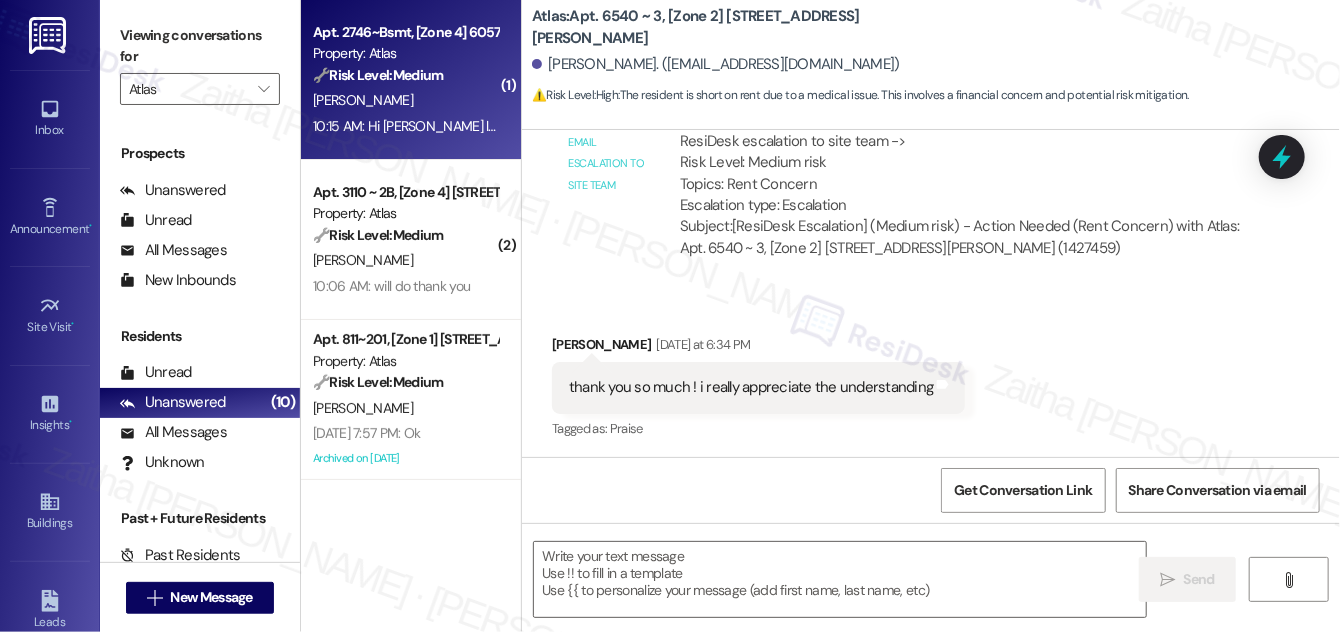 type on "Fetching suggested responses. Please feel free to read through the conversation in the meantime." 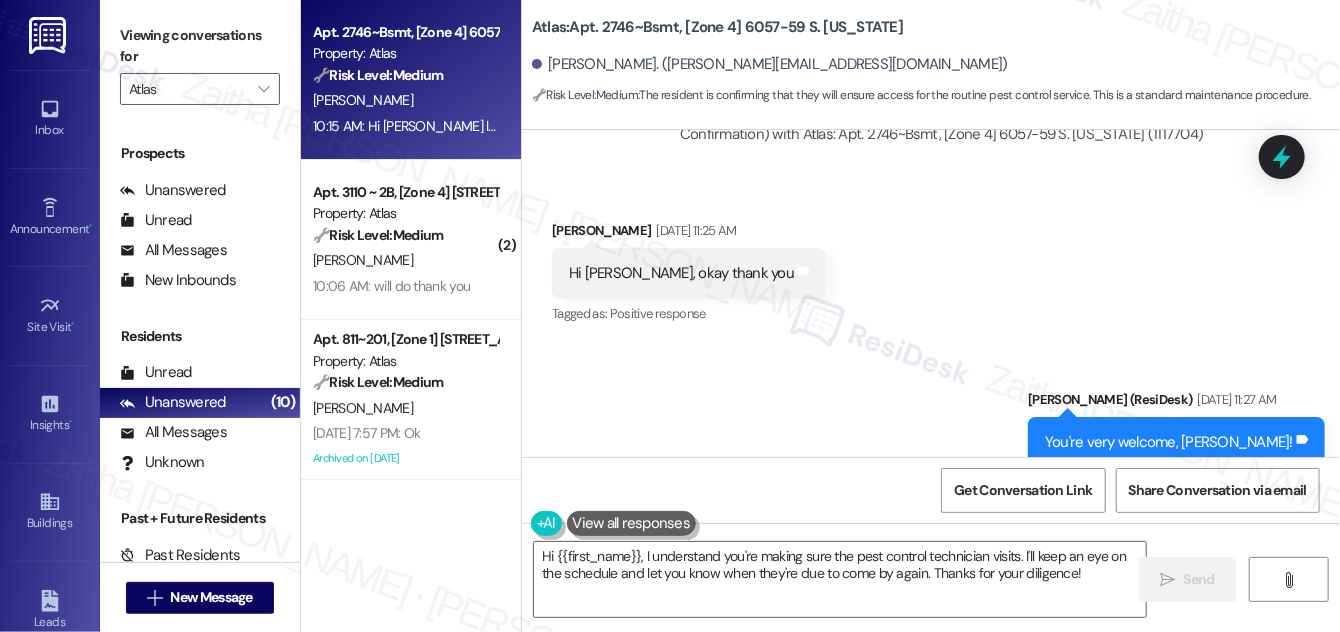 scroll, scrollTop: 38061, scrollLeft: 0, axis: vertical 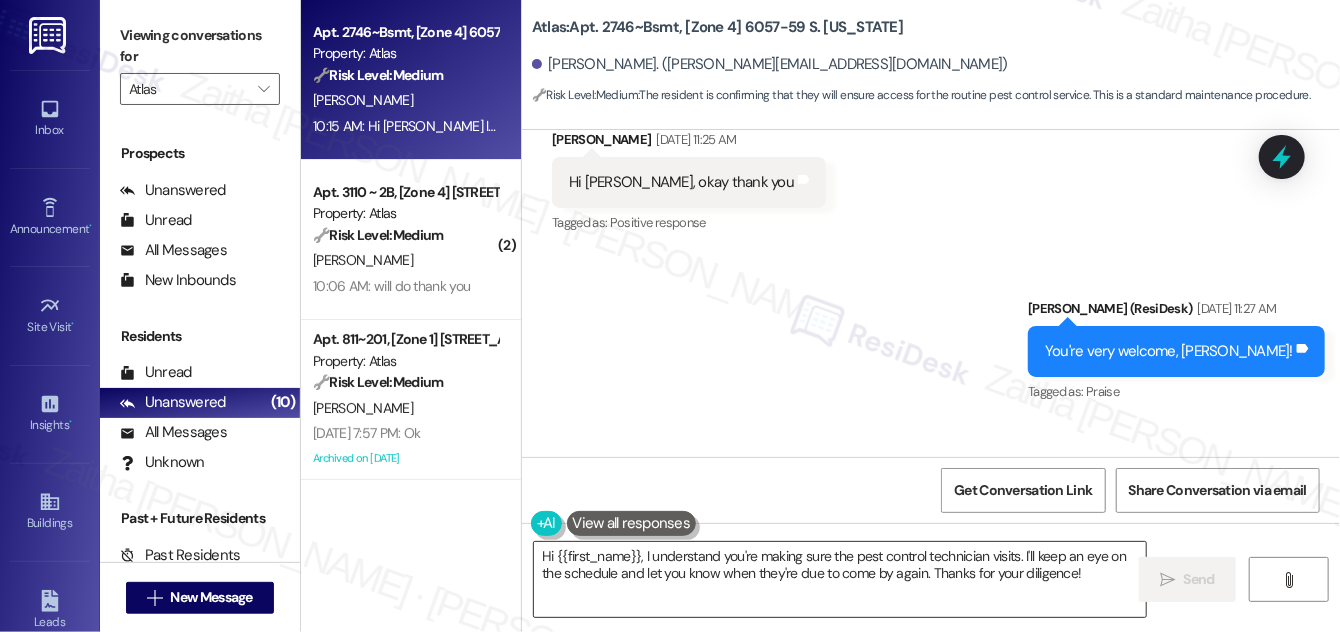 click on "Hi {{first_name}}, I understand you're making sure the pest control technician visits. I'll keep an eye on the schedule and let you know when they're due to come by again. Thanks for your diligence!" at bounding box center (840, 579) 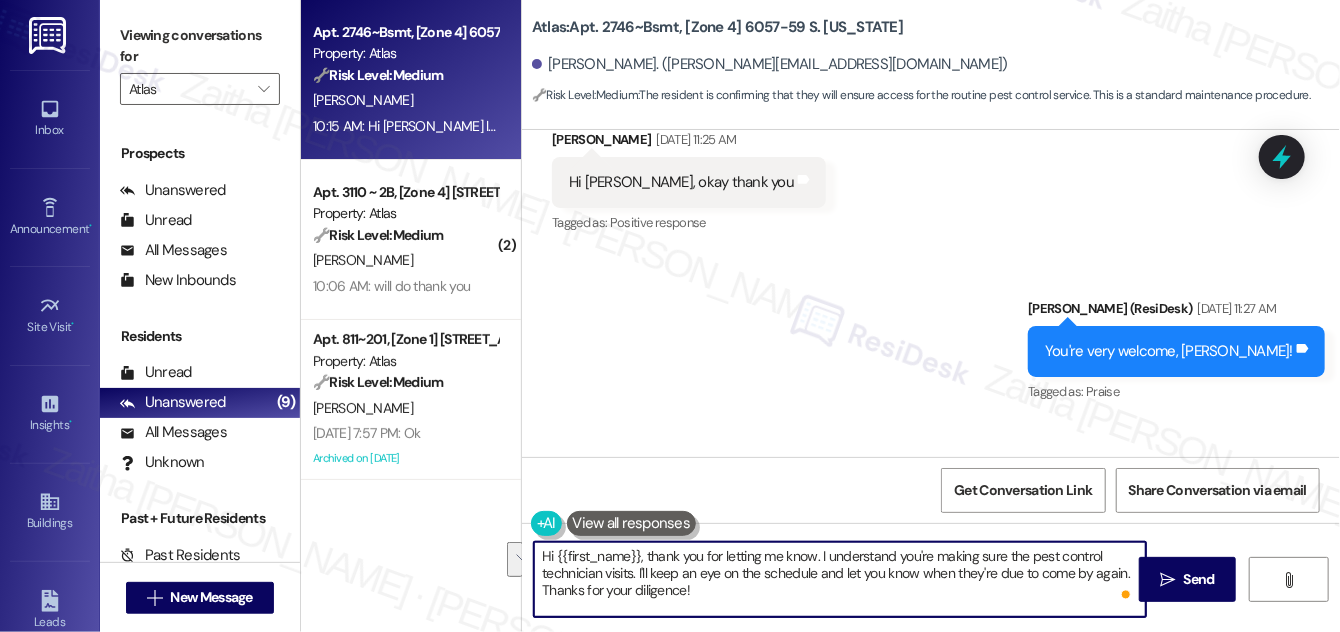 drag, startPoint x: 636, startPoint y: 572, endPoint x: 722, endPoint y: 588, distance: 87.47571 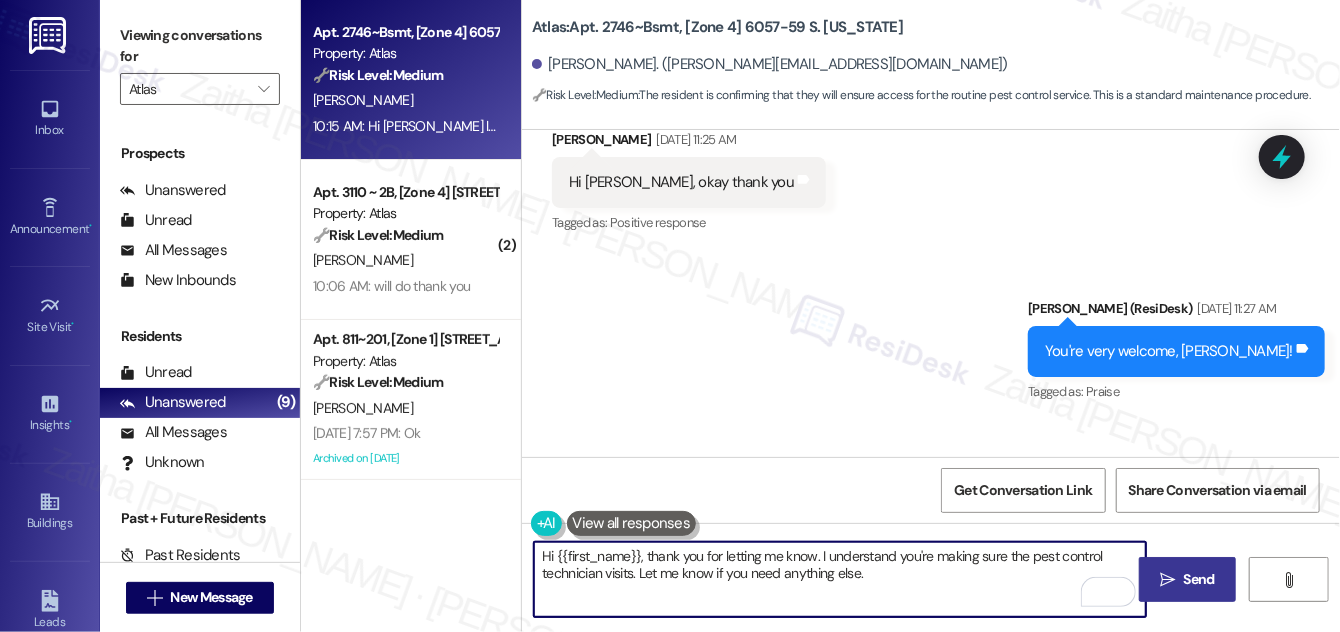 type on "Hi {{first_name}}, thank you for letting me know. I understand you're making sure the pest control technician visits. Let me know if you need anything else." 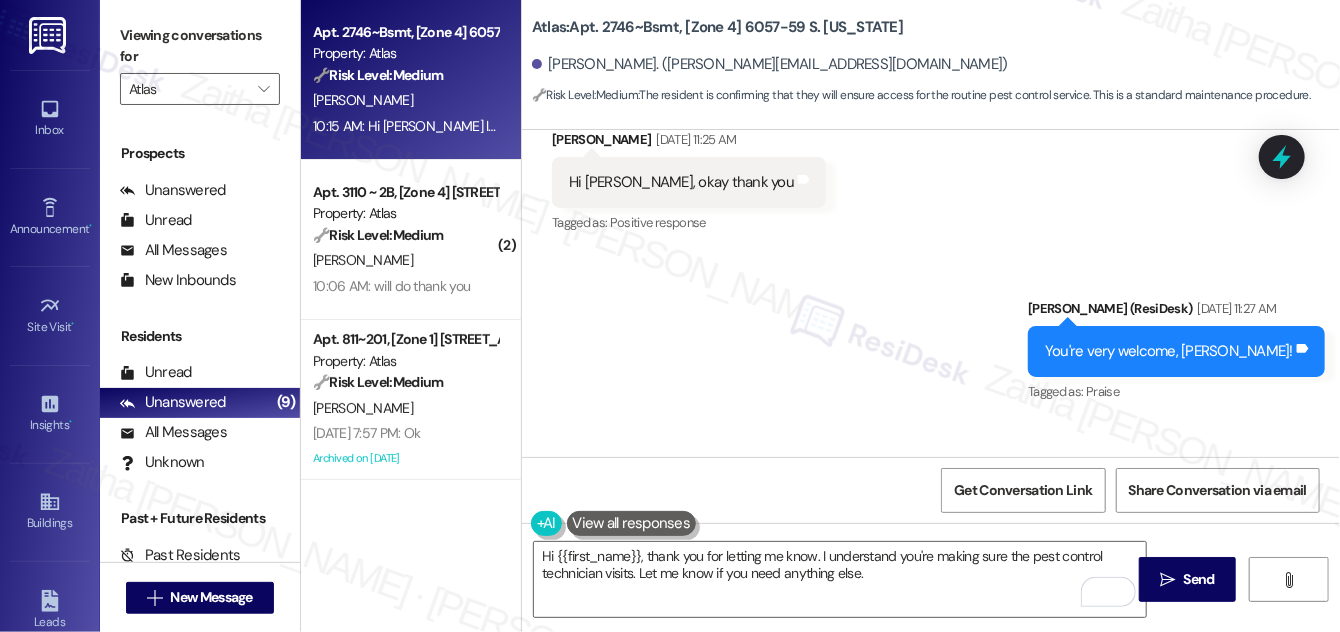 drag, startPoint x: 1212, startPoint y: 573, endPoint x: 1173, endPoint y: 549, distance: 45.79301 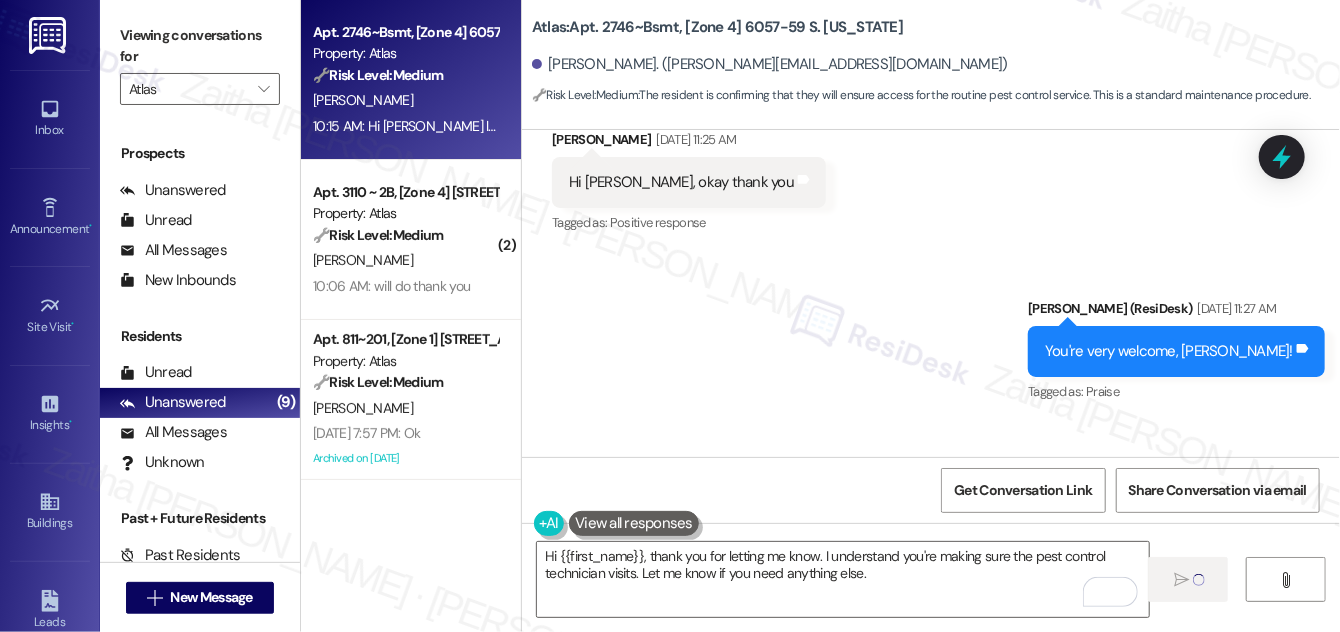 type 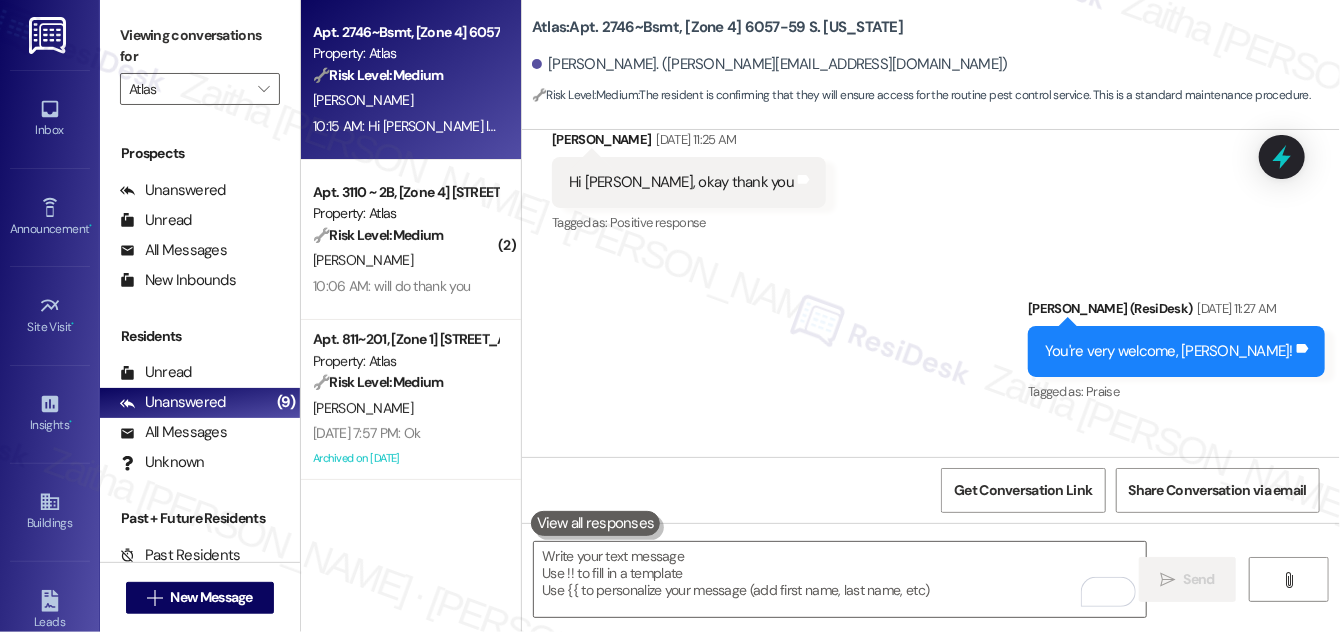 scroll, scrollTop: 38060, scrollLeft: 0, axis: vertical 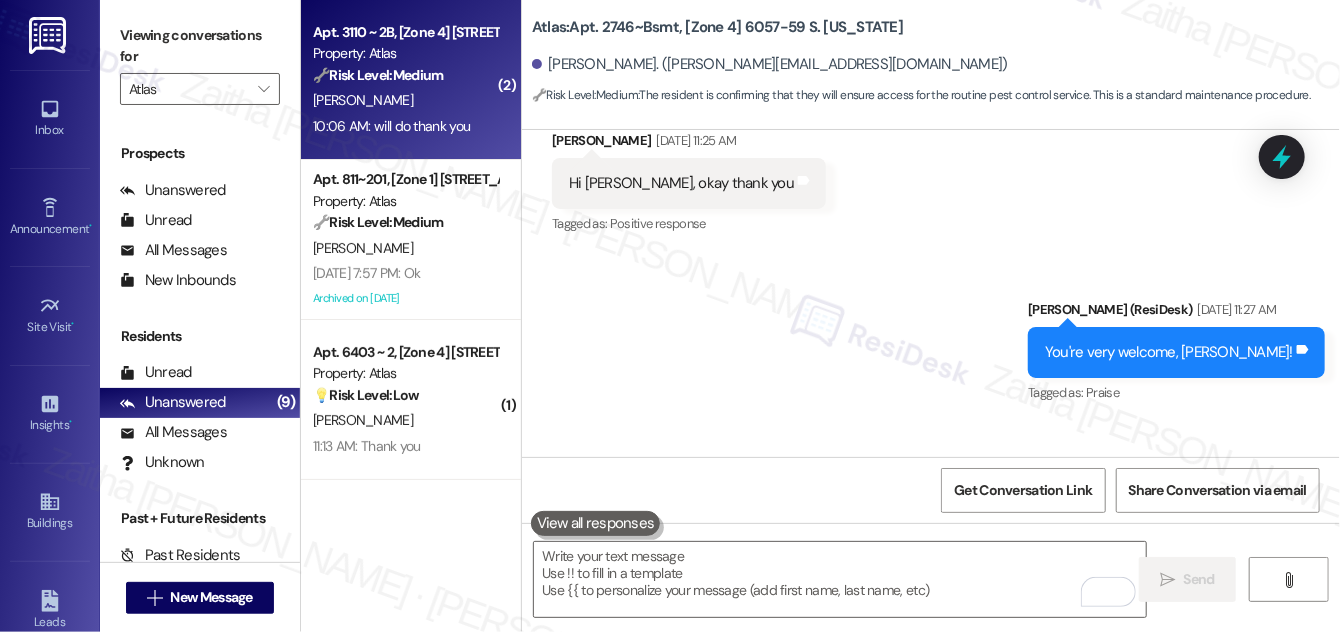 click on "[PERSON_NAME]" at bounding box center (405, 100) 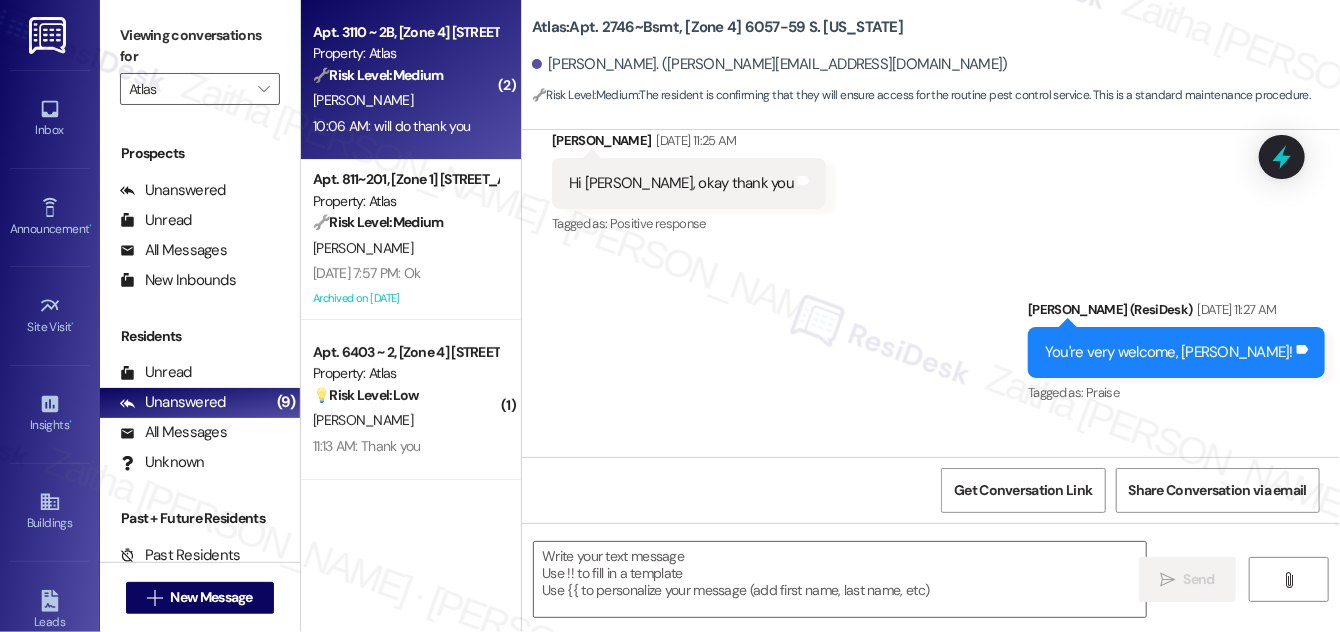 type on "Fetching suggested responses. Please feel free to read through the conversation in the meantime." 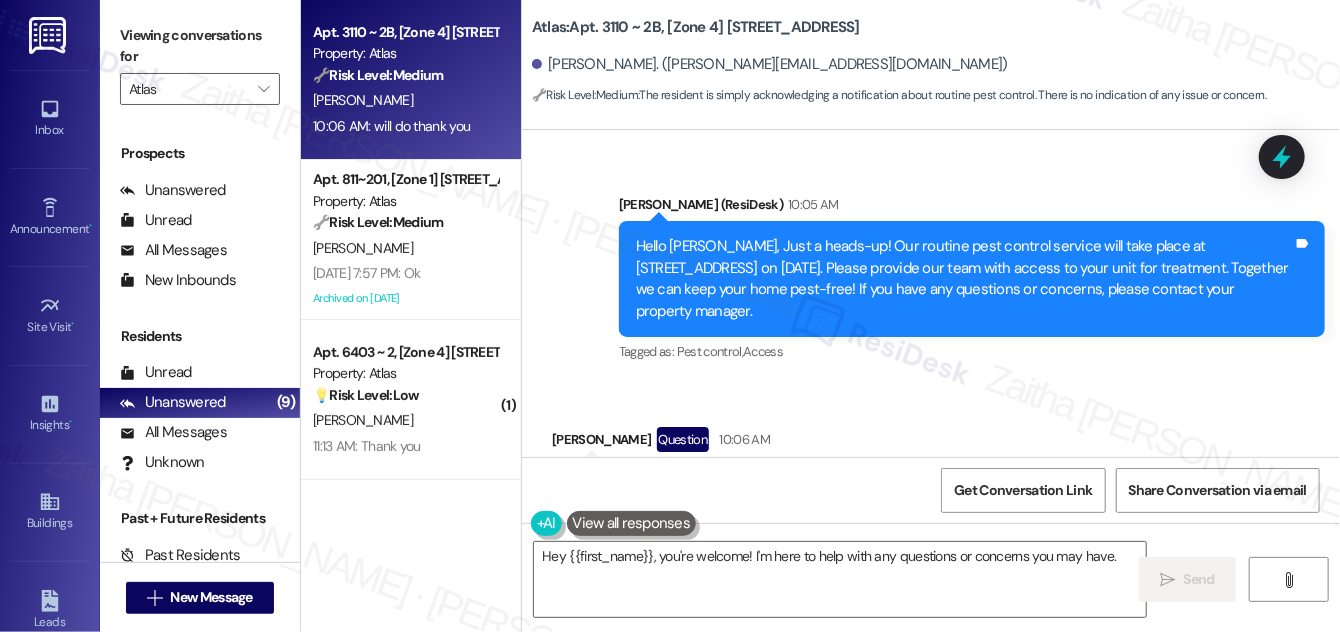 scroll, scrollTop: 7092, scrollLeft: 0, axis: vertical 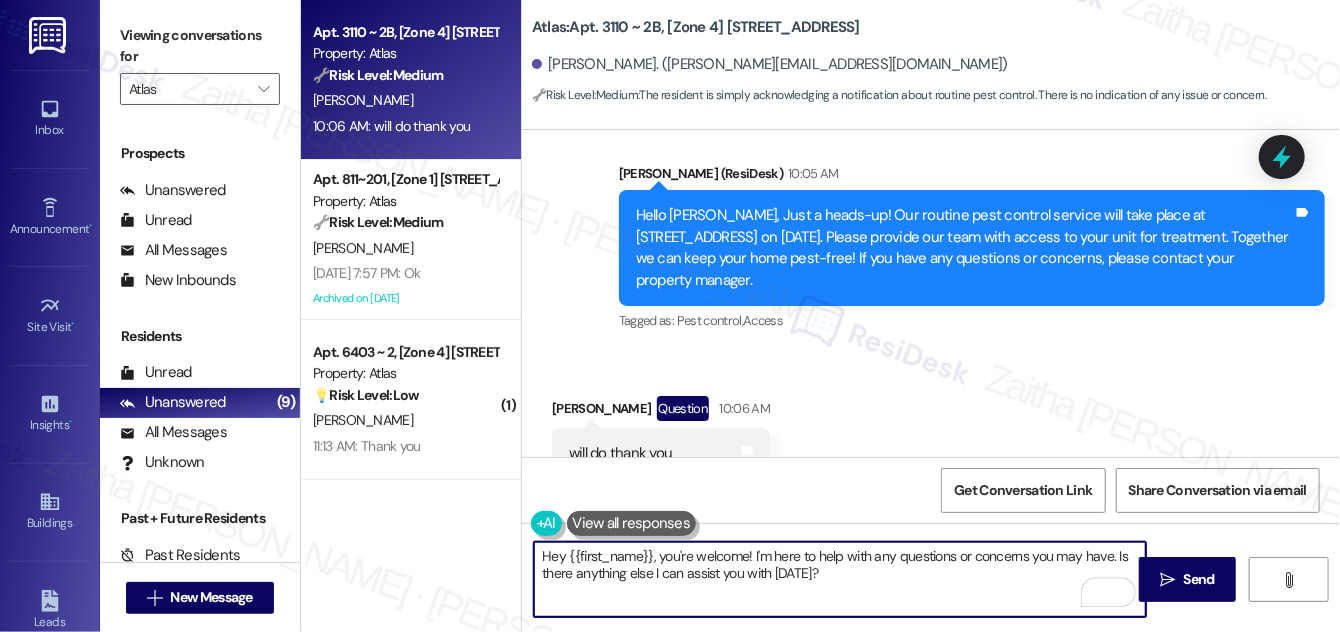 drag, startPoint x: 663, startPoint y: 551, endPoint x: 536, endPoint y: 552, distance: 127.00394 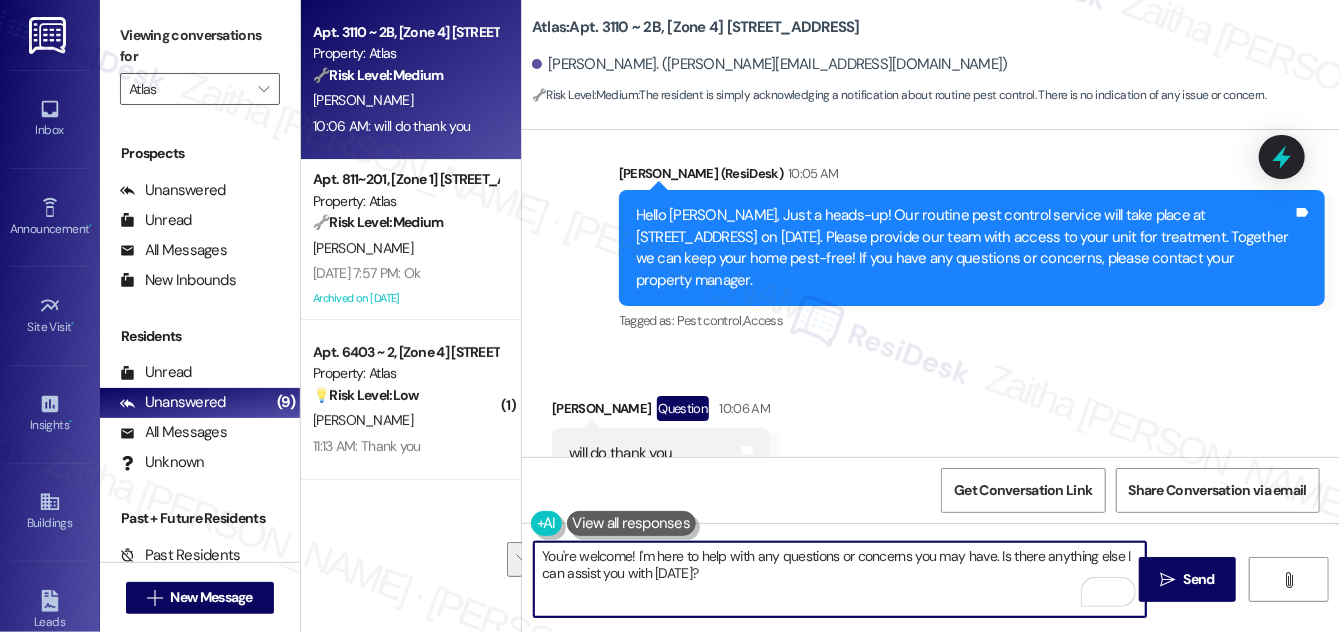 drag, startPoint x: 540, startPoint y: 551, endPoint x: 752, endPoint y: 585, distance: 214.7091 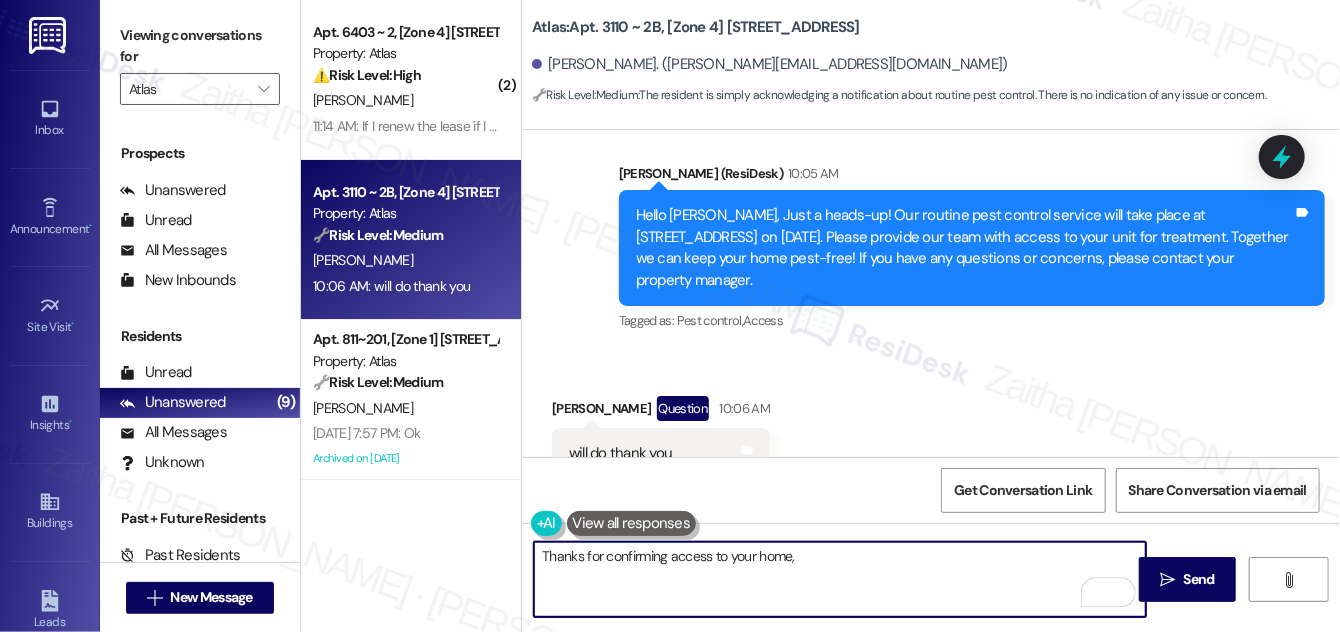 click on "[PERSON_NAME] Question 10:06 AM" at bounding box center (661, 412) 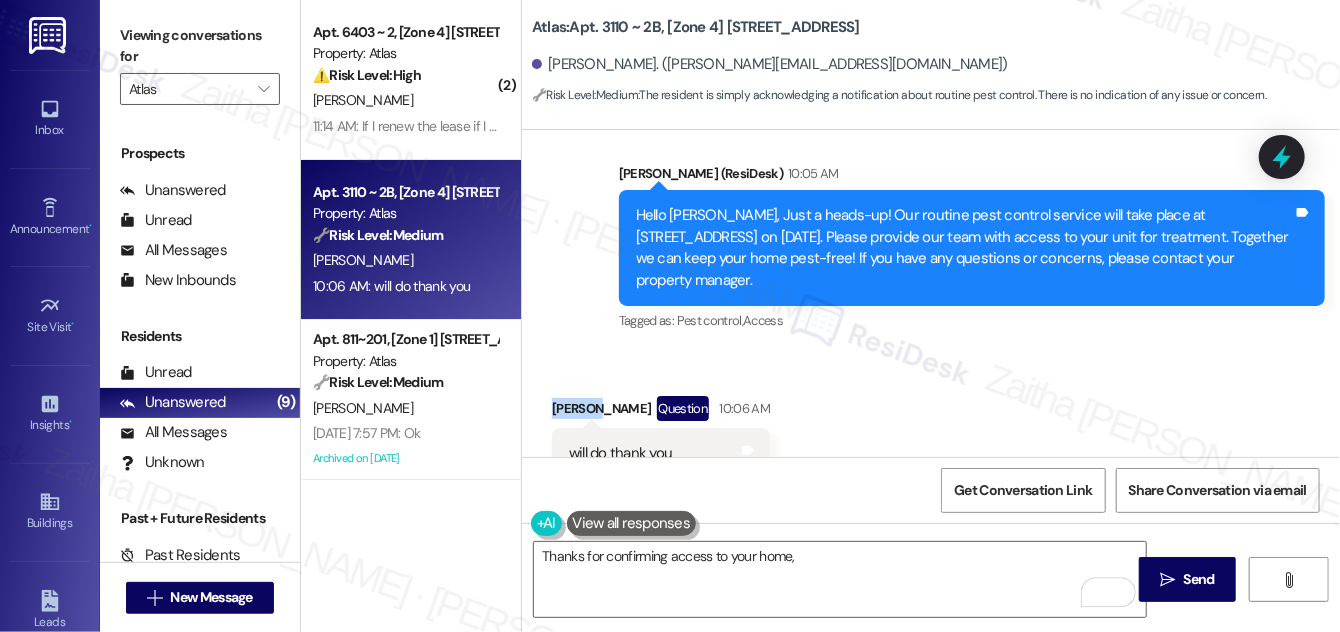 click on "[PERSON_NAME] Question 10:06 AM" at bounding box center (661, 412) 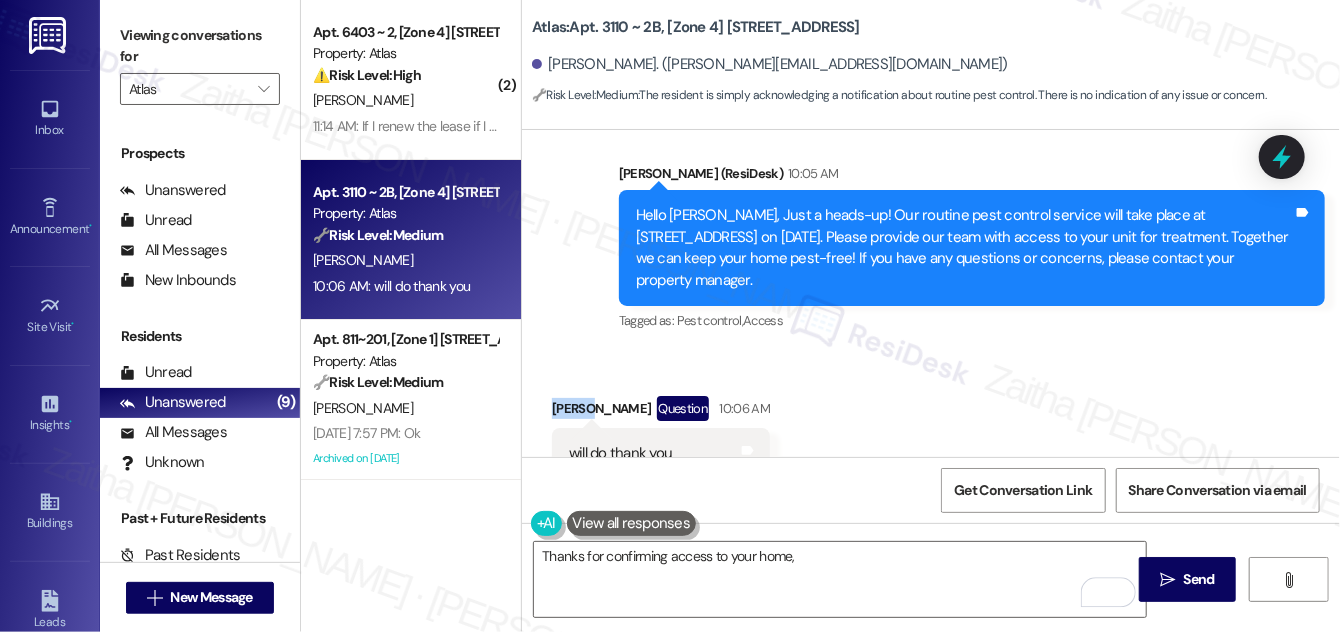 copy on "Jeanah" 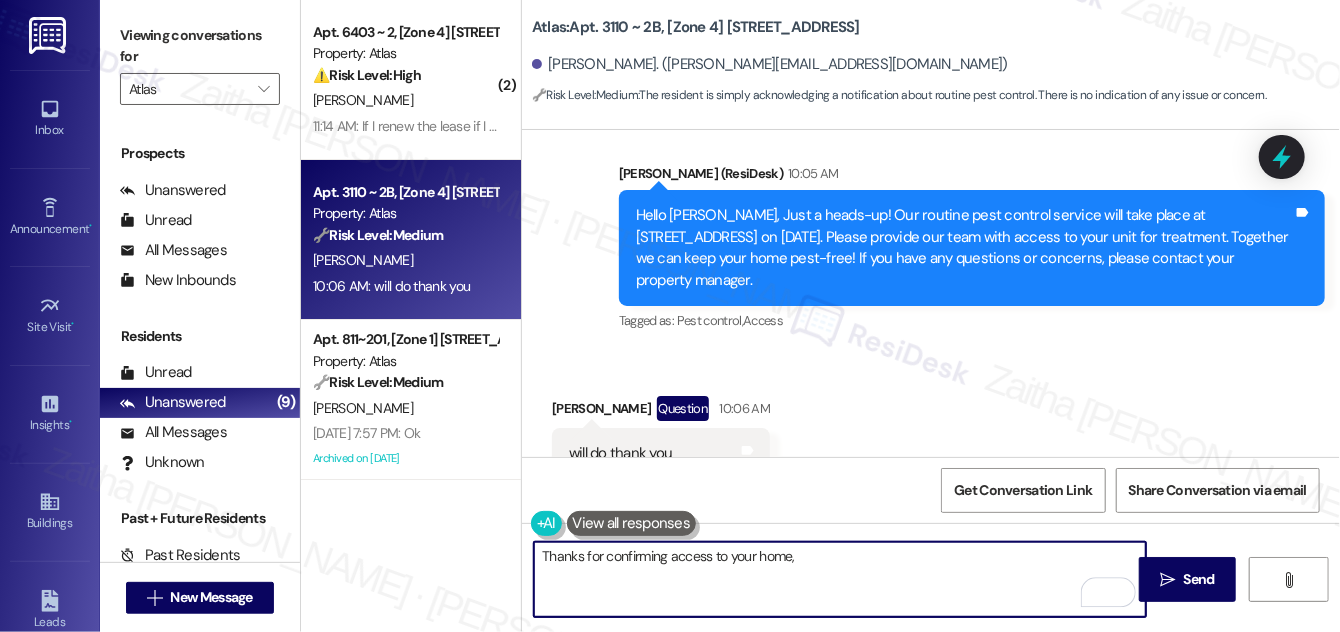 click on "Thanks for confirming access to your home," at bounding box center (840, 579) 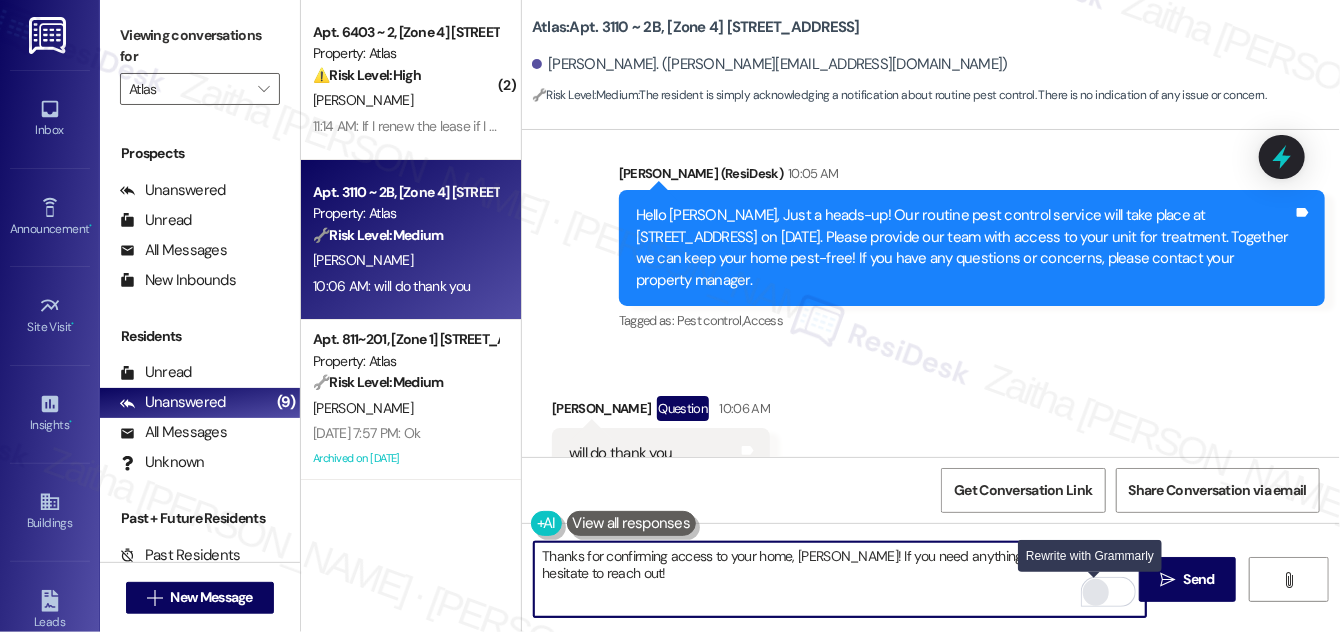click at bounding box center (1096, 592) 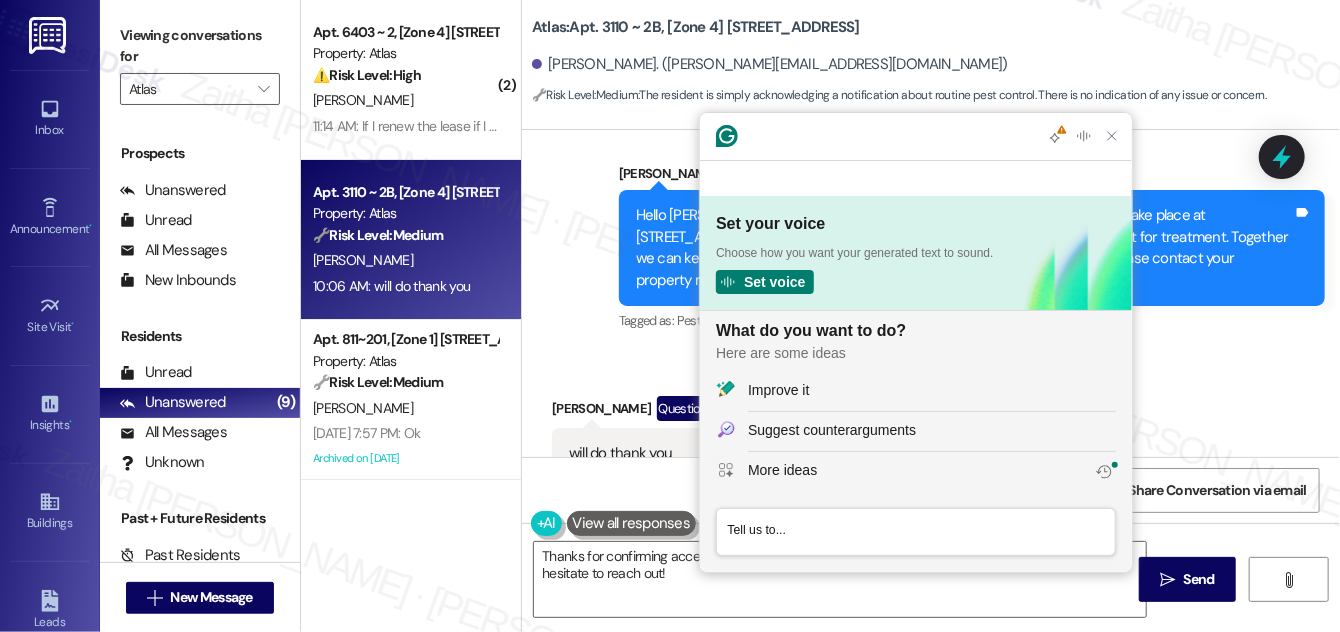 scroll, scrollTop: 0, scrollLeft: 0, axis: both 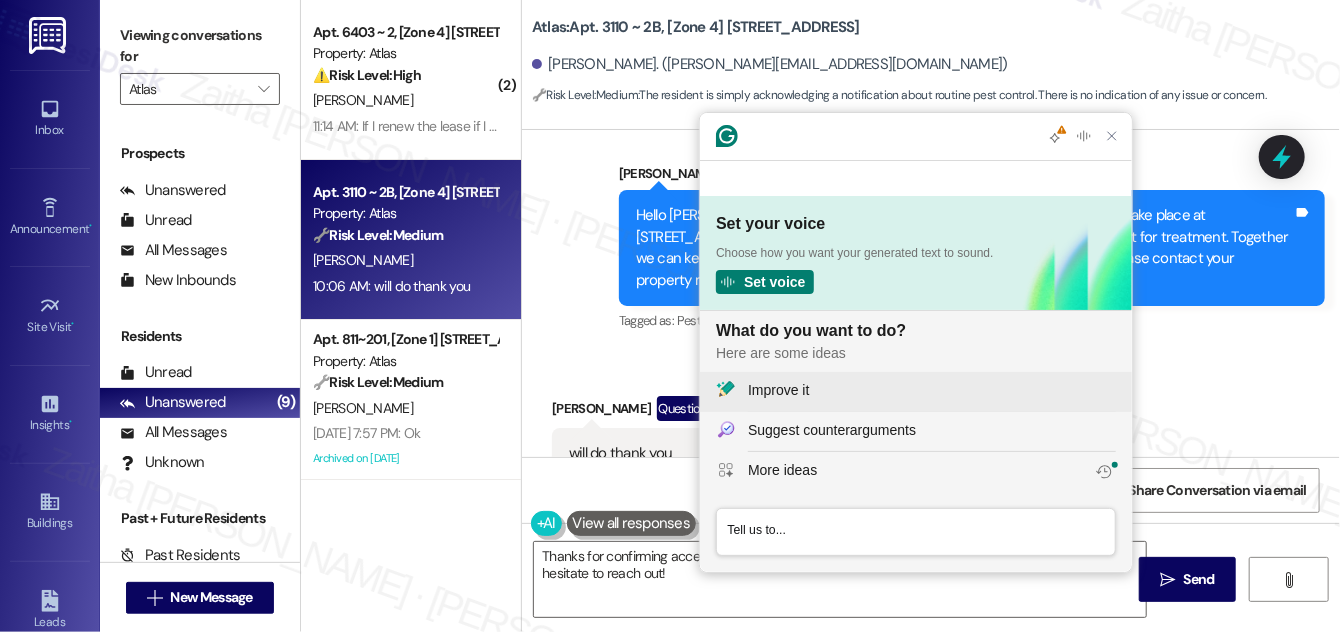 click on "Improve it" 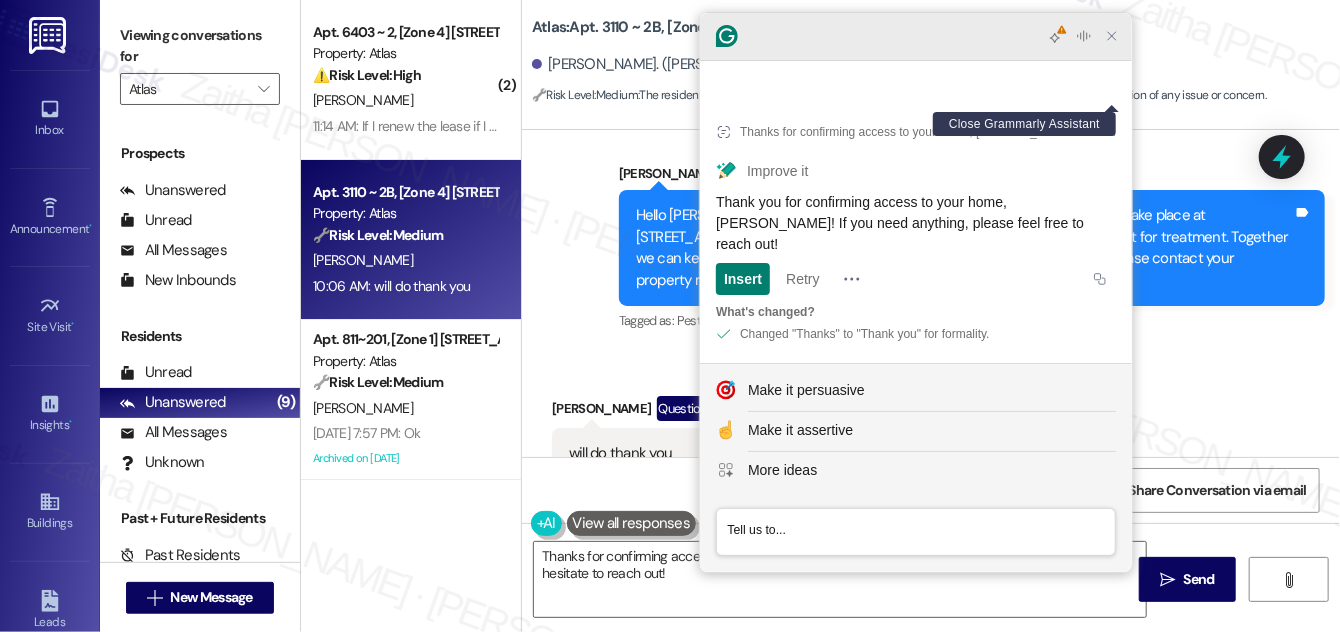click 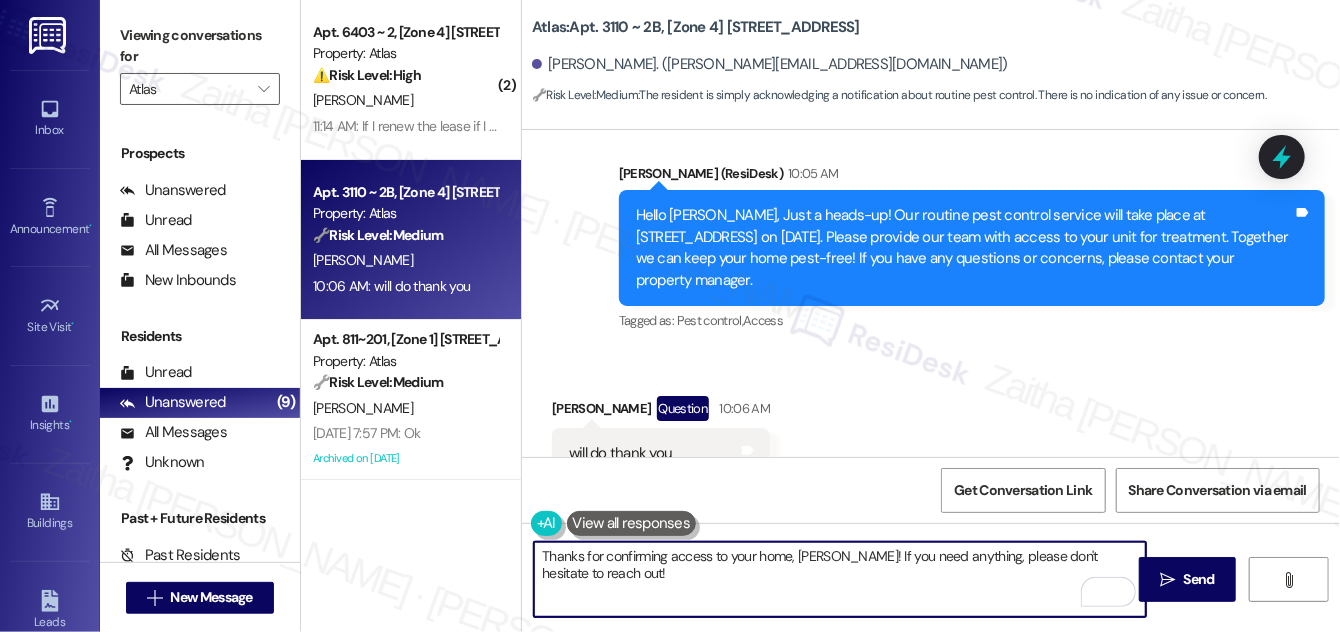 click on "Thanks for confirming access to your home, [PERSON_NAME]! If you need anything, please don't hesitate to reach out!" at bounding box center (840, 579) 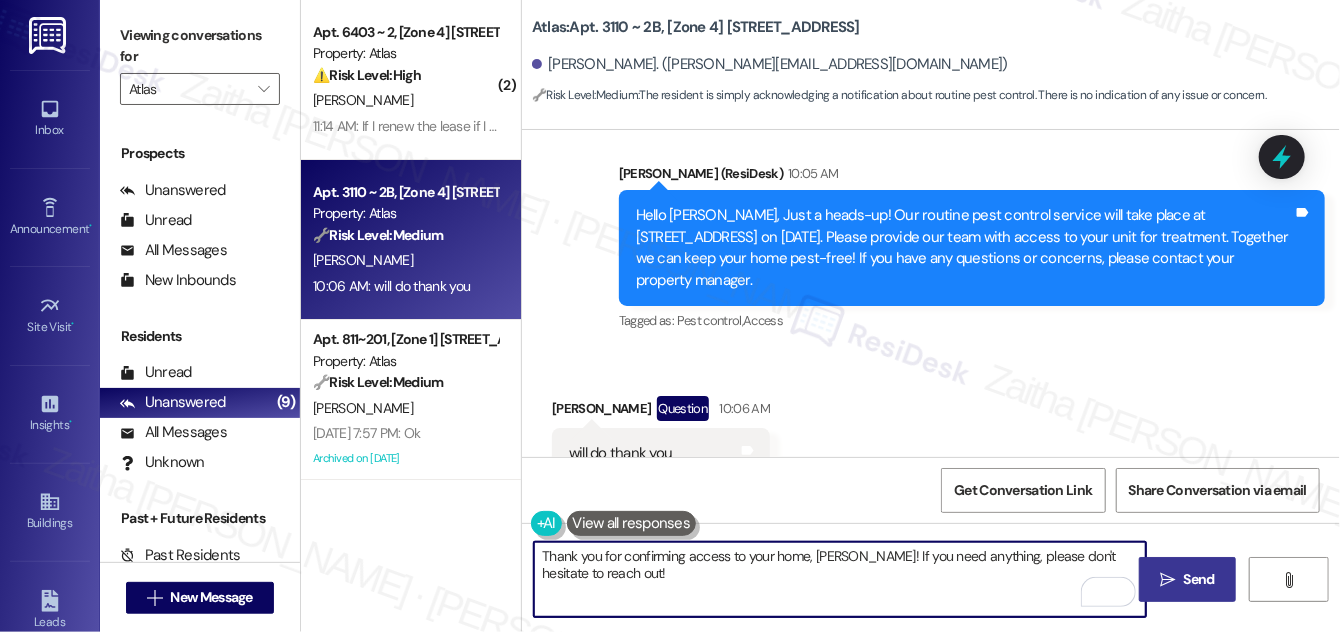 type on "Thank you for confirming access to your home, [PERSON_NAME]! If you need anything, please don't hesitate to reach out!" 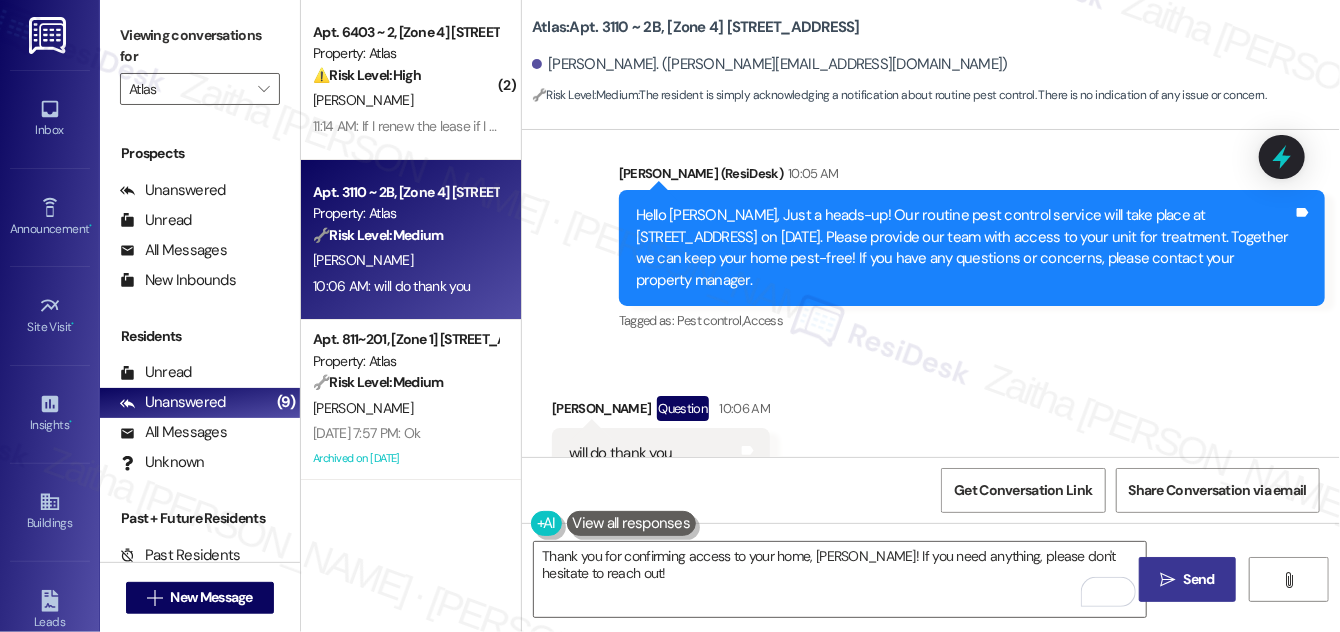 click on "Send" at bounding box center (1199, 579) 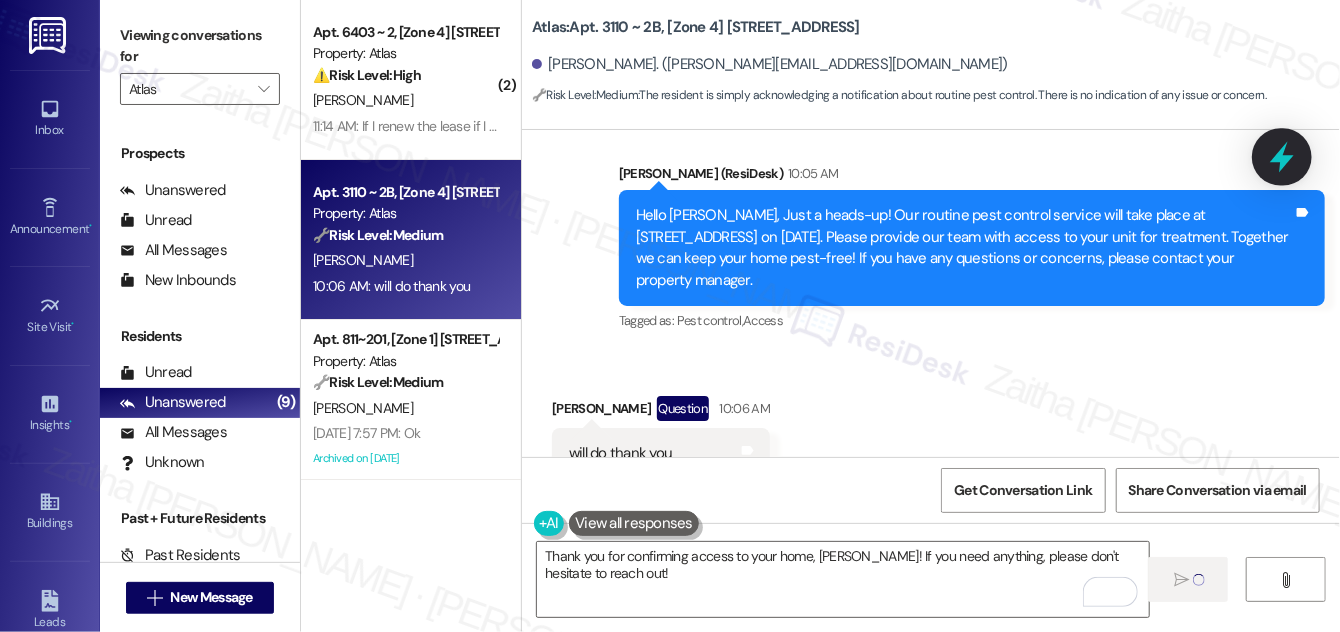 type 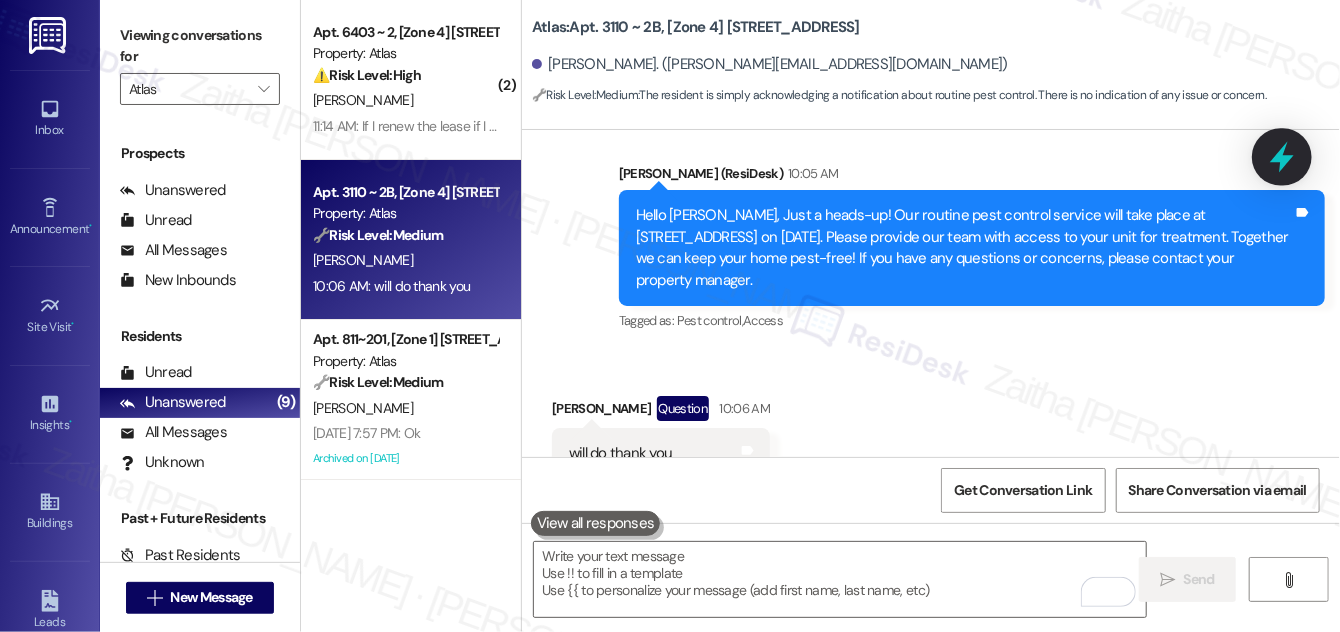scroll, scrollTop: 7091, scrollLeft: 0, axis: vertical 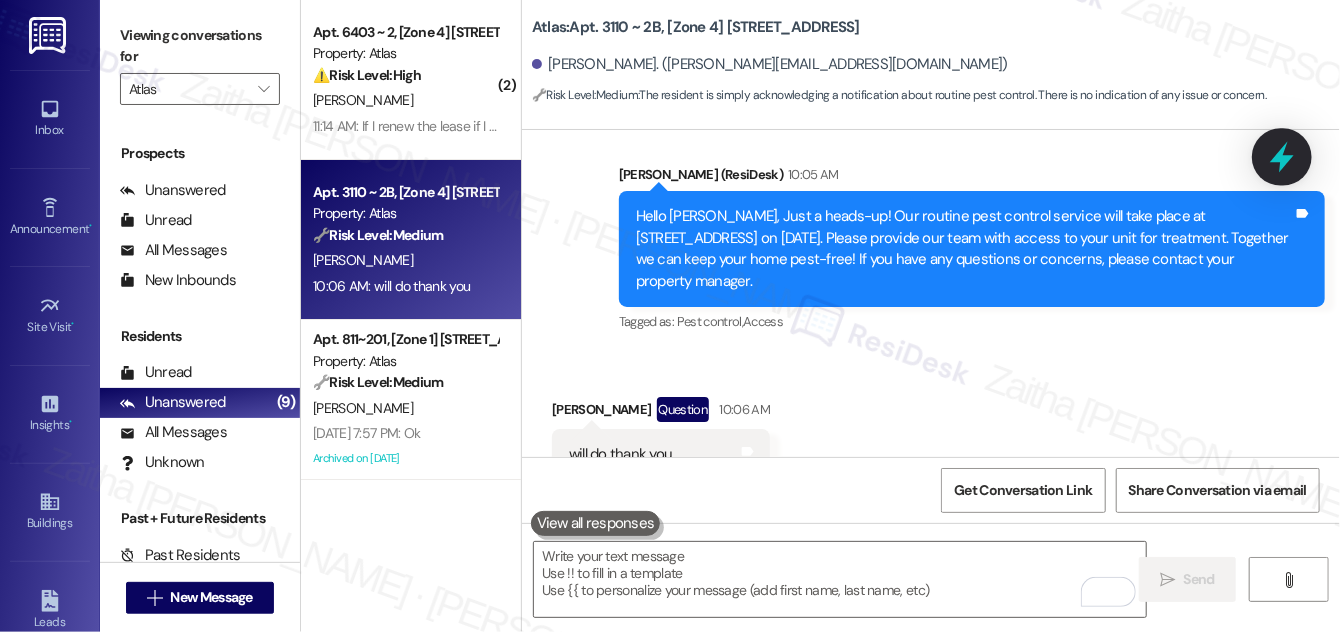 click 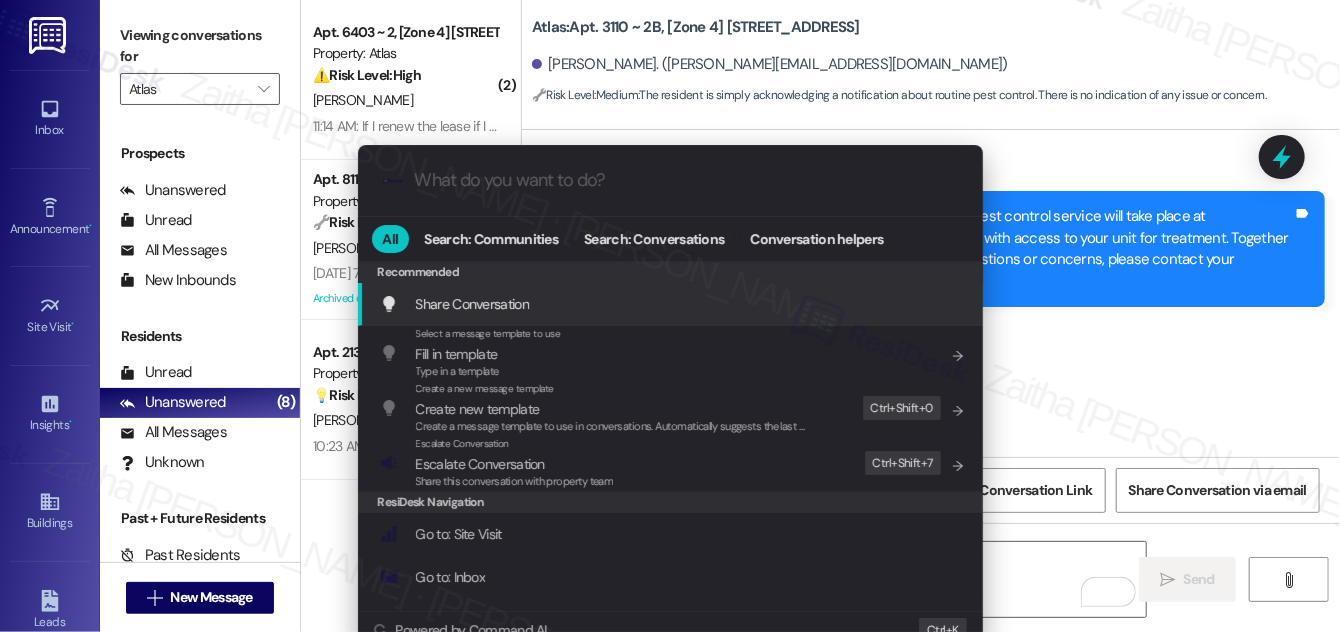 click on "Escalate Conversation" at bounding box center (480, 464) 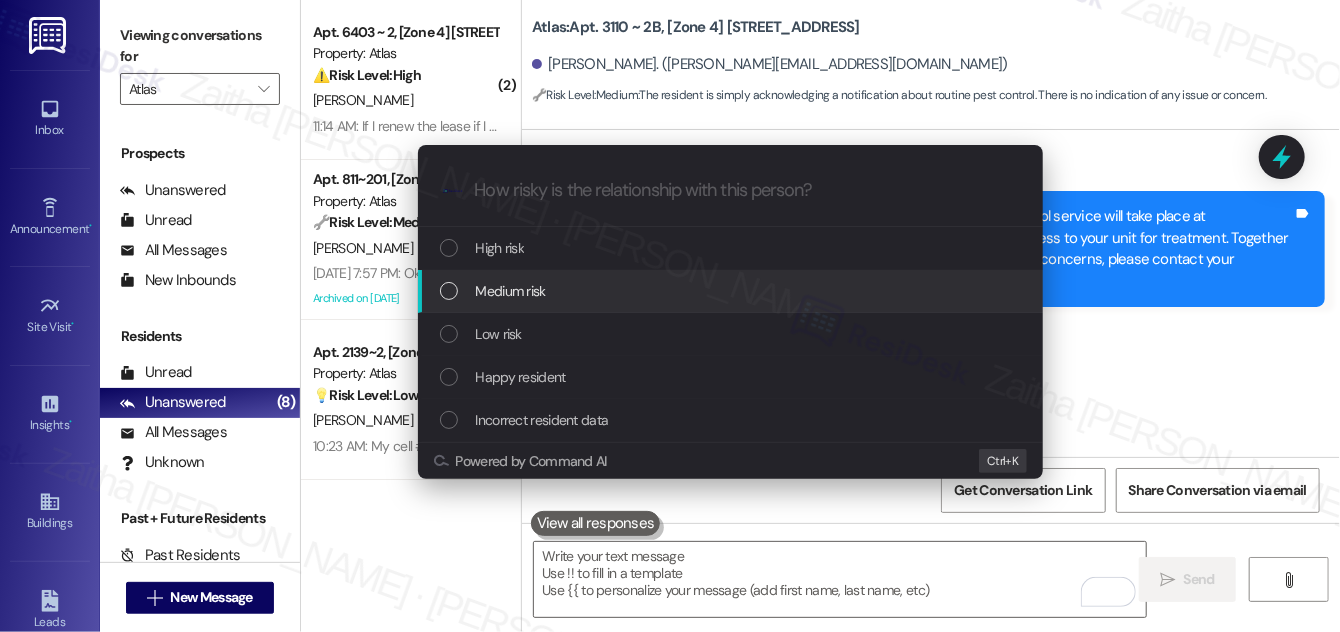 drag, startPoint x: 531, startPoint y: 294, endPoint x: 455, endPoint y: 191, distance: 128.0039 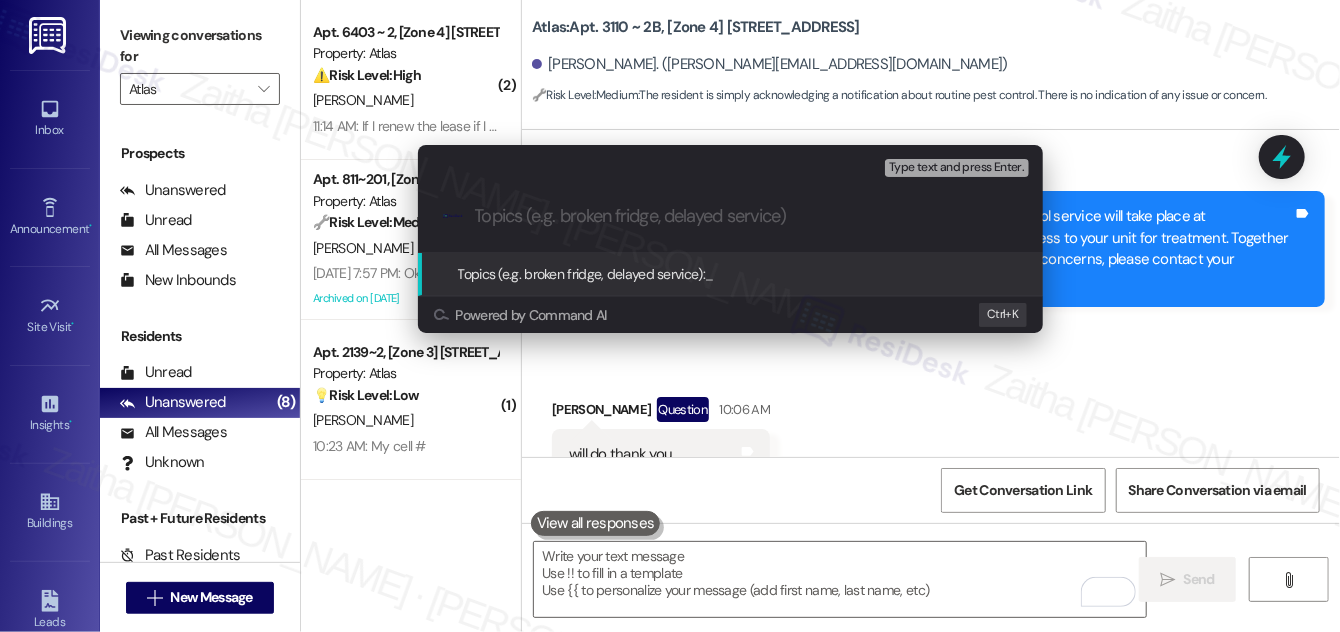 paste on "Pest Control Routine Service- Permission_" 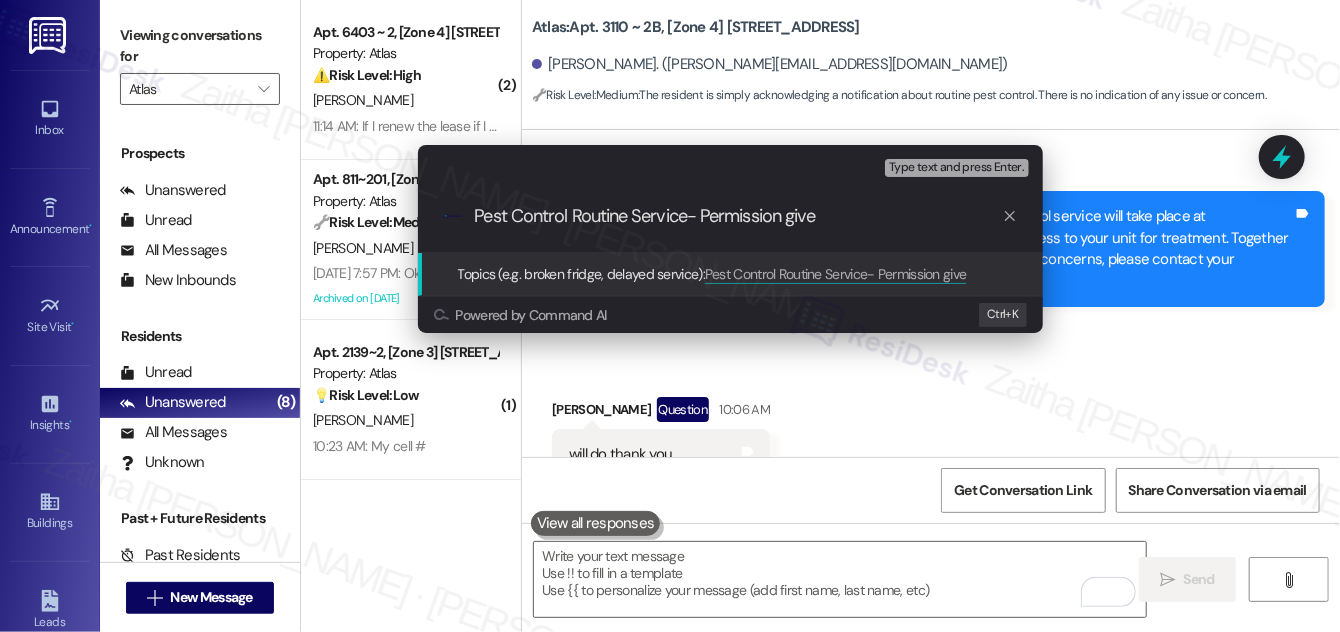 type on "Pest Control Routine Service- Permission given" 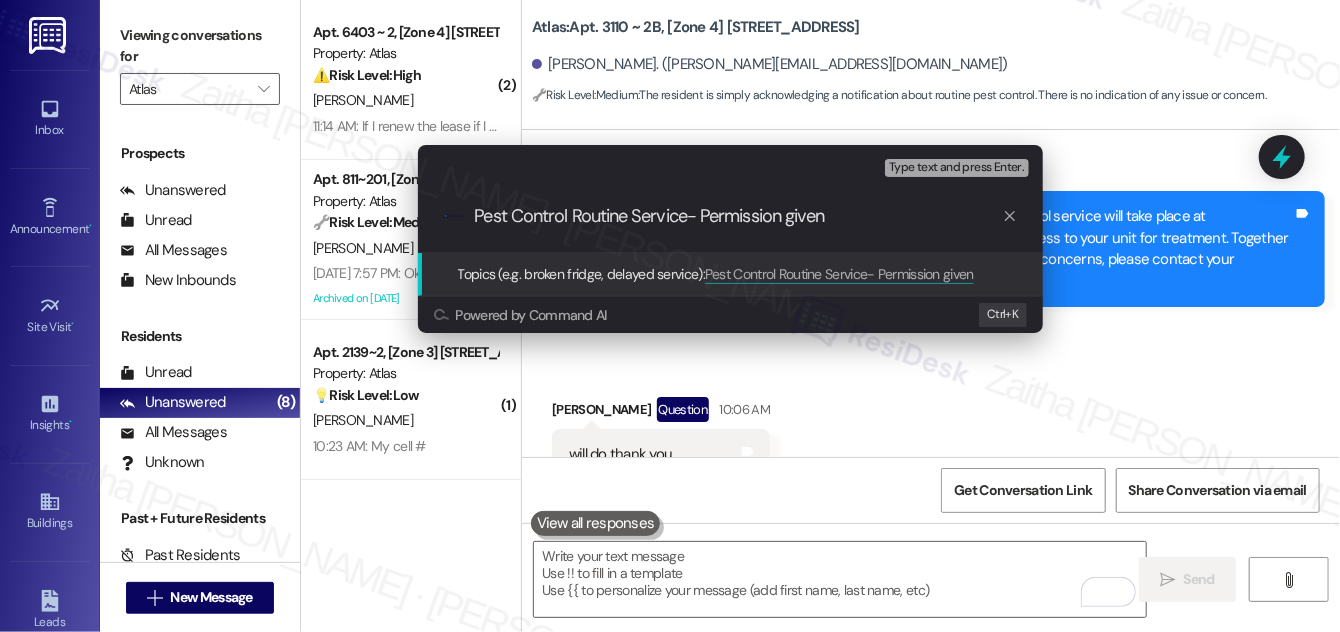 type 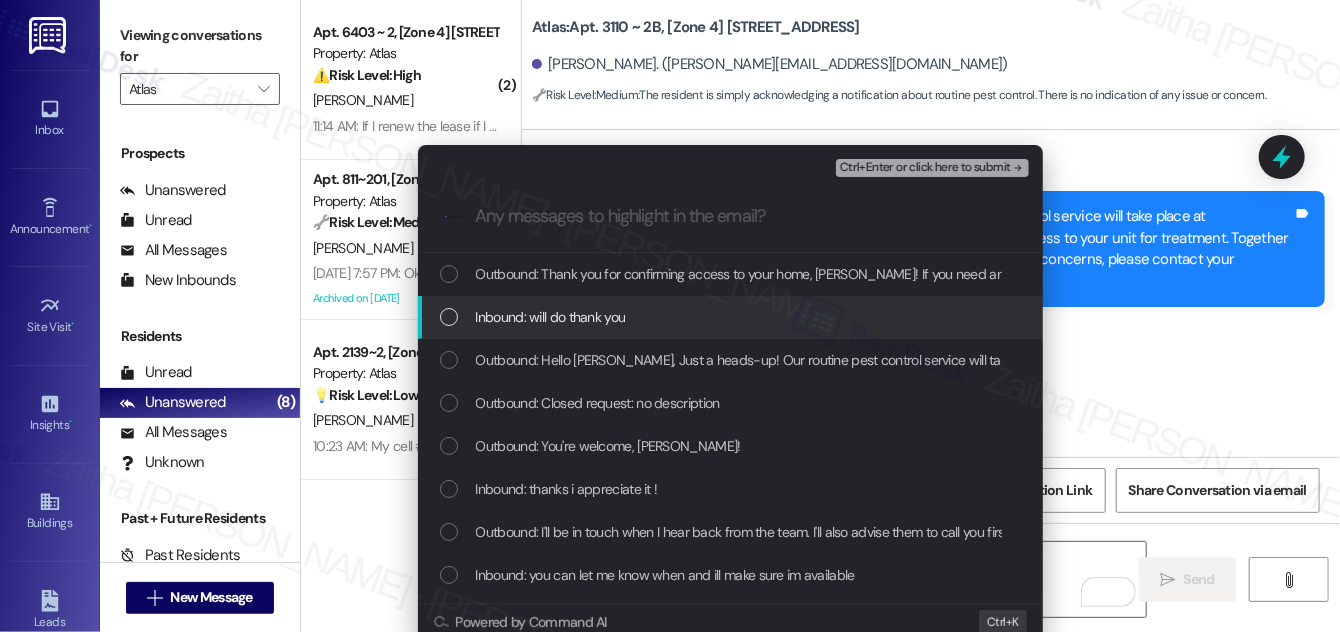 click at bounding box center (449, 317) 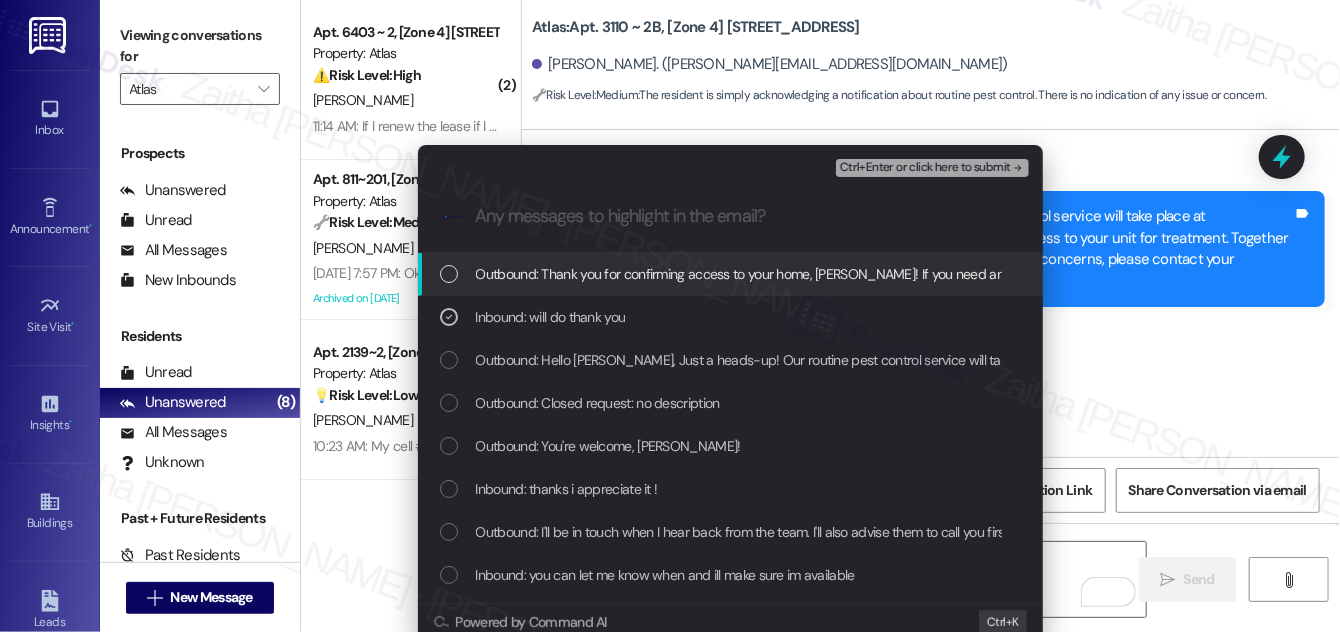 click on "Ctrl+Enter or click here to submit" at bounding box center [925, 168] 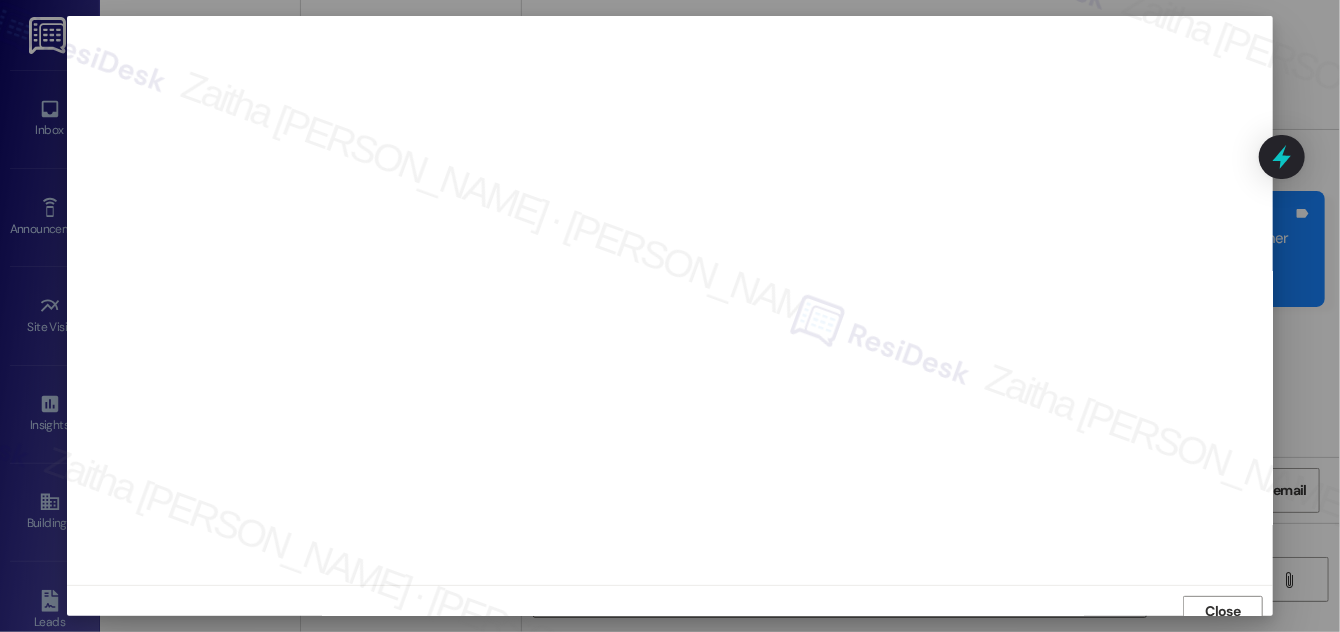 scroll, scrollTop: 11, scrollLeft: 0, axis: vertical 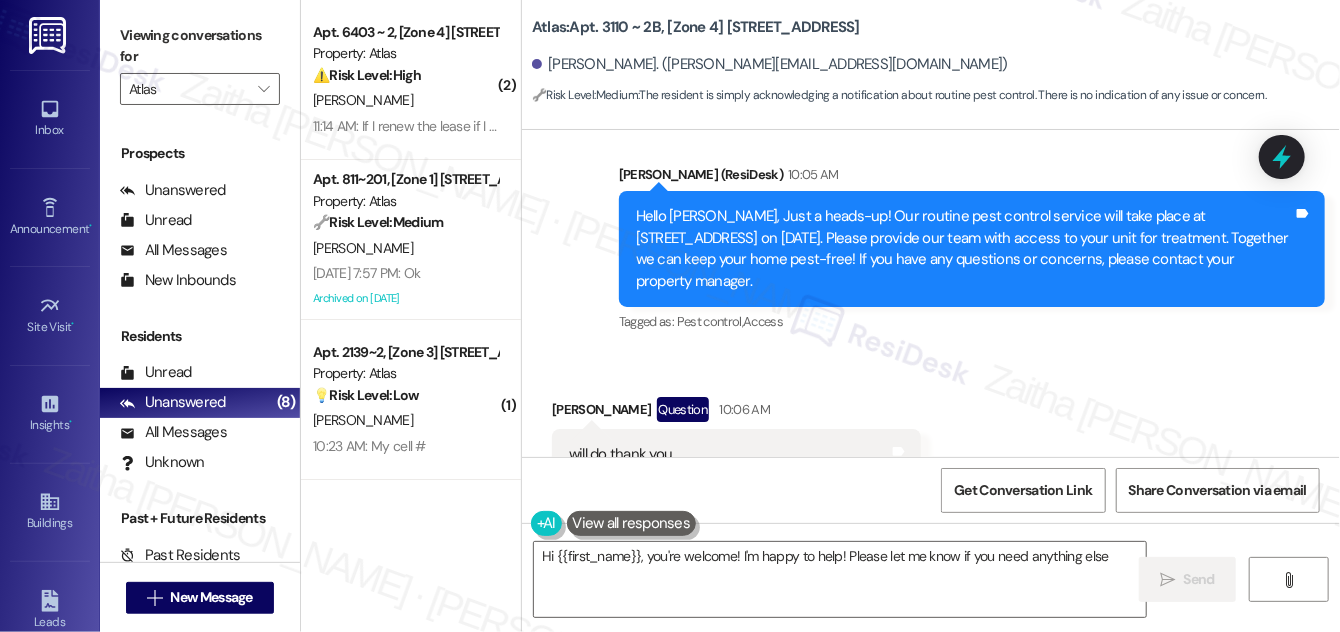 type on "Hi {{first_name}}, you're welcome! I'm happy to help! Please let me know if you need anything else!" 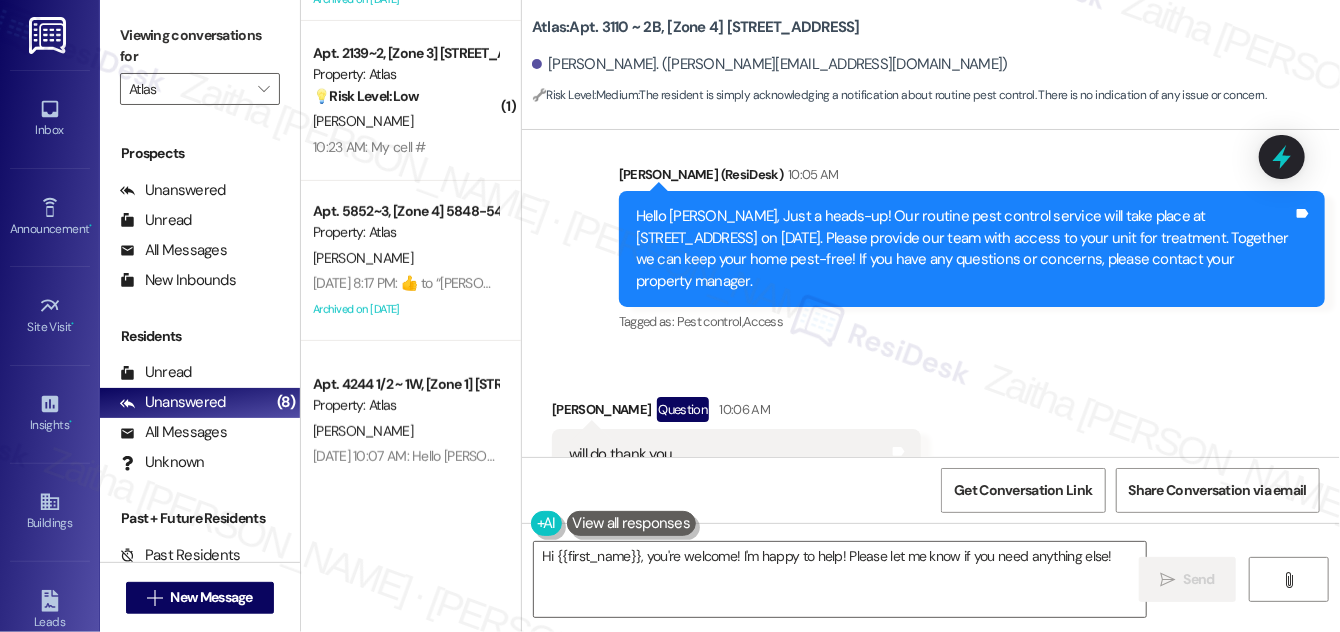 scroll, scrollTop: 272, scrollLeft: 0, axis: vertical 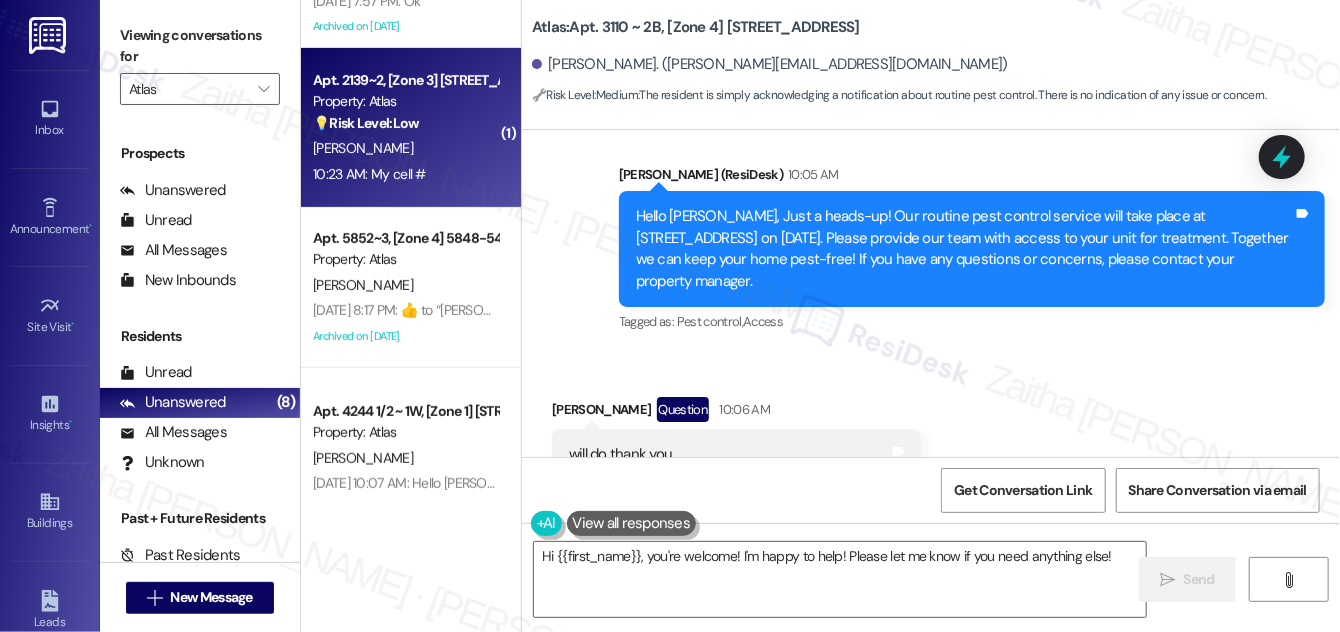 click on "10:23 AM: My cell # 10:23 AM: My cell #" at bounding box center (405, 174) 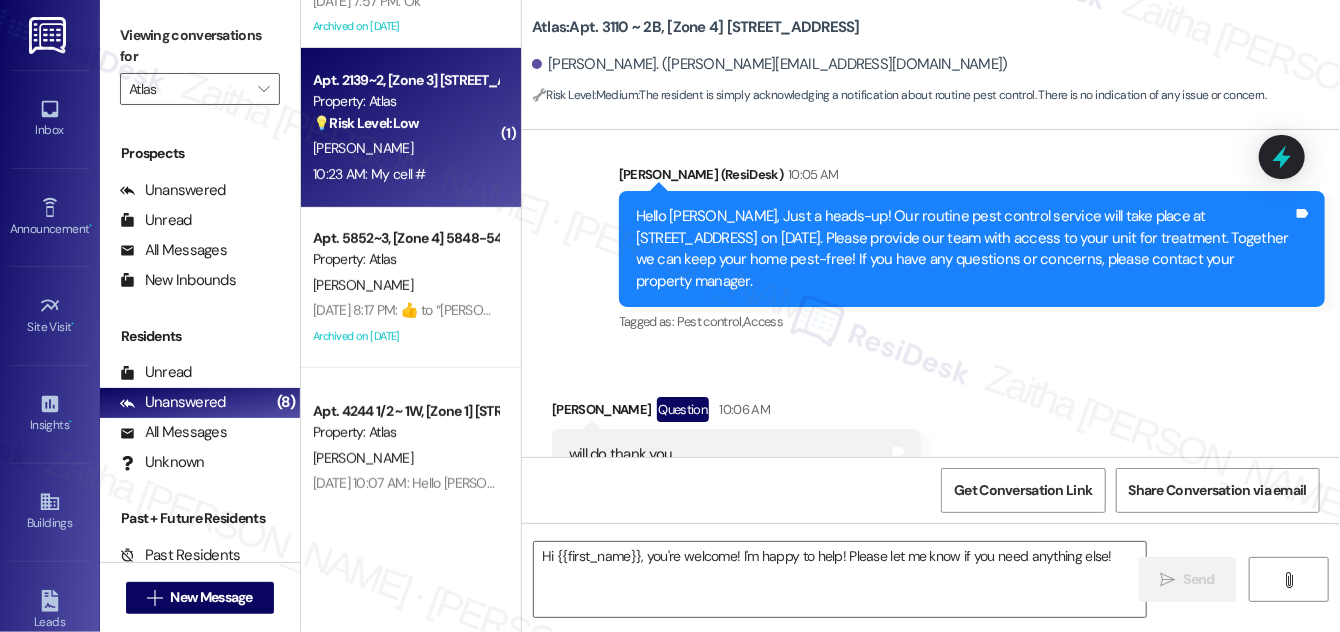 type on "Fetching suggested responses. Please feel free to read through the conversation in the meantime." 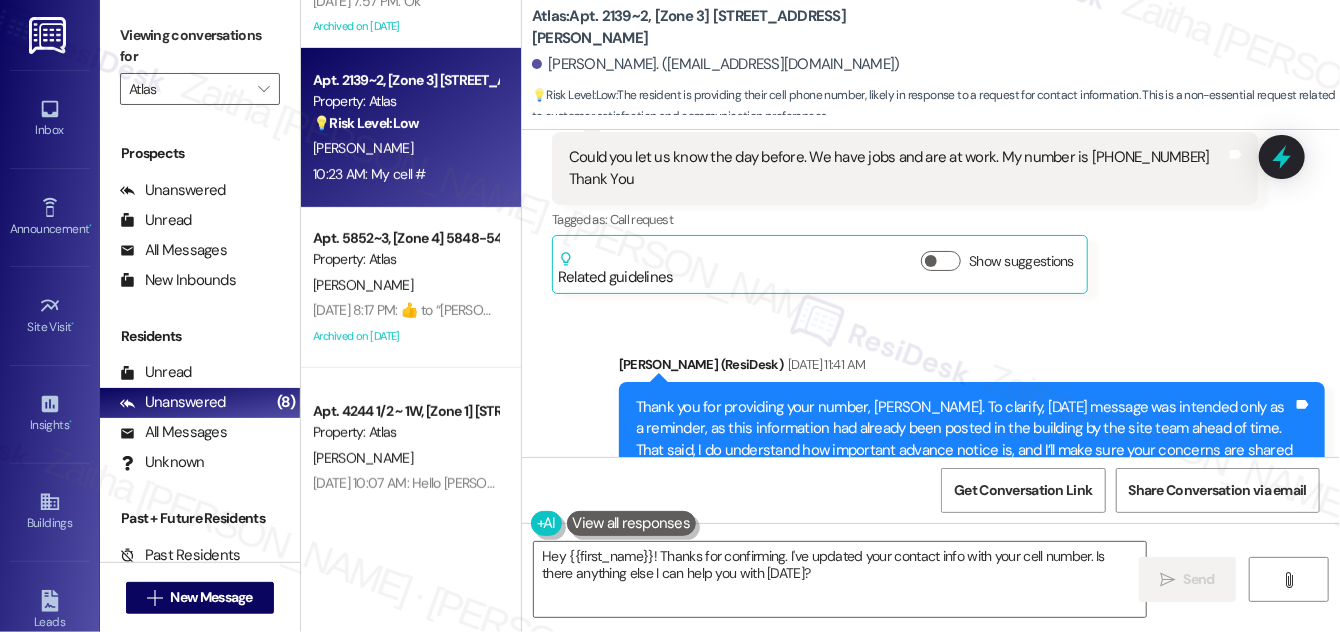 scroll, scrollTop: 5256, scrollLeft: 0, axis: vertical 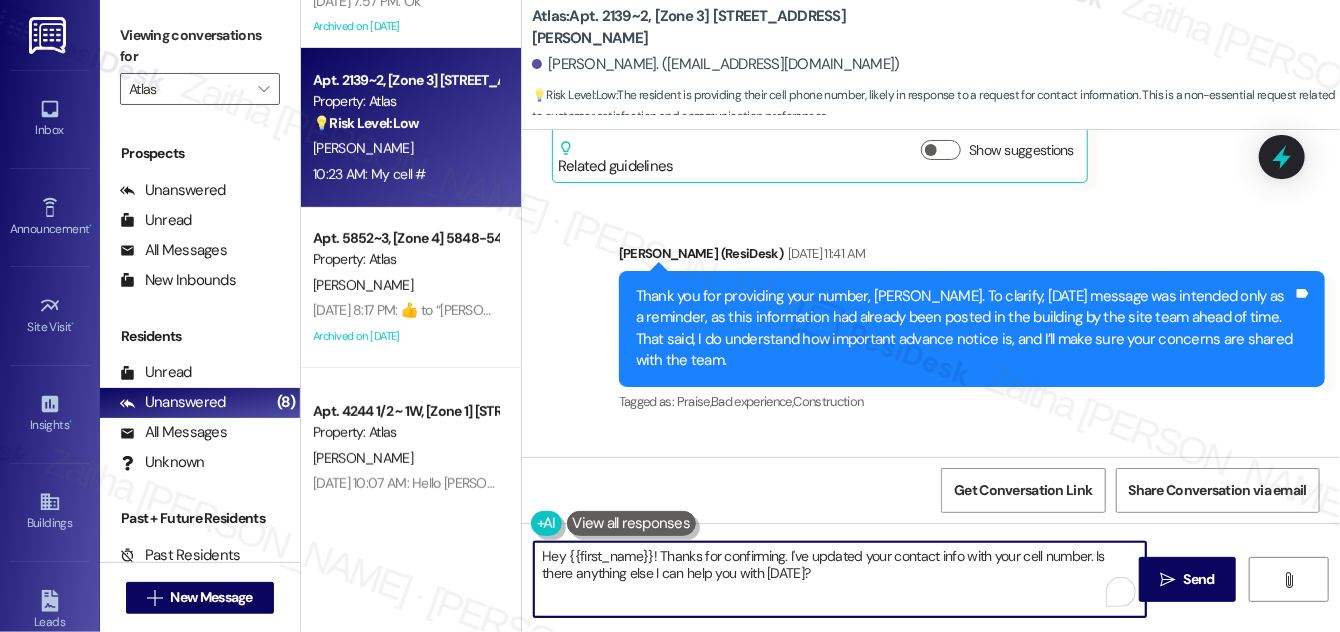 click on "Hey {{first_name}}! Thanks for confirming. I've updated your contact info with your cell number. Is there anything else I can help you with [DATE]?" at bounding box center (840, 579) 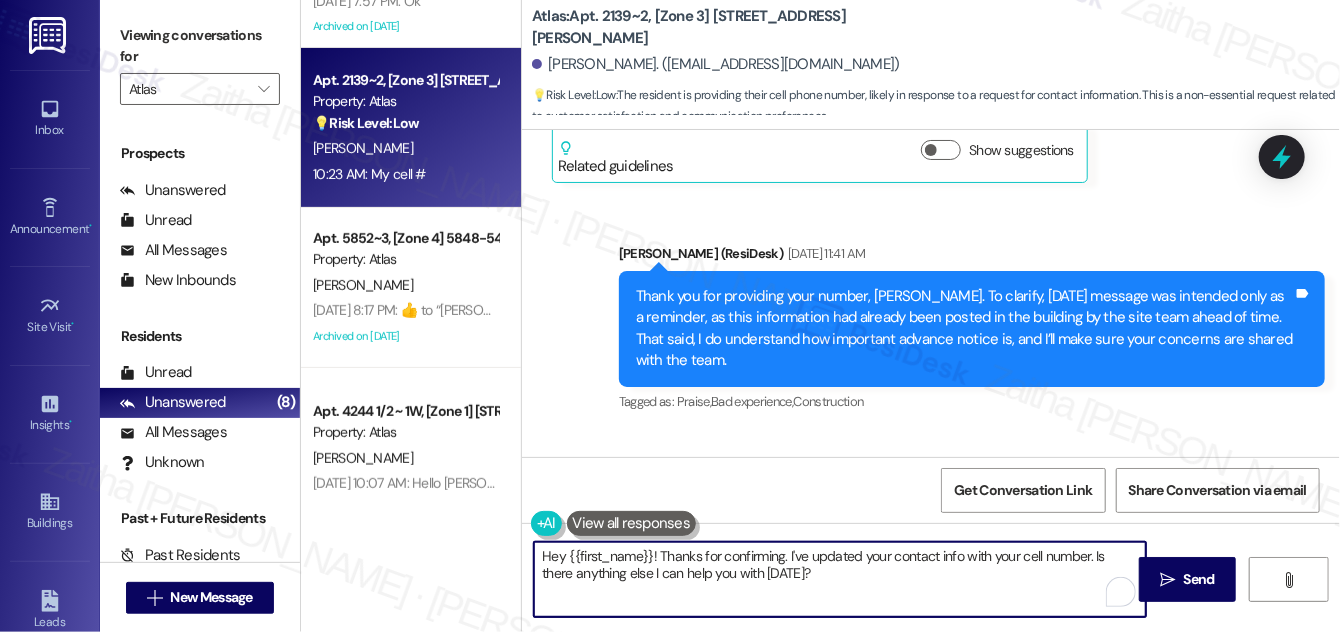 click on "Hey {{first_name}}! Thanks for confirming. I've updated your contact info with your cell number. Is there anything else I can help you with [DATE]?" at bounding box center [840, 579] 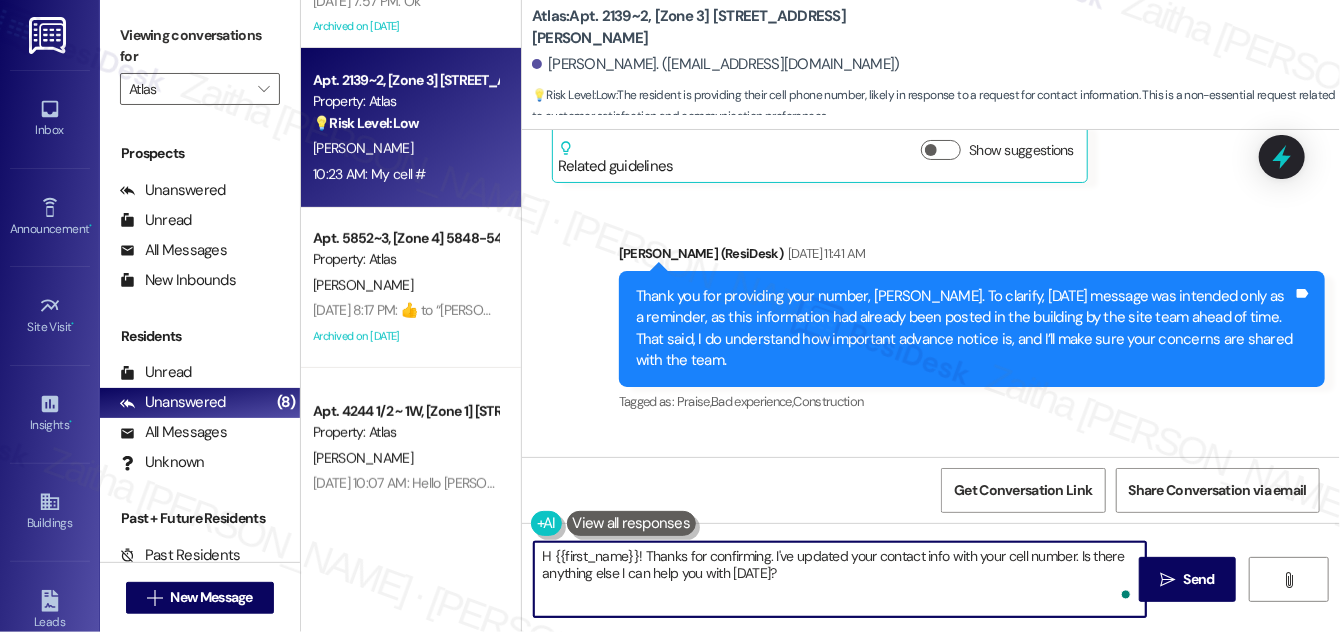 type on "Hi {{first_name}}! Thanks for confirming. I've updated your contact info with your cell number. Is there anything else I can help you with [DATE]?" 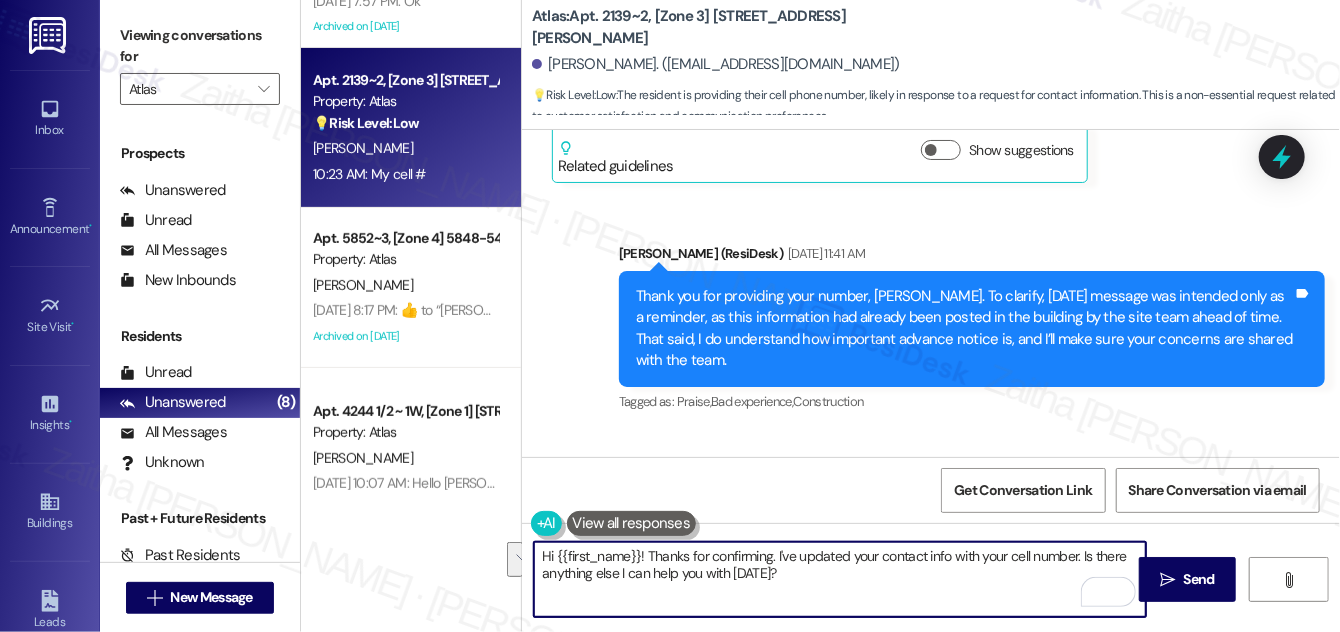 drag, startPoint x: 773, startPoint y: 552, endPoint x: 781, endPoint y: 569, distance: 18.788294 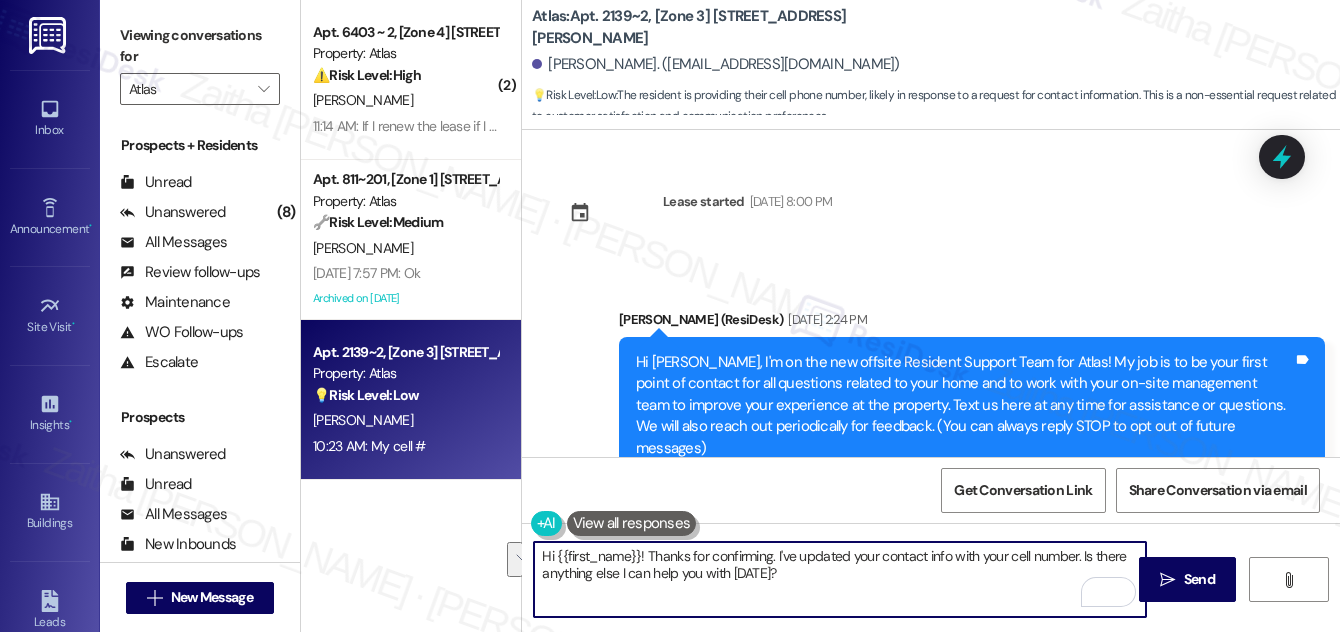 scroll, scrollTop: 0, scrollLeft: 0, axis: both 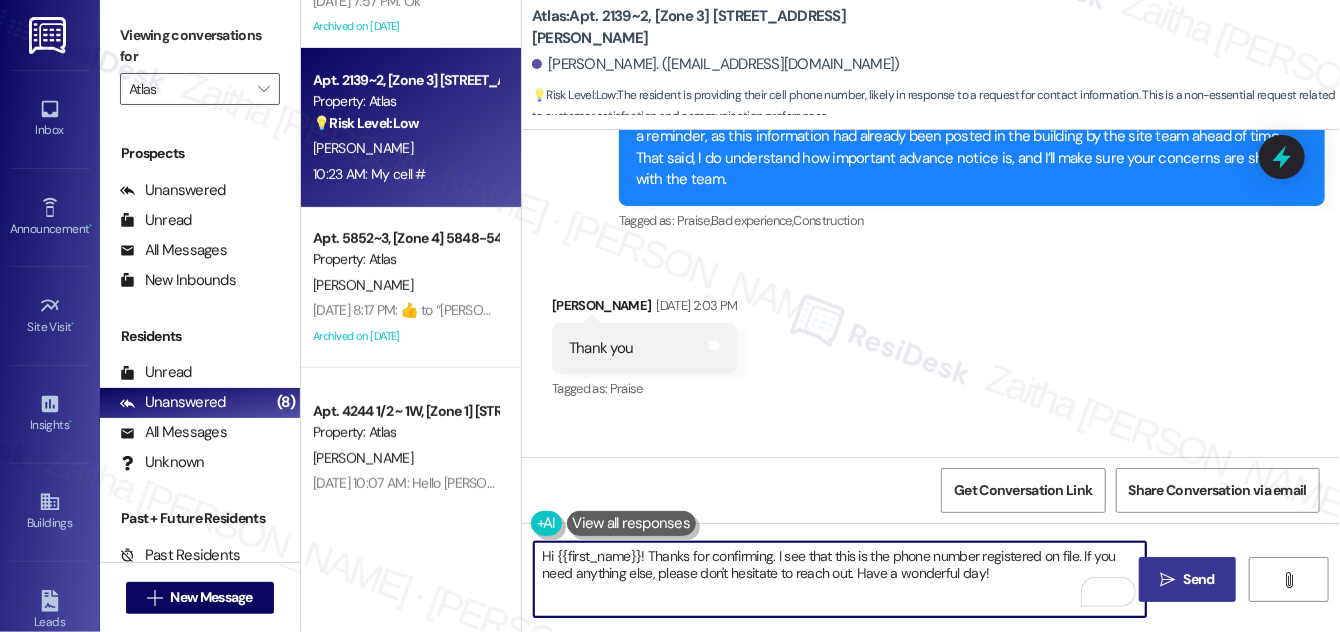 type on "Hi {{first_name}}! Thanks for confirming. I see that this is the phone number registered on file. If you need anything else, please don't hesitate to reach out. Have a wonderful day!" 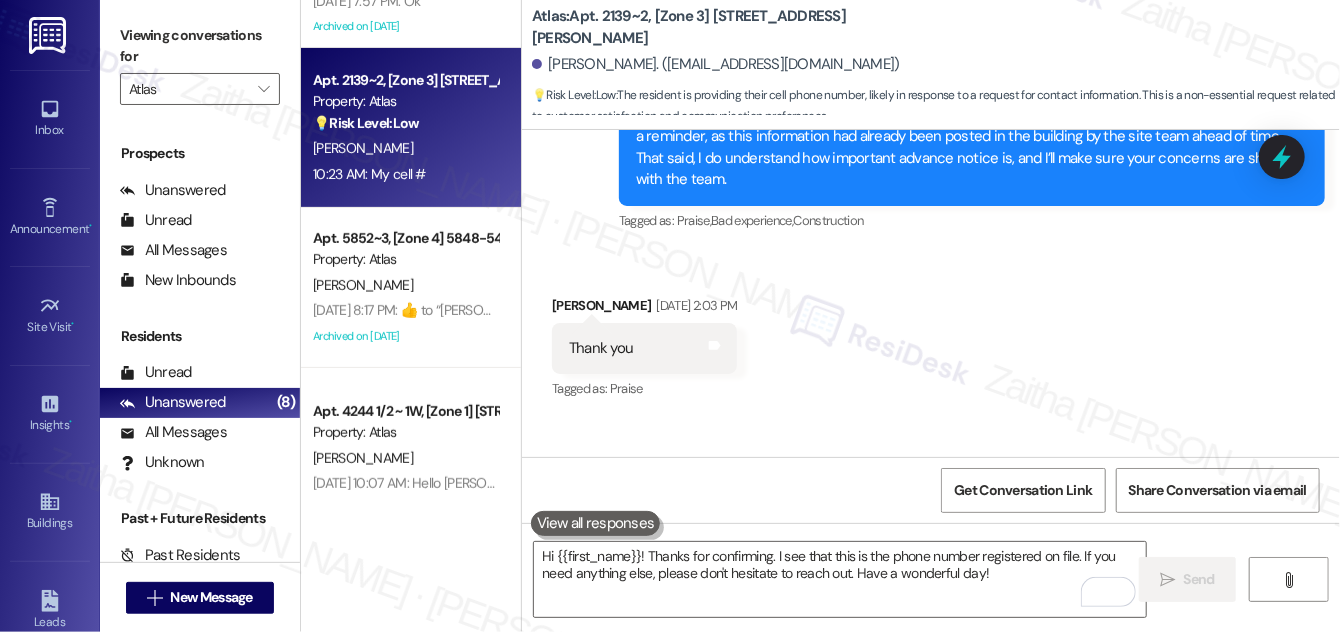 scroll, scrollTop: 5437, scrollLeft: 0, axis: vertical 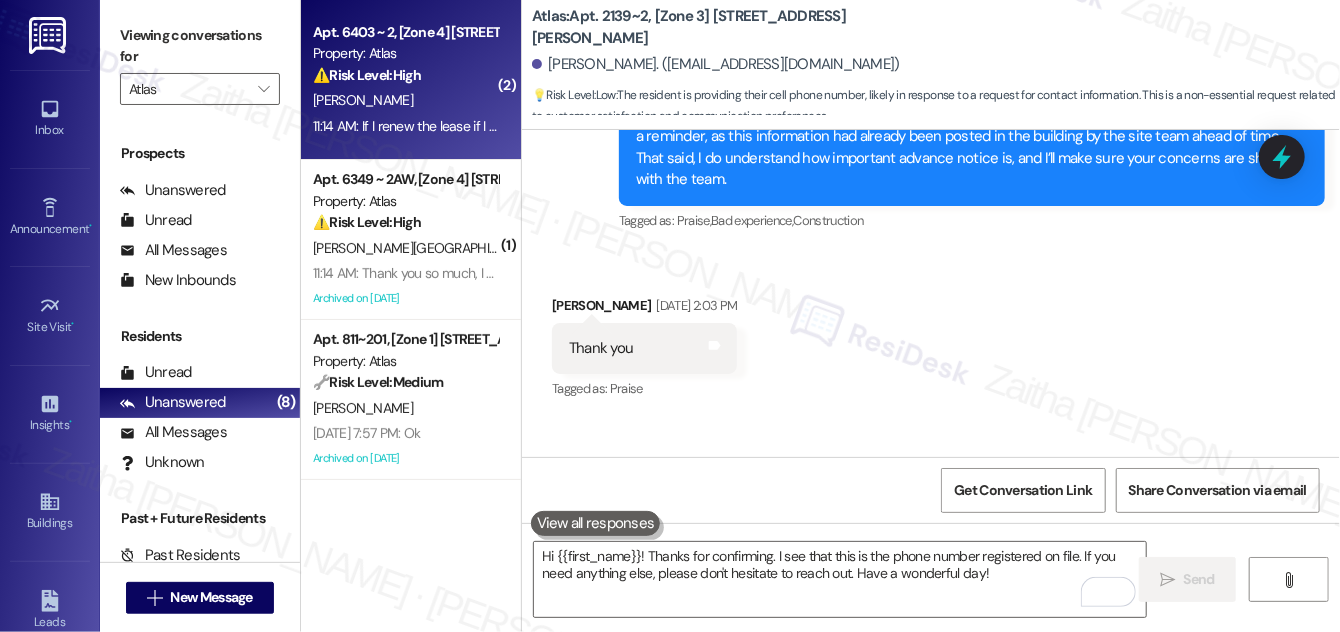 click on "[PERSON_NAME]" at bounding box center [405, 100] 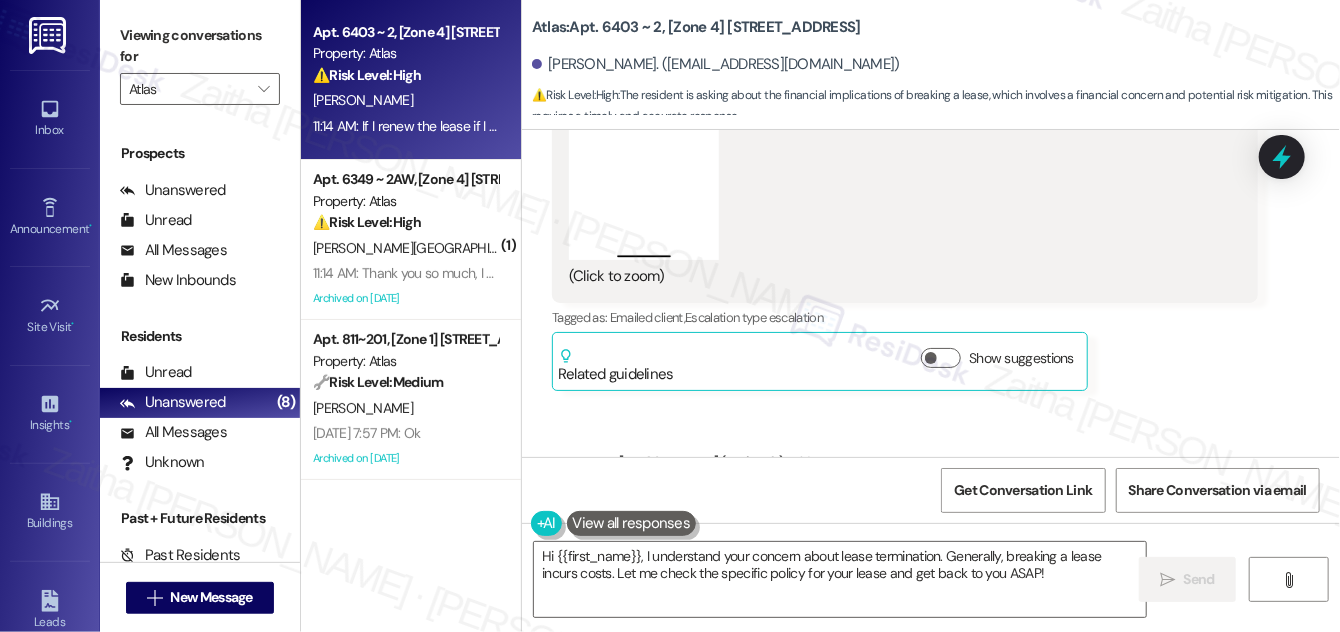 scroll, scrollTop: 38429, scrollLeft: 0, axis: vertical 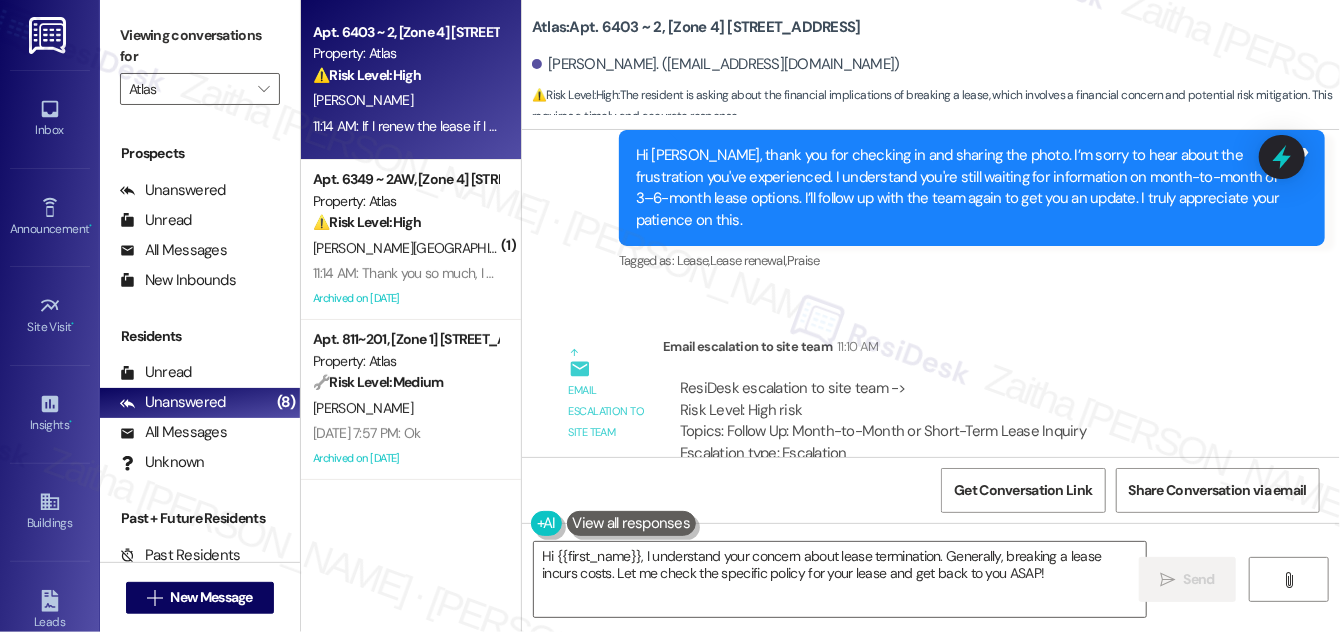 drag, startPoint x: 577, startPoint y: 383, endPoint x: 1120, endPoint y: 401, distance: 543.2983 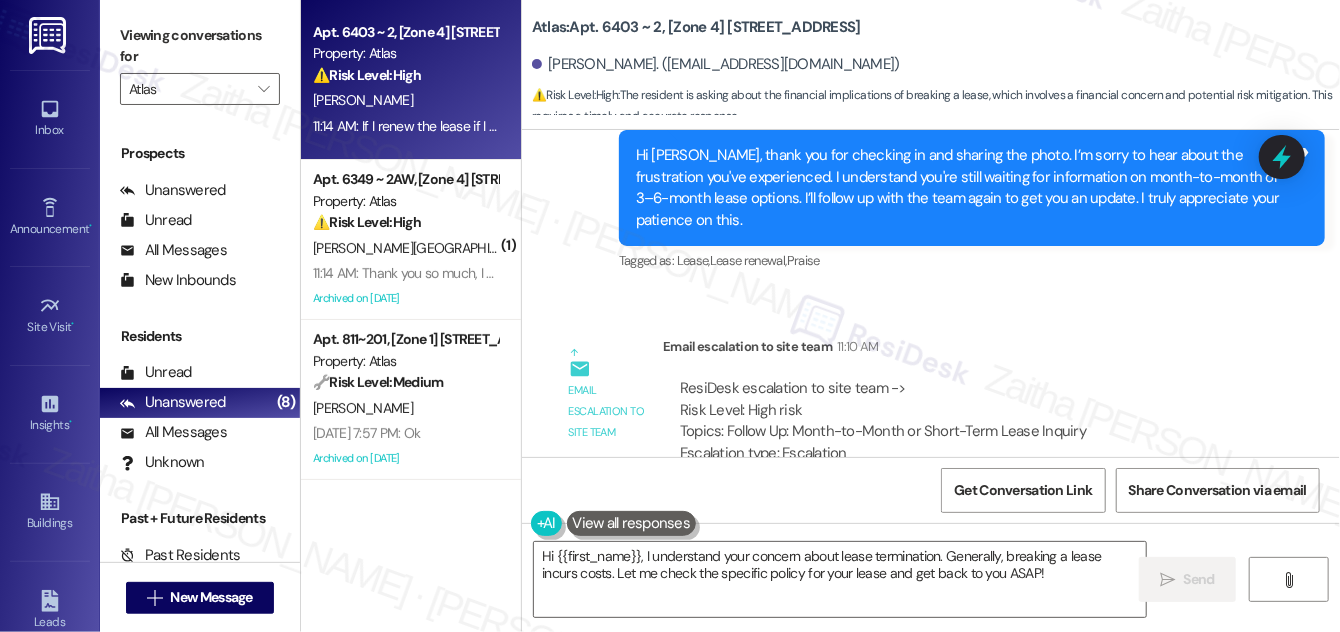 drag, startPoint x: 907, startPoint y: 287, endPoint x: 914, endPoint y: 325, distance: 38.63936 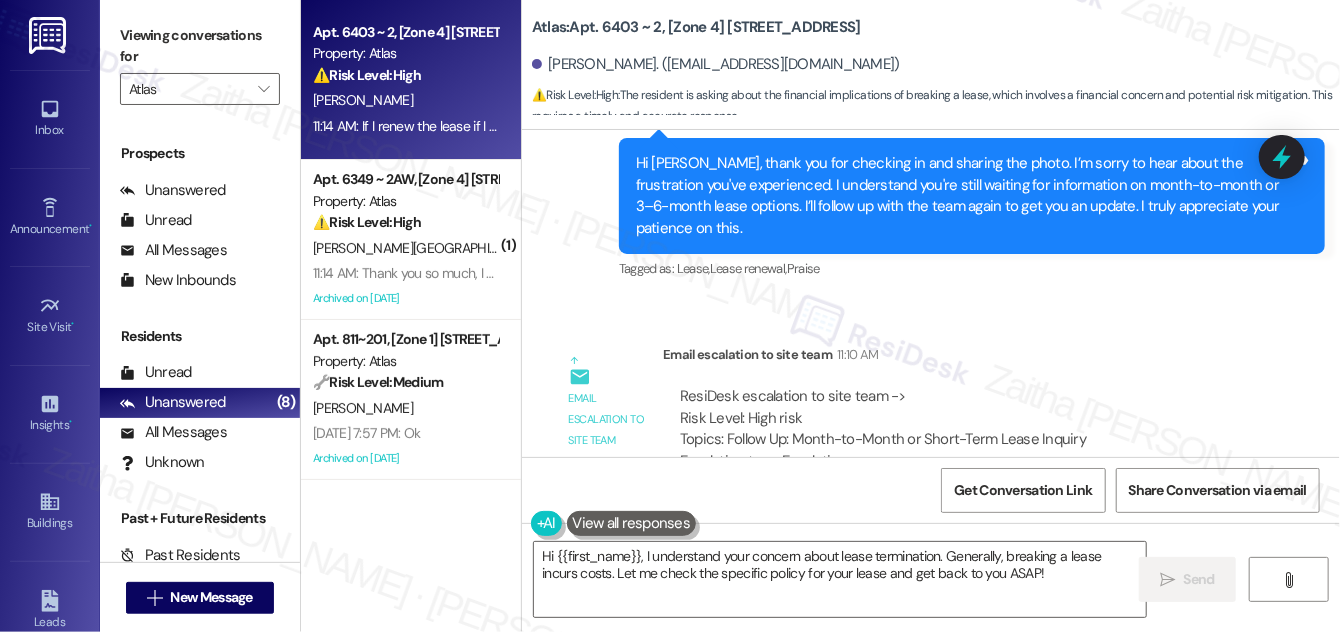 scroll, scrollTop: 38429, scrollLeft: 0, axis: vertical 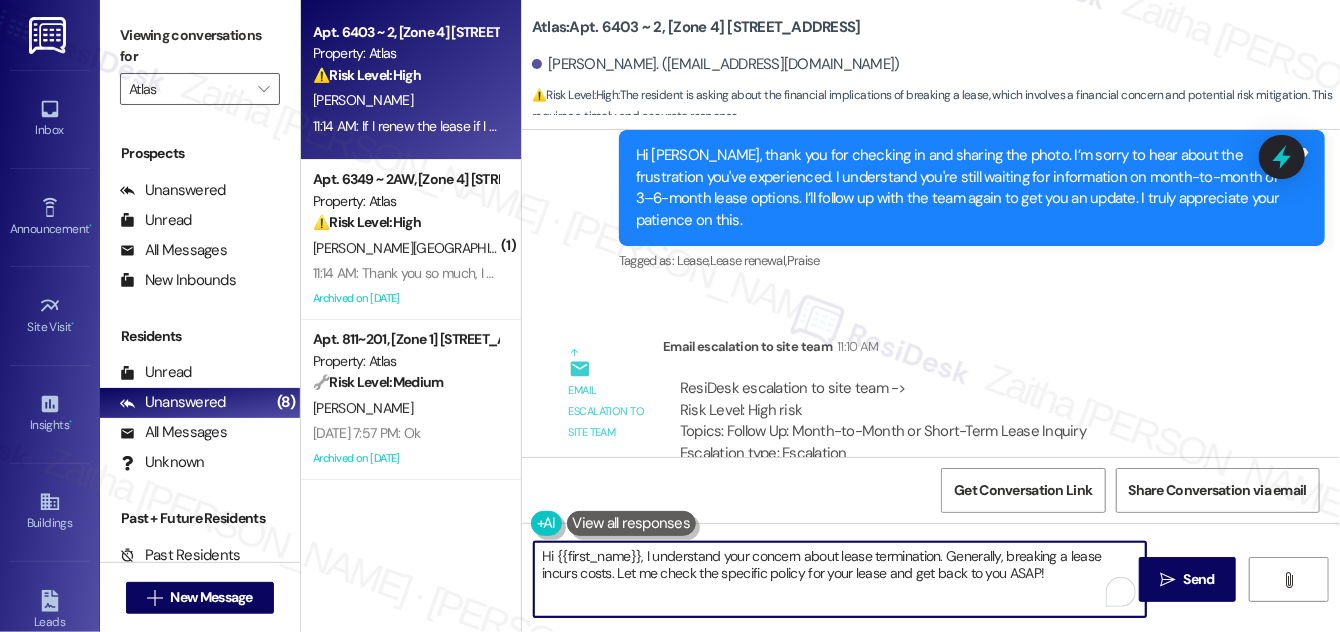 drag, startPoint x: 532, startPoint y: 563, endPoint x: 1054, endPoint y: 592, distance: 522.80493 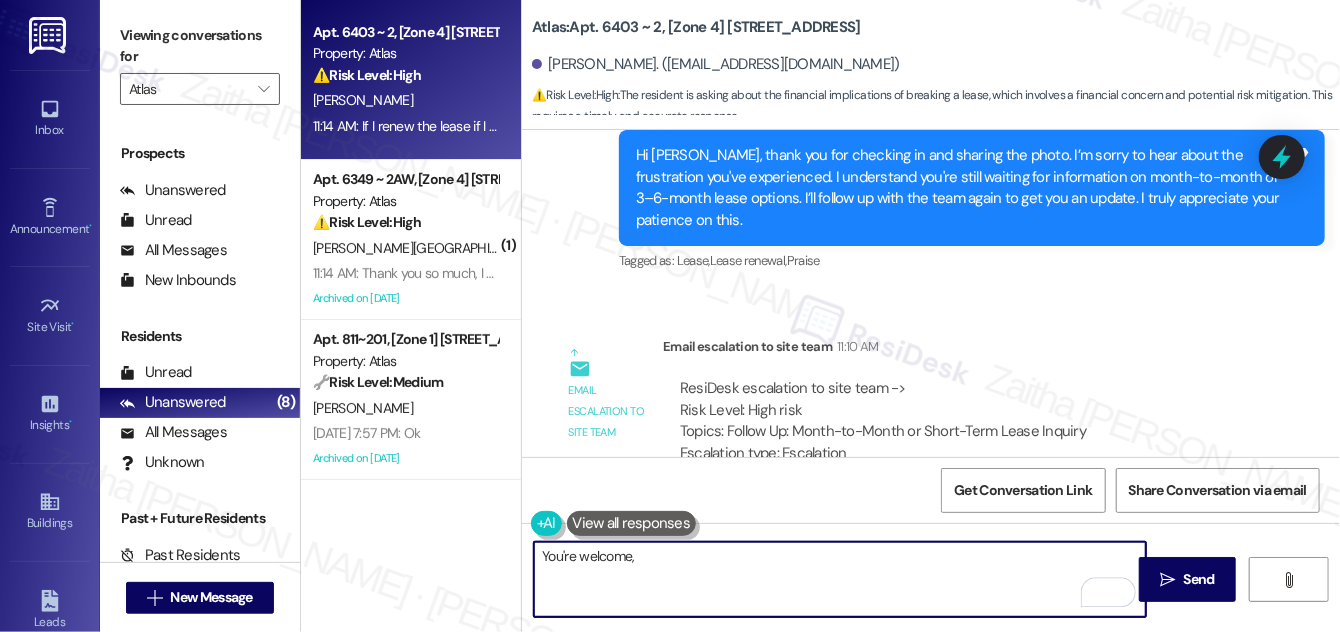 click on "Jabari Hunt 11:13 AM" at bounding box center [624, 617] 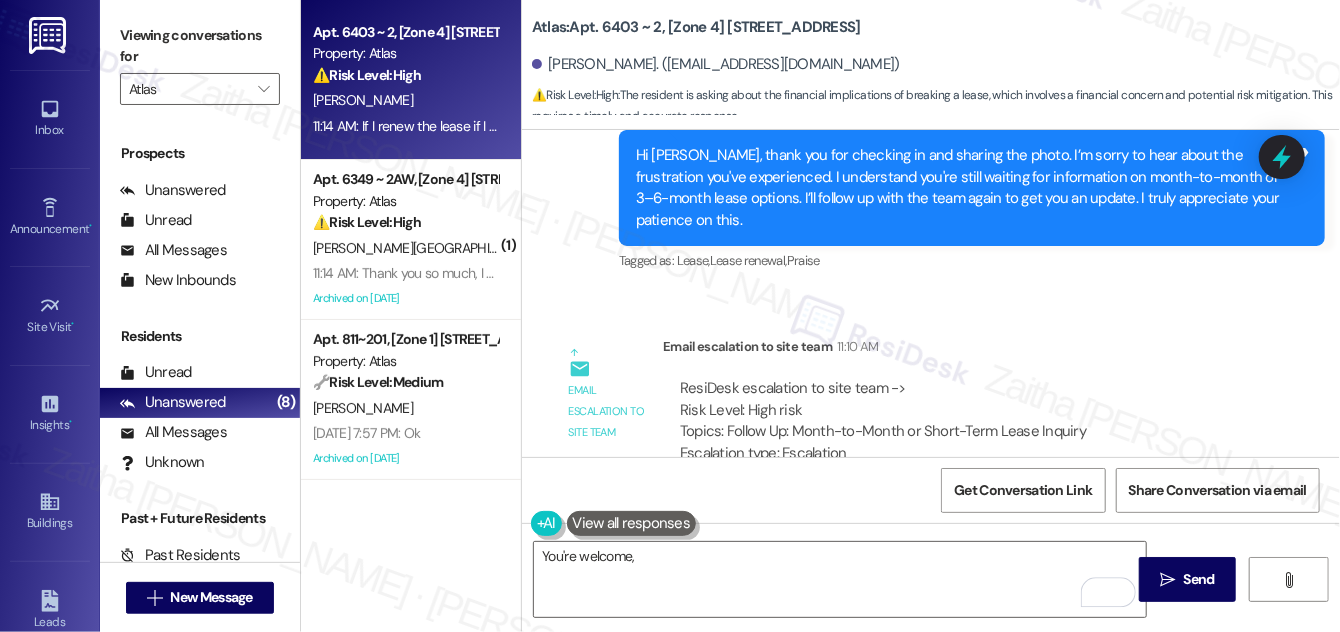 click on "Jabari Hunt 11:13 AM" at bounding box center (624, 617) 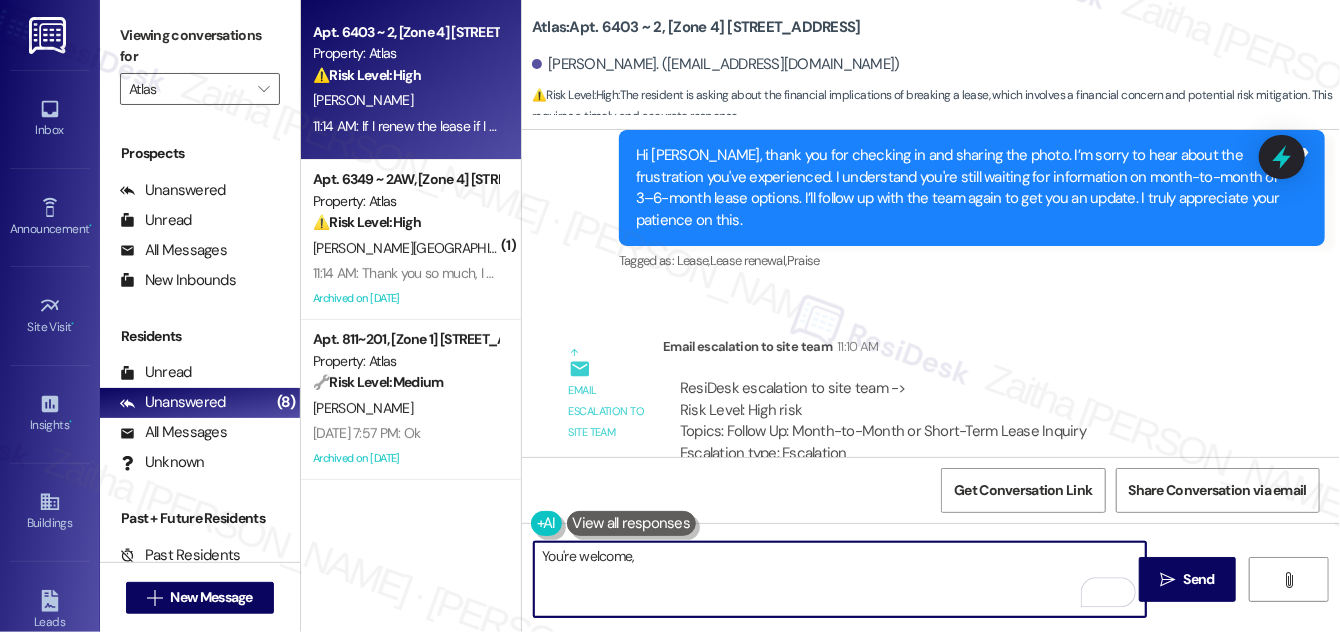 click on "You're welcome," at bounding box center [840, 579] 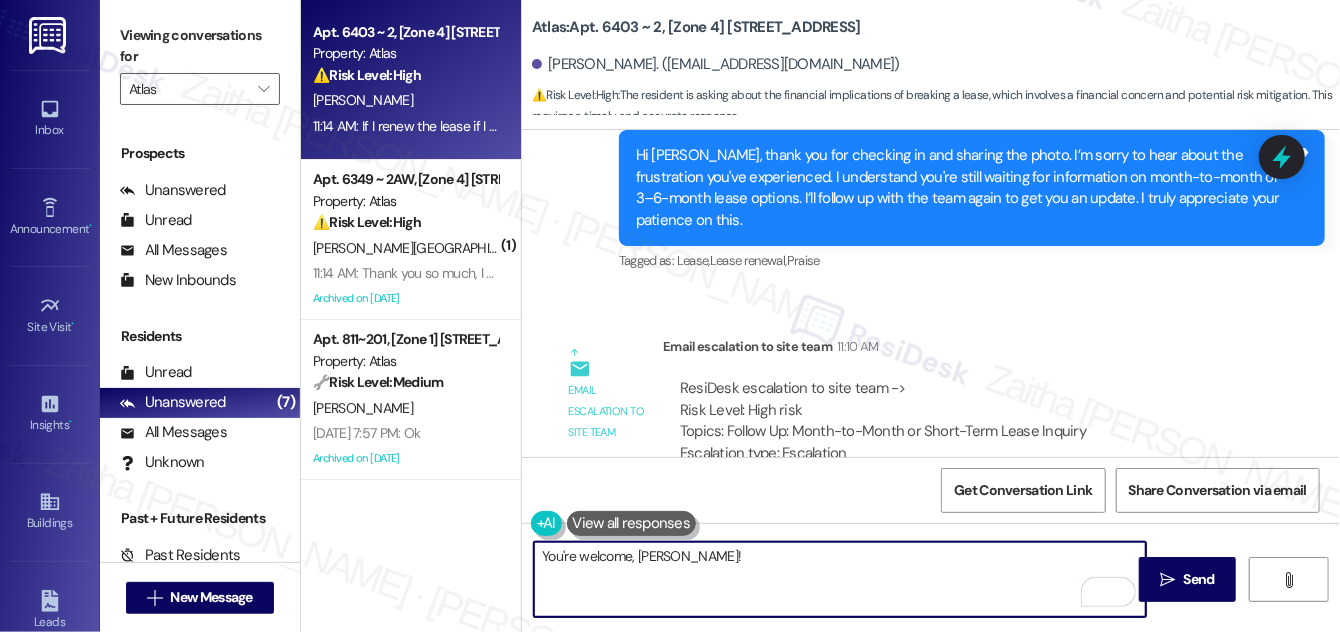 paste on "Lease break policies can vary, so I want to make sure I provide you with the correct information." 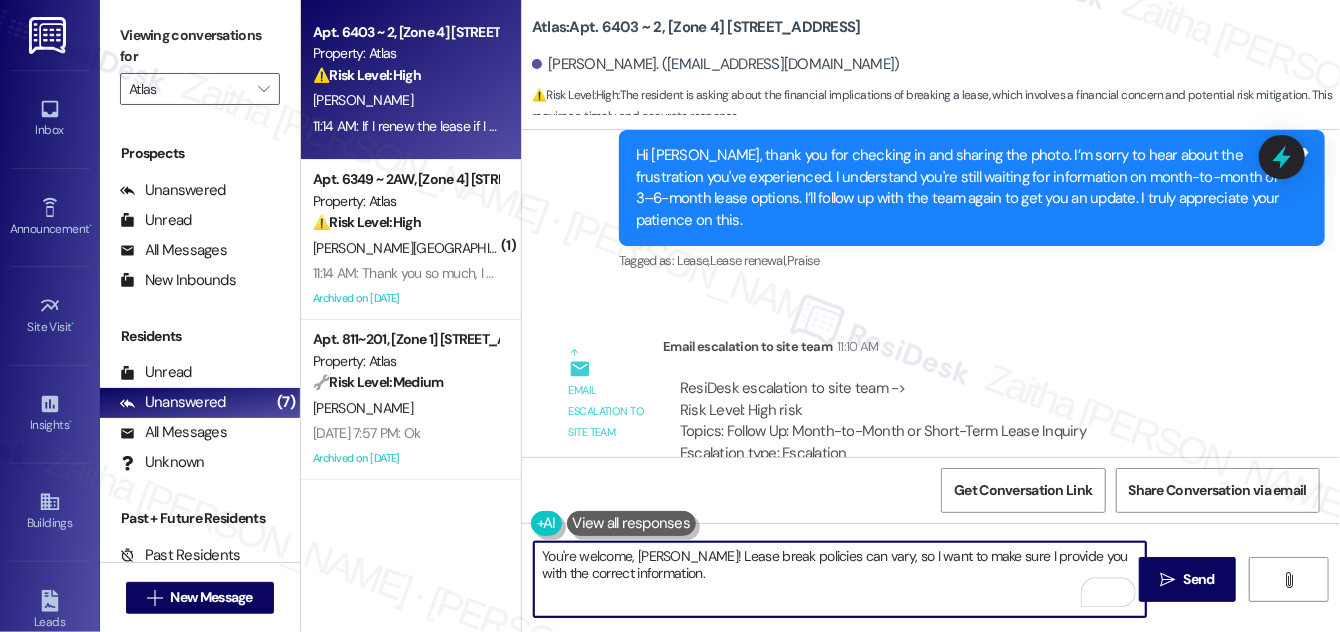 paste on "I’ll check in with our team to confirm the specific terms that would apply if you were to renew and then need to break the lease next year." 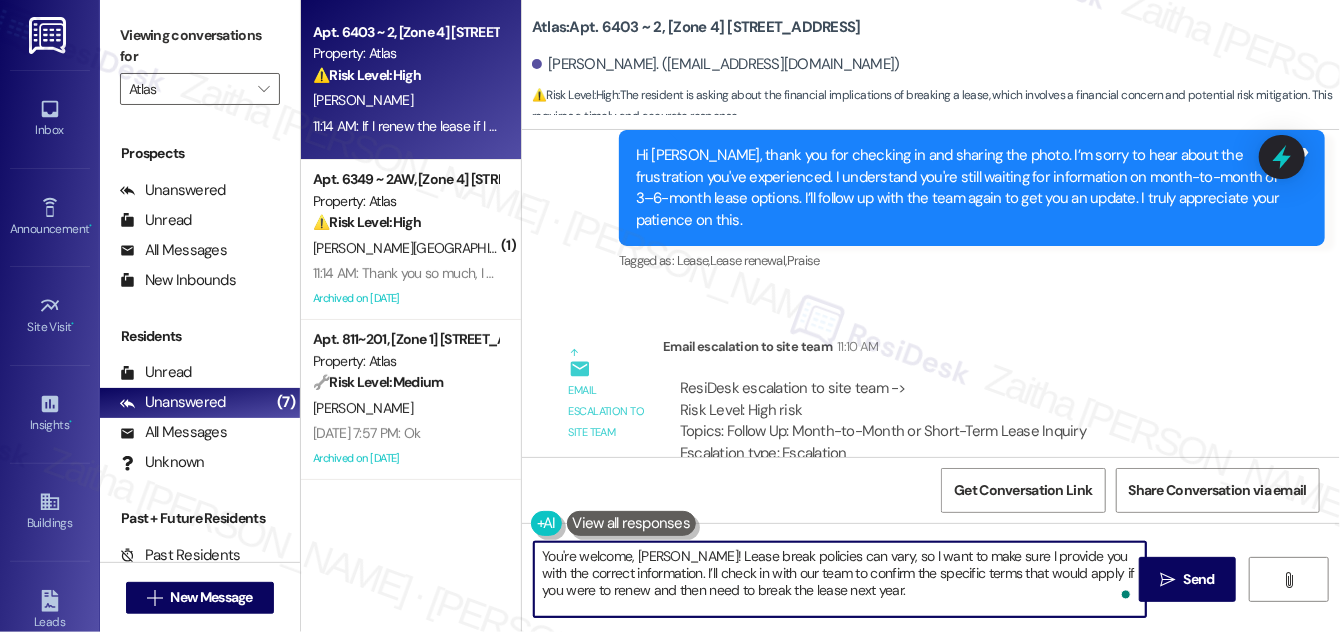 click on "You're welcome, Jabari! Lease break policies can vary, so I want to make sure I provide you with the correct information. I’ll check in with our team to confirm the specific terms that would apply if you were to renew and then need to break the lease next year." at bounding box center (840, 579) 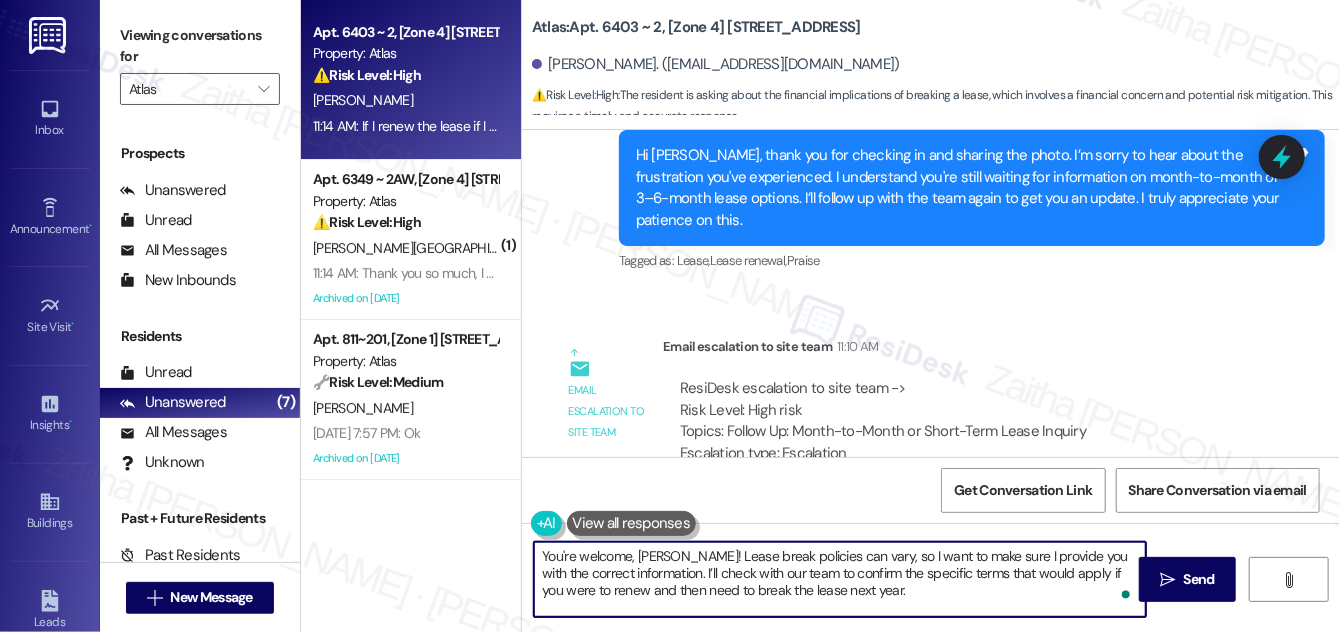 click on "You're welcome, Jabari! Lease break policies can vary, so I want to make sure I provide you with the correct information. I’ll check with our team to confirm the specific terms that would apply if you were to renew and then need to break the lease next year." at bounding box center (840, 579) 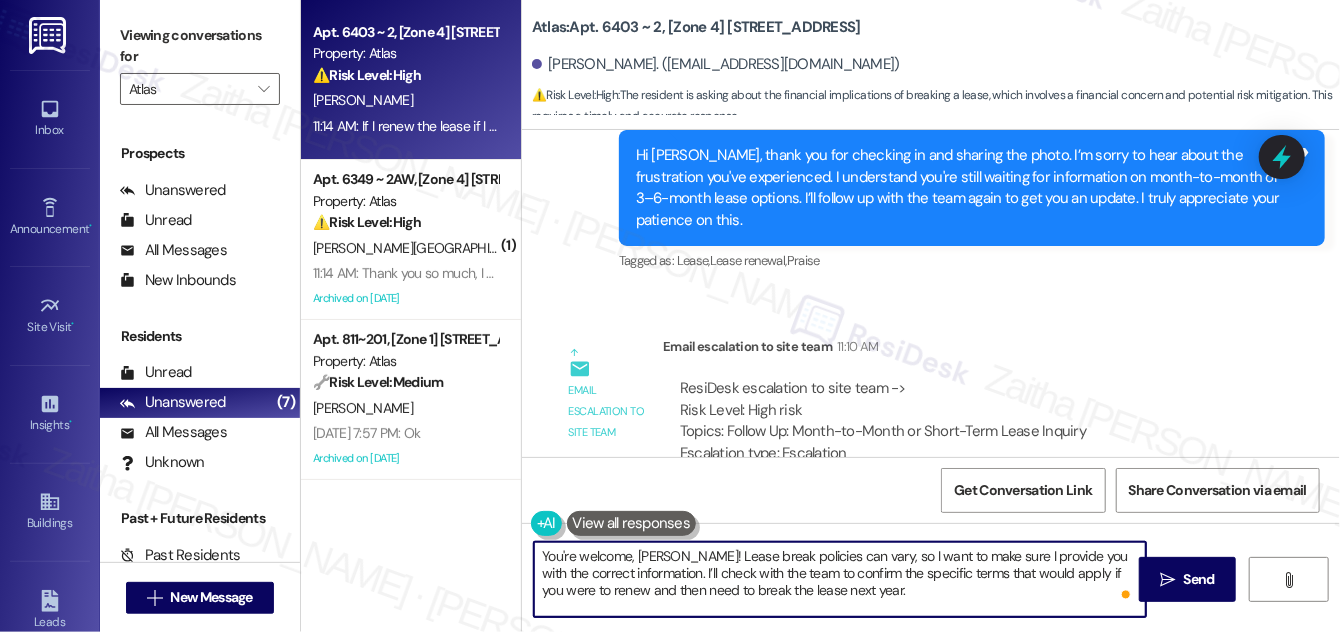 click on "You're welcome, Jabari! Lease break policies can vary, so I want to make sure I provide you with the correct information. I’ll check with the team to confirm the specific terms that would apply if you were to renew and then need to break the lease next year." at bounding box center [840, 579] 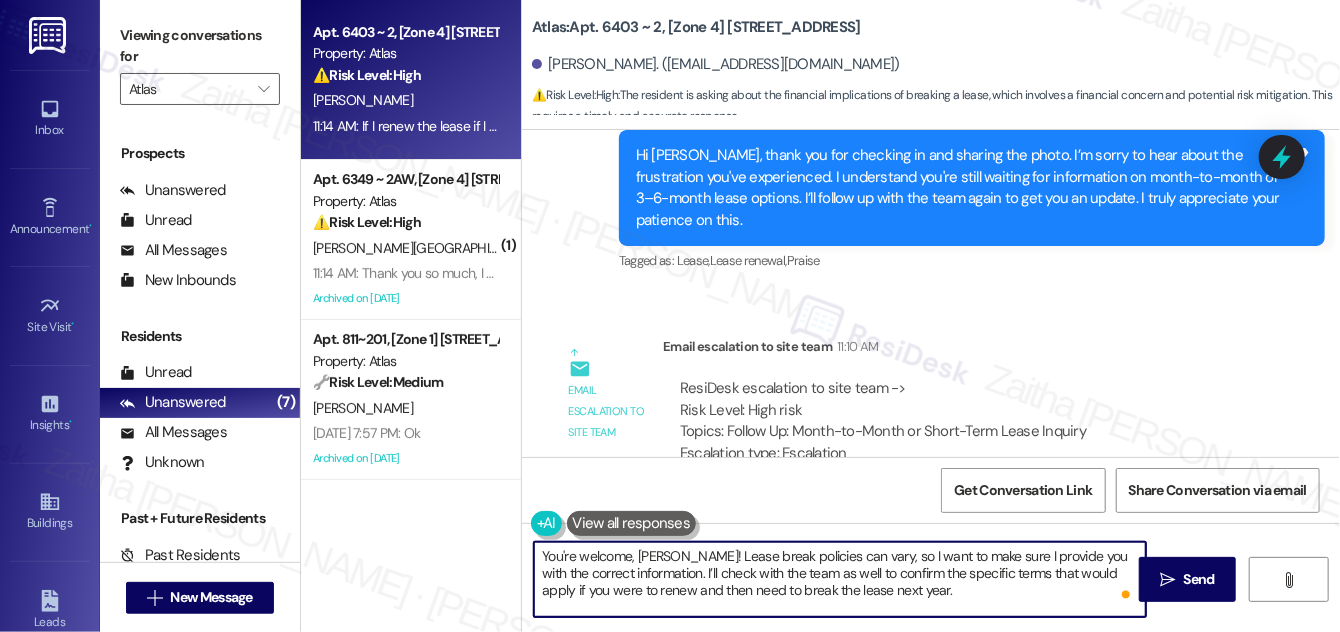 click on "You're welcome, Jabari! Lease break policies can vary, so I want to make sure I provide you with the correct information. I’ll check with the team as well to confirm the specific terms that would apply if you were to renew and then need to break the lease next year." at bounding box center [840, 579] 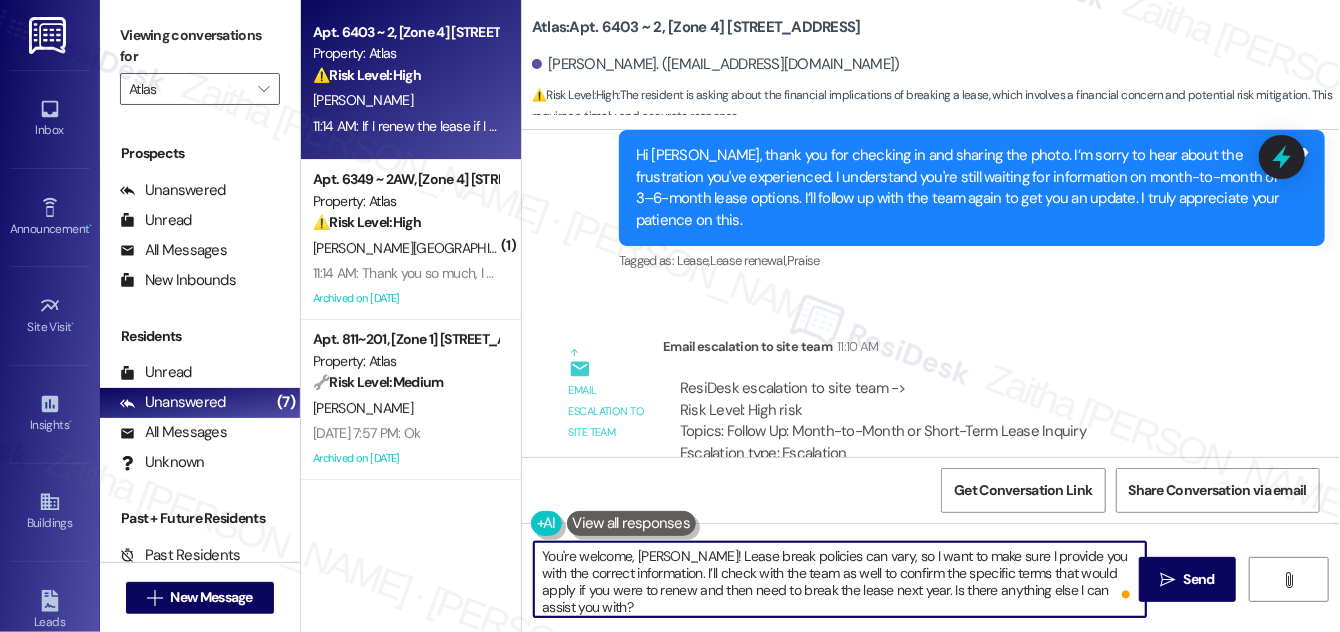 scroll, scrollTop: 16, scrollLeft: 0, axis: vertical 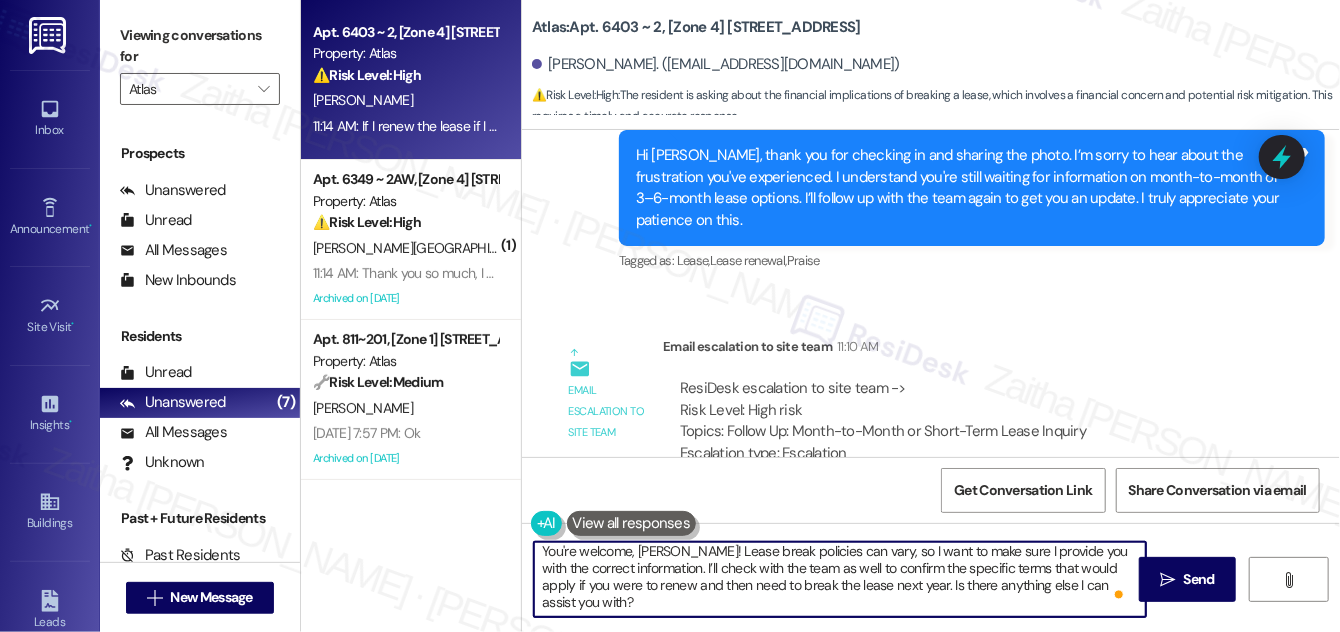 click on "You're welcome, Jabari! Lease break policies can vary, so I want to make sure I provide you with the correct information. I’ll check with the team as well to confirm the specific terms that would apply if you were to renew and then need to break the lease next year. Is there anything else I can assist you with?" at bounding box center [840, 579] 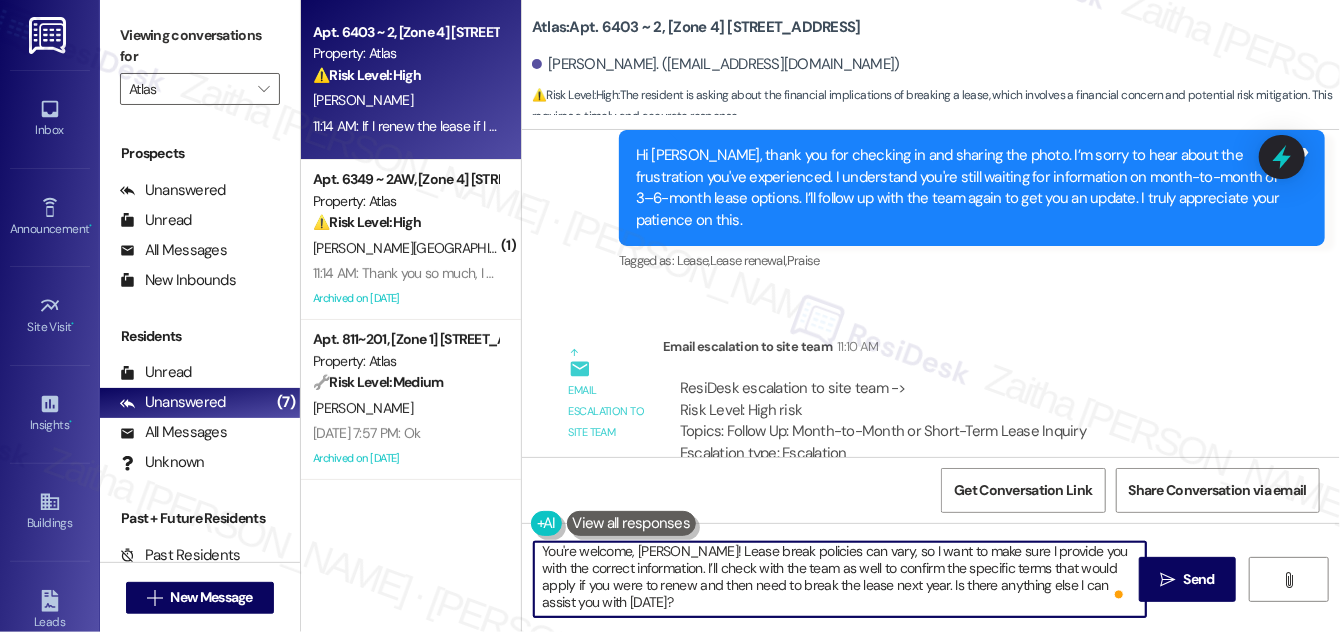 scroll, scrollTop: 5, scrollLeft: 0, axis: vertical 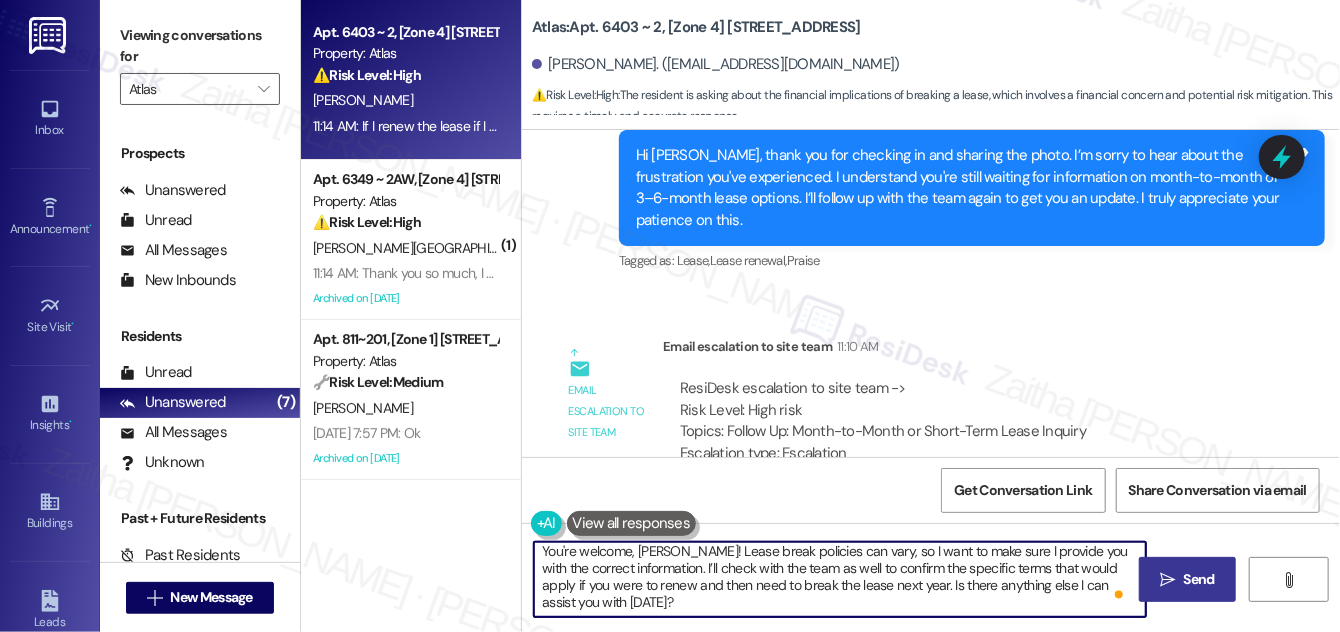 type on "You're welcome, Jabari! Lease break policies can vary, so I want to make sure I provide you with the correct information. I’ll check with the team as well to confirm the specific terms that would apply if you were to renew and then need to break the lease next year. Is there anything else I can assist you with today?" 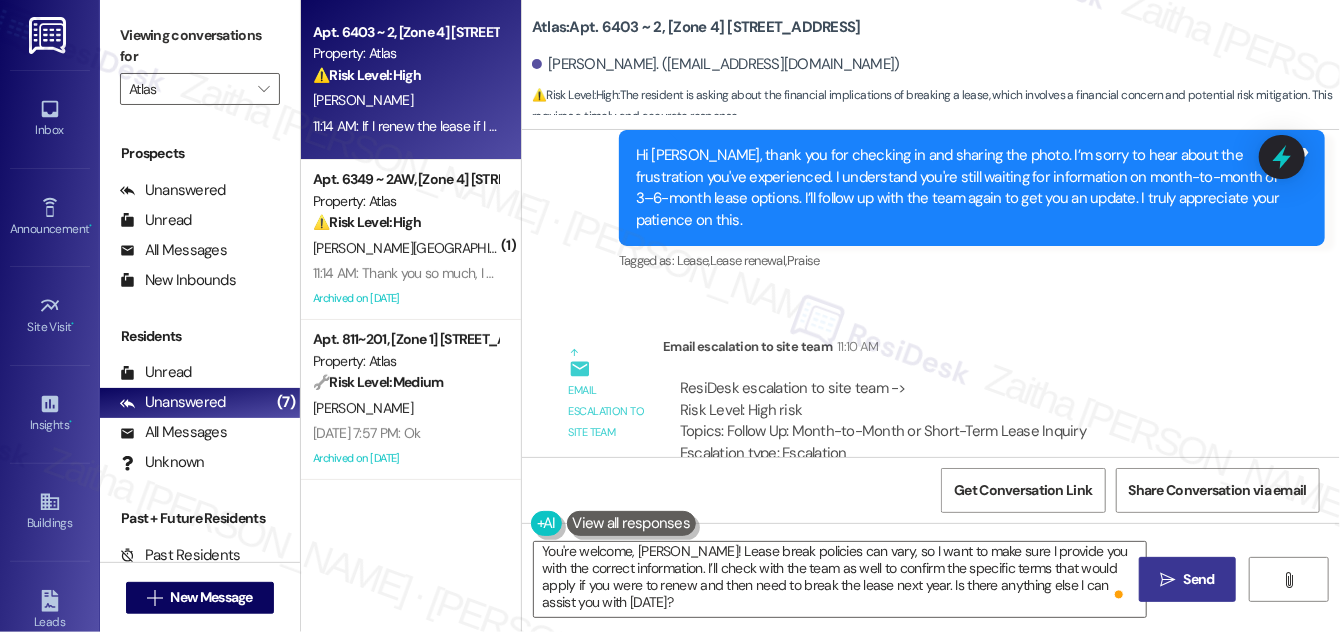 click on "Send" at bounding box center [1199, 579] 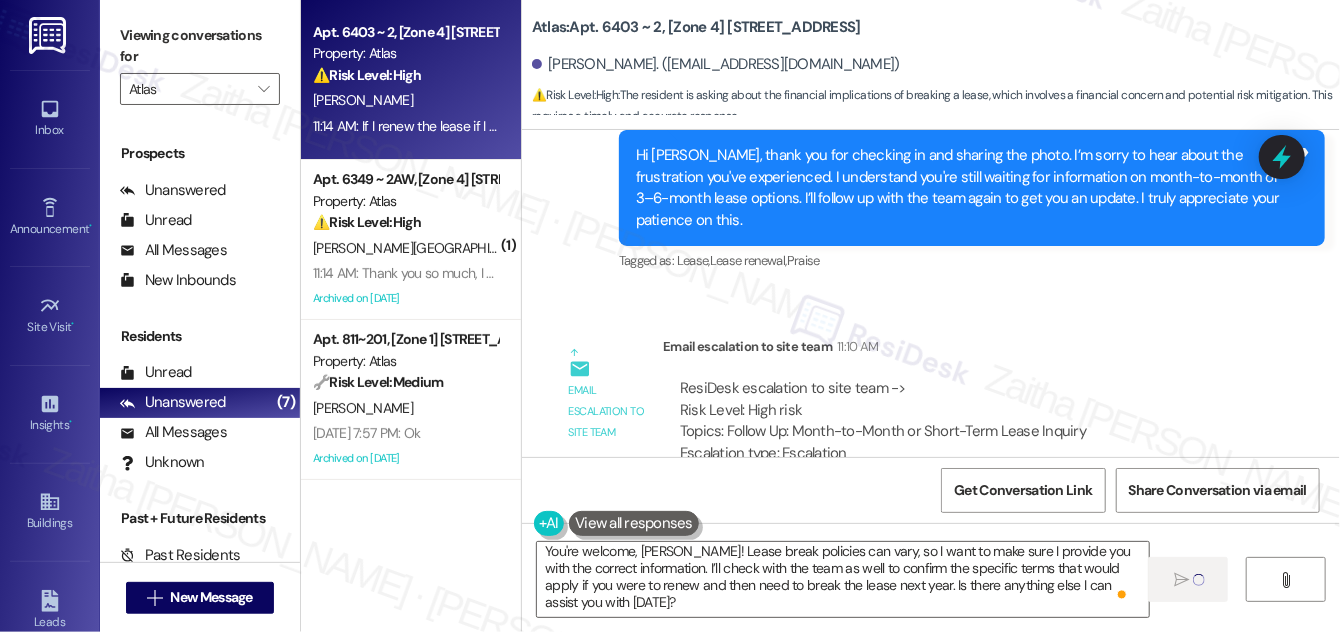 type 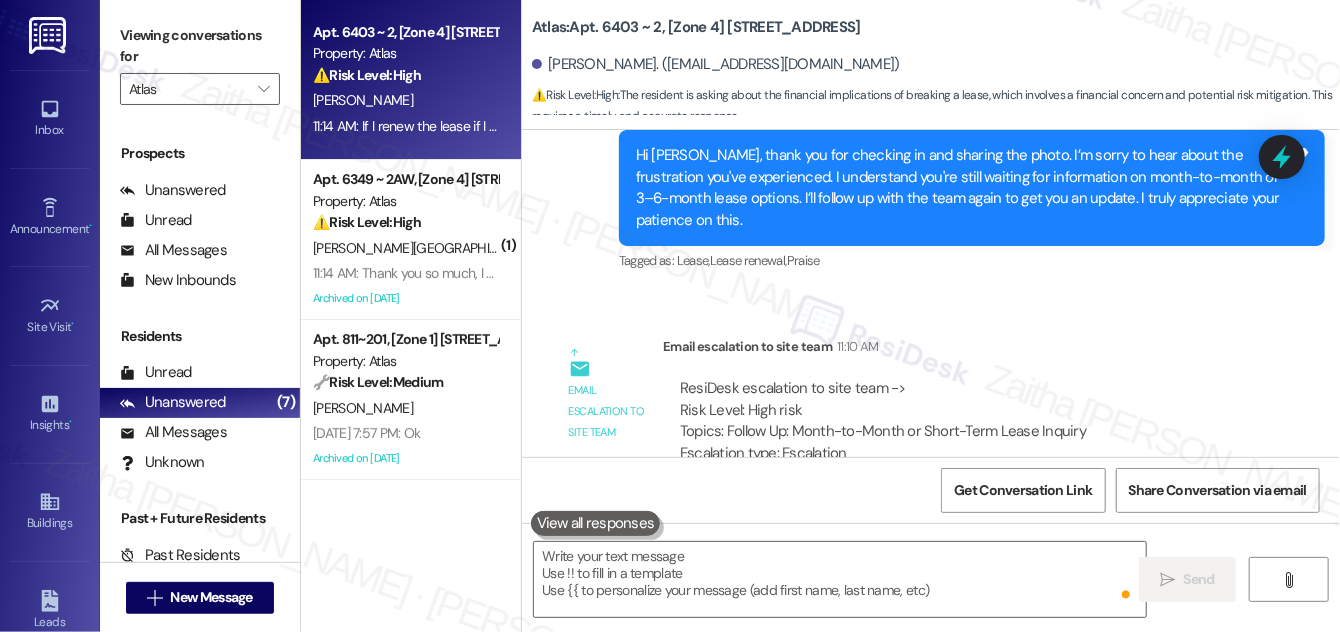 scroll, scrollTop: 0, scrollLeft: 0, axis: both 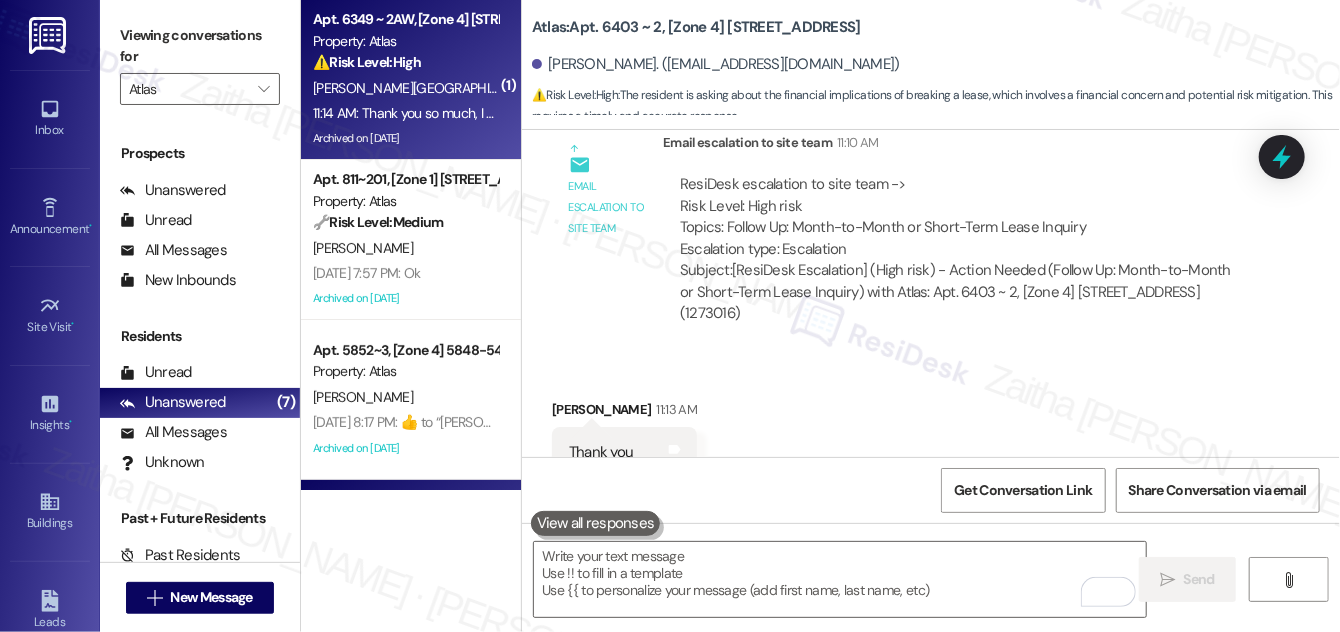 click on "Y. Velasquez" at bounding box center [405, 88] 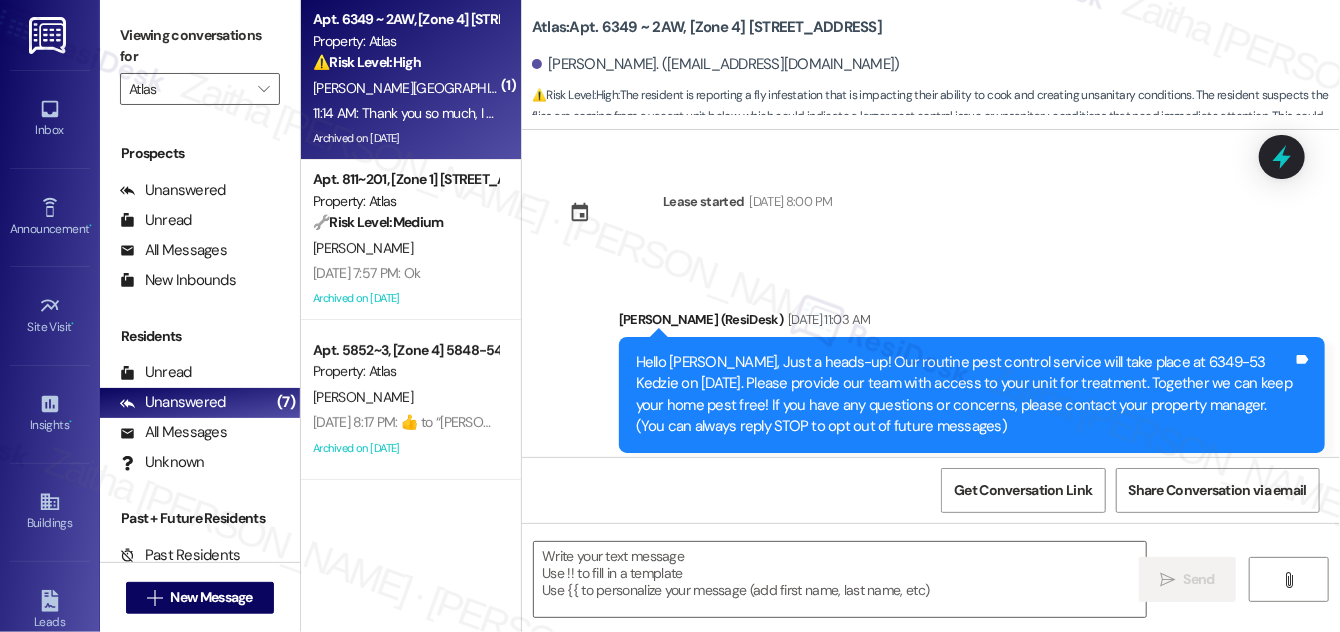 scroll, scrollTop: 24723, scrollLeft: 0, axis: vertical 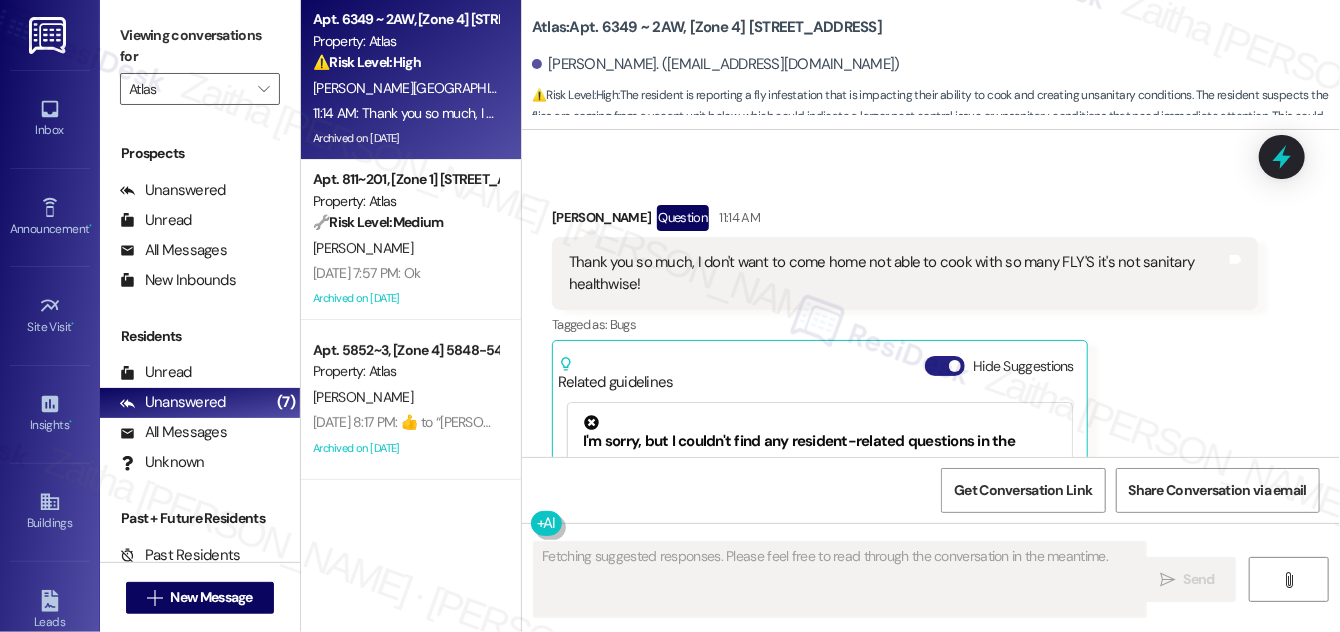 click on "Hide Suggestions" at bounding box center [945, 366] 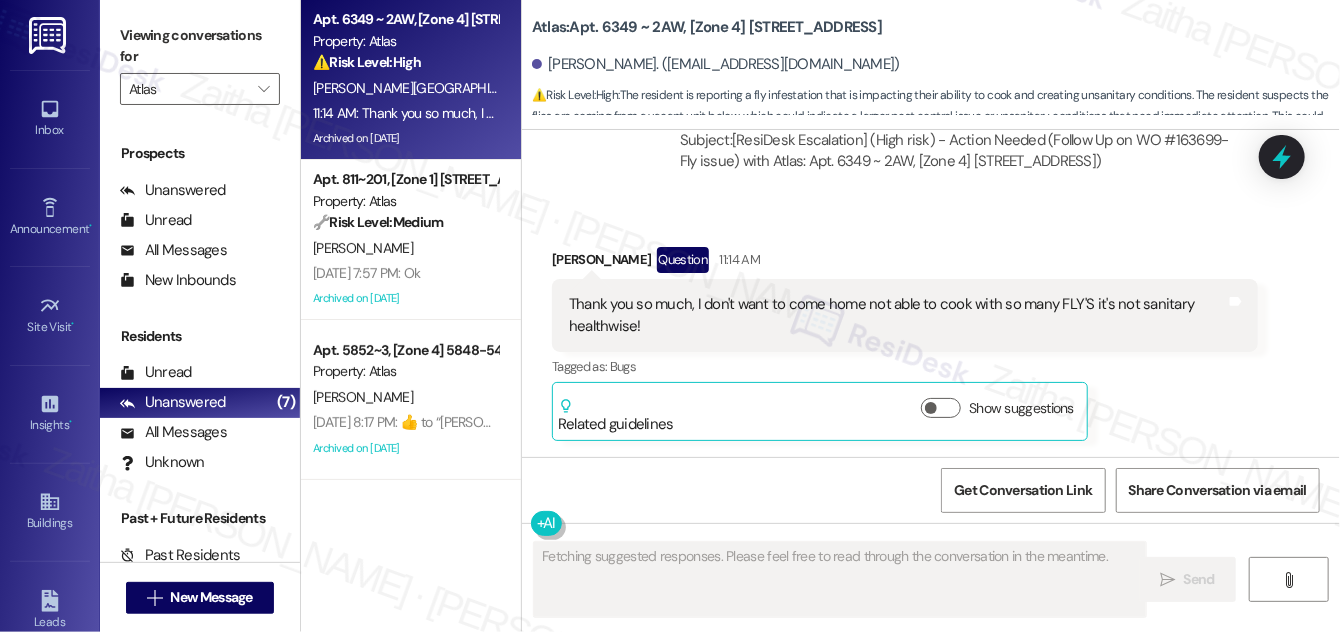 scroll, scrollTop: 24471, scrollLeft: 0, axis: vertical 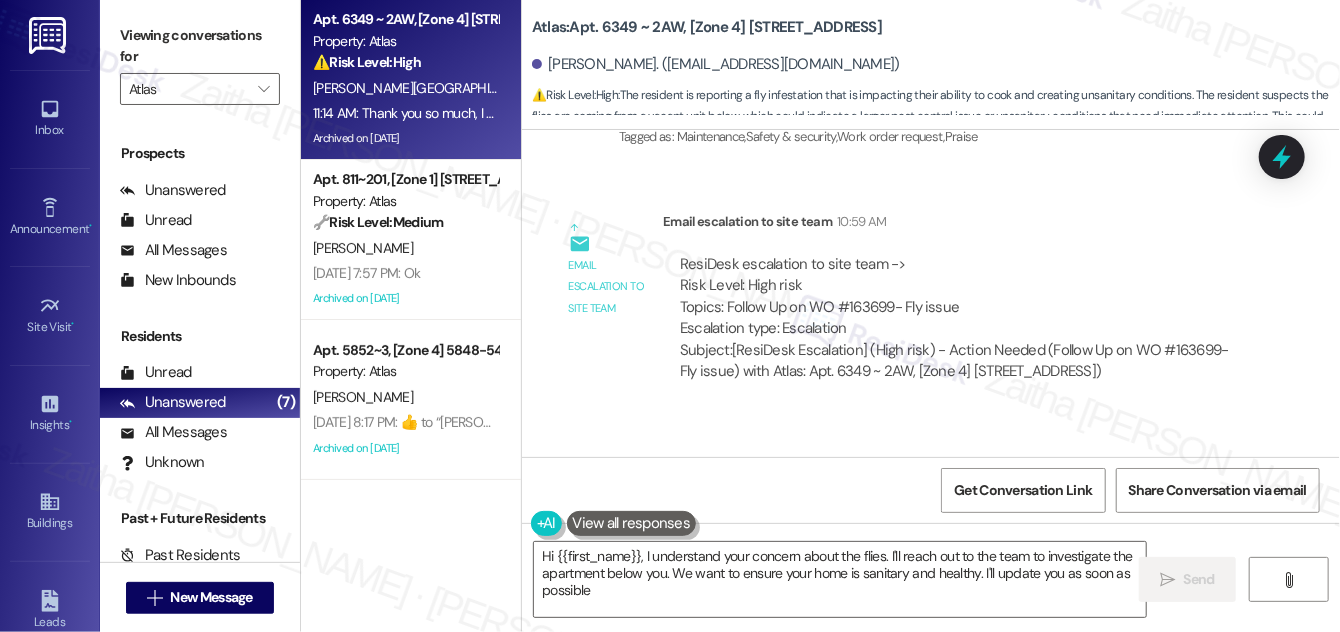 type on "Hi {{first_name}}, I understand your concern about the flies. I'll reach out to the team to investigate the apartment below you. We want to ensure your home is sanitary and healthy. I'll update you as soon as possible." 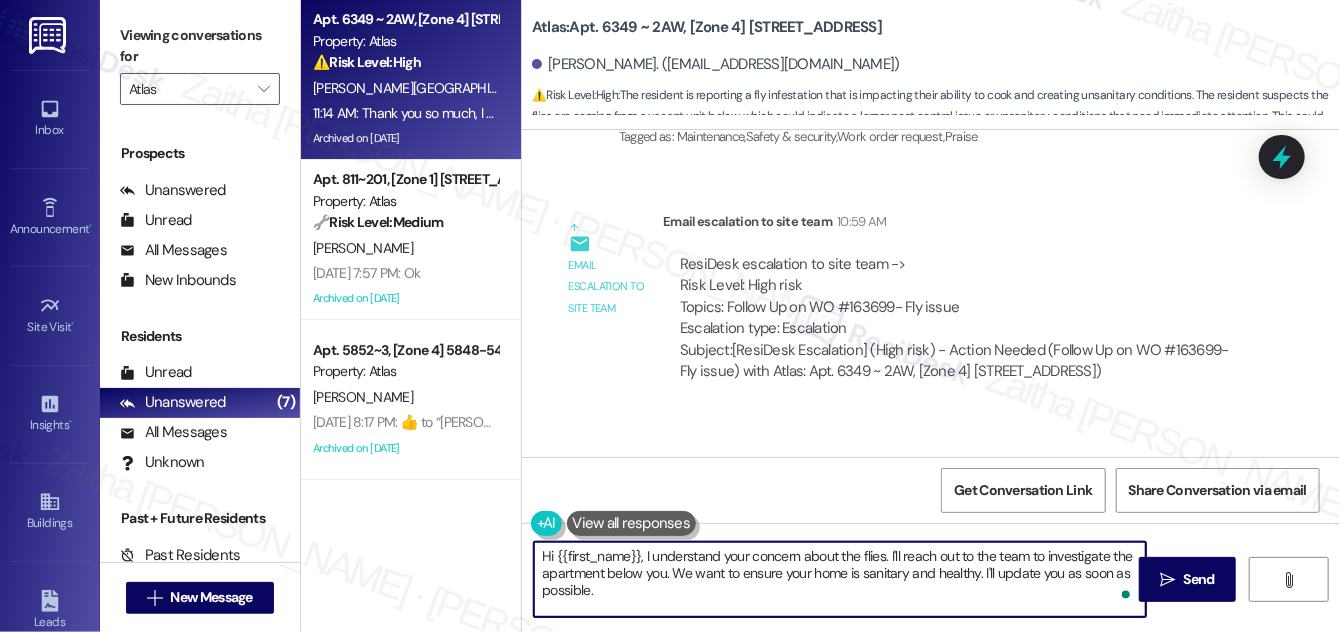 drag, startPoint x: 546, startPoint y: 554, endPoint x: 642, endPoint y: 608, distance: 110.145355 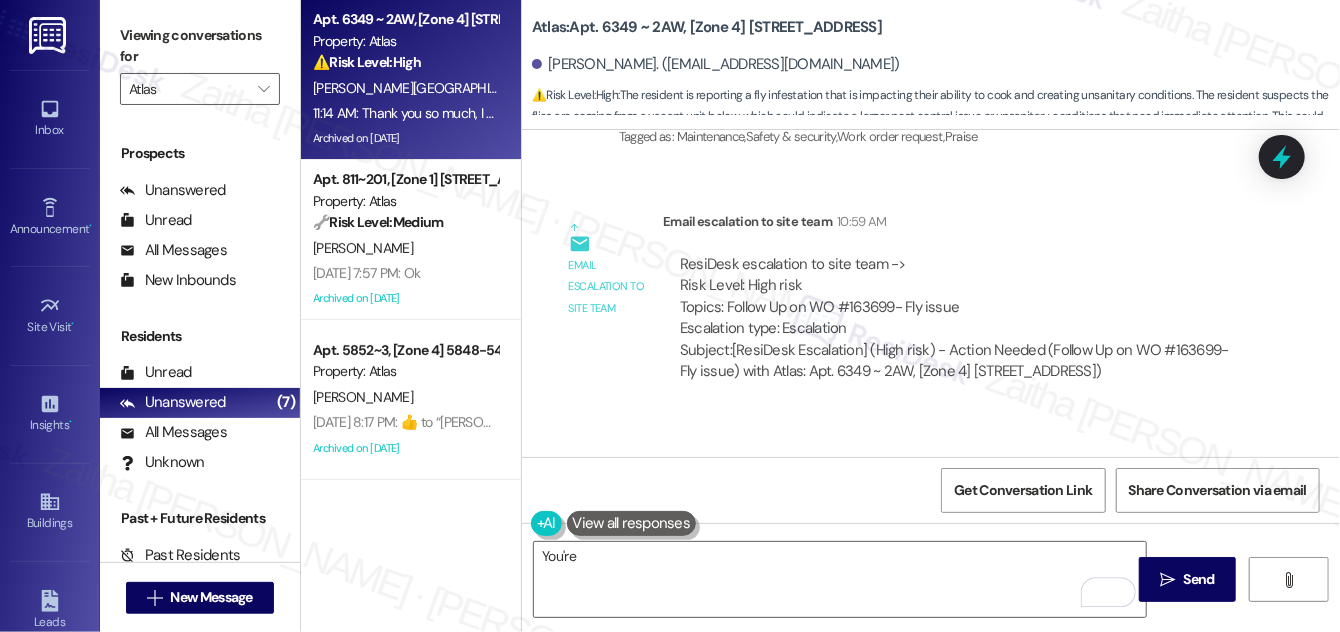 drag, startPoint x: 560, startPoint y: 307, endPoint x: 676, endPoint y: 327, distance: 117.71151 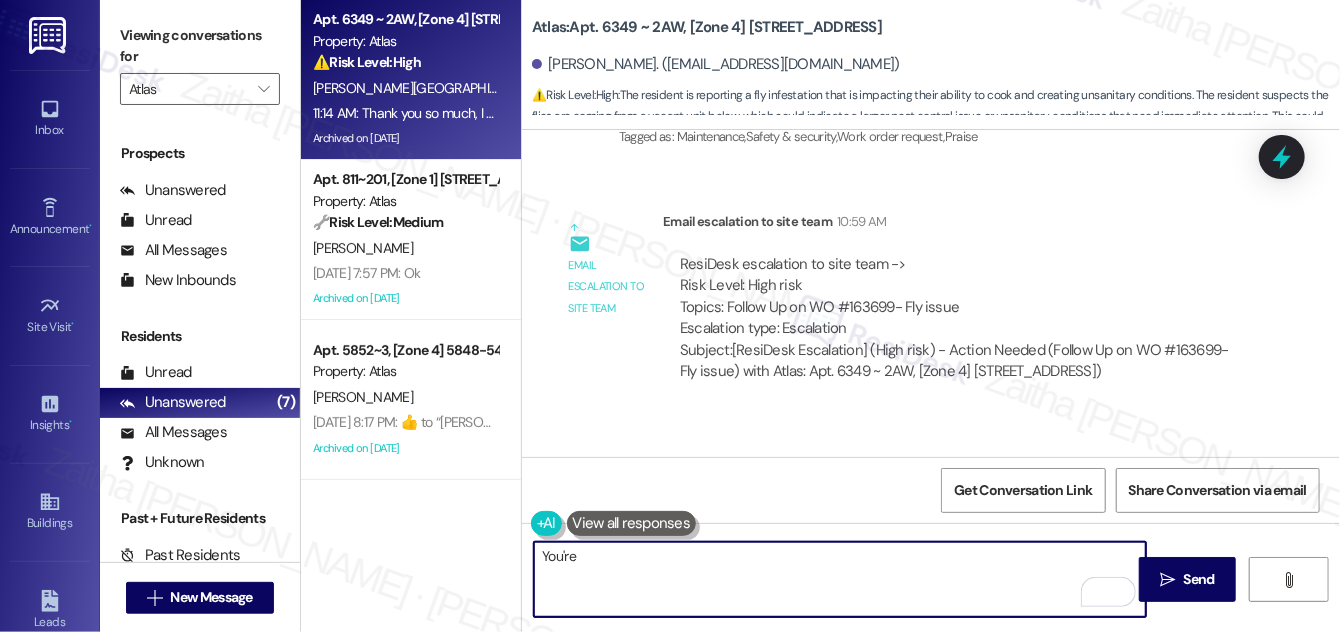 click on "You're" at bounding box center [840, 579] 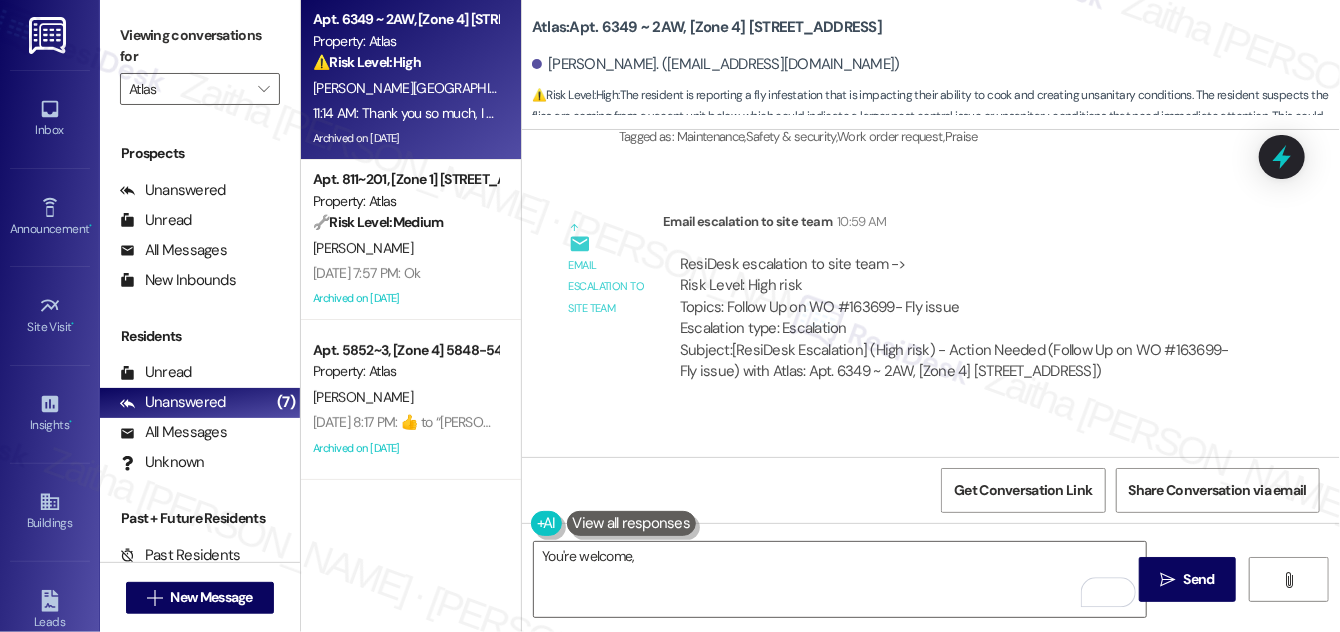 click on "Yolanda Velasquez Question 11:14 AM" at bounding box center (905, 473) 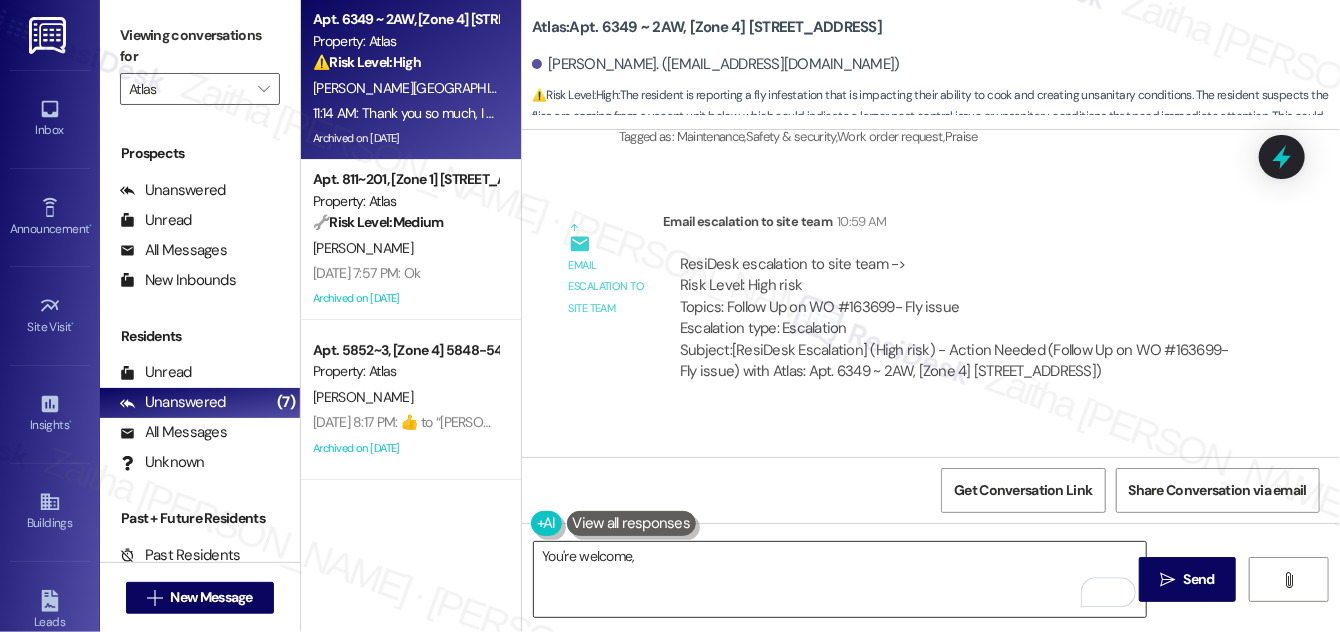 click on "You're welcome," at bounding box center (840, 579) 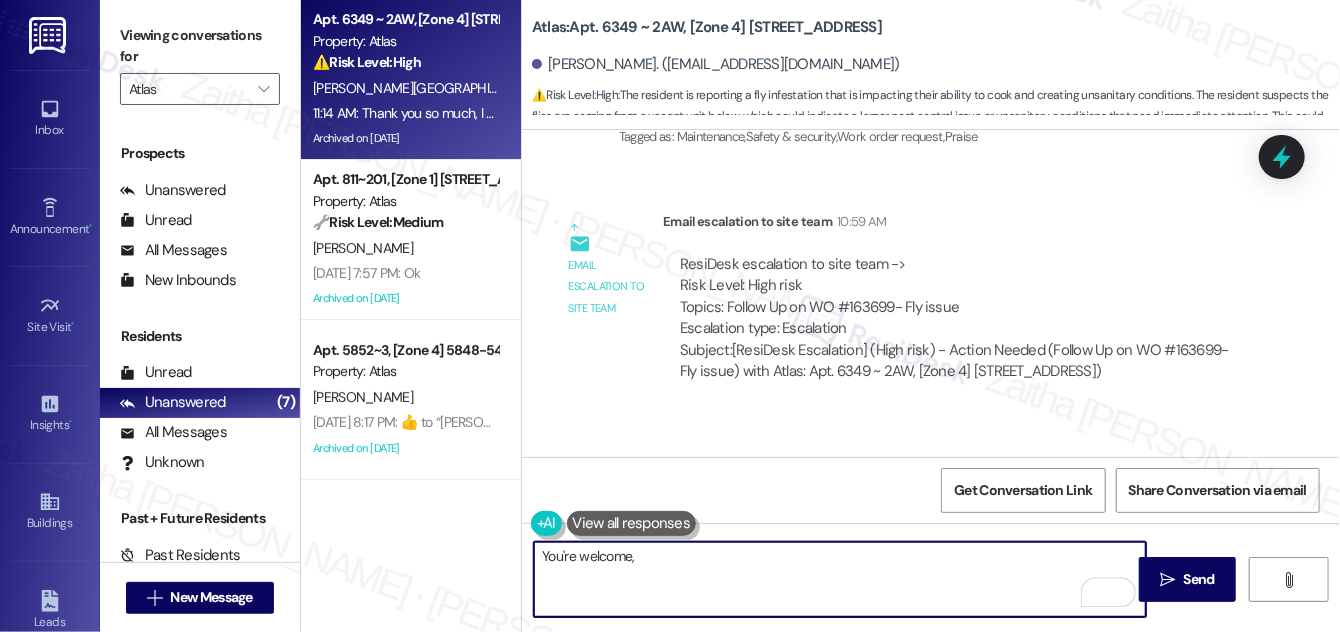 paste on "Yolanda" 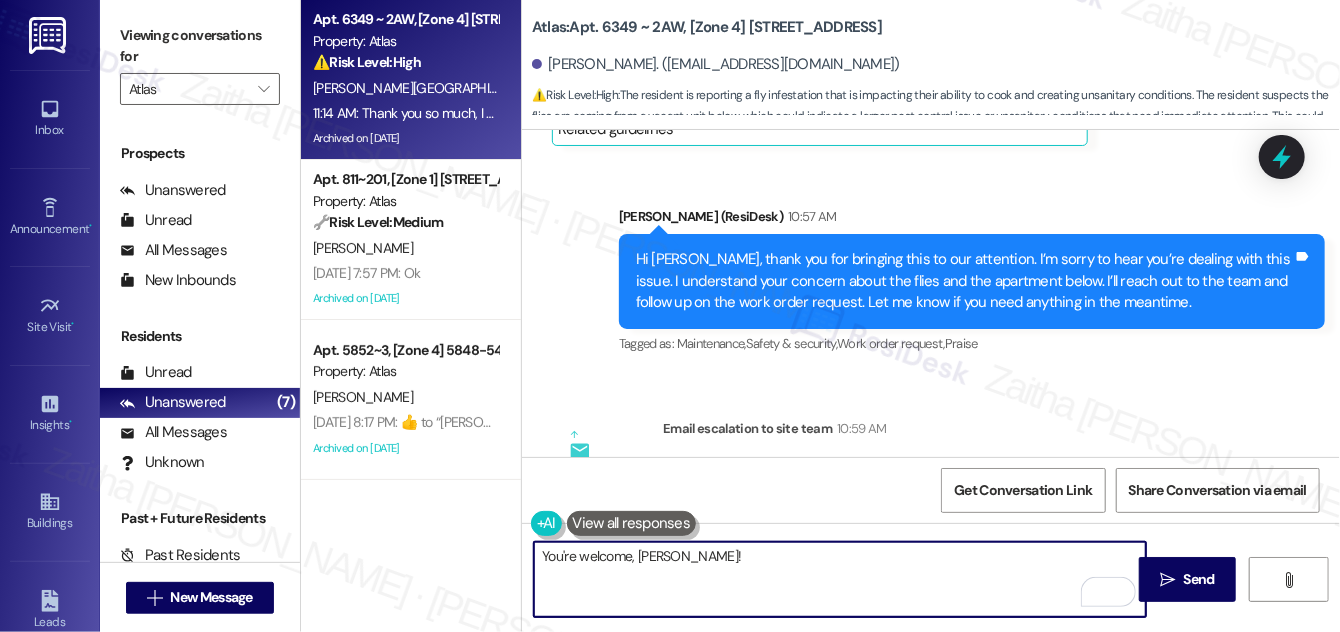scroll, scrollTop: 24471, scrollLeft: 0, axis: vertical 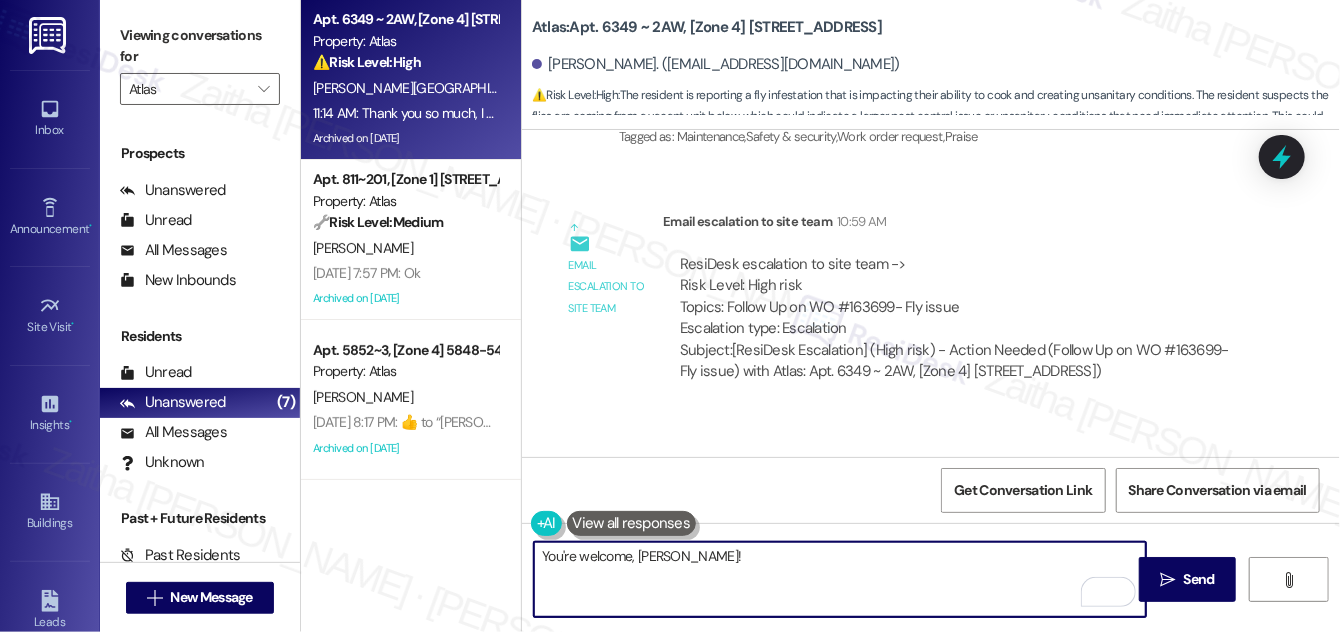 paste on "I completely understand your concern" 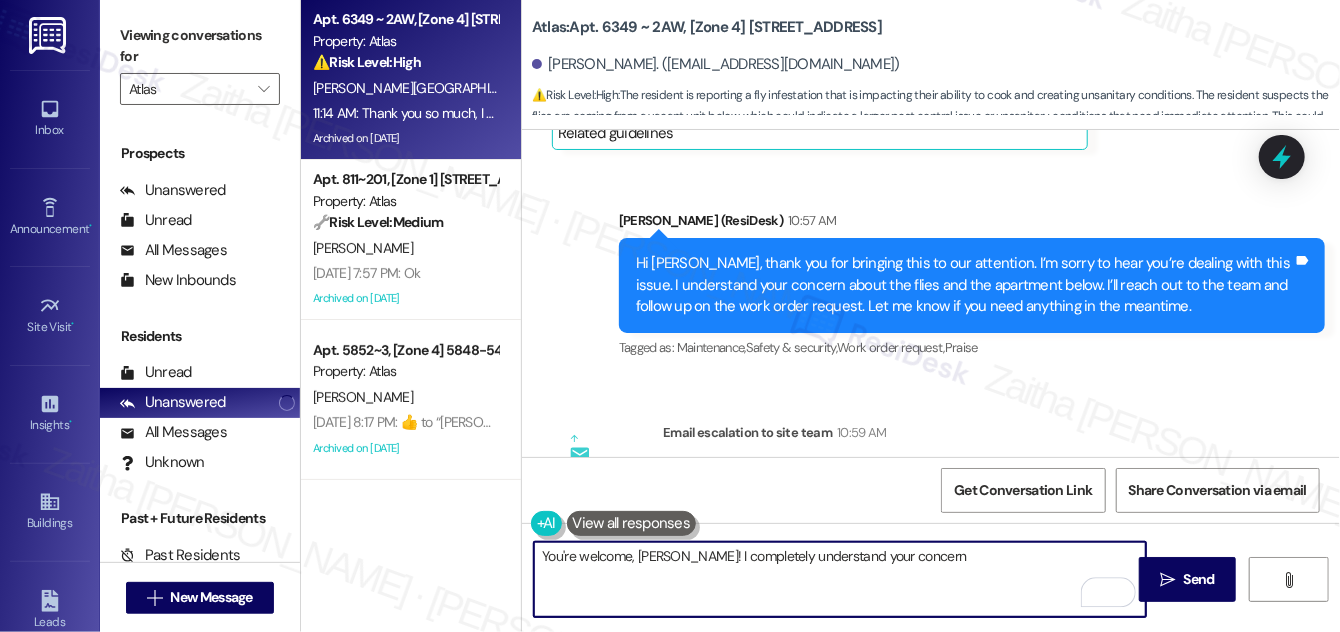 scroll, scrollTop: 24471, scrollLeft: 0, axis: vertical 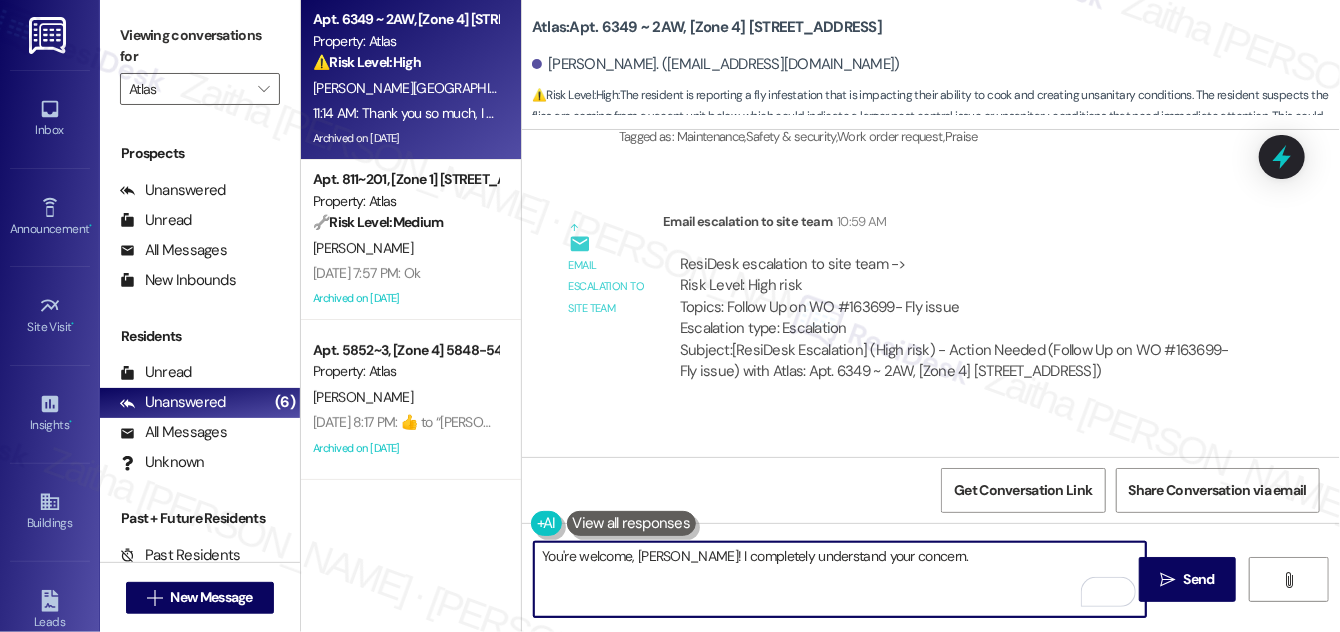 paste on "I’ve already followed up on the issue with our team to make sure it’s being addressed." 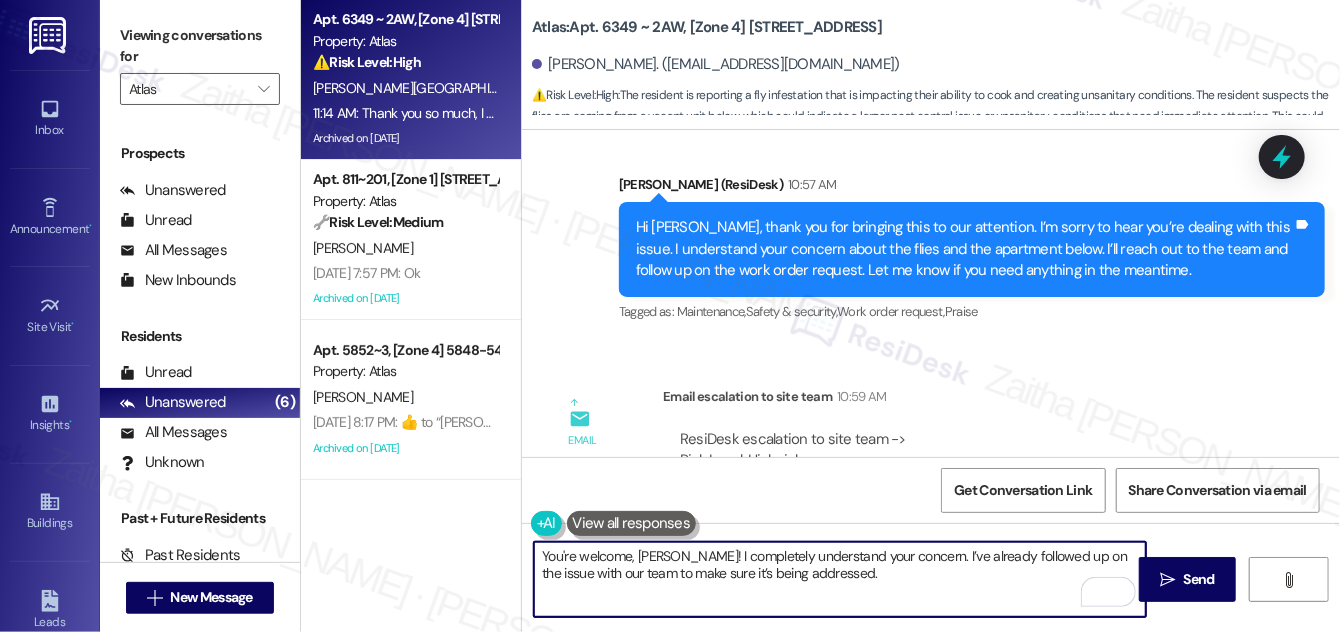 scroll, scrollTop: 24471, scrollLeft: 0, axis: vertical 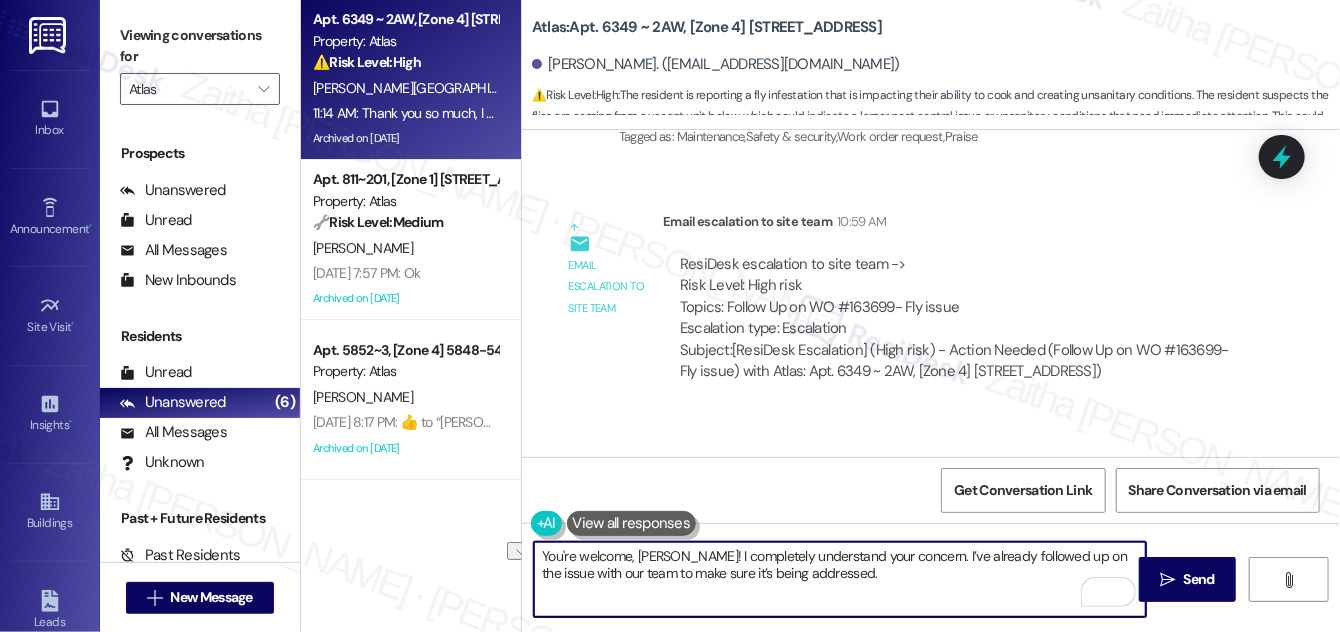 drag, startPoint x: 638, startPoint y: 575, endPoint x: 826, endPoint y: 583, distance: 188.17014 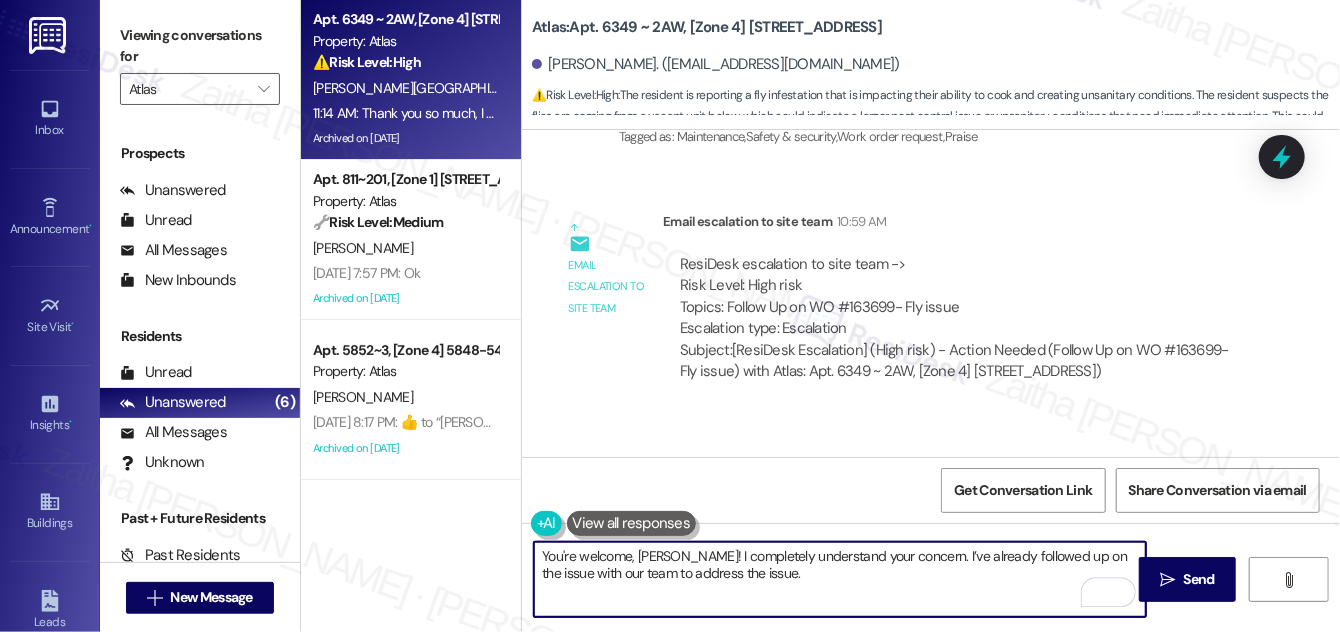 paste on "Is there anything else I can assist you with?" 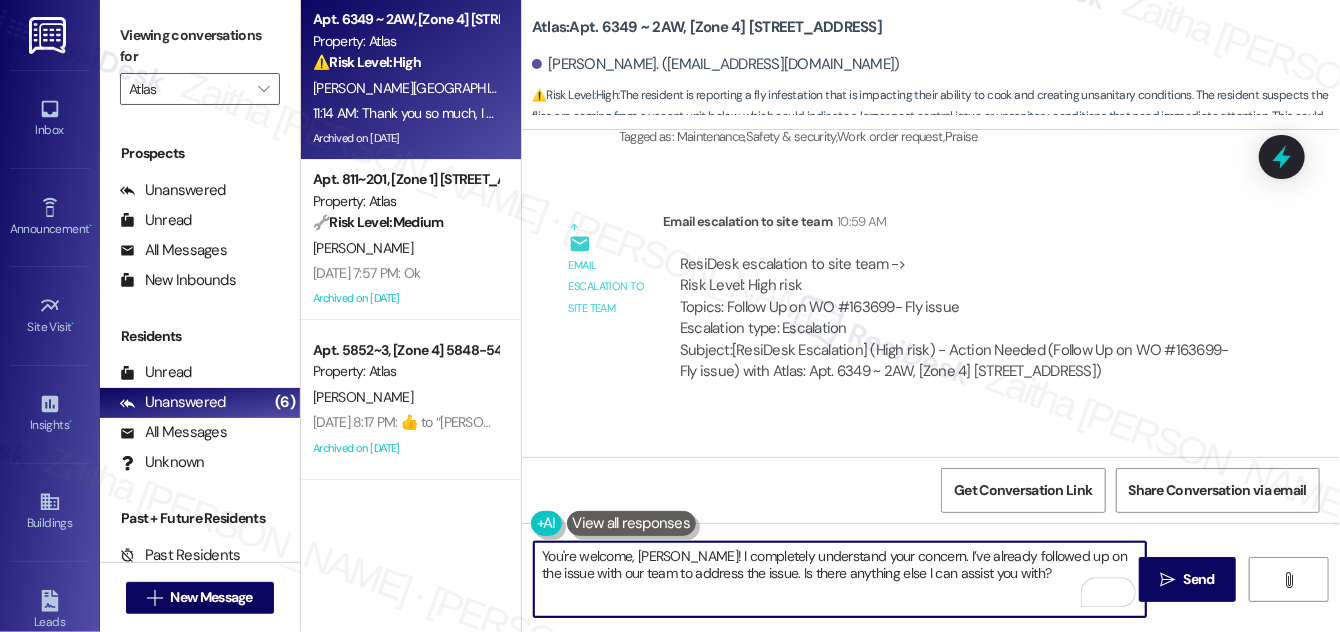 click on "You're welcome, Yolanda! I completely understand your concern. I’ve already followed up on the issue with our team to address the issue. Is there anything else I can assist you with?" at bounding box center [840, 579] 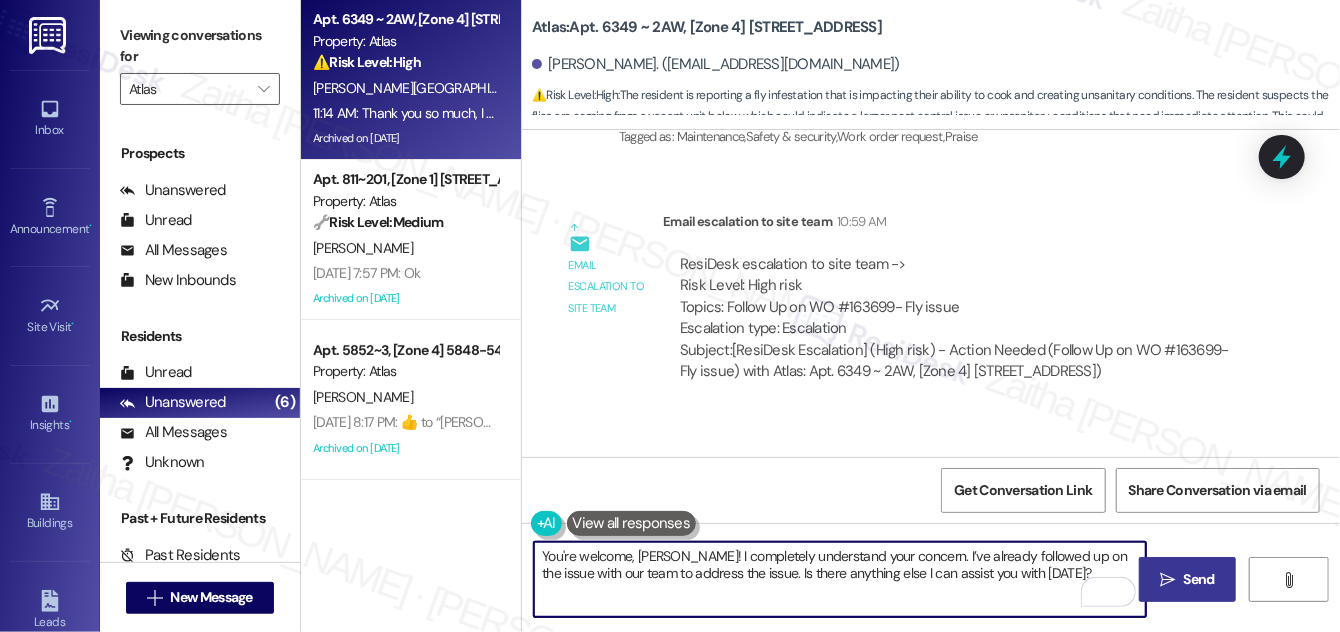 type on "You're welcome, Yolanda! I completely understand your concern. I’ve already followed up on the issue with our team to address the issue. Is there anything else I can assist you with today?" 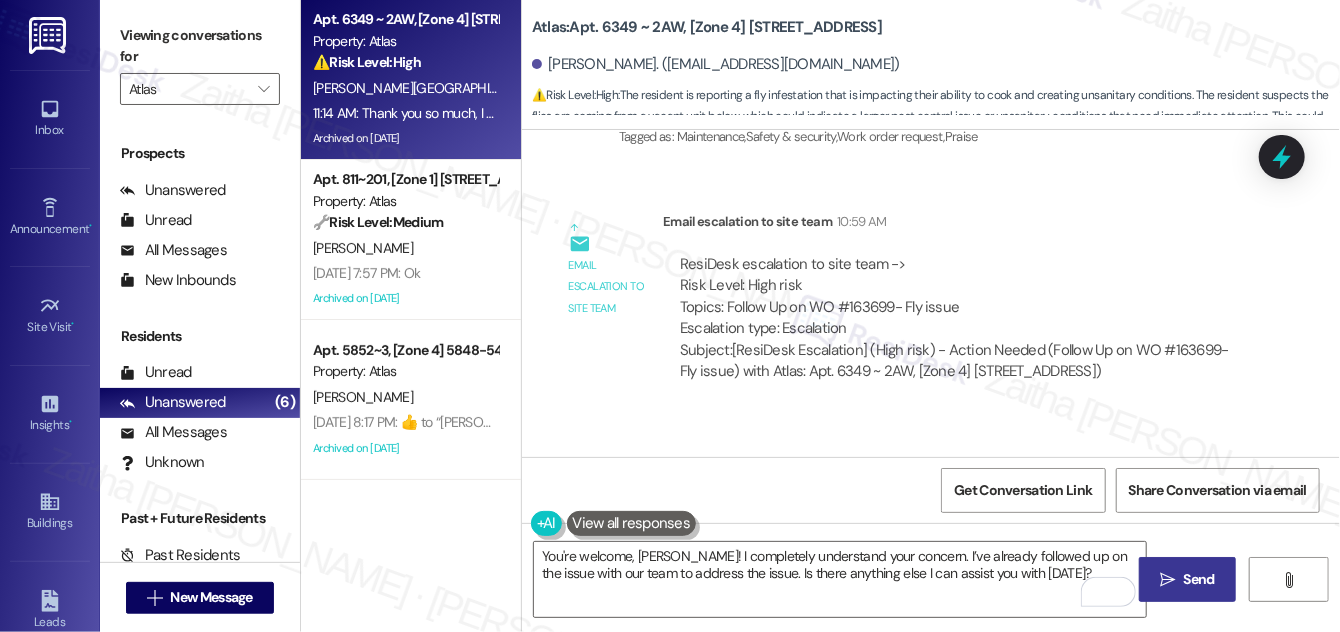click on " Send" at bounding box center (1187, 579) 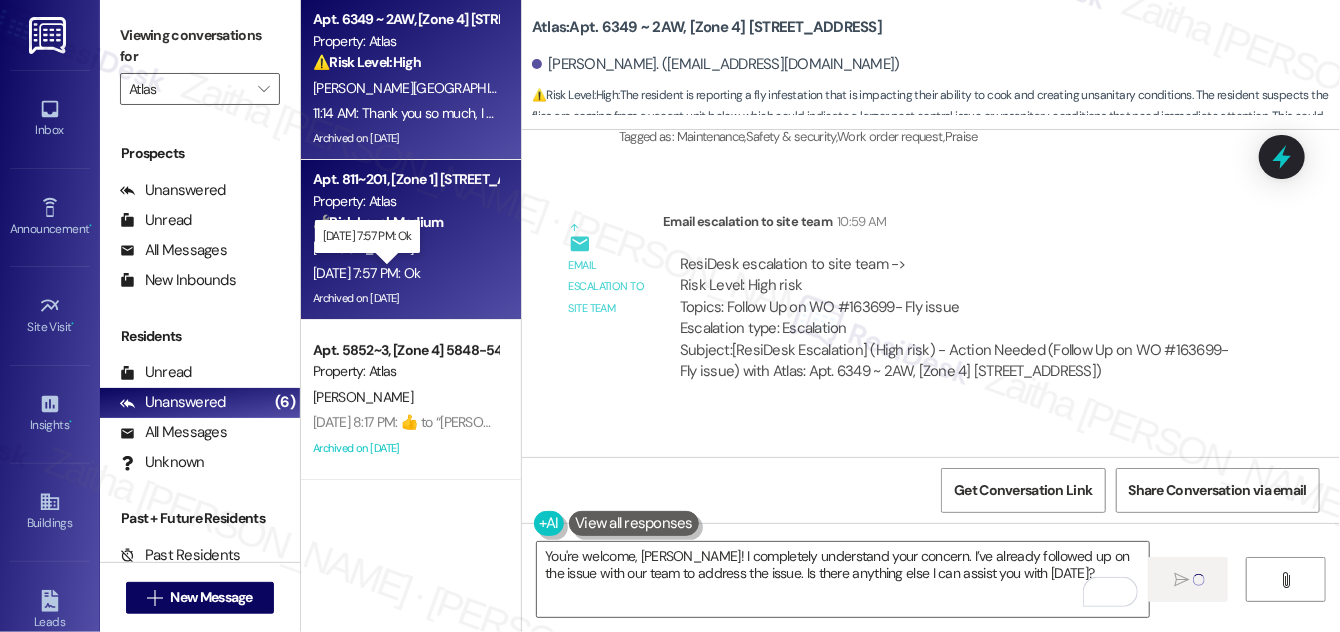type 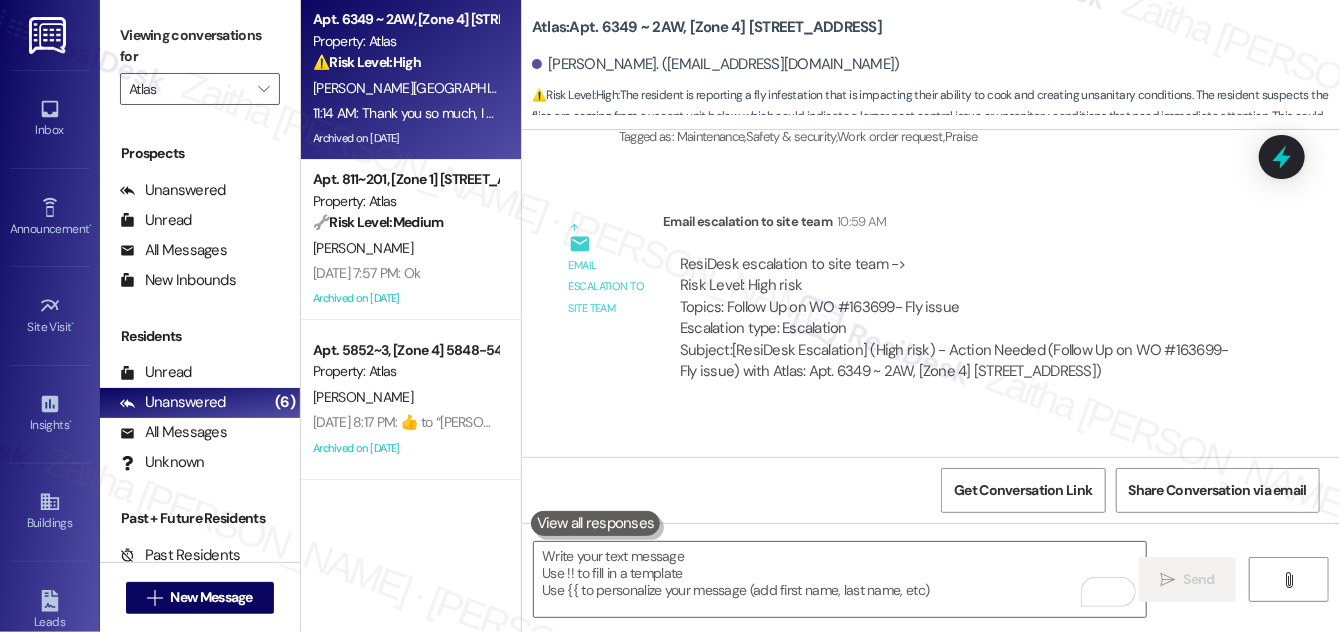 scroll, scrollTop: 24470, scrollLeft: 0, axis: vertical 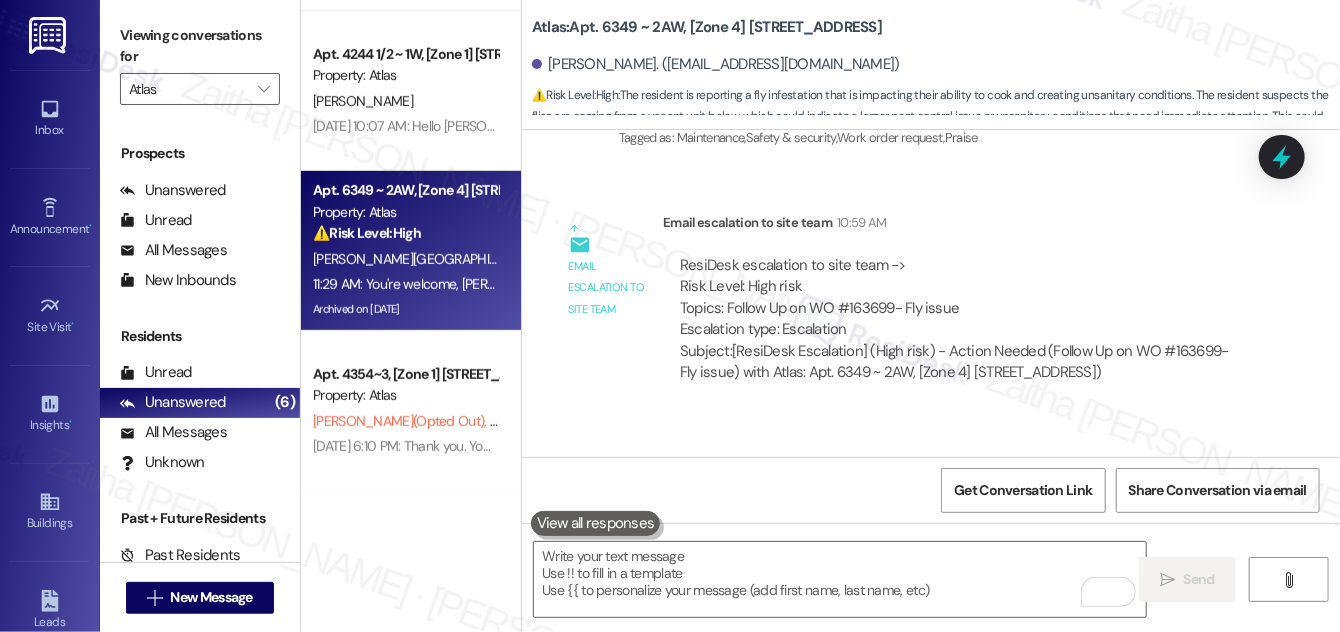 drag, startPoint x: 1272, startPoint y: 155, endPoint x: 1250, endPoint y: 162, distance: 23.086792 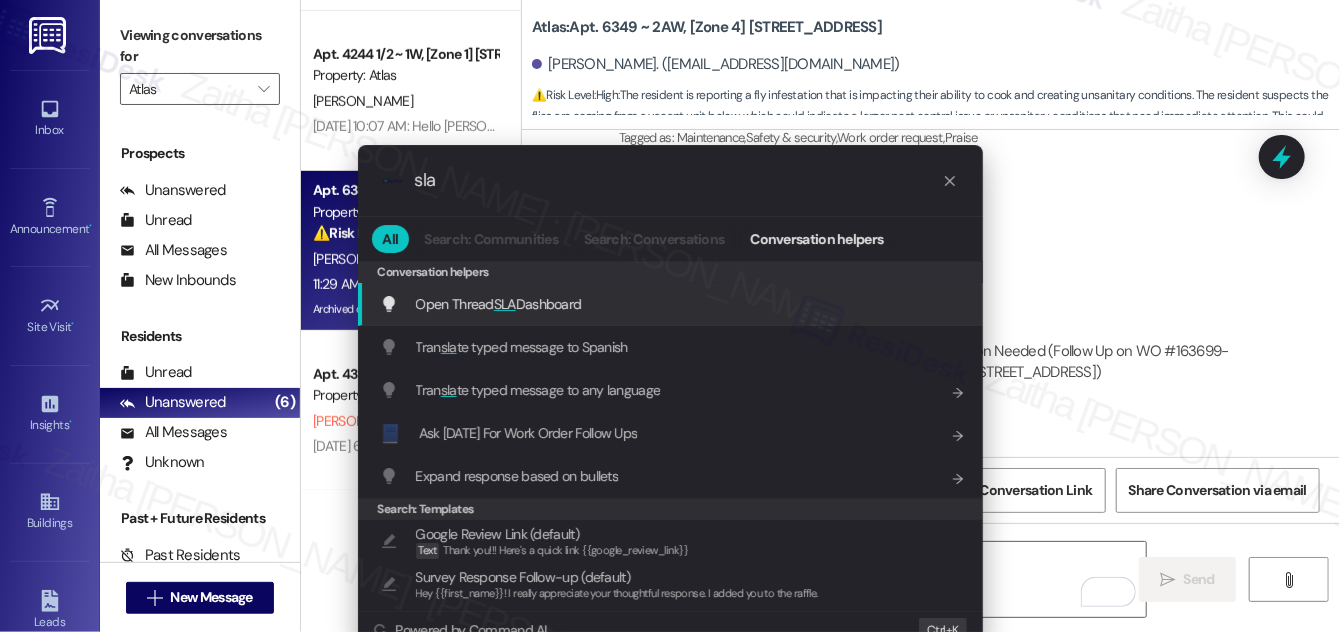 type on "sla" 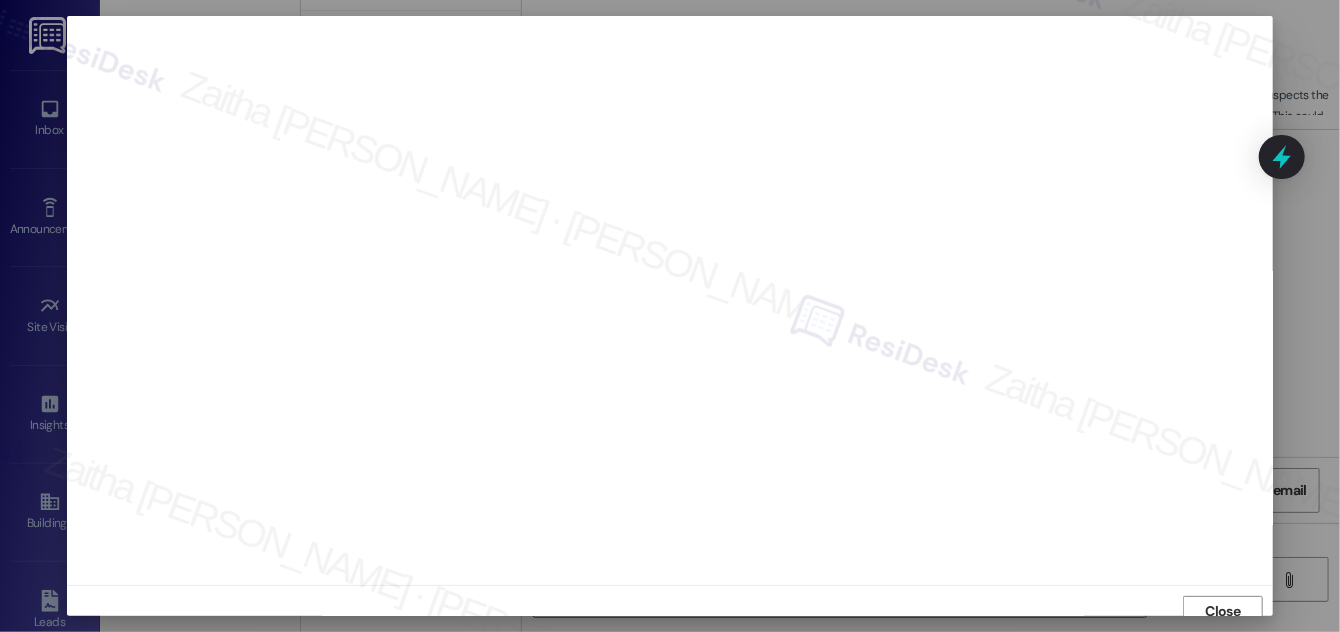 scroll, scrollTop: 11, scrollLeft: 0, axis: vertical 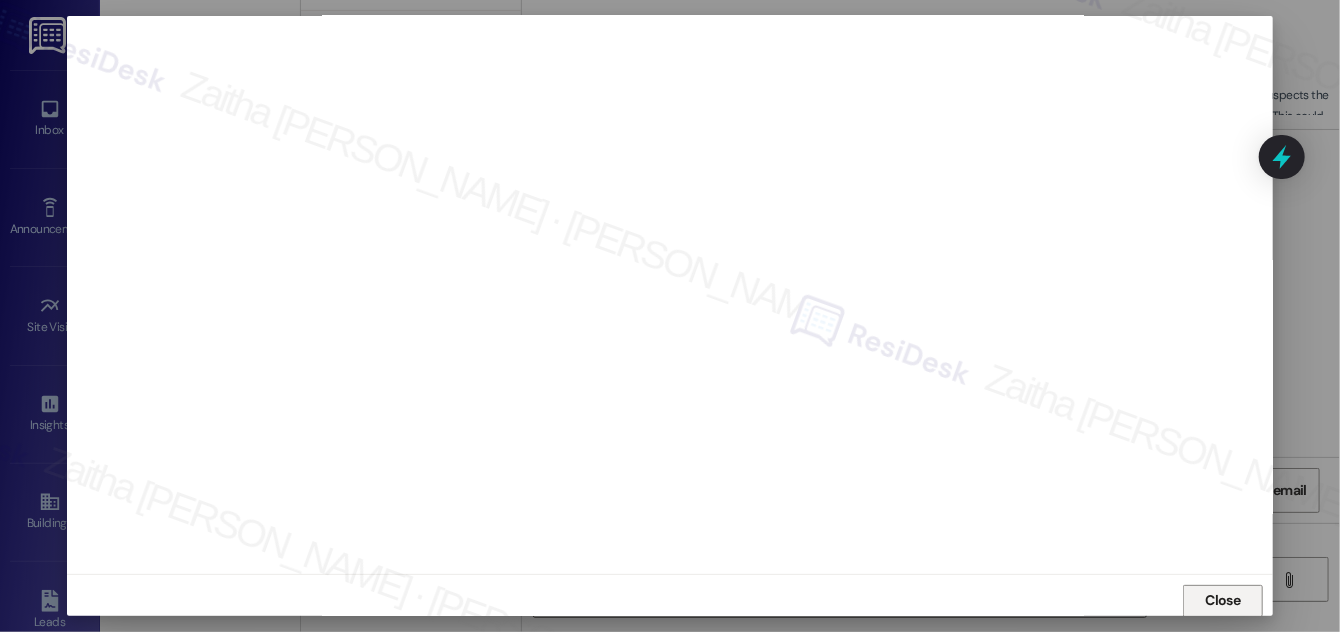 click on "Close" at bounding box center (1223, 600) 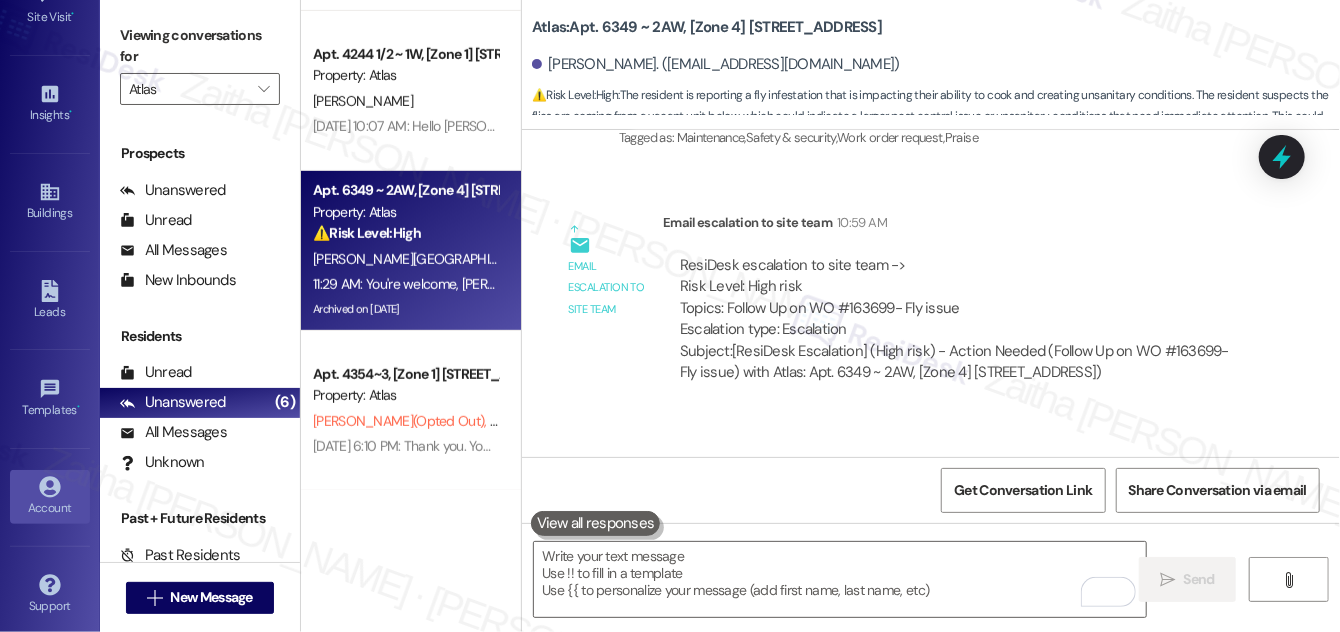scroll, scrollTop: 314, scrollLeft: 0, axis: vertical 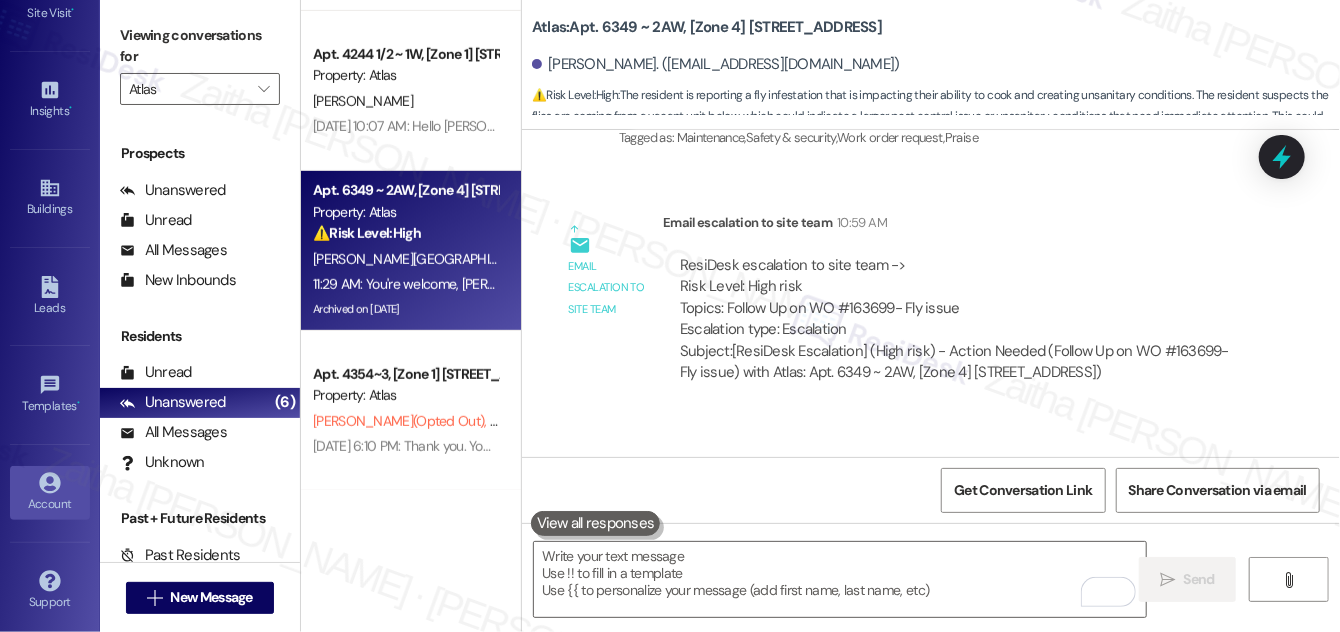 click 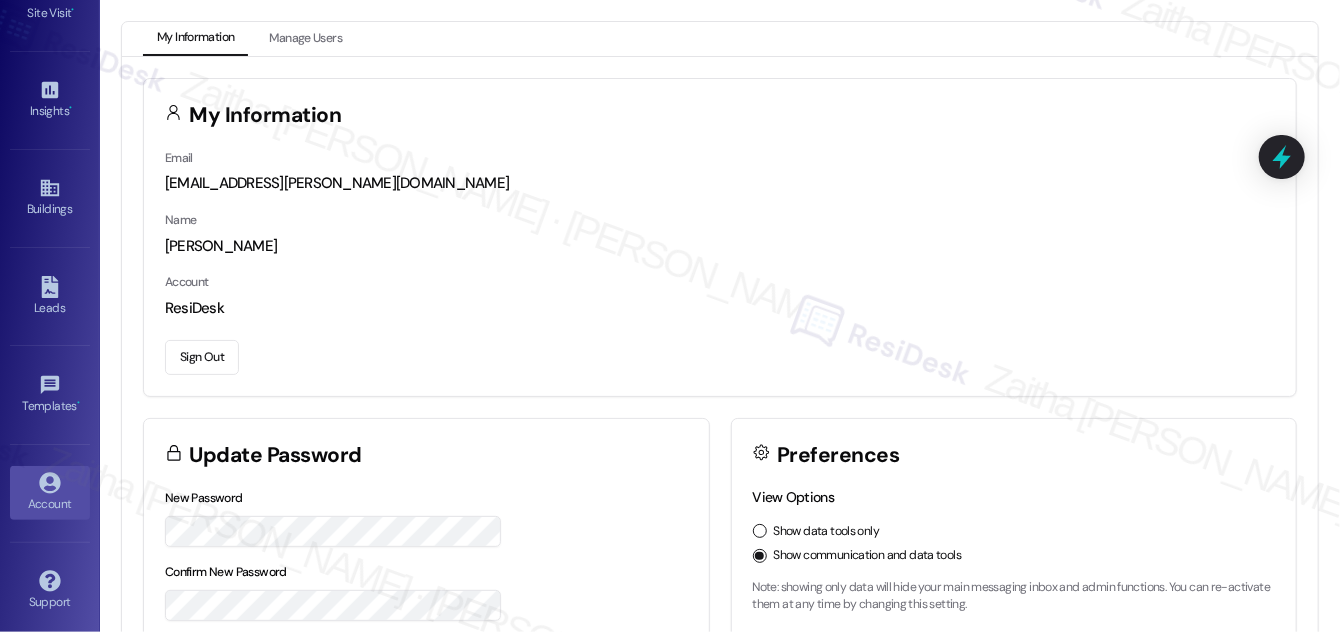 click on "Sign Out" at bounding box center (202, 357) 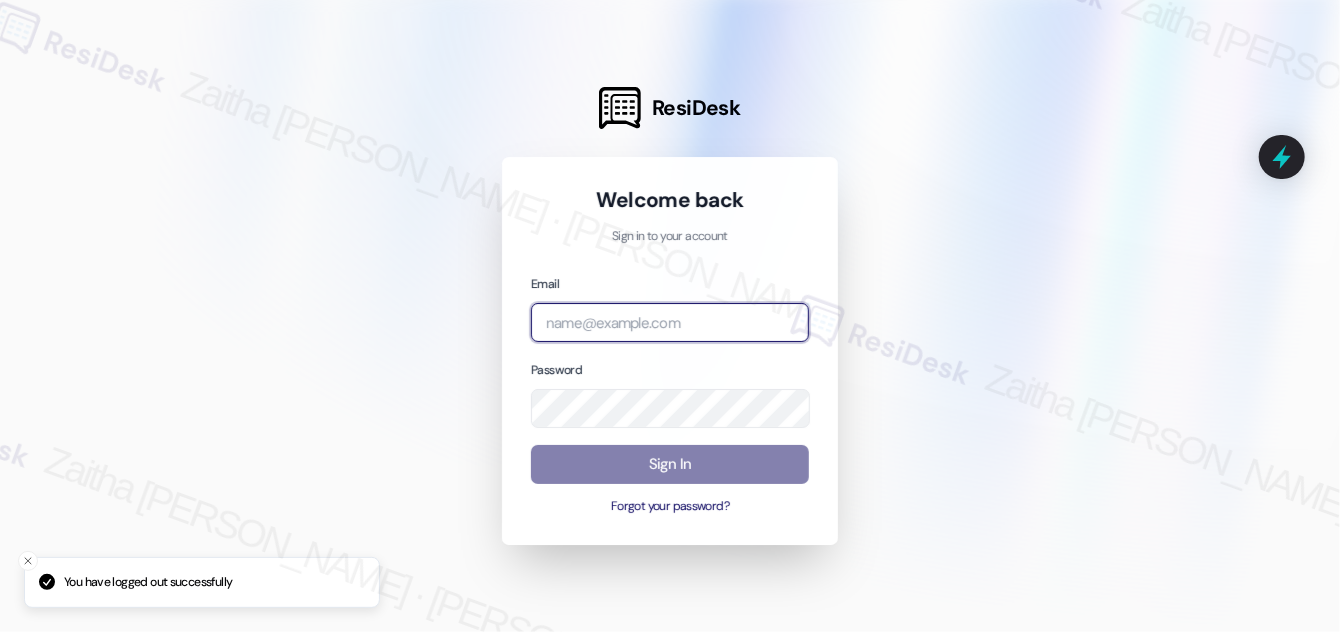 click at bounding box center [670, 322] 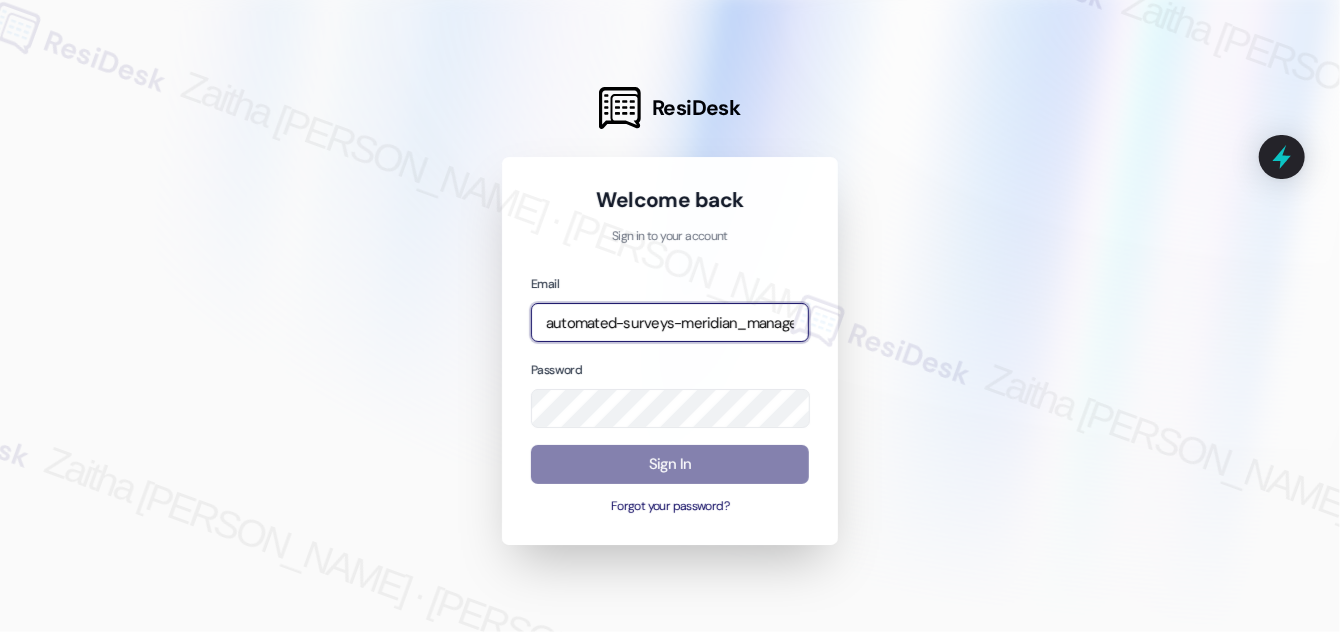 type on "automated-surveys-meridian_management-zaitha.mae.garcia@meridian_management.com" 